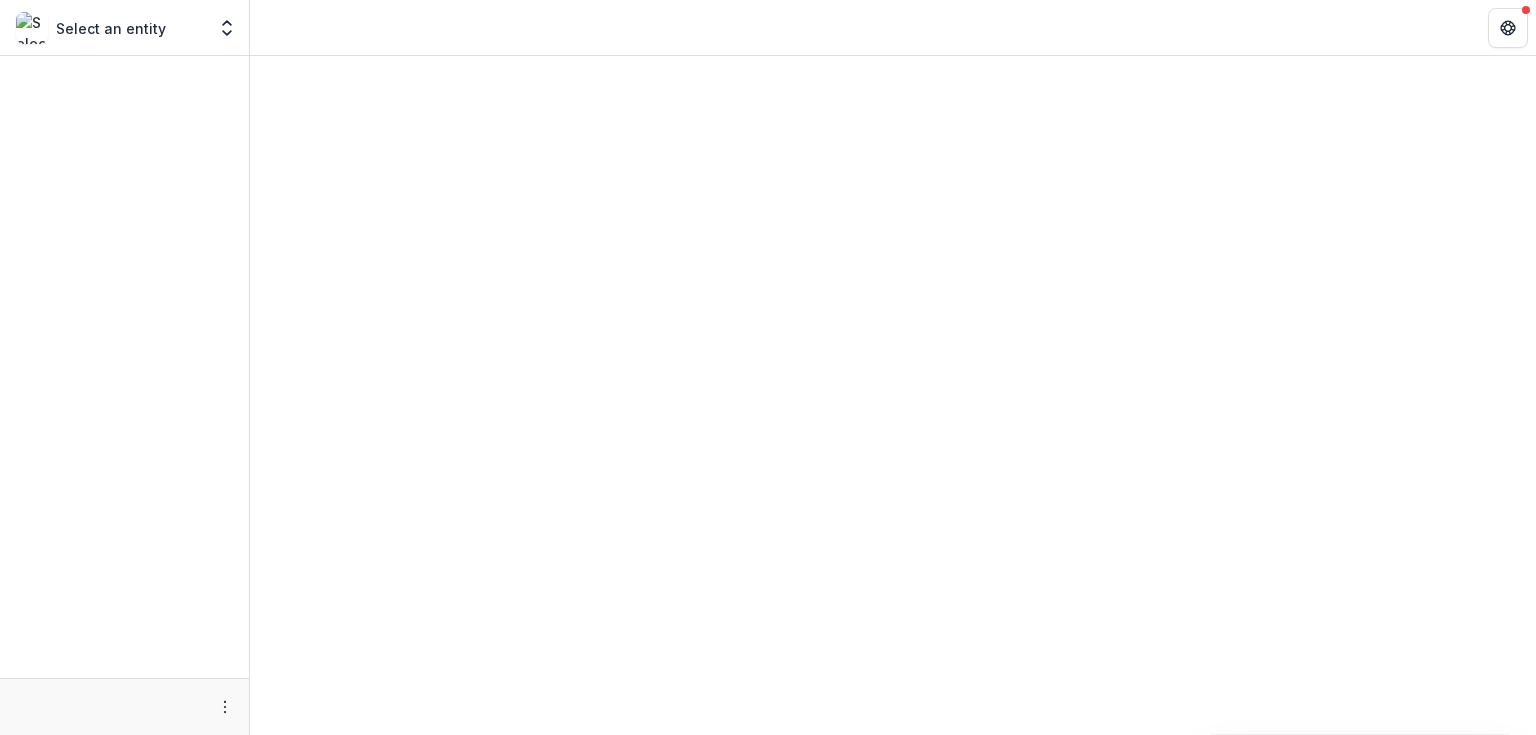 scroll, scrollTop: 0, scrollLeft: 0, axis: both 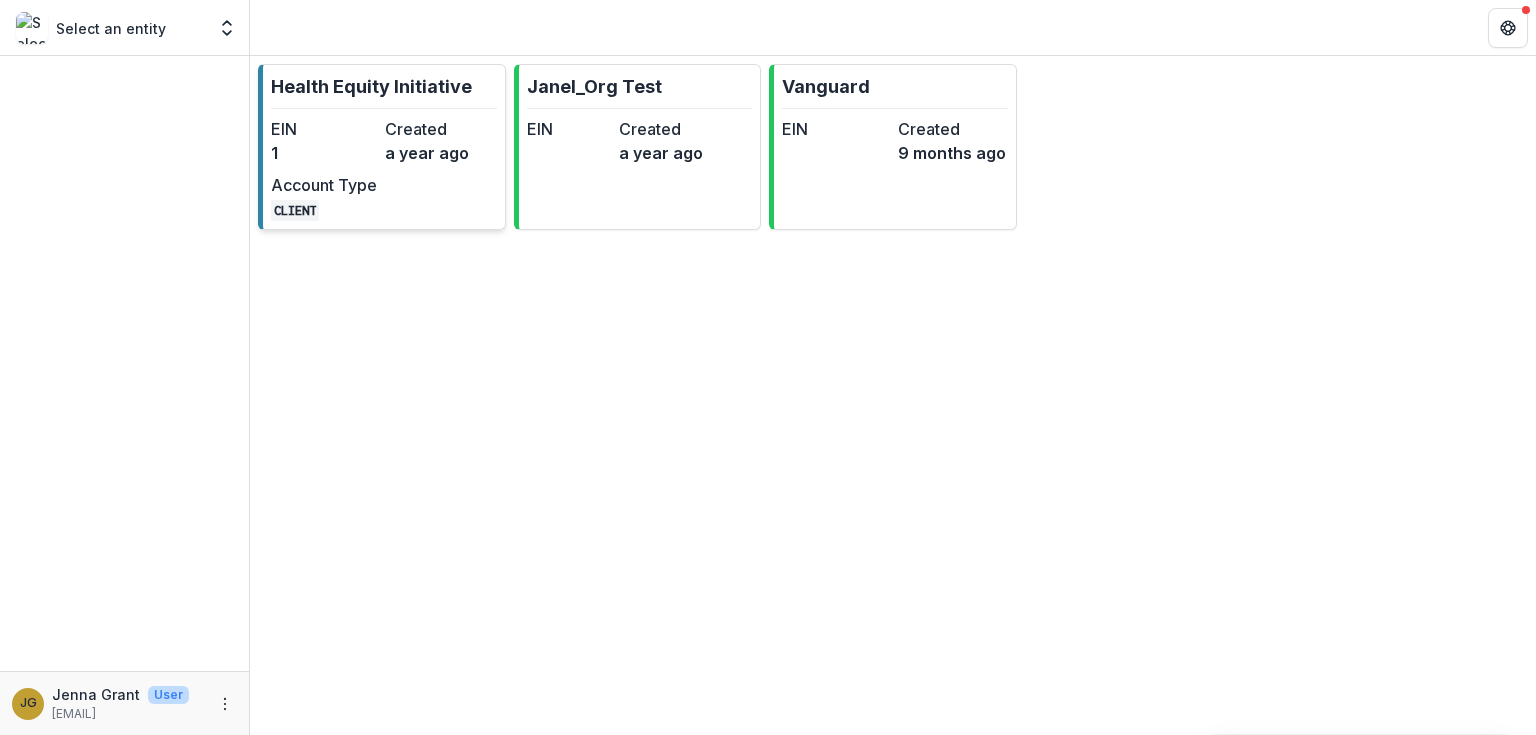 click on "Health Equity Initiative" at bounding box center [371, 86] 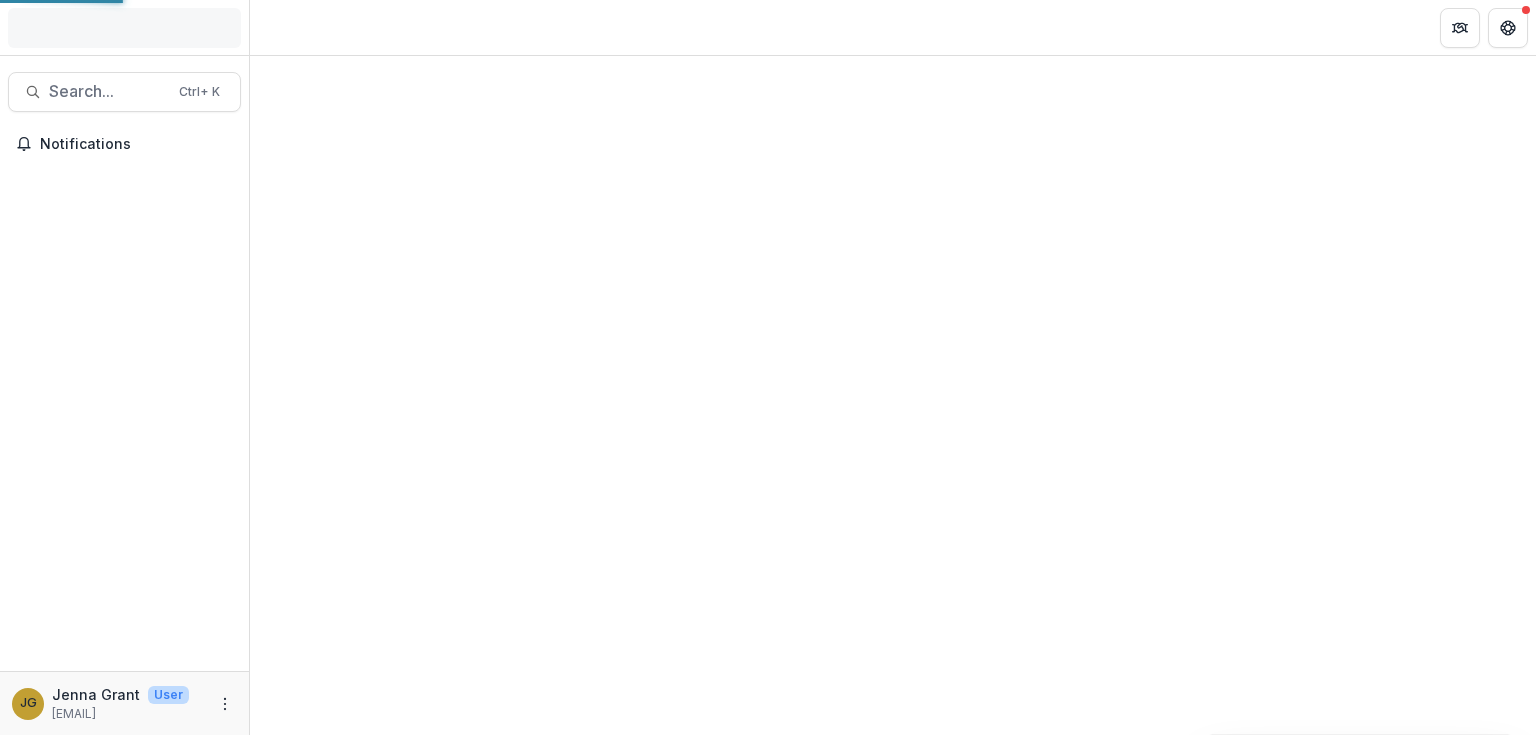 click at bounding box center (893, 395) 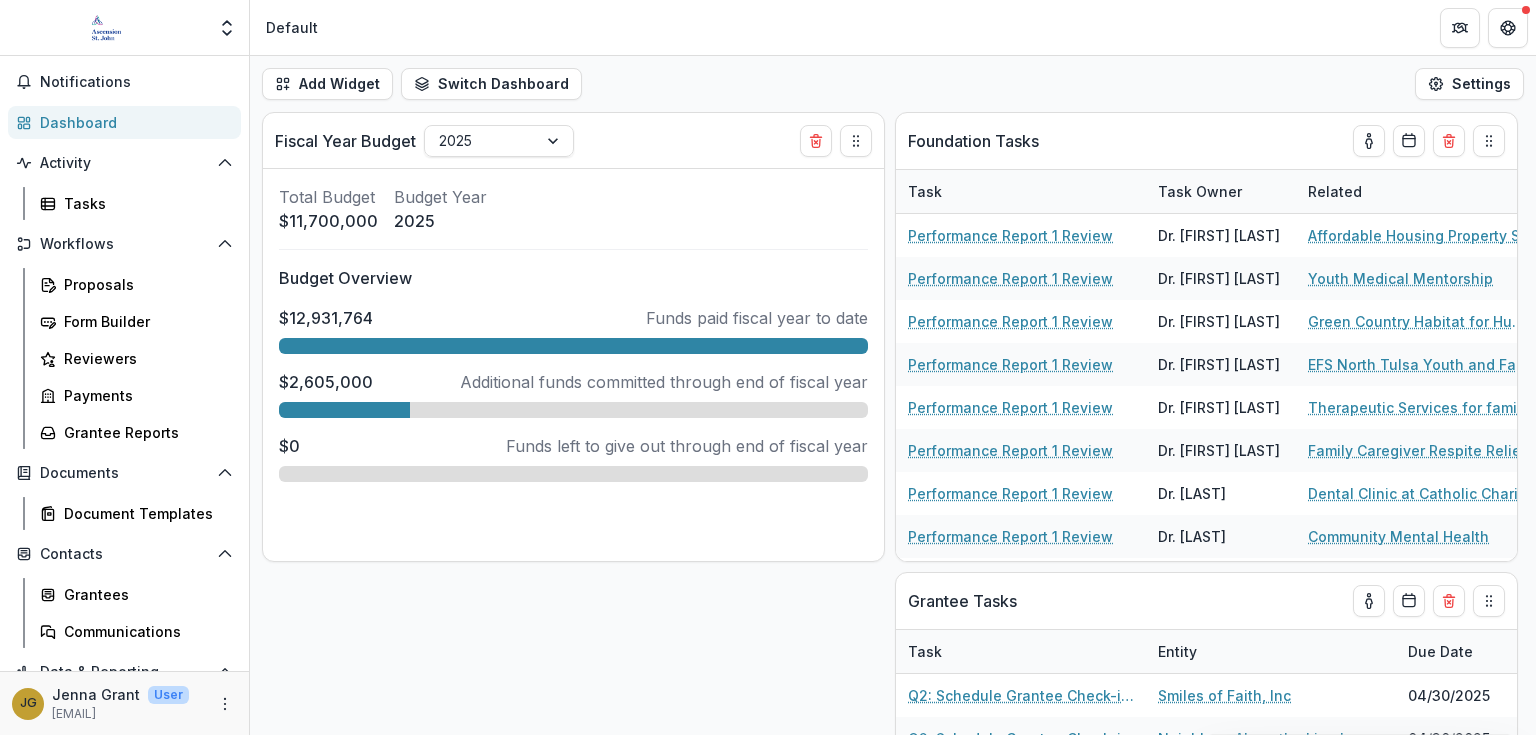 scroll, scrollTop: 156, scrollLeft: 0, axis: vertical 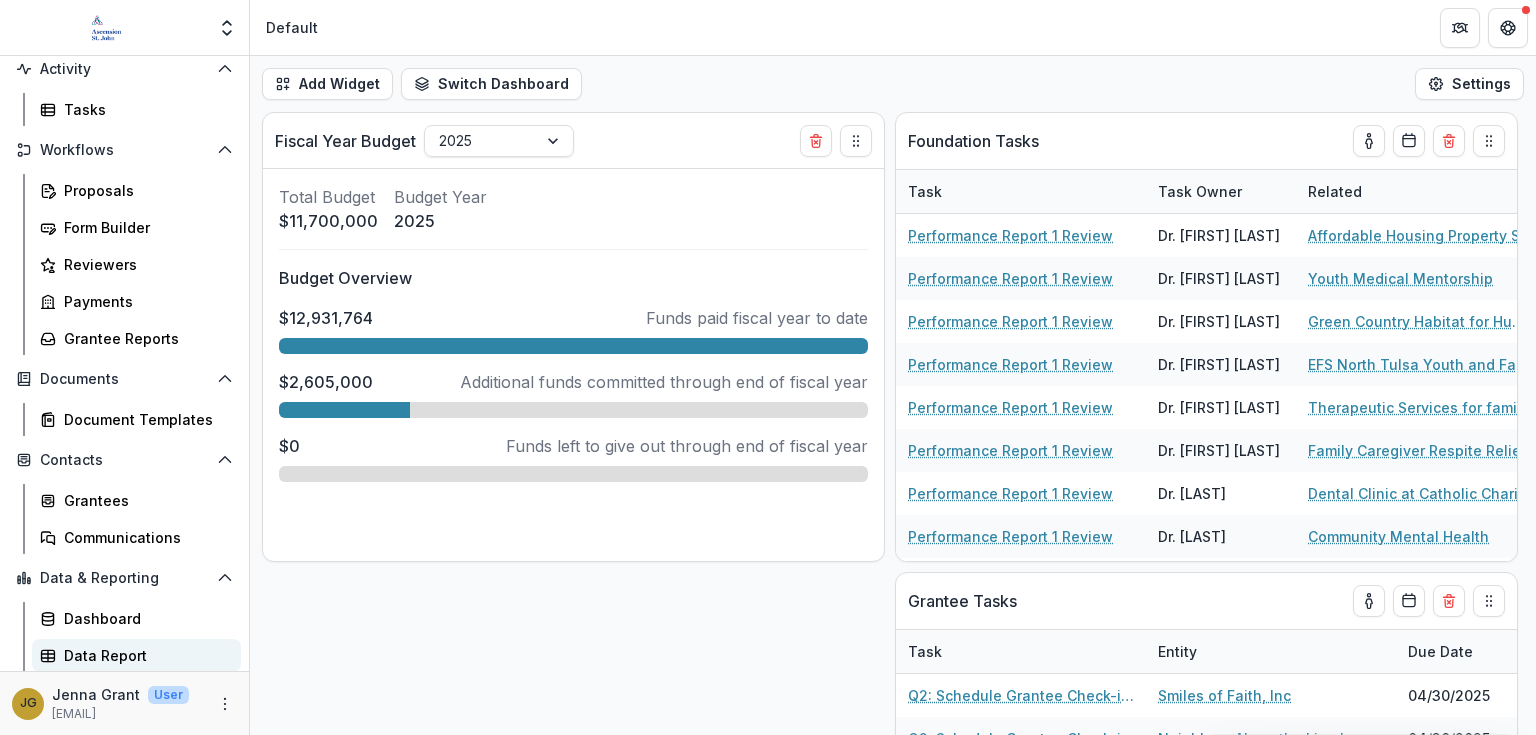 click on "Data Report" at bounding box center (144, 655) 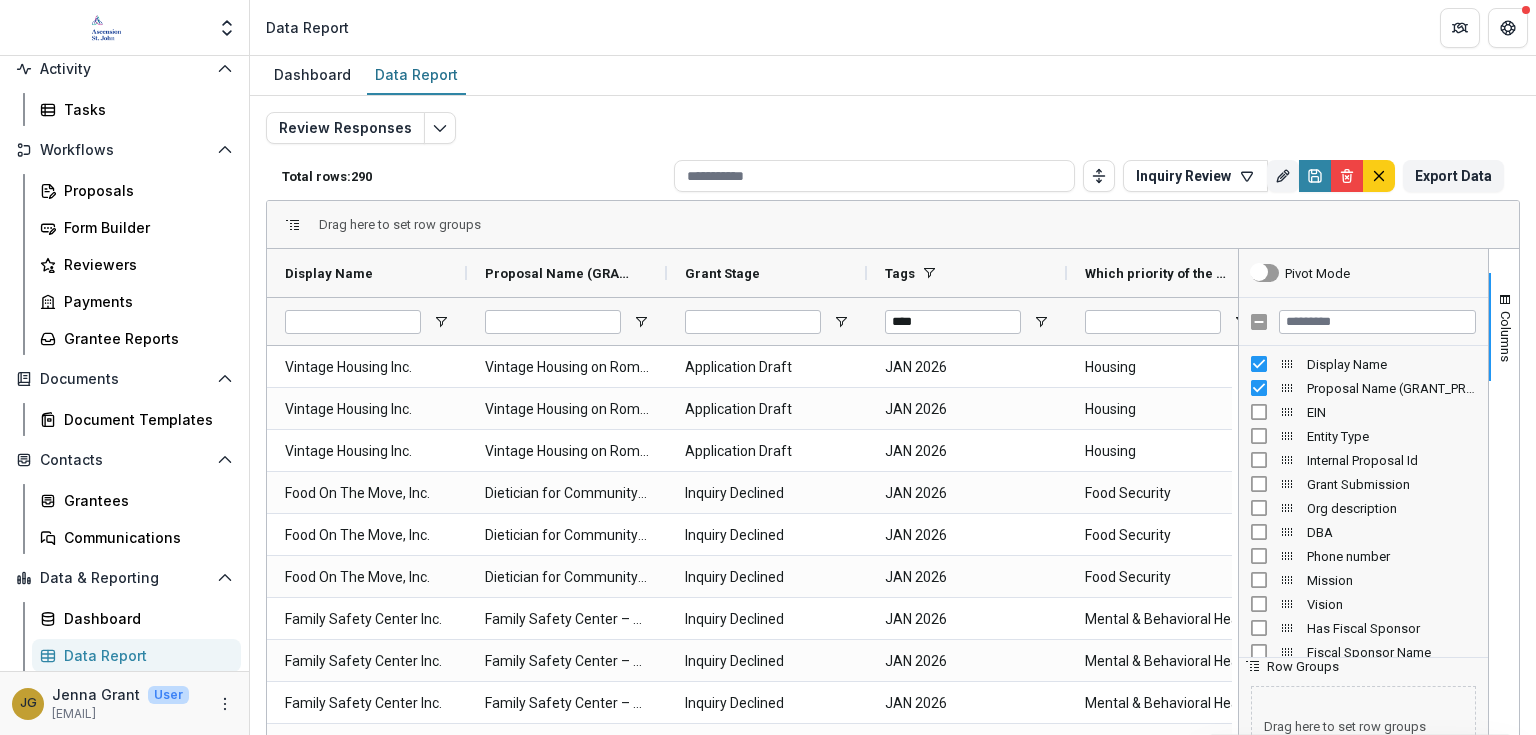 click on "Review Responses Total rows:  290 Inquiry Review Personal Filters Team Filters Temelio Filters No  personal  filters found. Add Personal Filter Application List  (Proposals Report (All Data)) Application Submitted   (Proposals Report (All Data)) Contract Export  (Proposals Report (All Data)) Education SDOH   (Proposals Report (All Data)) Grantee Performance Reports  (Proposals Report (All Data)) JP Active Grantees   (Proposals Report (All Data)) MAP - Review Responses Report  (Proposals Report (All Data)) Payment Triggers  (Proposals Report (All Data)) Permissible Uses  (Proposals Report (All Data)) Performance Reports - Temelio  (Reporting Data) Filter 2  (Review Responses) Inquiry Review  (Review Responses) INVITE - Review Responses Report  (Review Responses) OPEN - Review Responses Report  (Review Responses) Add Team Filter Approved Budget  ( Proposals Report (All Data) ) Beacon Invitational Grant Application  ( Proposals Report (All Data) ) Beacon Invitational Grant LOI  ( Proposals Report (All Data) )  (" at bounding box center [893, 482] 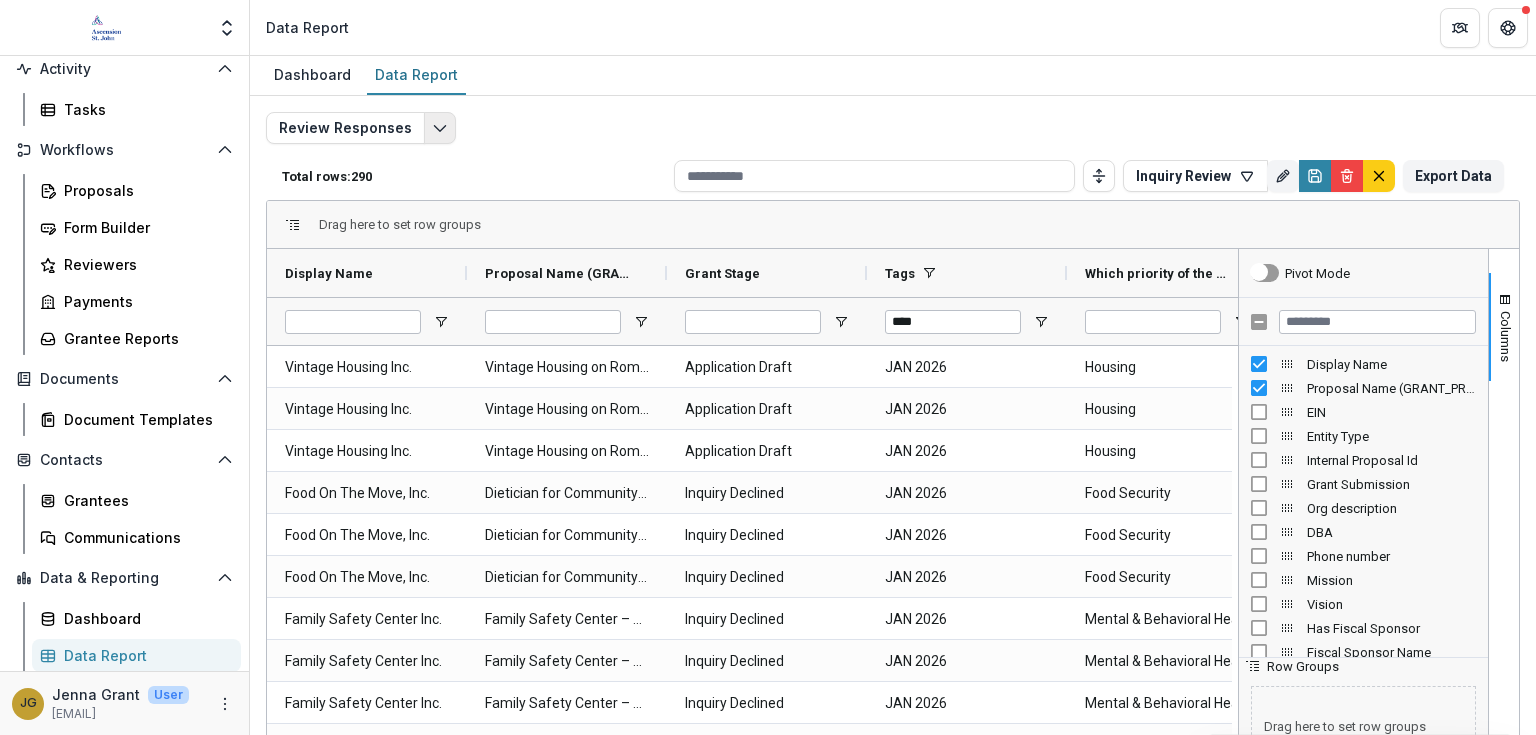 click 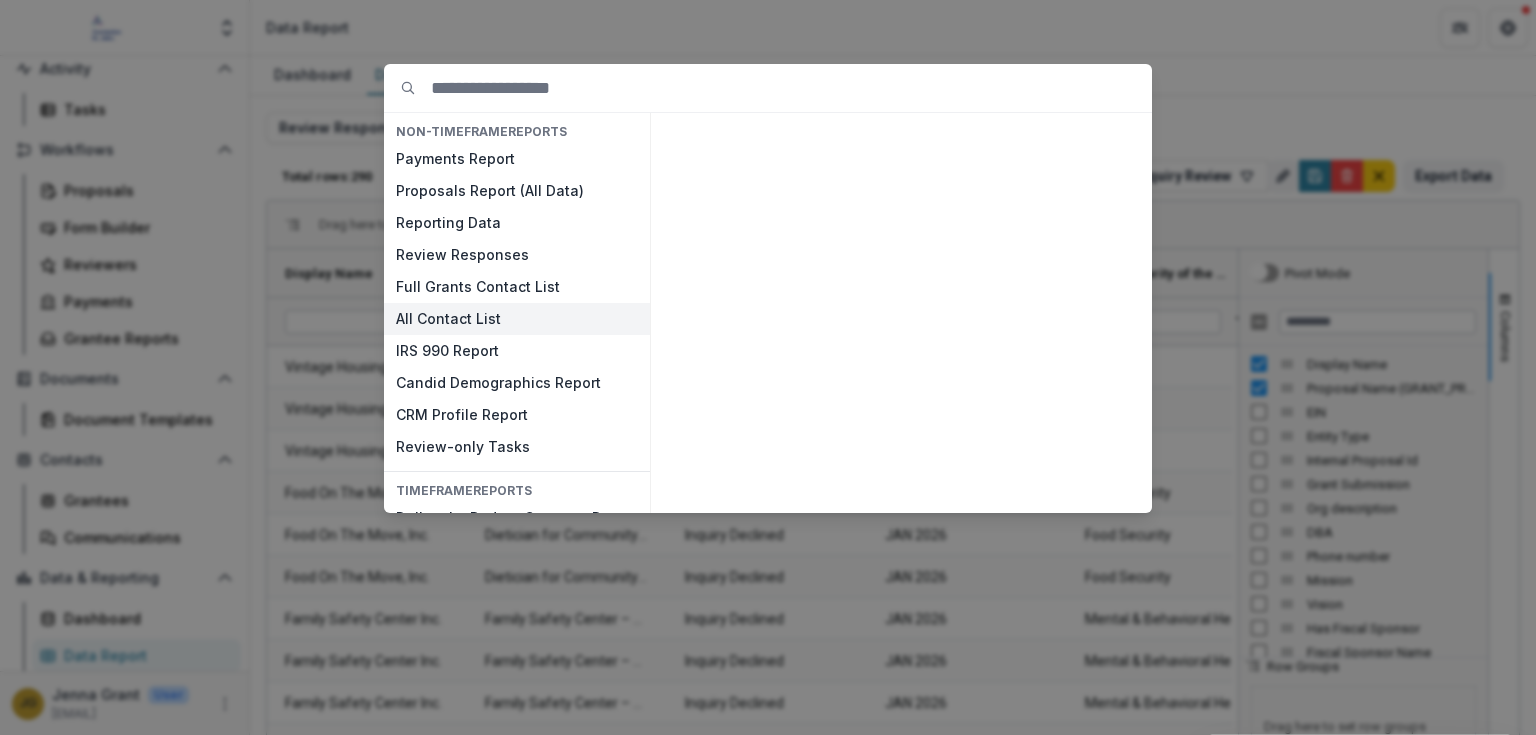 click on "All Contact List" at bounding box center (517, 319) 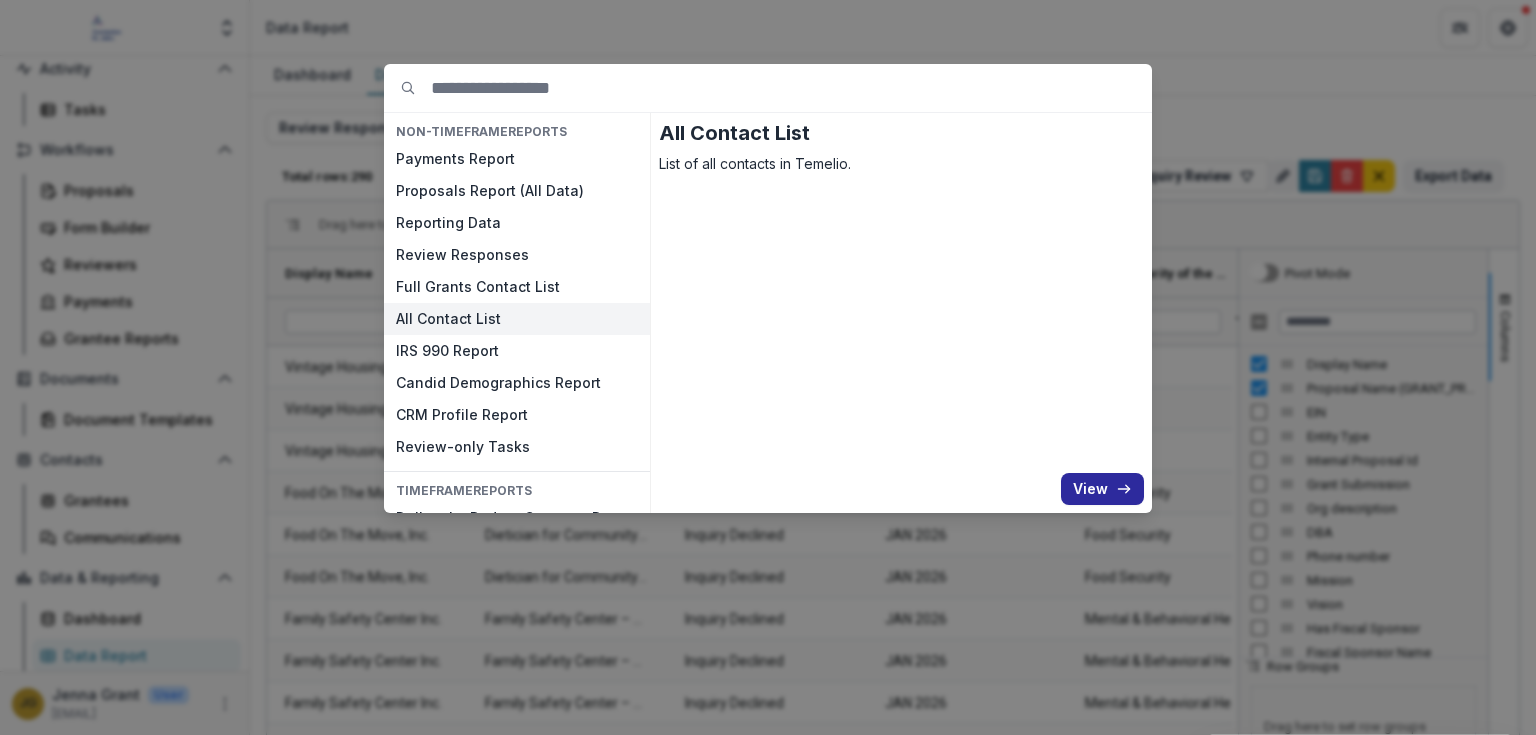click on "View" at bounding box center (1102, 489) 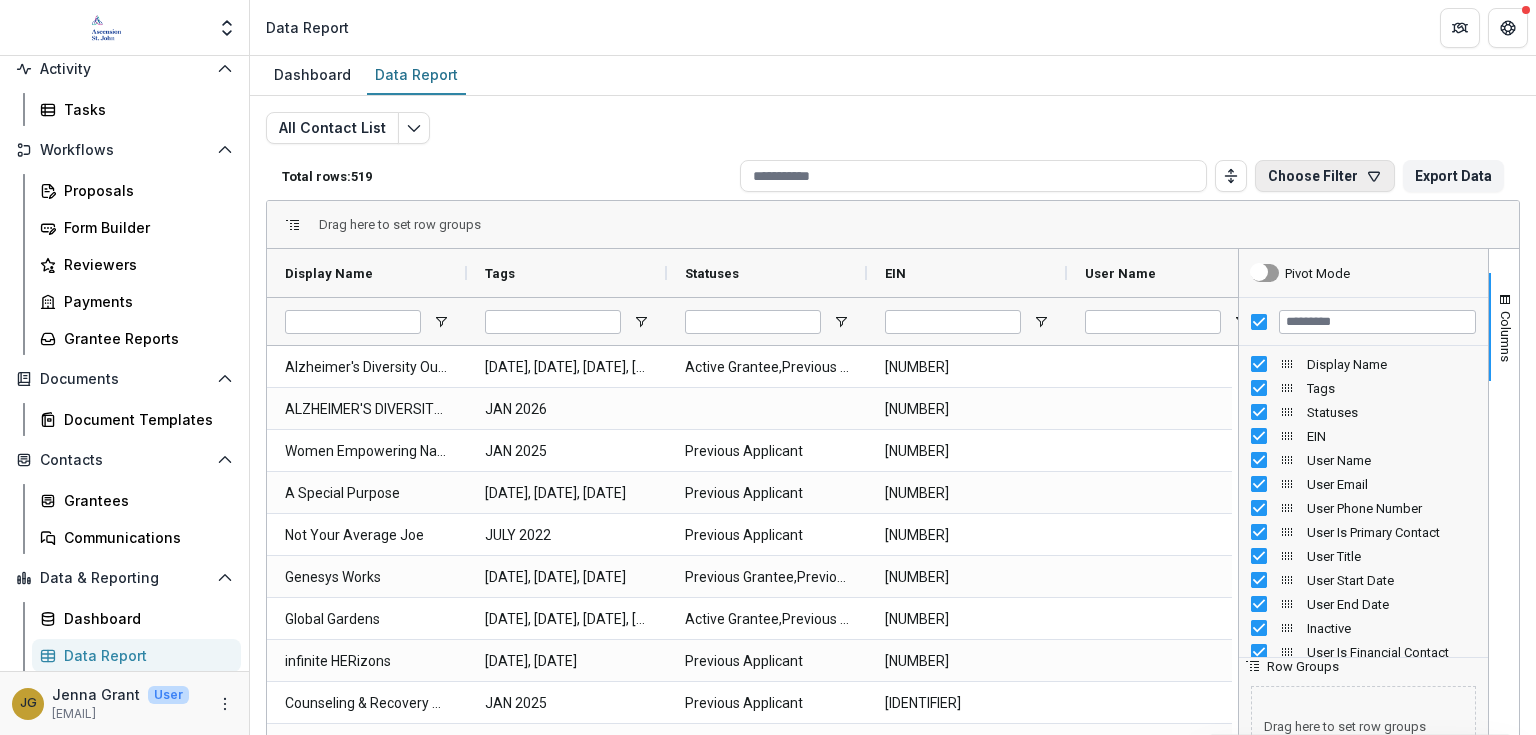 click on "Choose Filter" at bounding box center [1325, 176] 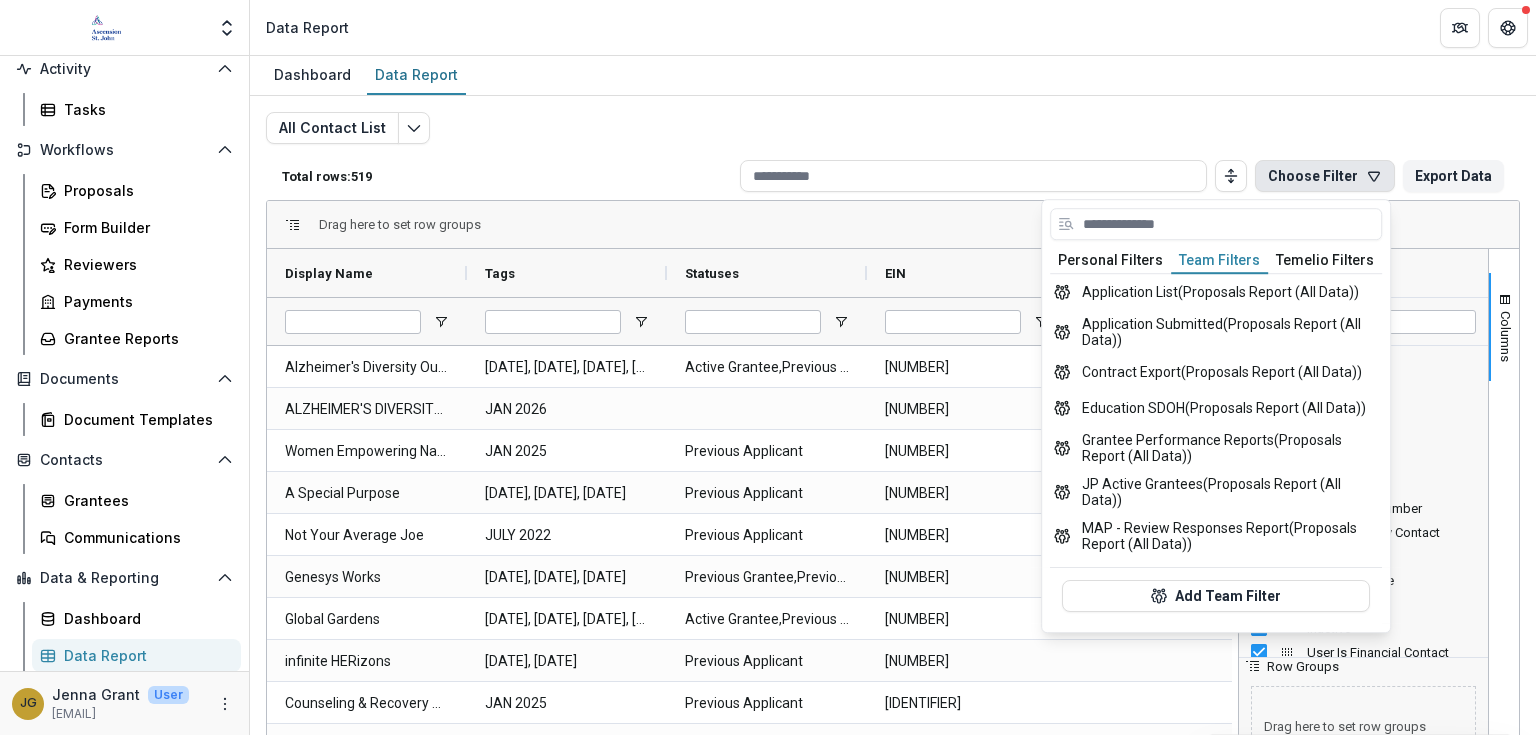 click on "Team Filters" at bounding box center (1219, 261) 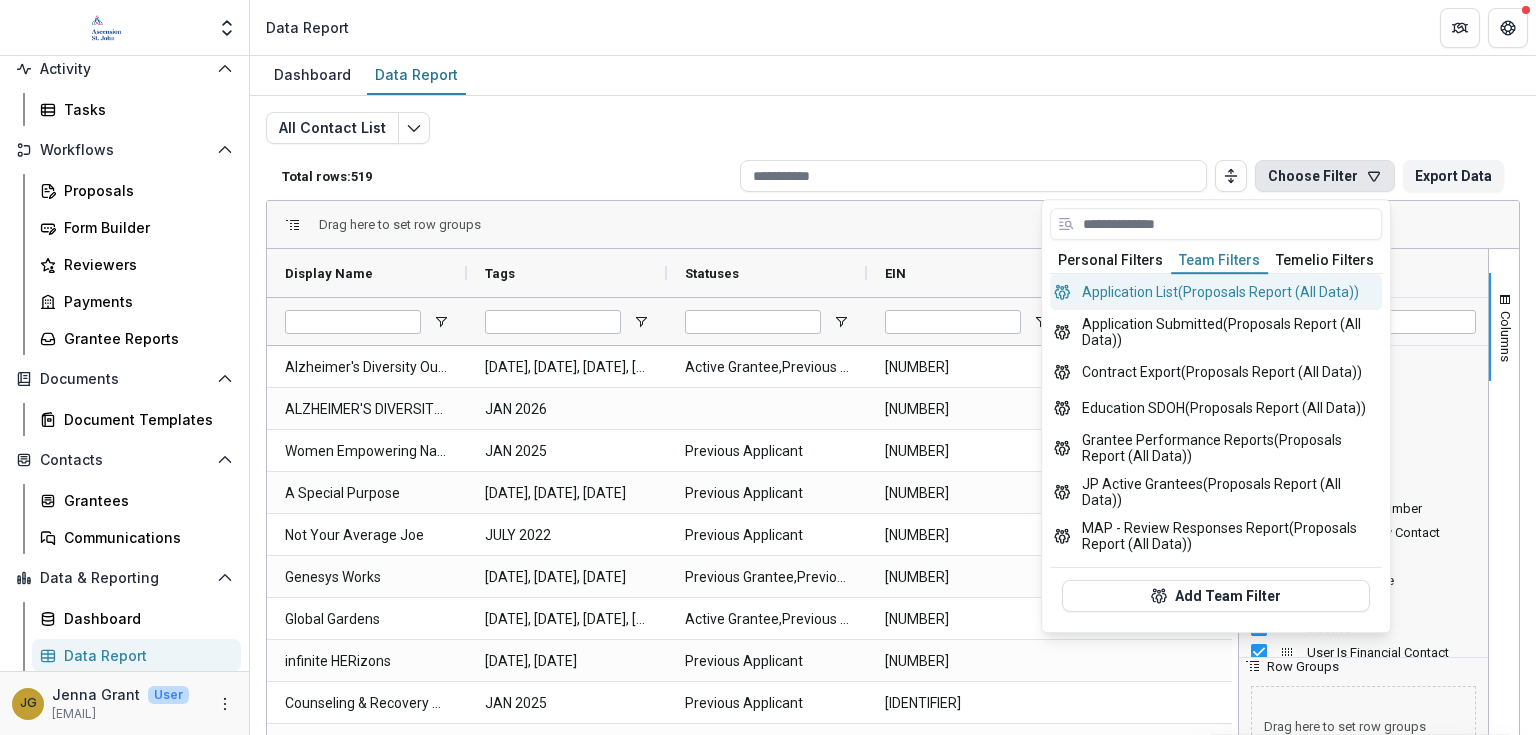 click on "Application List  (Proposals Report (All Data))" at bounding box center (1216, 292) 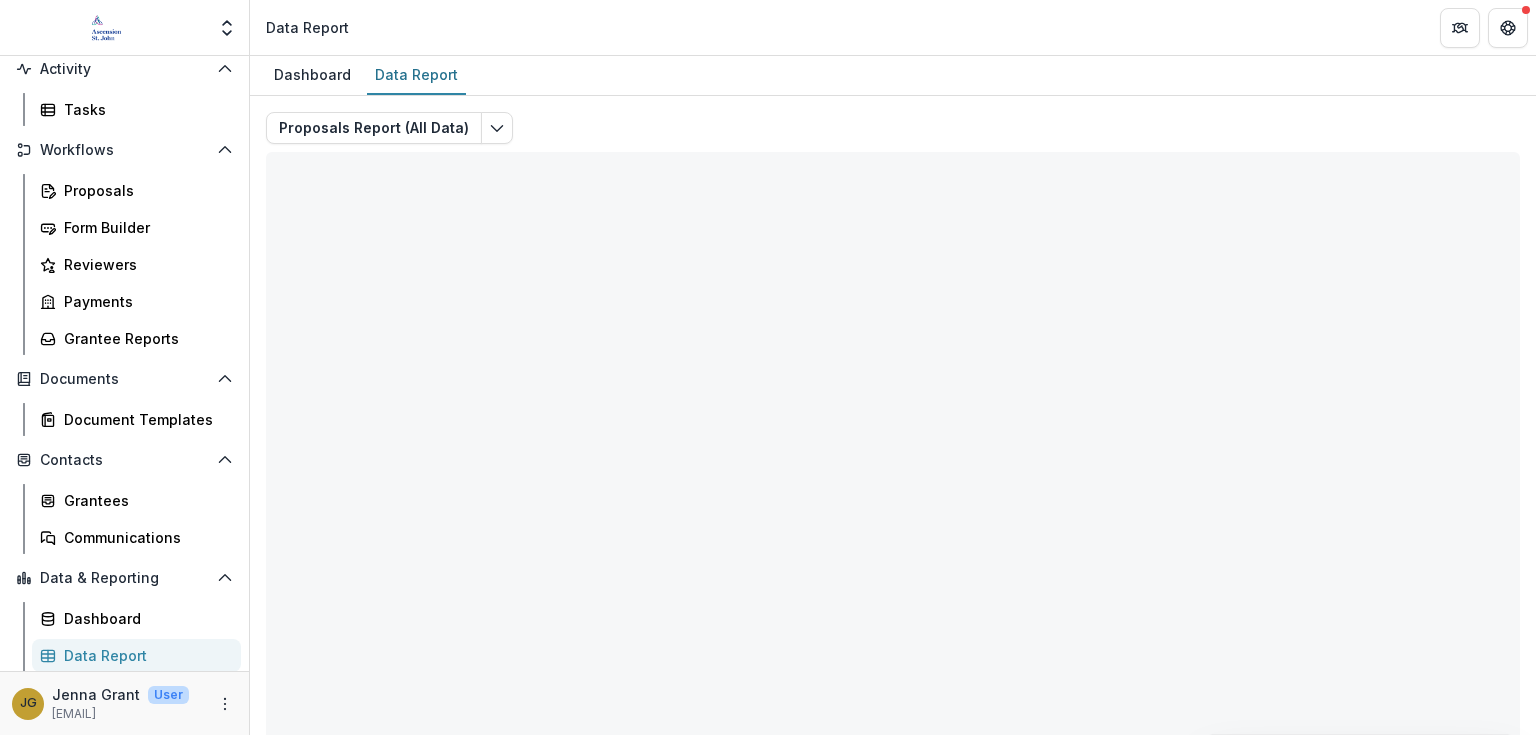 click on "Proposals Report (All Data) Total rows:  0 Choose Filter Personal Filters Team Filters Temelio Filters No  personal  filters found. Add Personal Filter Application List  (Proposals Report (All Data)) Application Submitted   (Proposals Report (All Data)) Contract Export  (Proposals Report (All Data)) Education SDOH   (Proposals Report (All Data)) Grantee Performance Reports  (Proposals Report (All Data)) JP Active Grantees   (Proposals Report (All Data)) MAP - Review Responses Report  (Proposals Report (All Data)) Payment Triggers  (Proposals Report (All Data)) Permissible Uses  (Proposals Report (All Data)) Performance Reports - Temelio  (Reporting Data) Filter 2  (Review Responses) Inquiry Review  (Review Responses) INVITE - Review Responses Report  (Review Responses) OPEN - Review Responses Report  (Review Responses) Add Team Filter Approved Budget  ( Proposals Report (All Data) ) Beacon Invitational Grant Application  ( Proposals Report (All Data) ) Beacon Invitational Grant LOI  ( )  ( )  ( )  ( )  ( )  (" at bounding box center [893, 482] 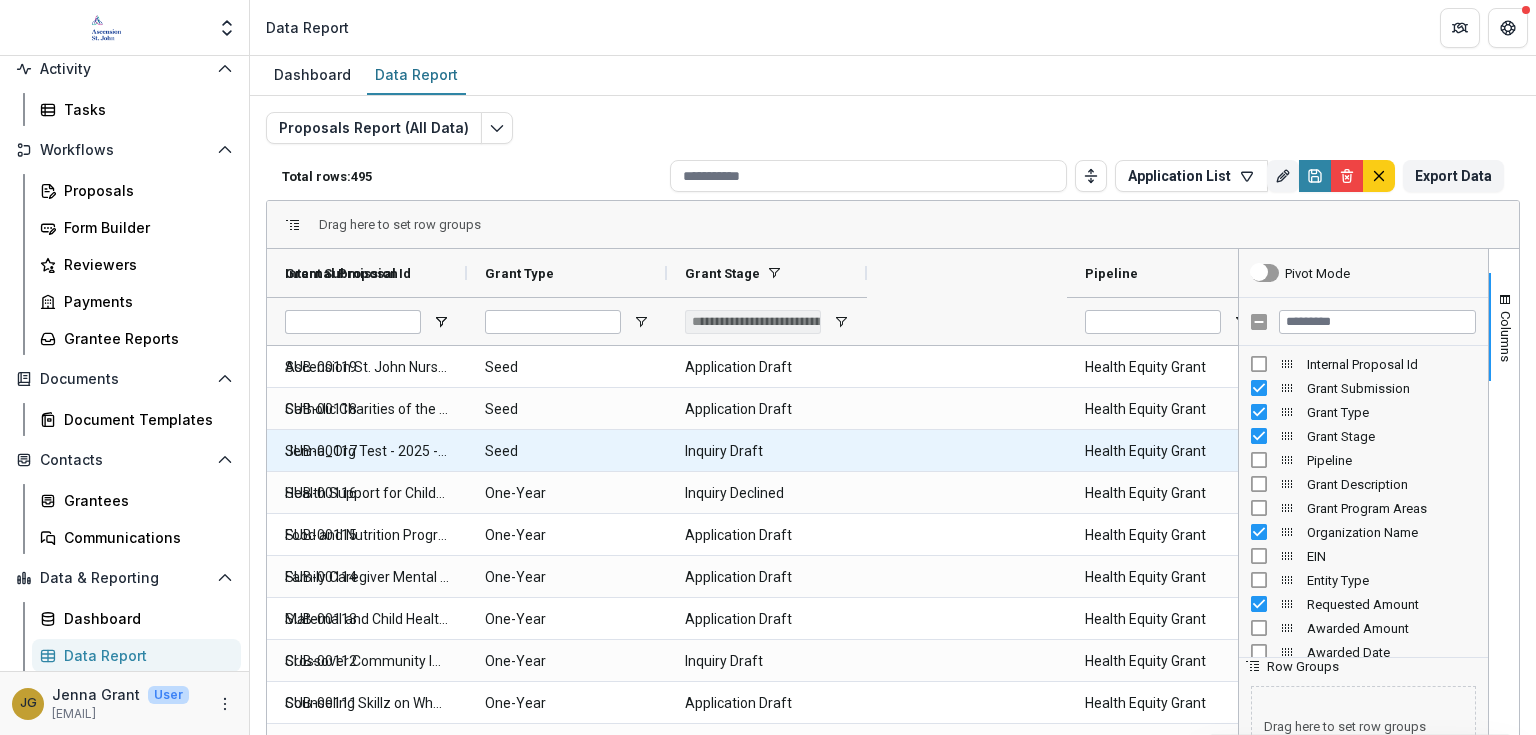 type on "***" 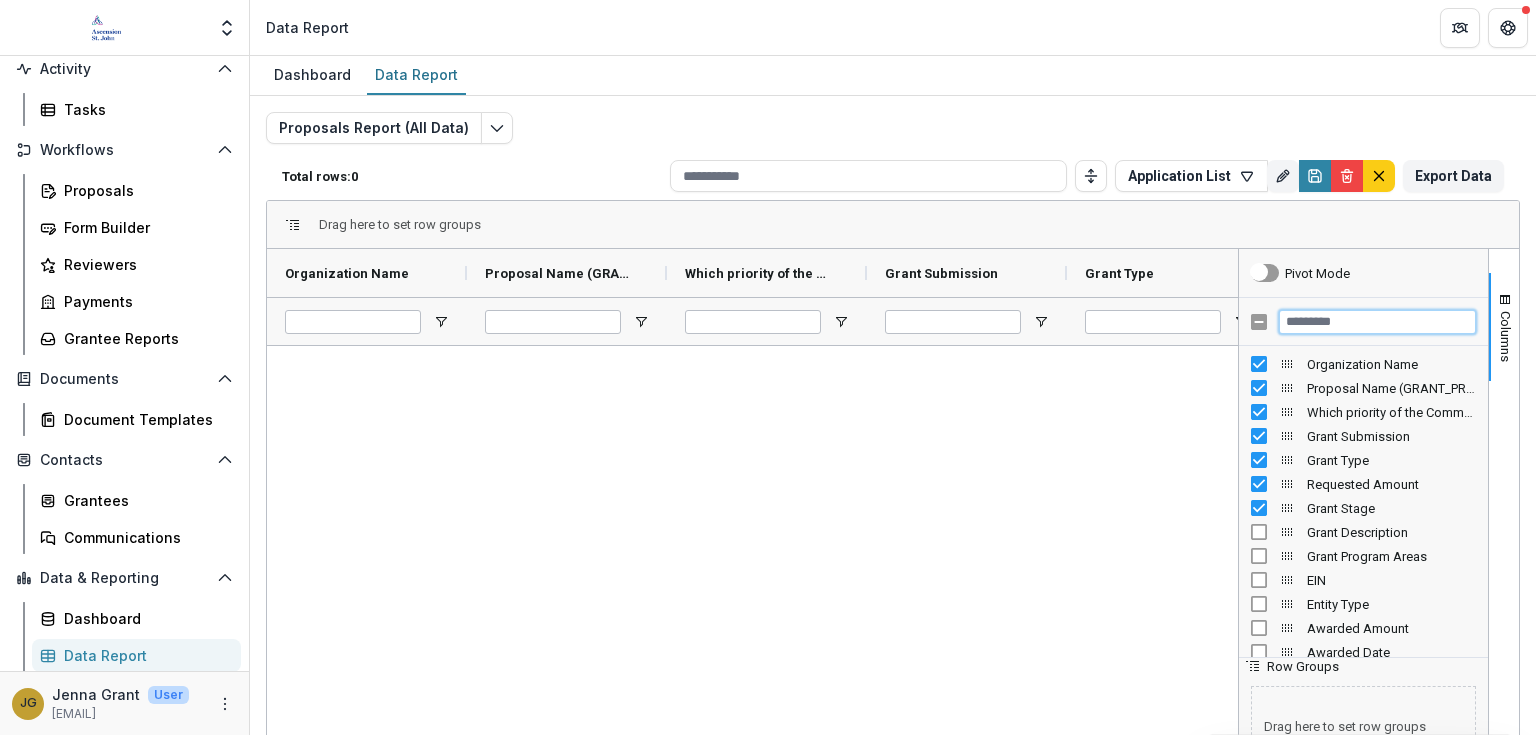 click at bounding box center (1377, 322) 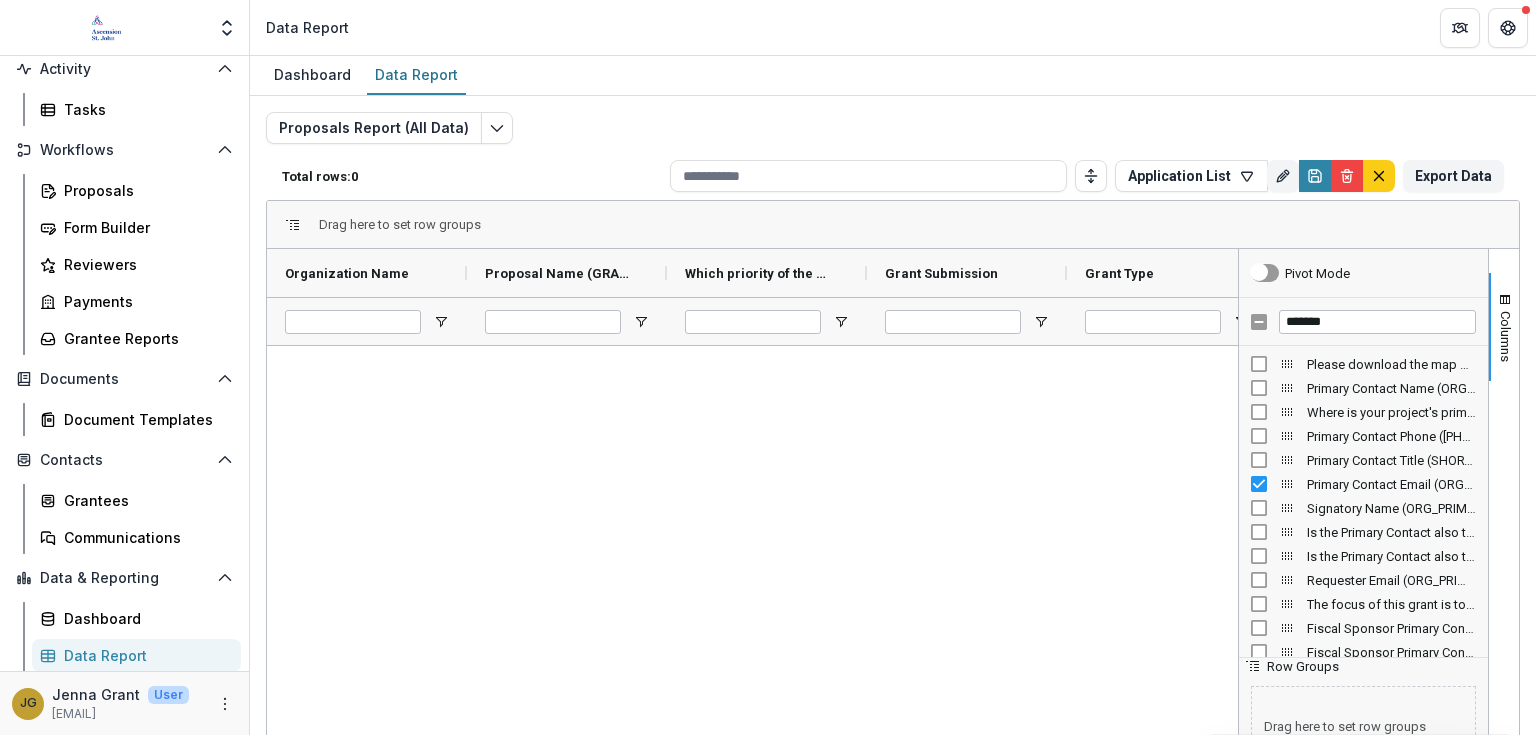 click on "Primary Contact Name" at bounding box center (1391, 388) 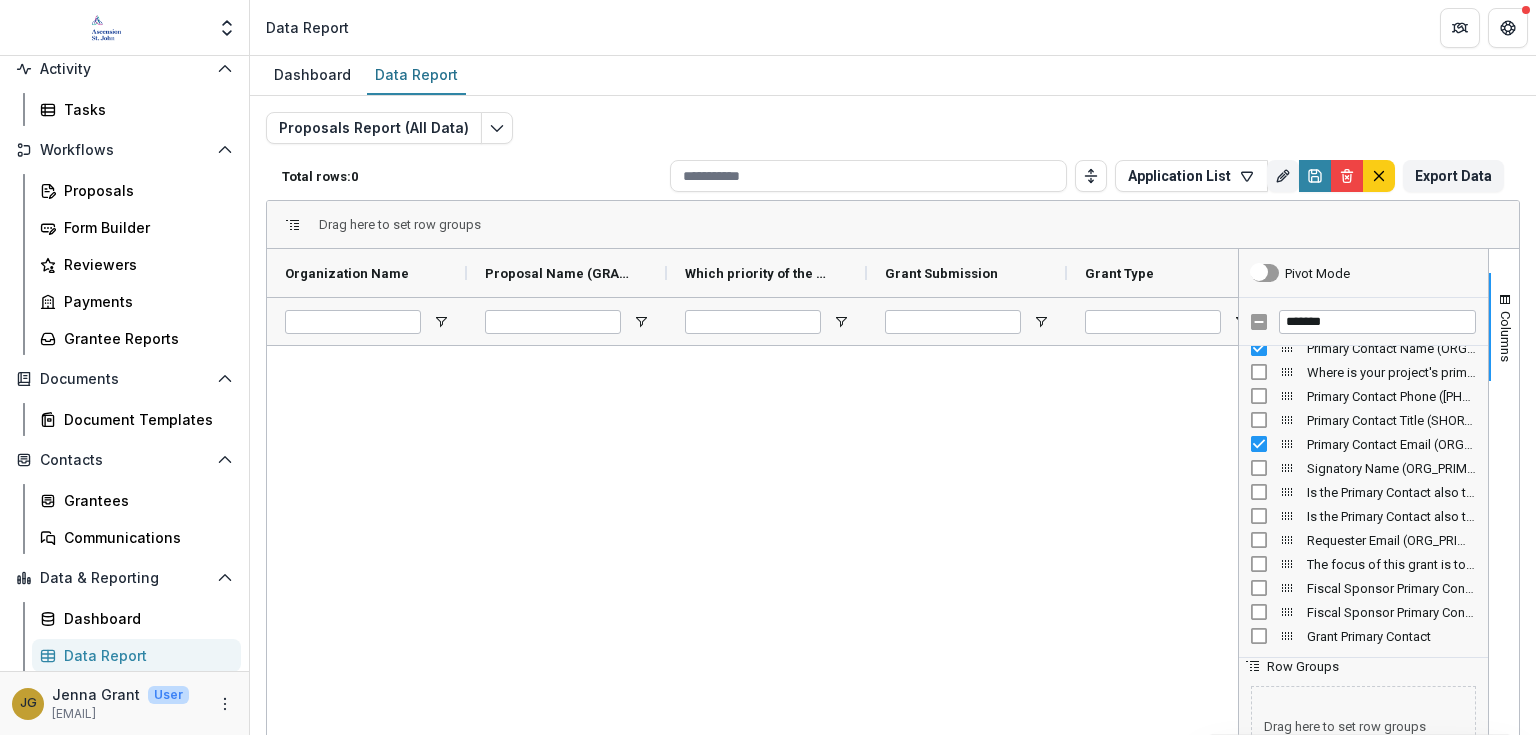 scroll, scrollTop: 0, scrollLeft: 0, axis: both 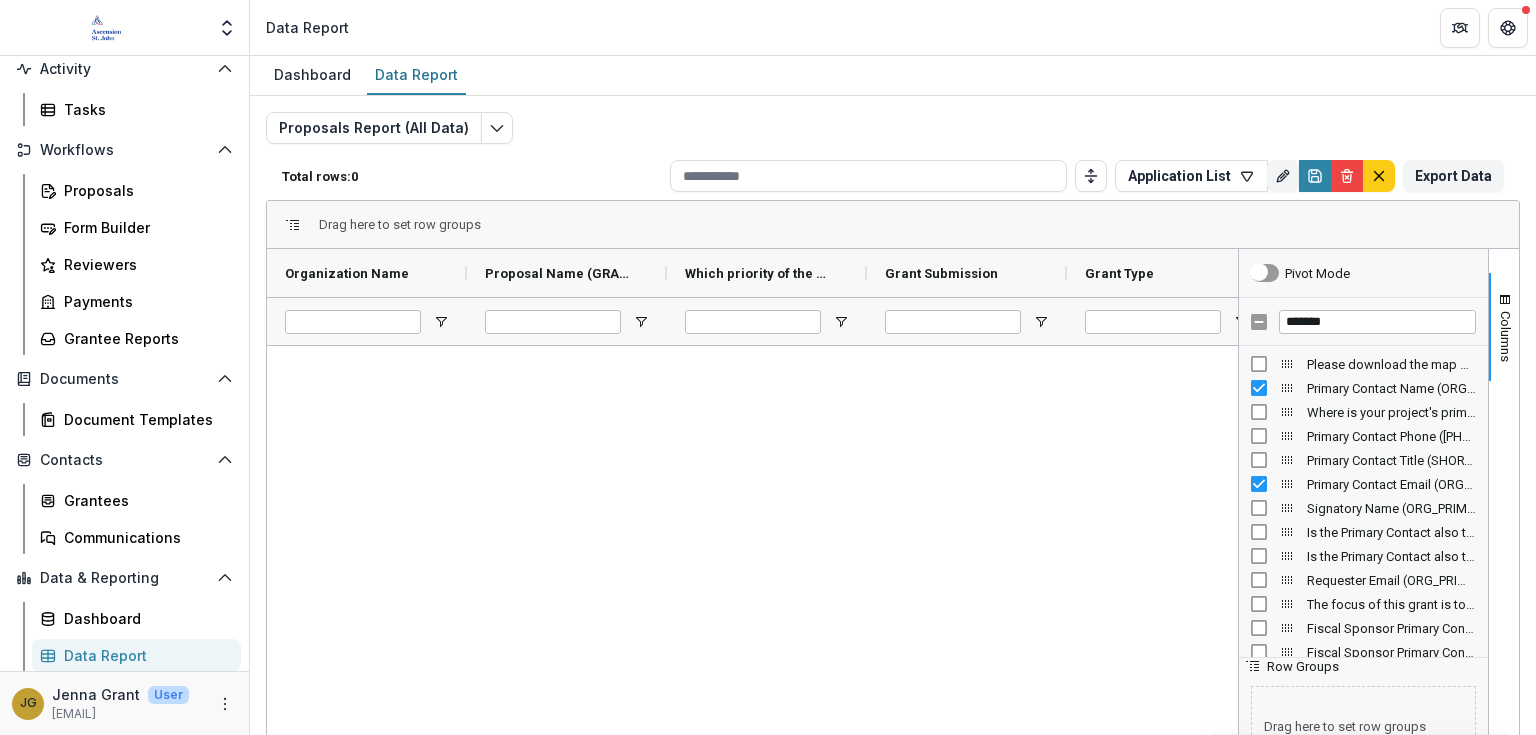 click at bounding box center [752, 619] 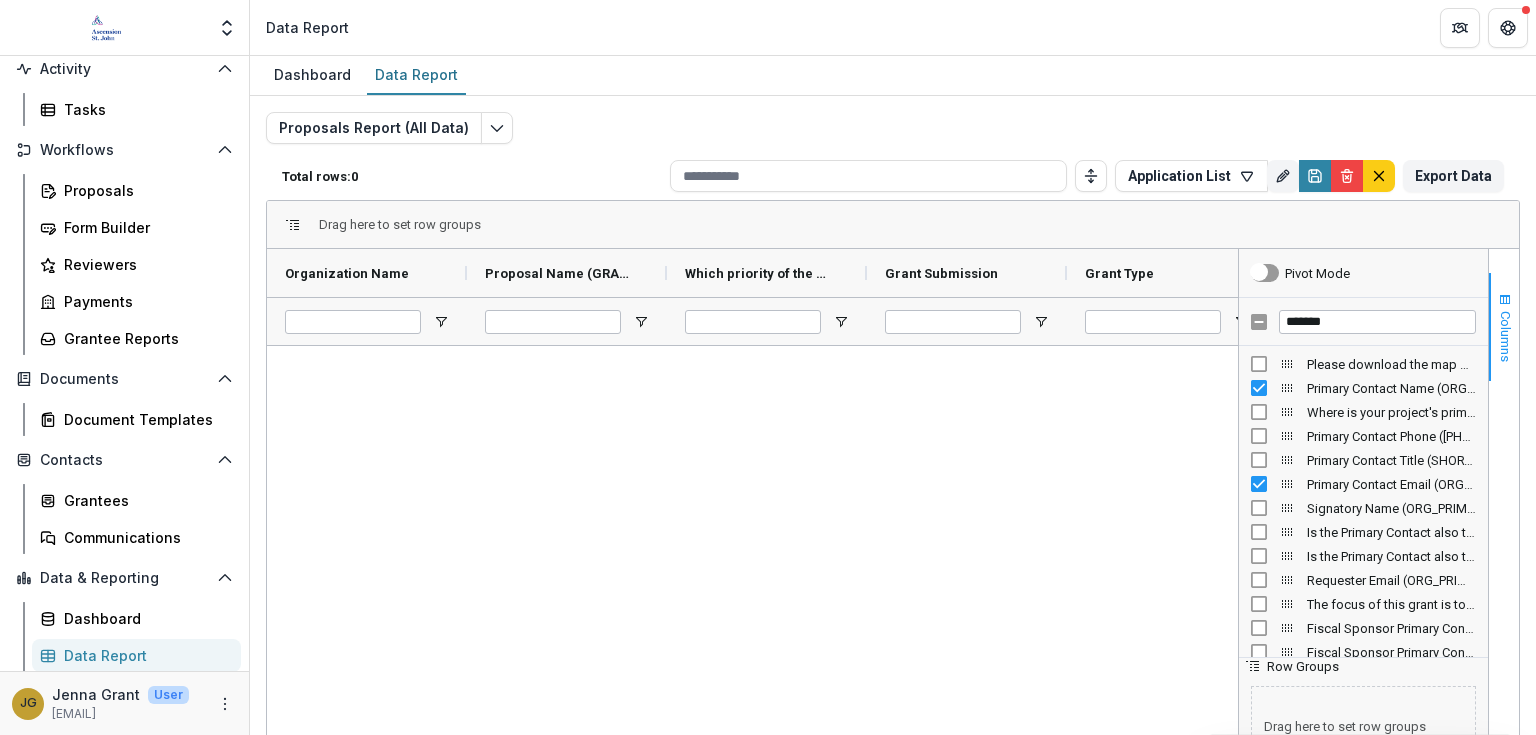 click on "Columns" at bounding box center (1505, 336) 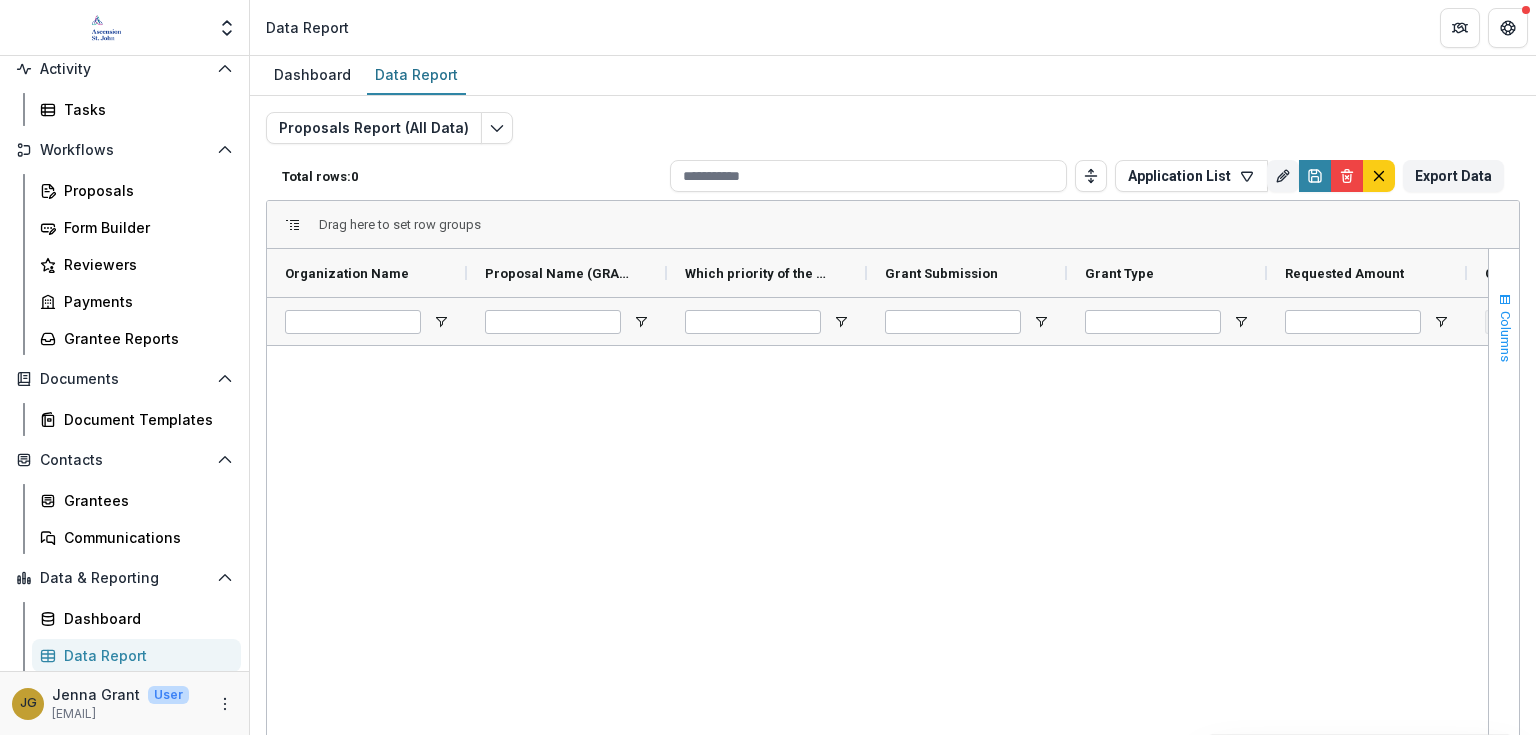 click on "Columns" at bounding box center (1505, 336) 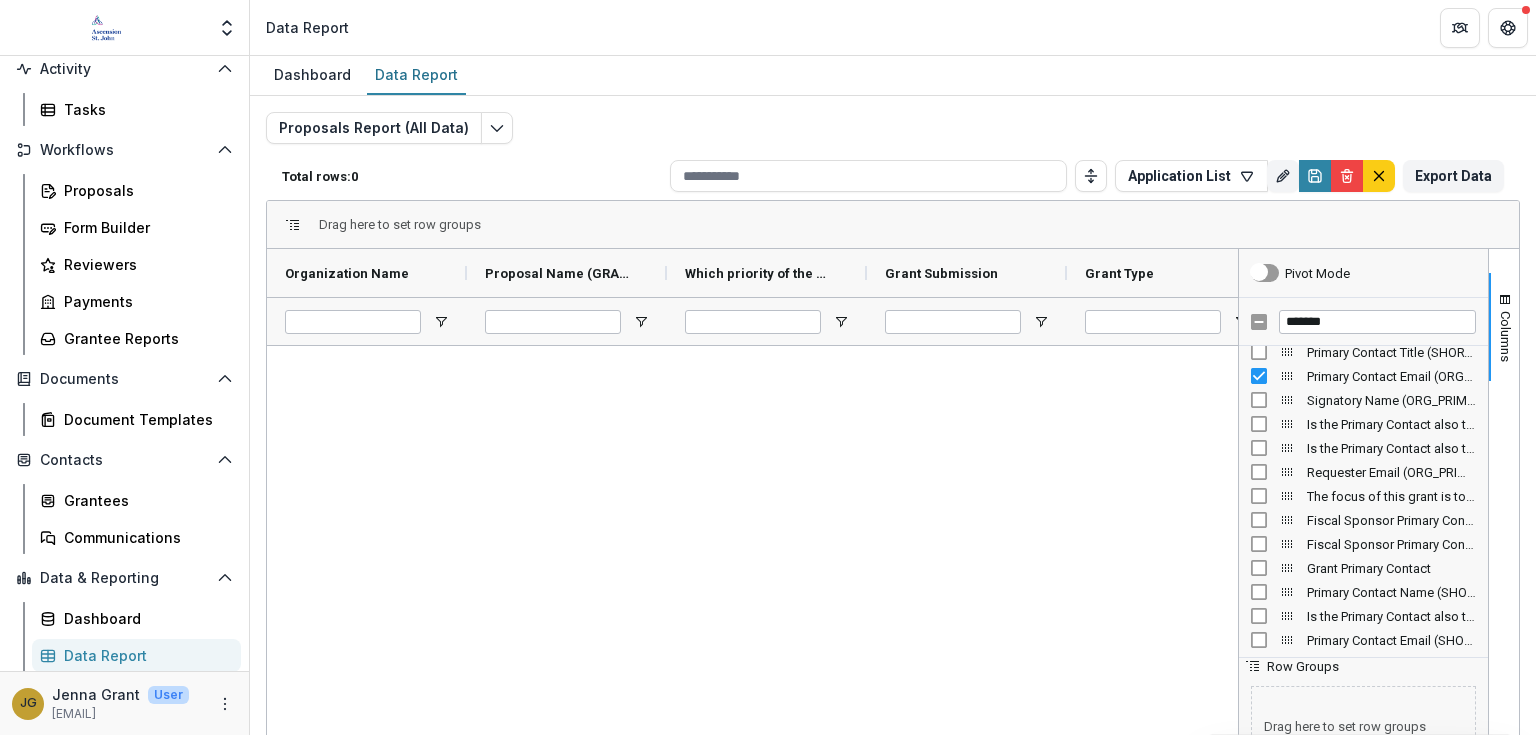 scroll, scrollTop: 0, scrollLeft: 0, axis: both 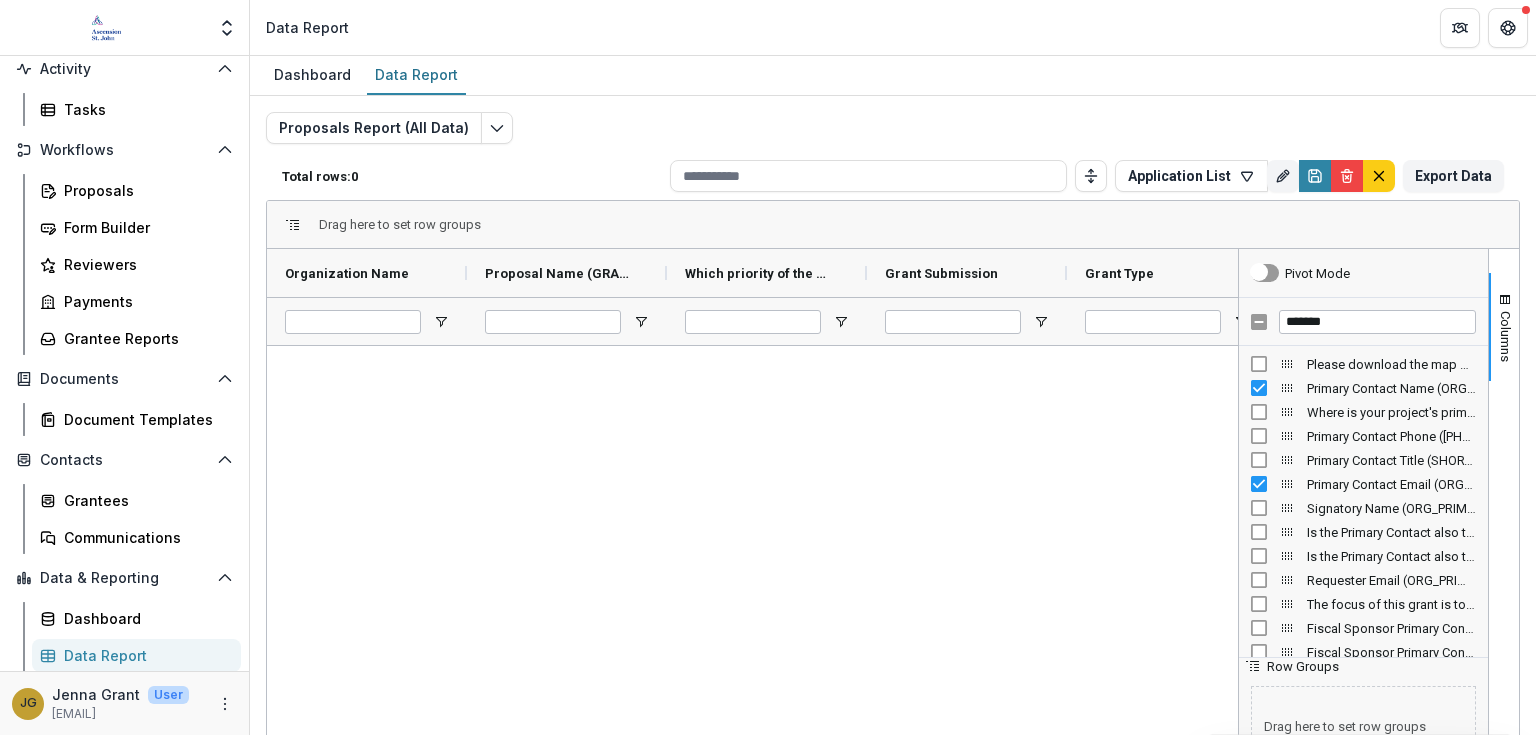 click at bounding box center (752, 619) 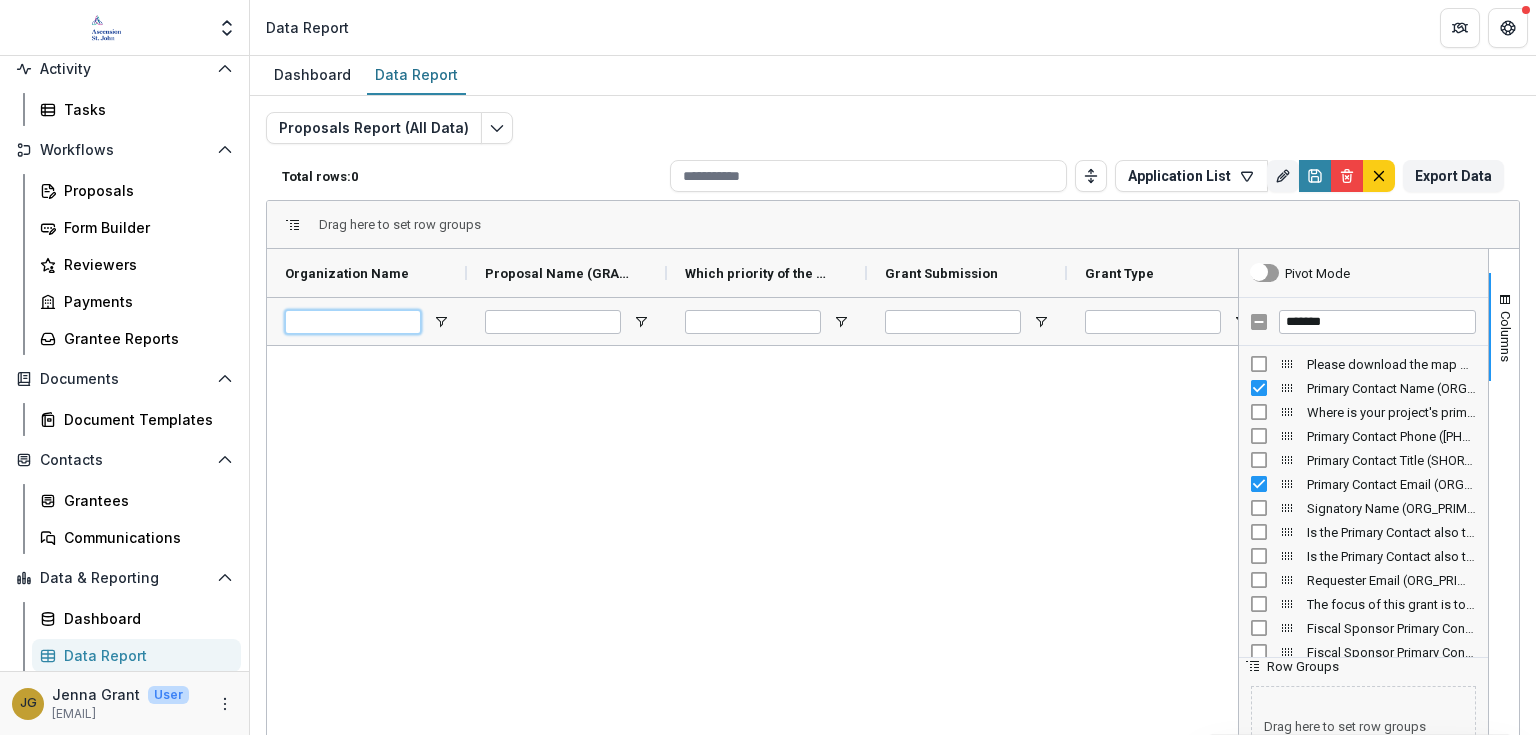 click at bounding box center (353, 322) 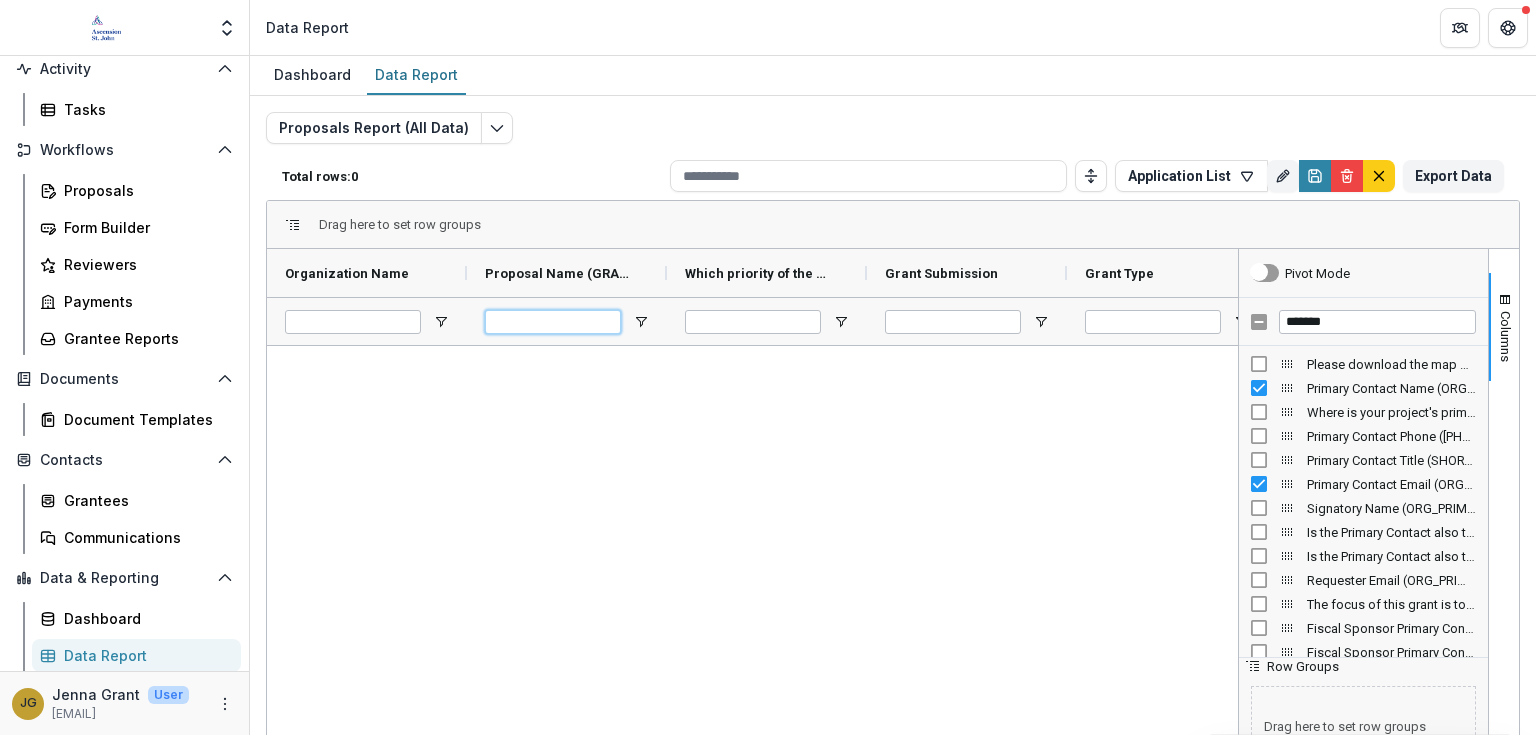 click at bounding box center (553, 322) 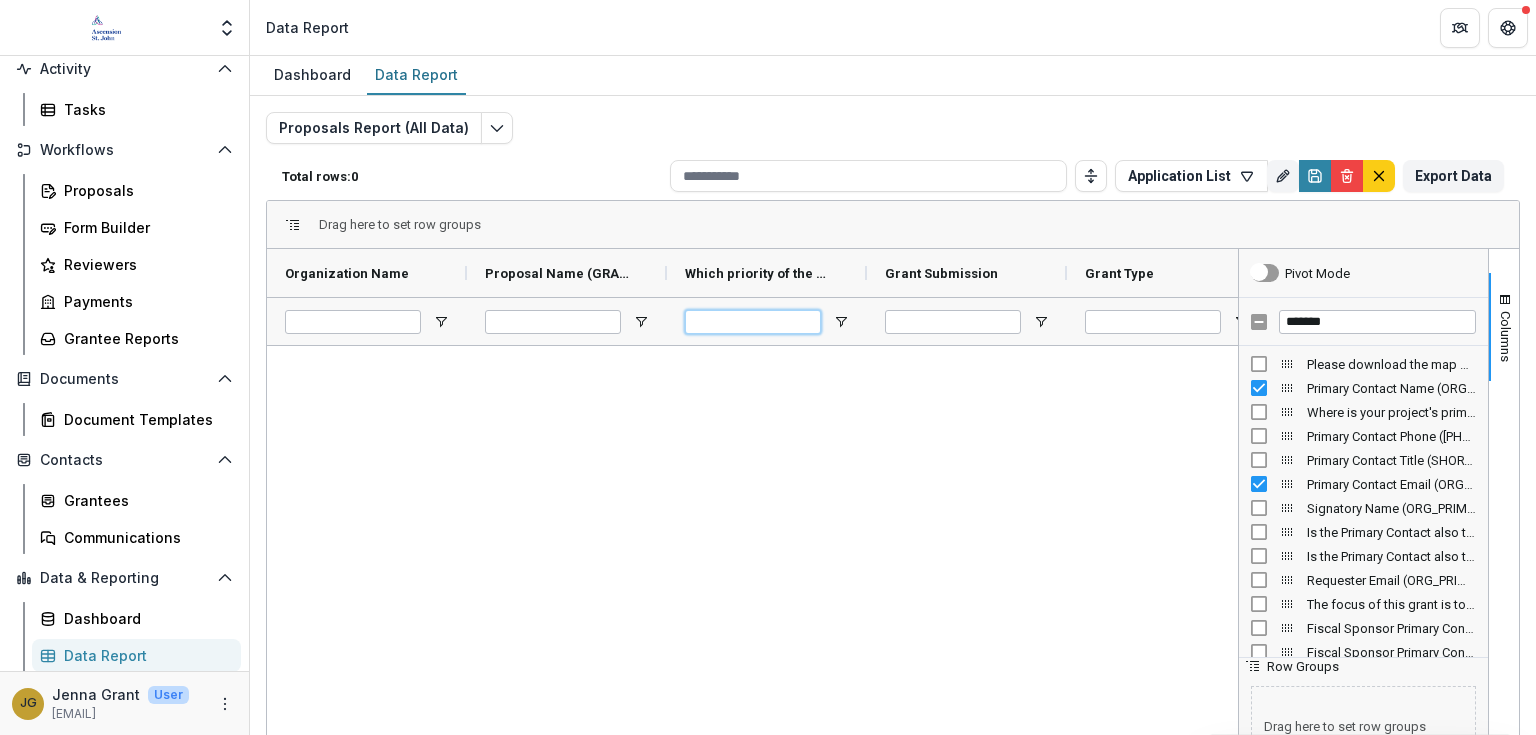 click at bounding box center [753, 322] 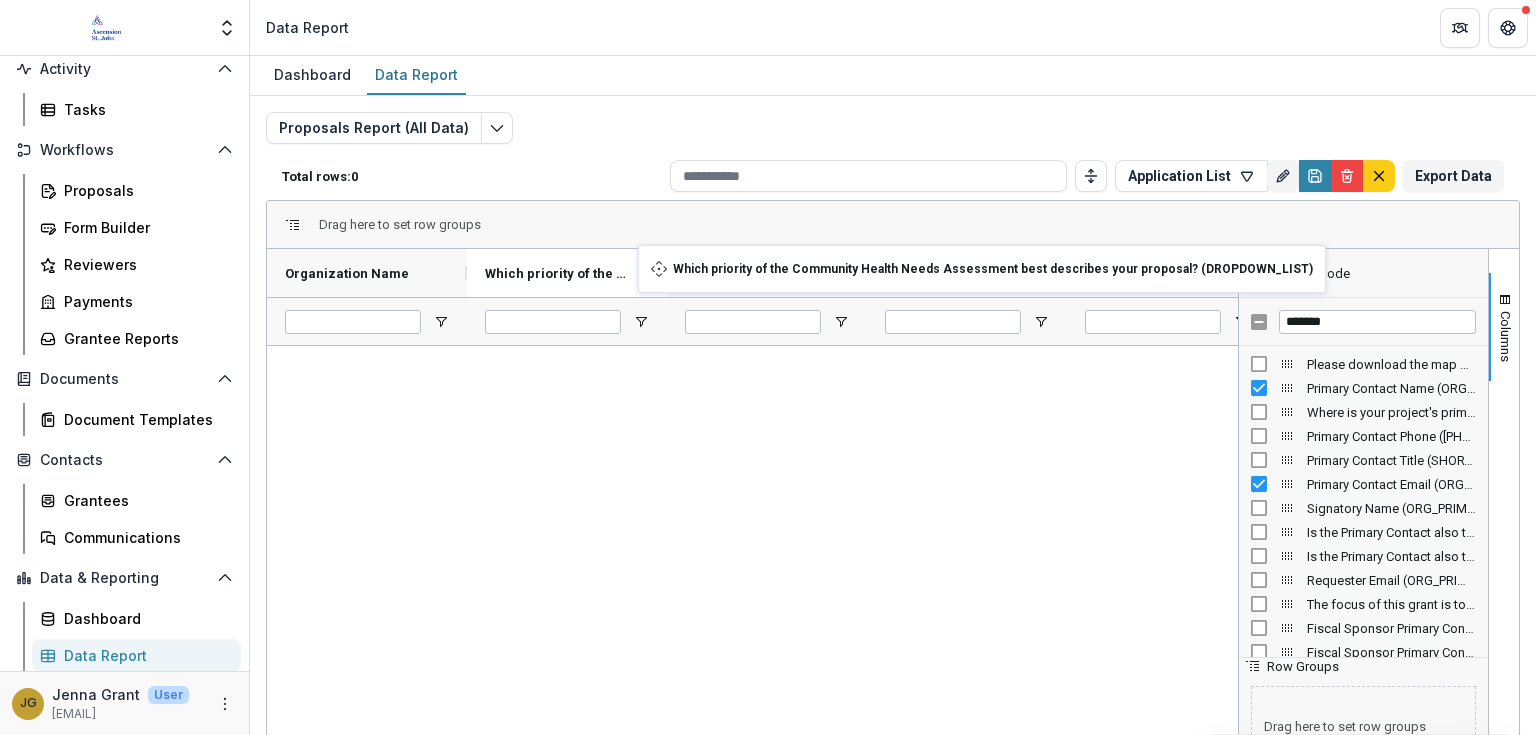 drag, startPoint x: 832, startPoint y: 268, endPoint x: 648, endPoint y: 257, distance: 184.3285 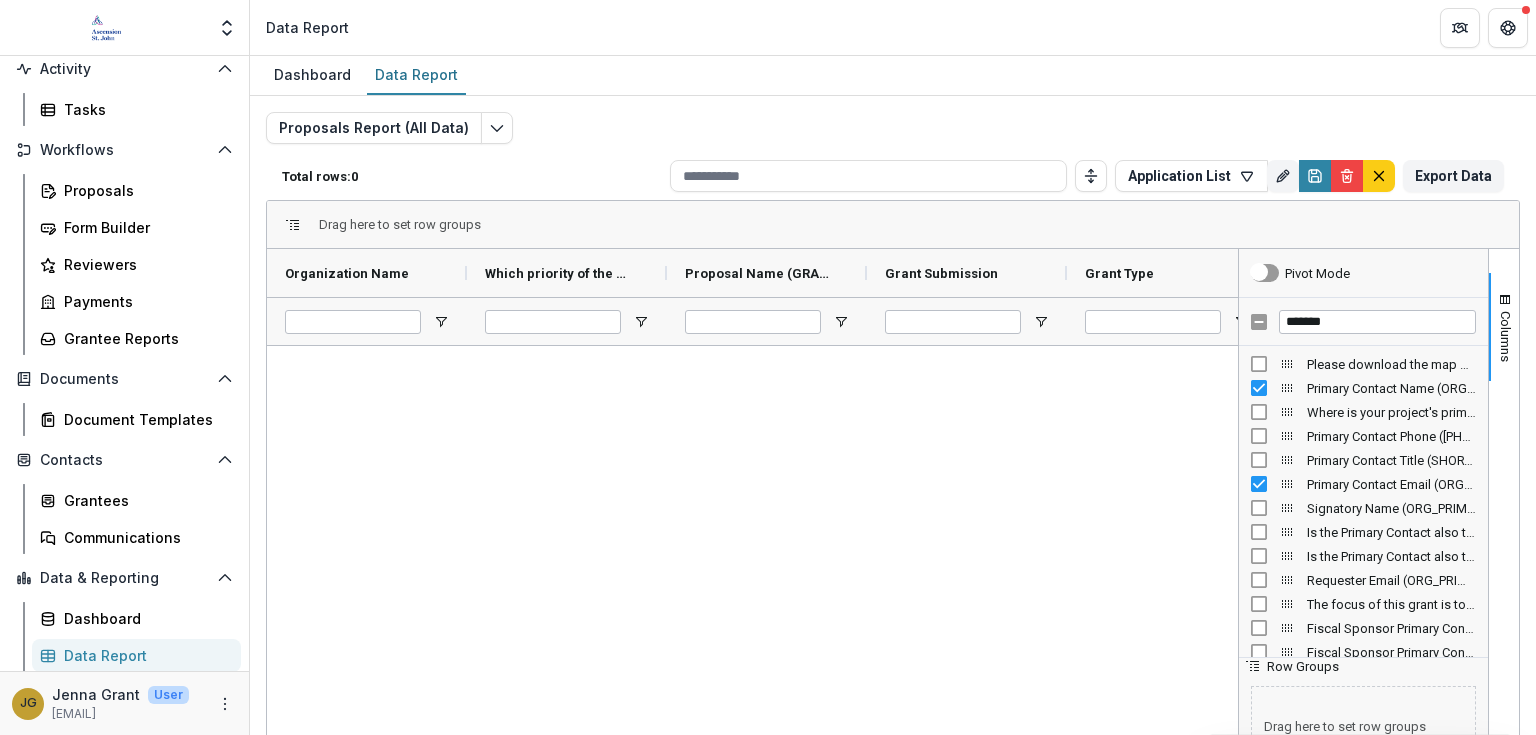 click at bounding box center (752, 619) 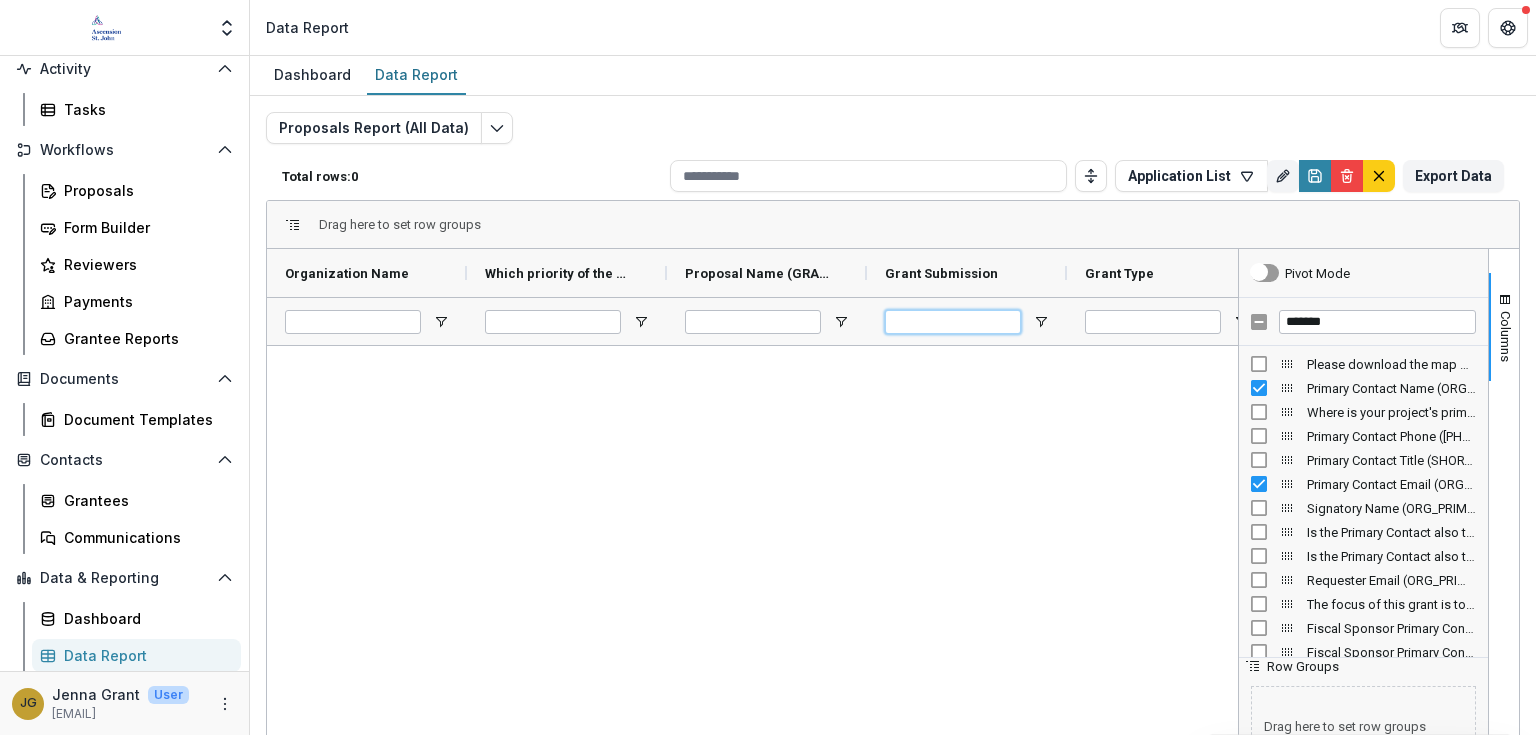 click at bounding box center (953, 322) 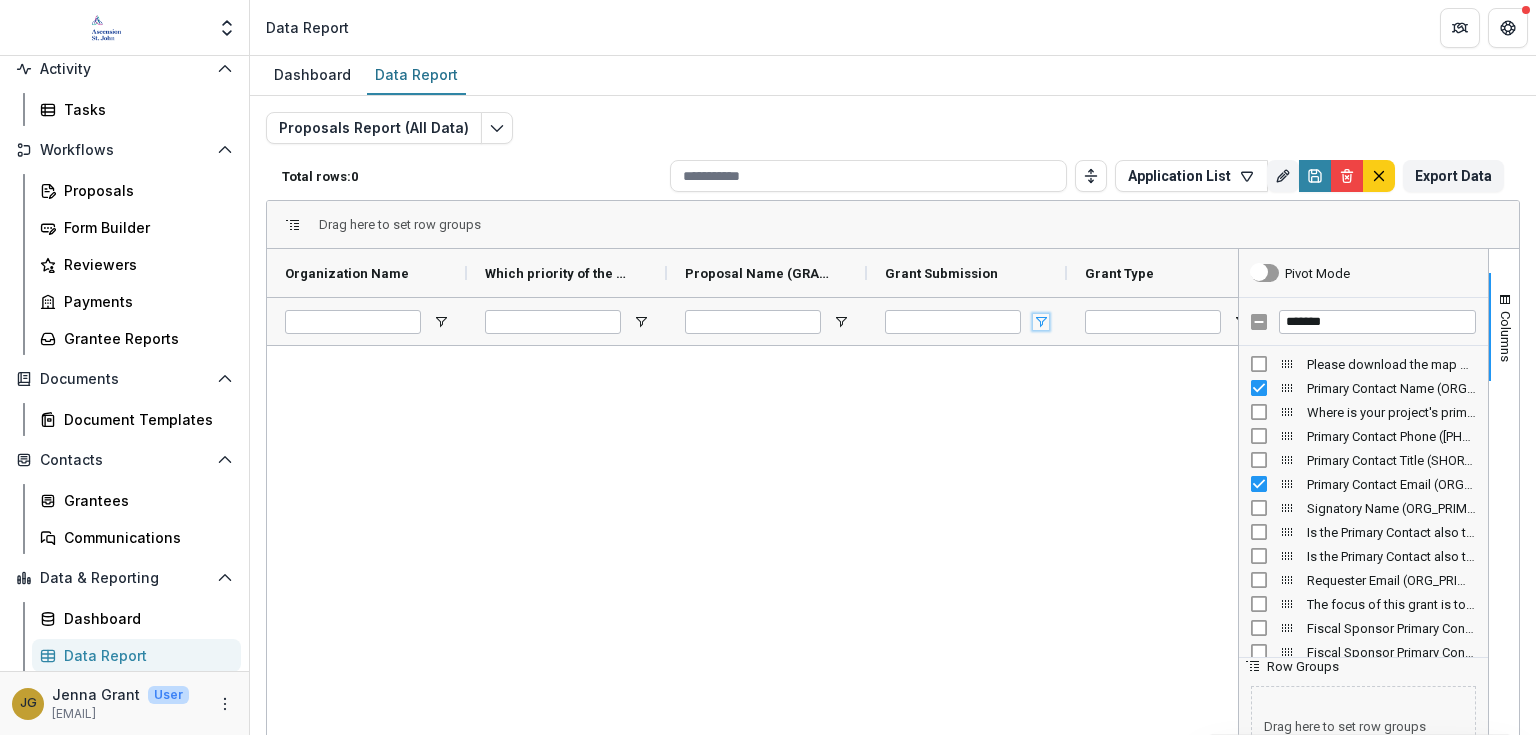 click at bounding box center (1041, 322) 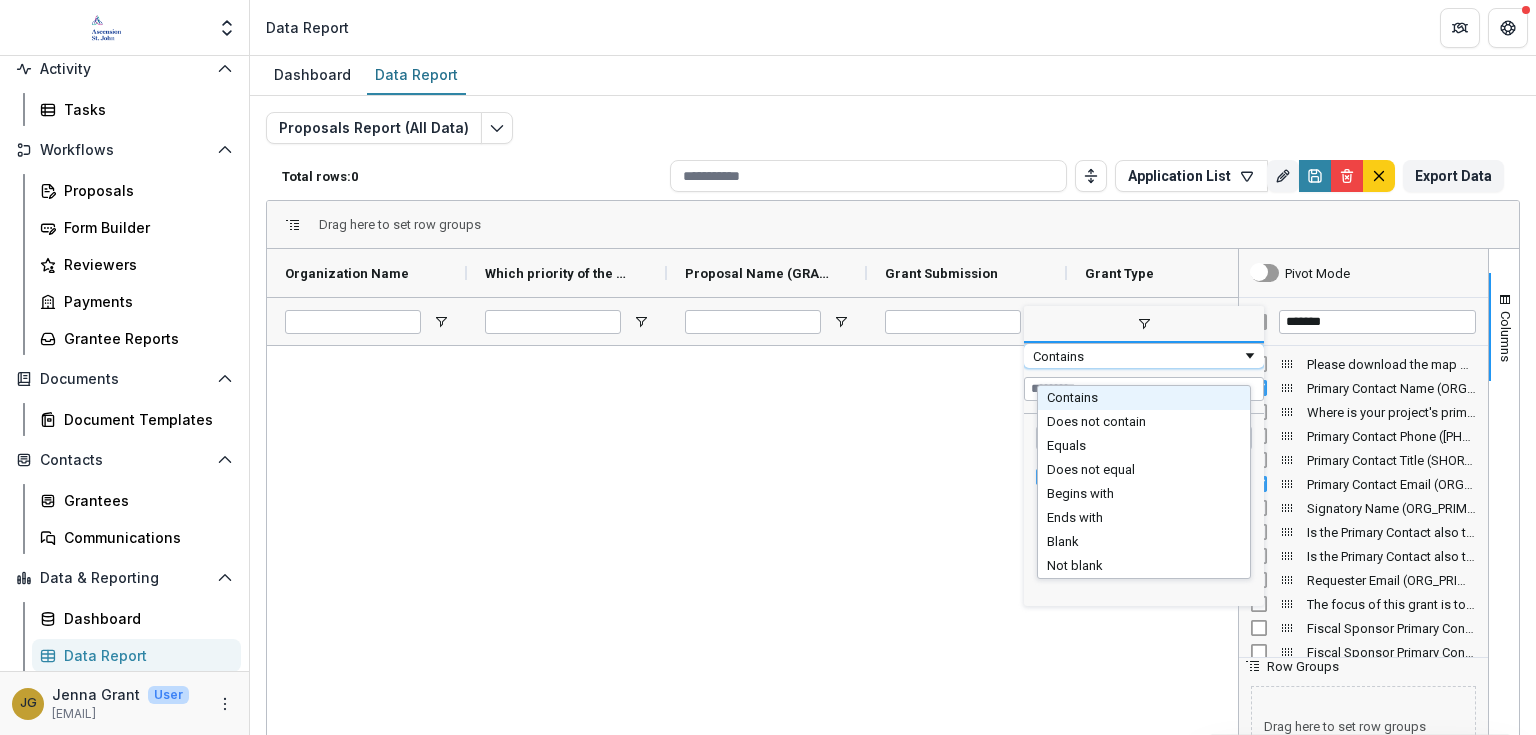 click on "Contains" at bounding box center (1137, 356) 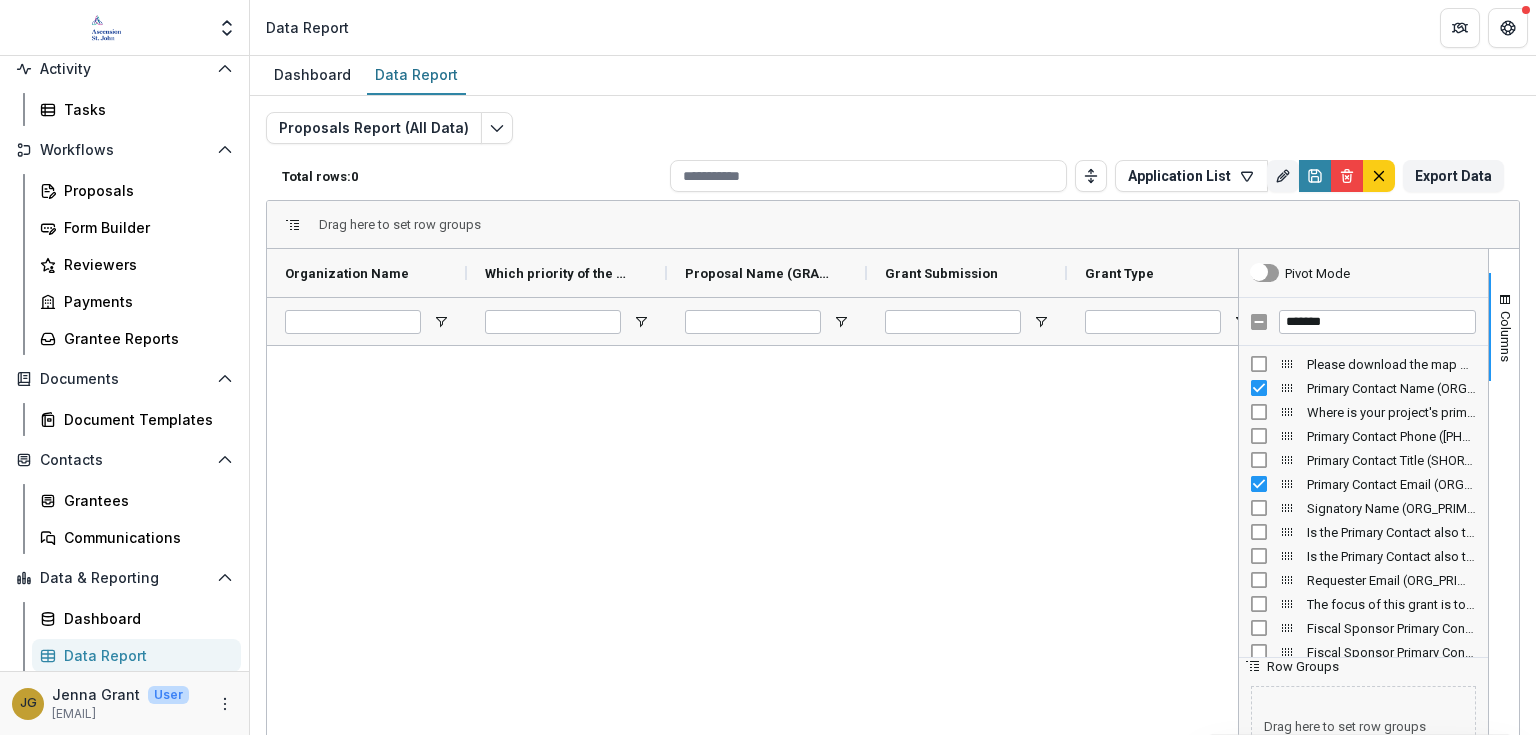 click at bounding box center [752, 619] 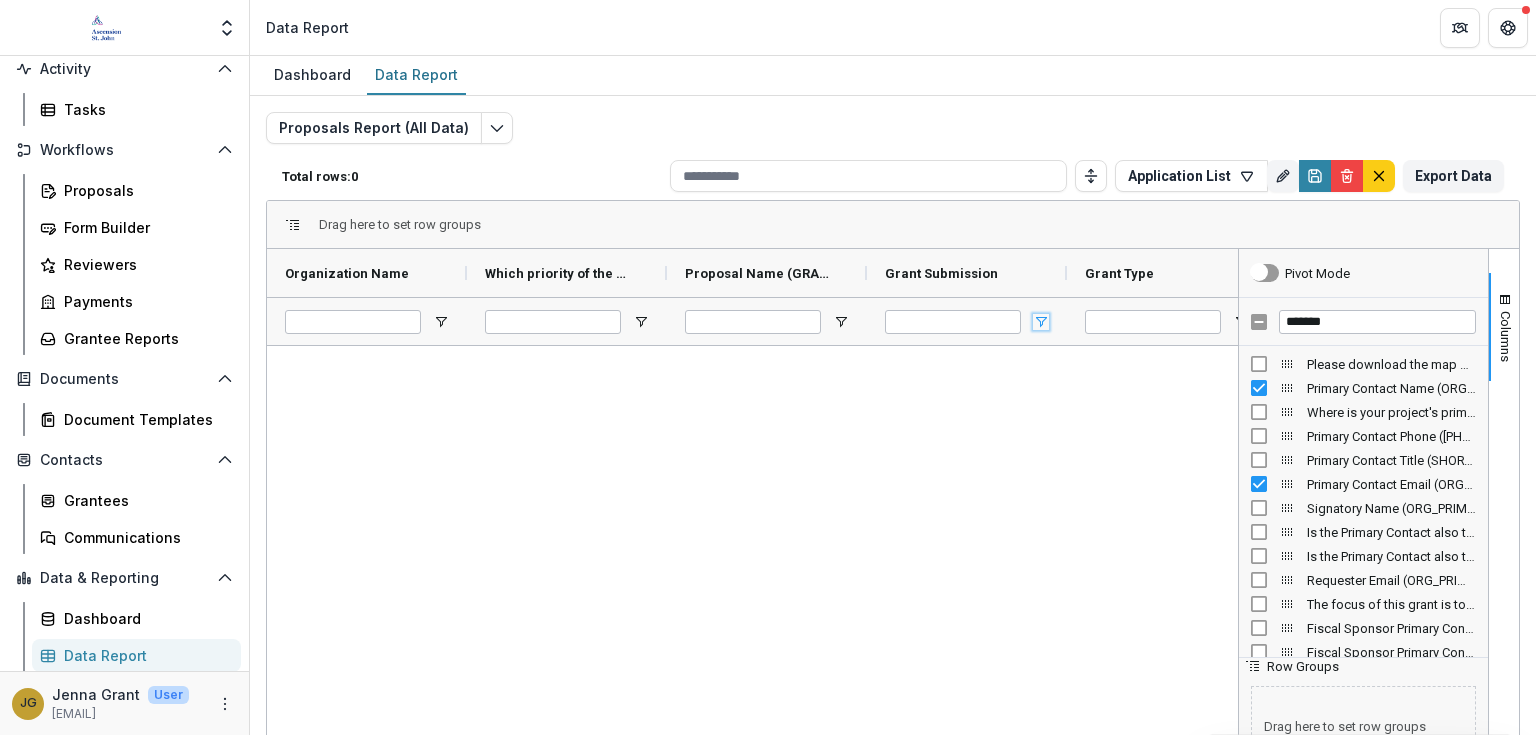 click at bounding box center (1041, 322) 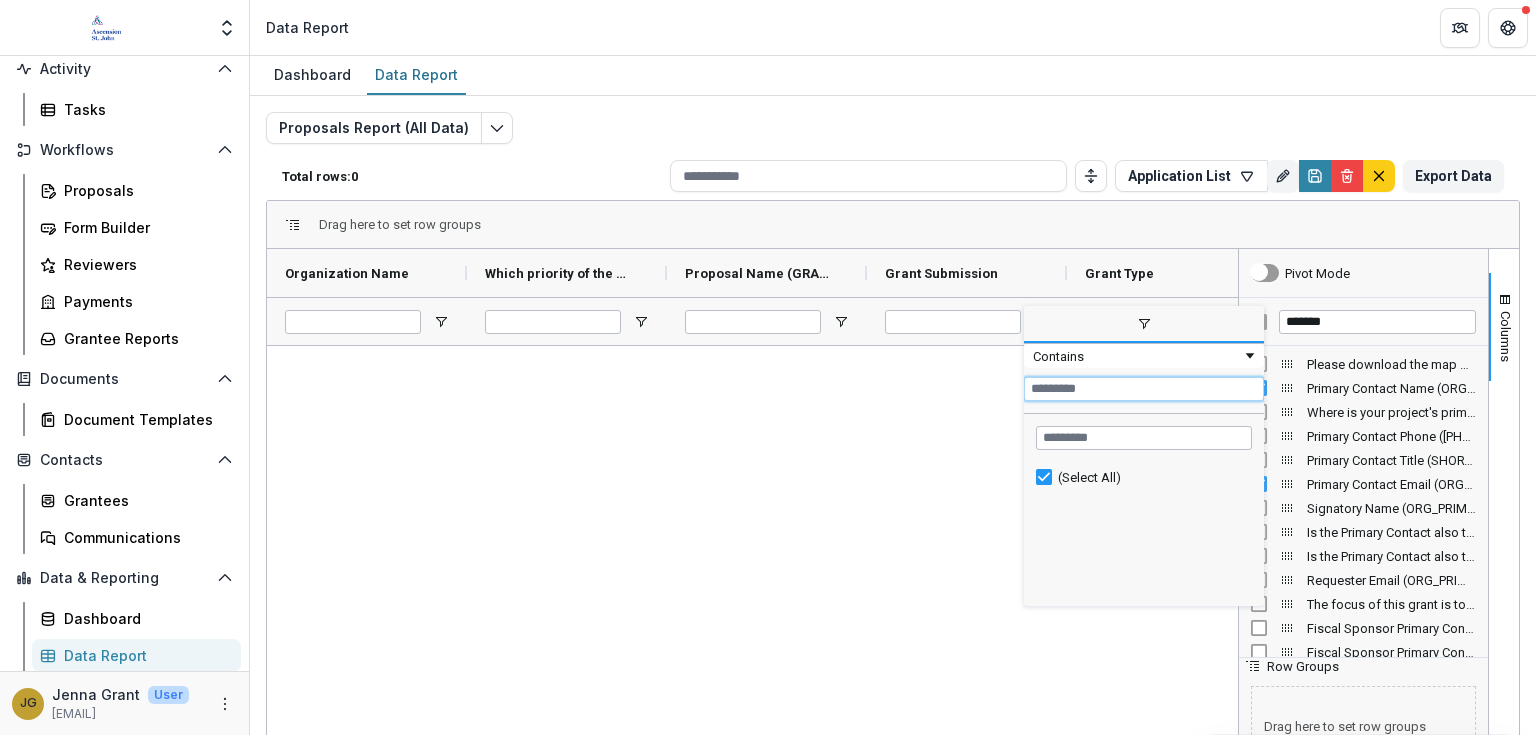 click at bounding box center [1144, 389] 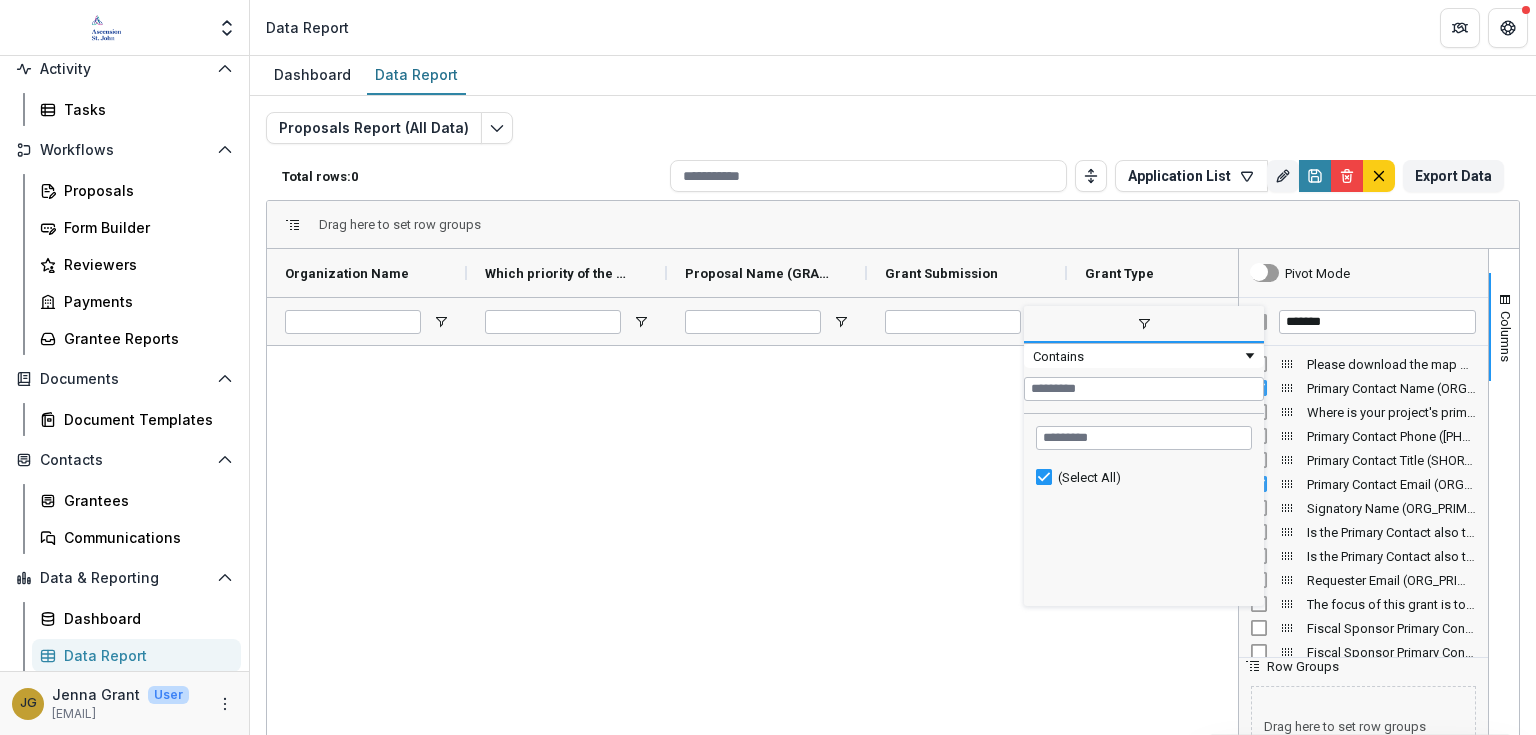 click at bounding box center [752, 619] 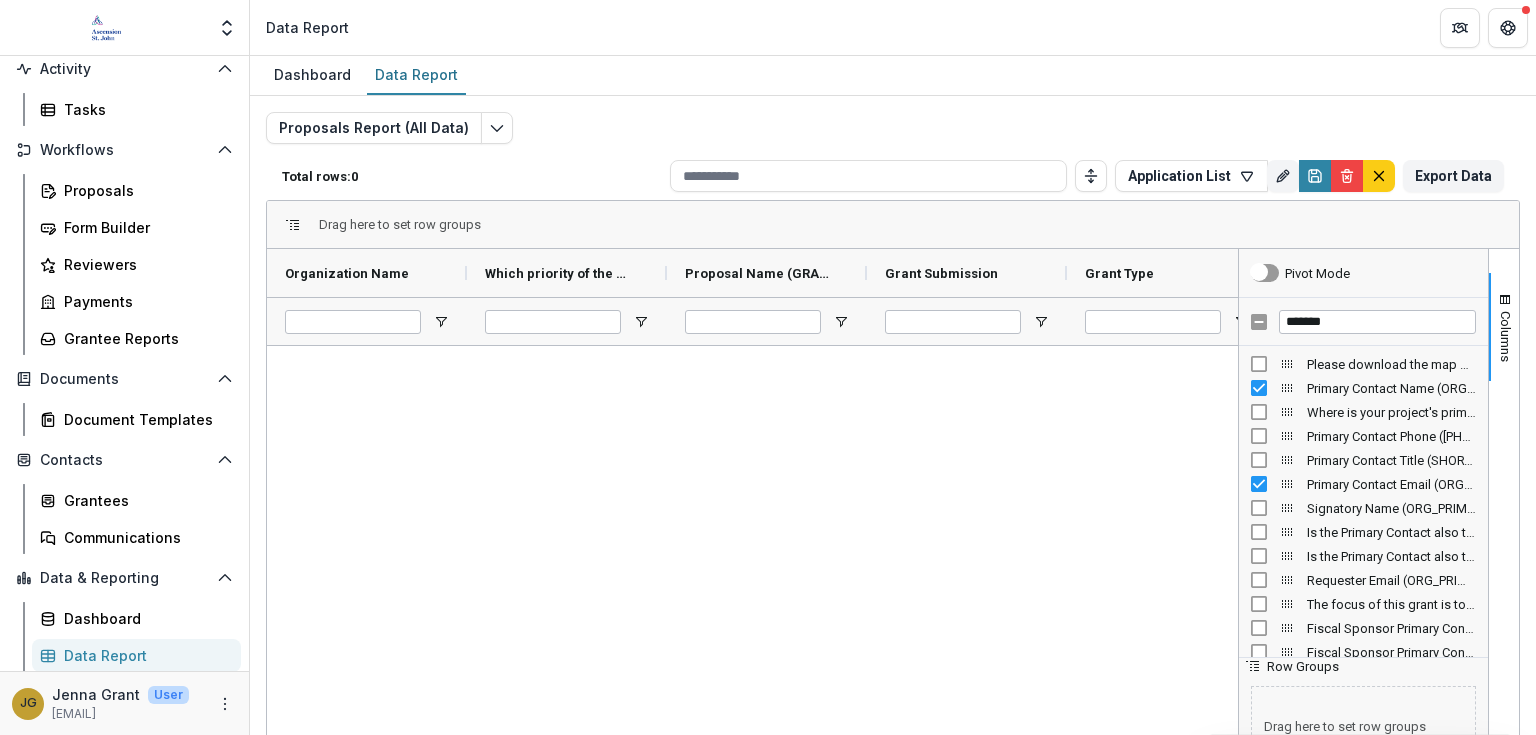 click at bounding box center (752, 619) 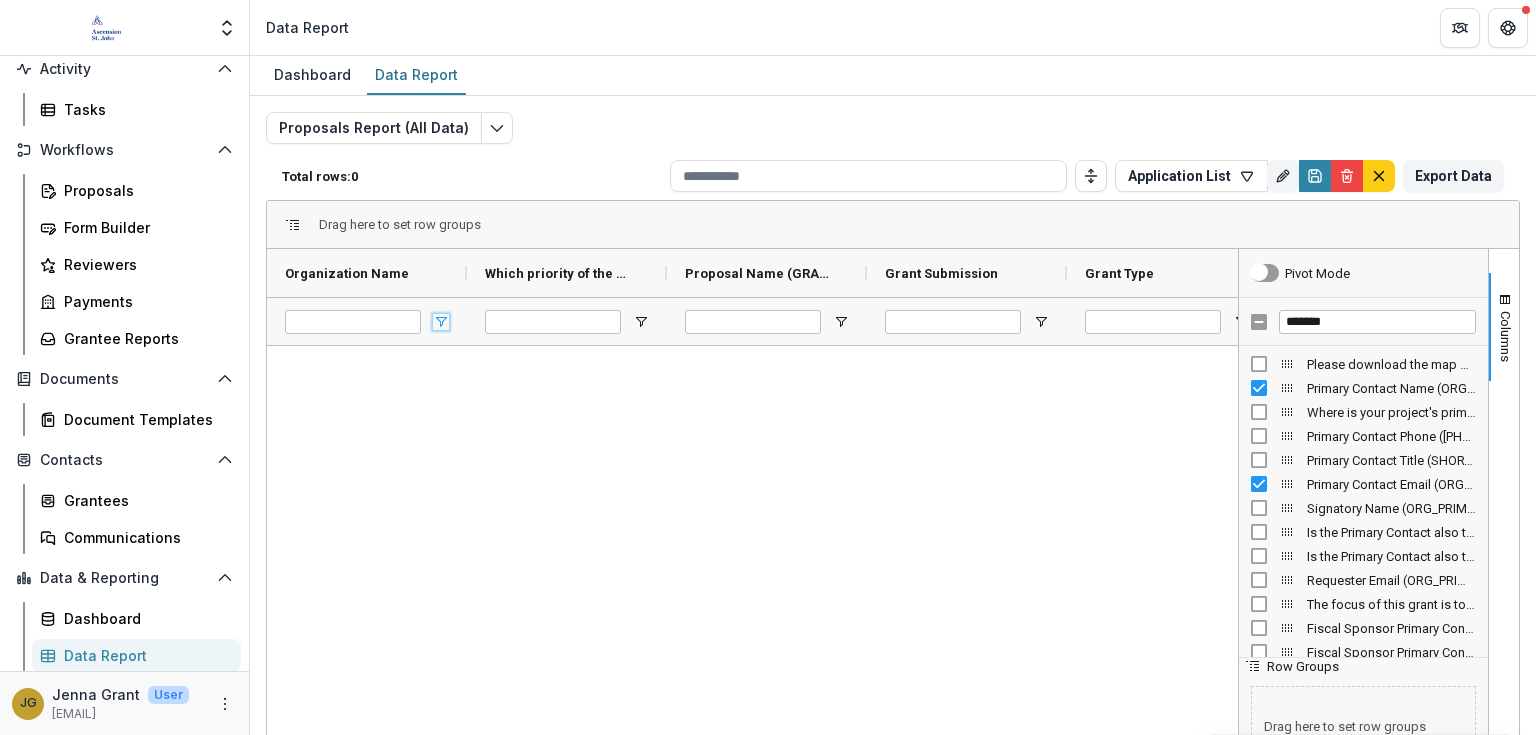 click at bounding box center (441, 322) 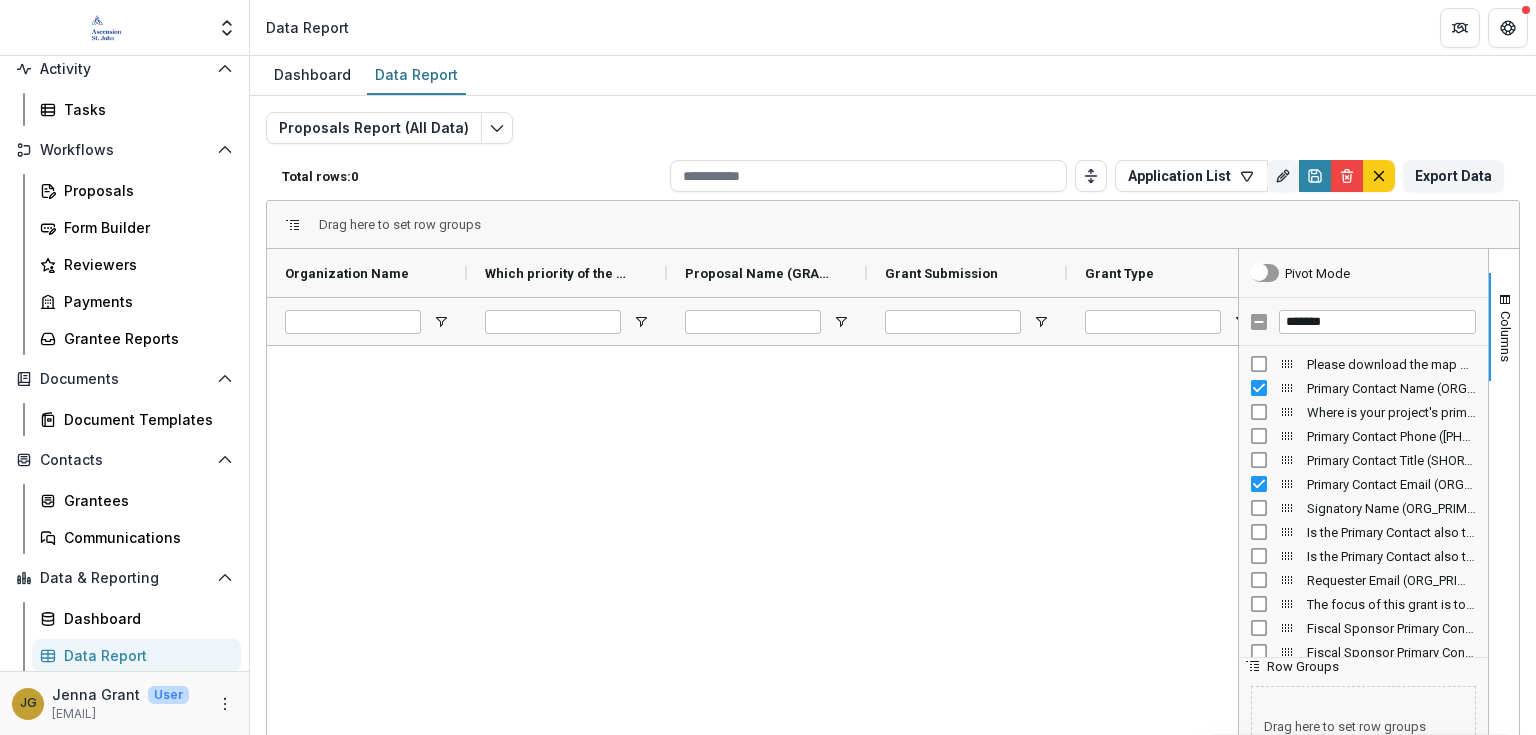 click at bounding box center (752, 619) 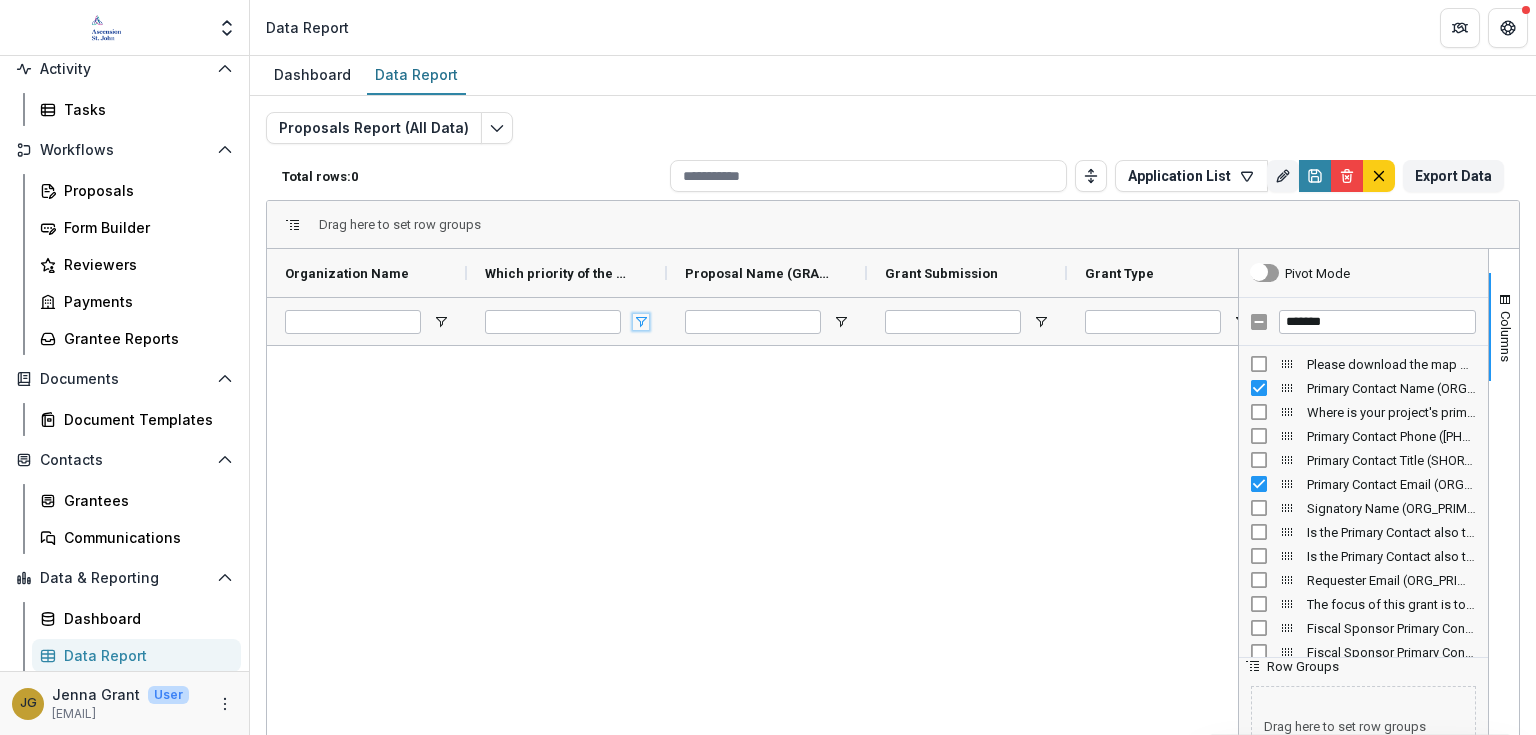 click at bounding box center [641, 322] 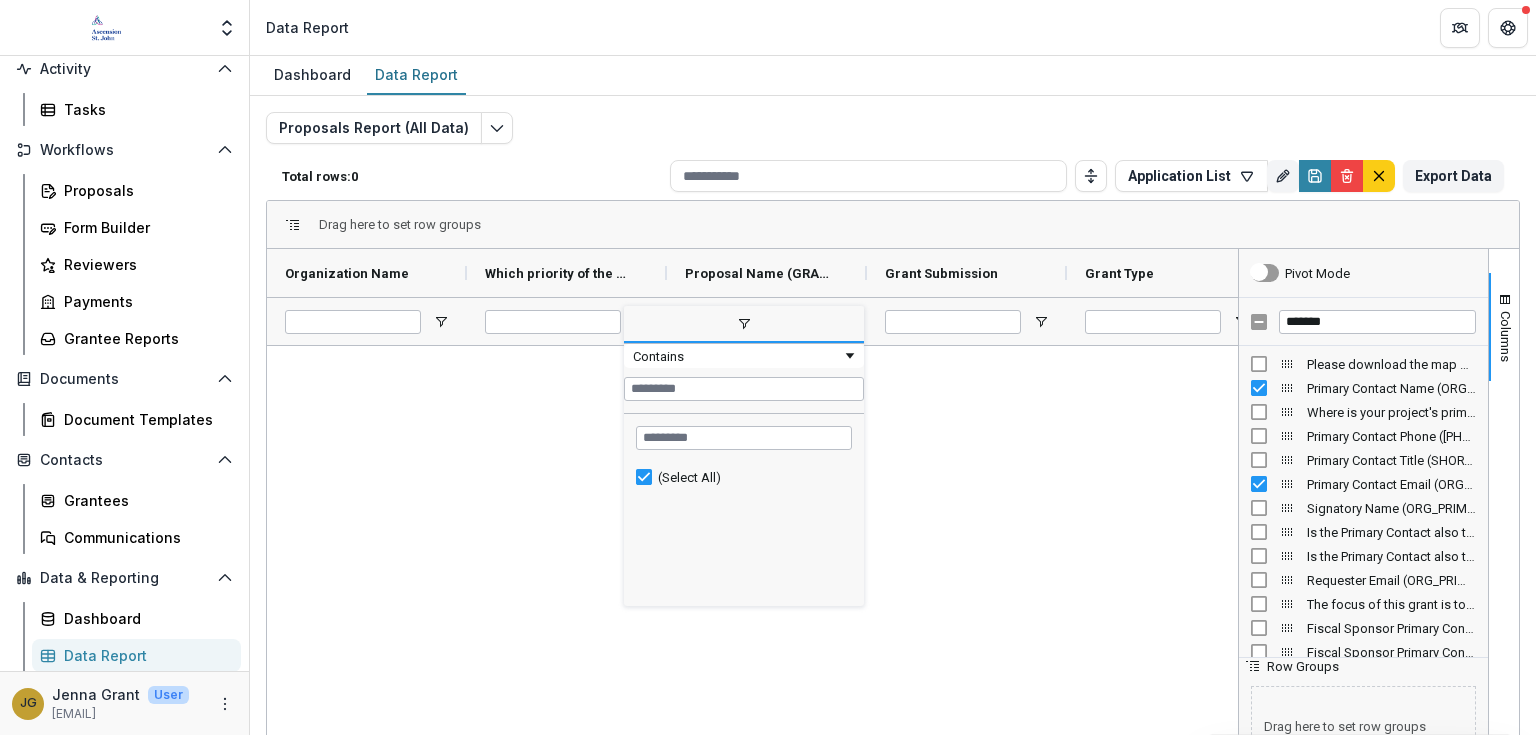 click at bounding box center (744, 325) 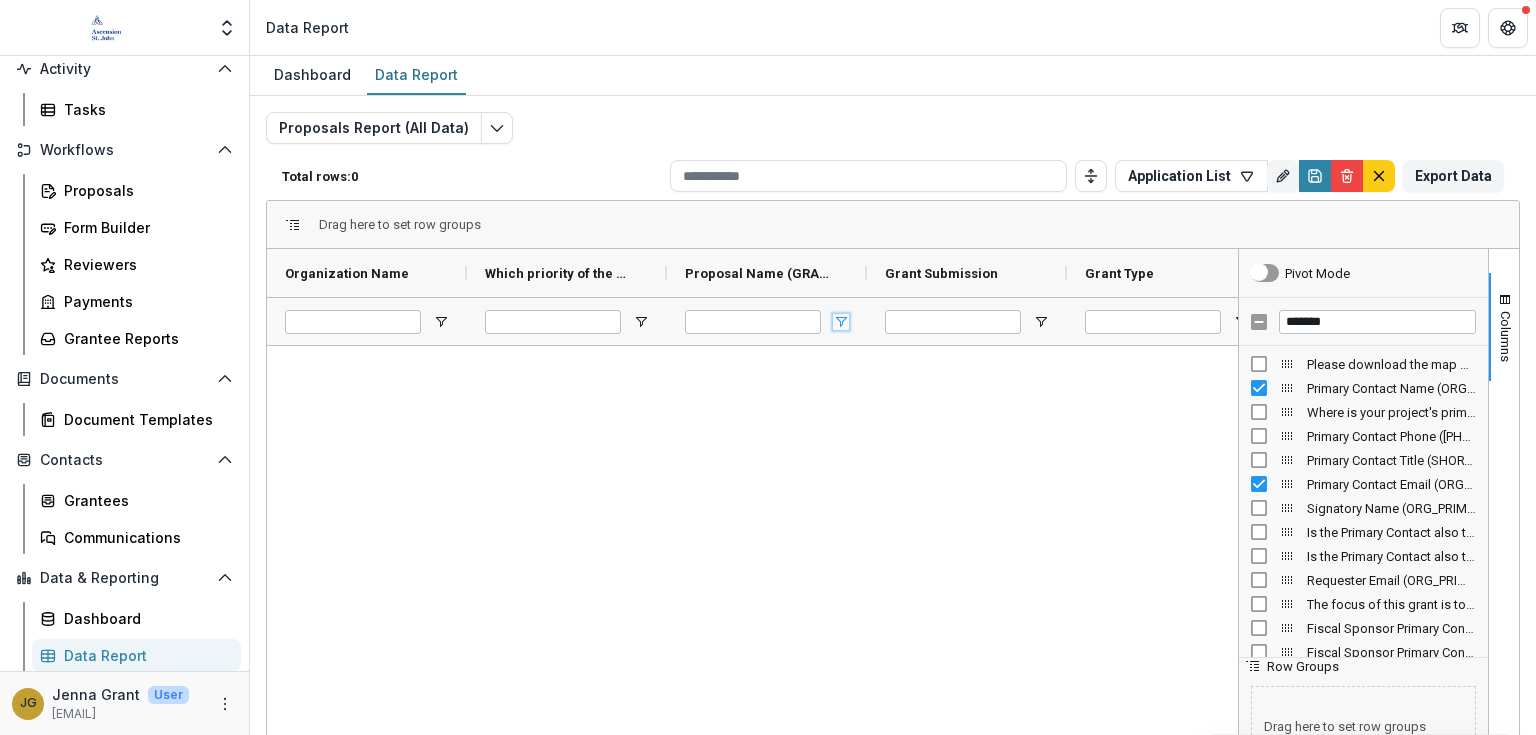 click at bounding box center [841, 322] 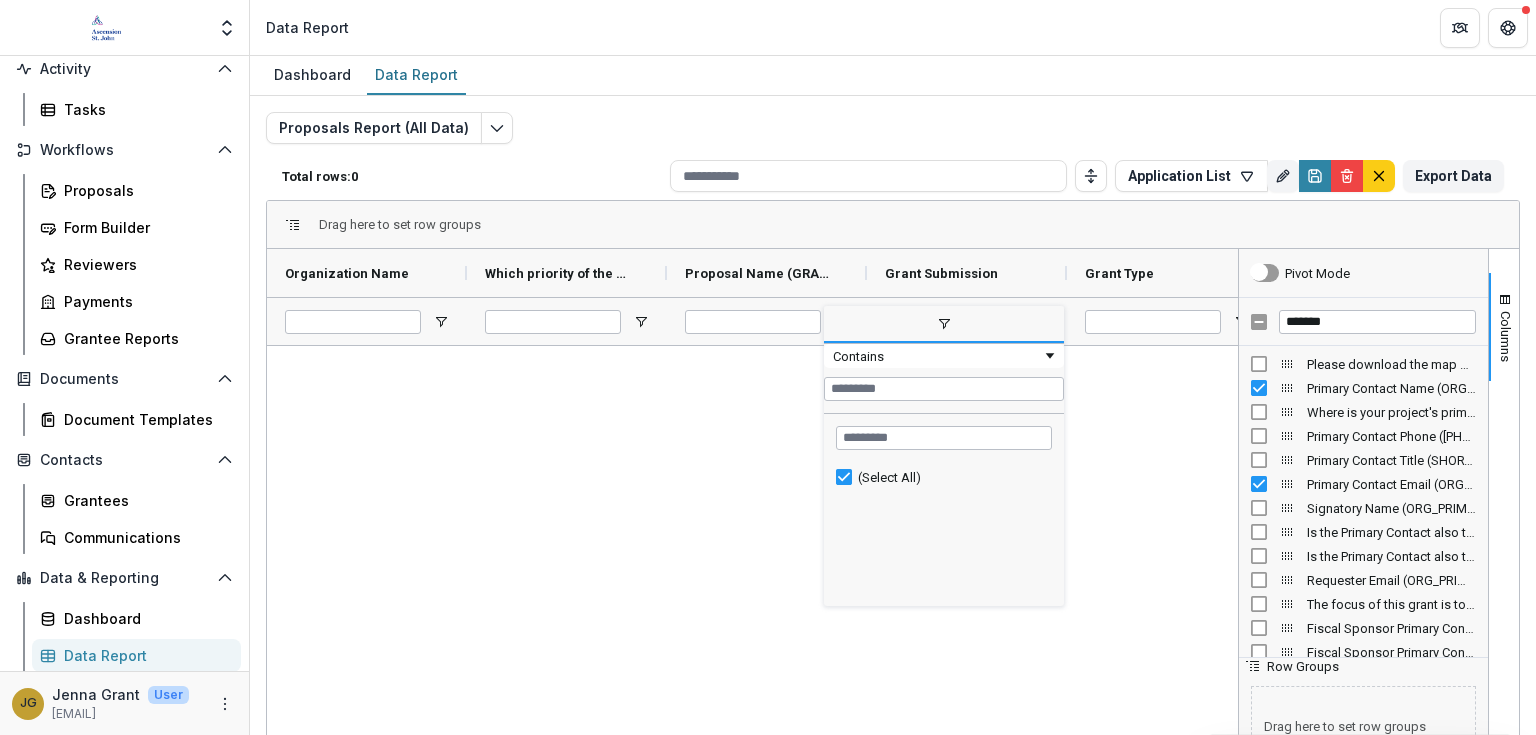 click at bounding box center (944, 325) 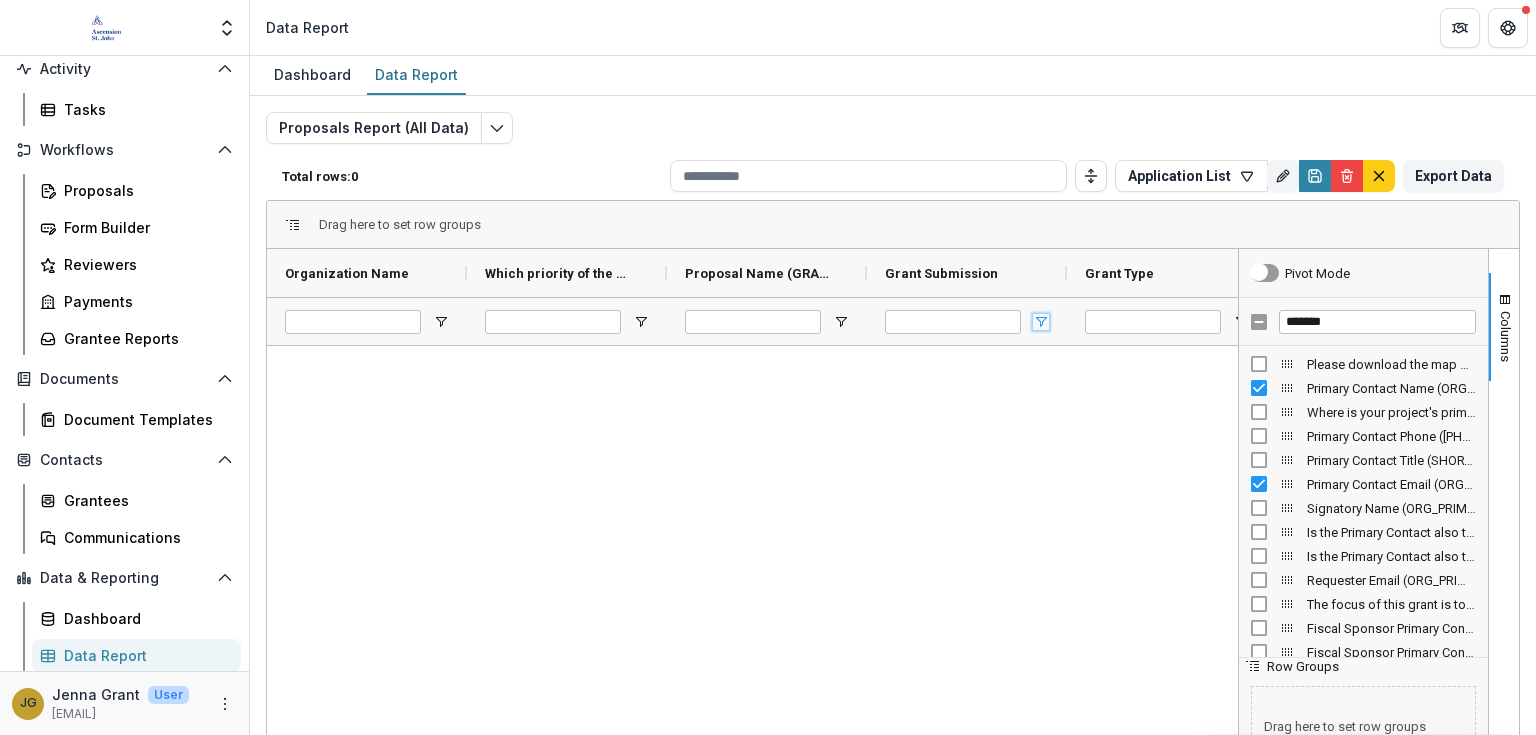 click at bounding box center [1041, 322] 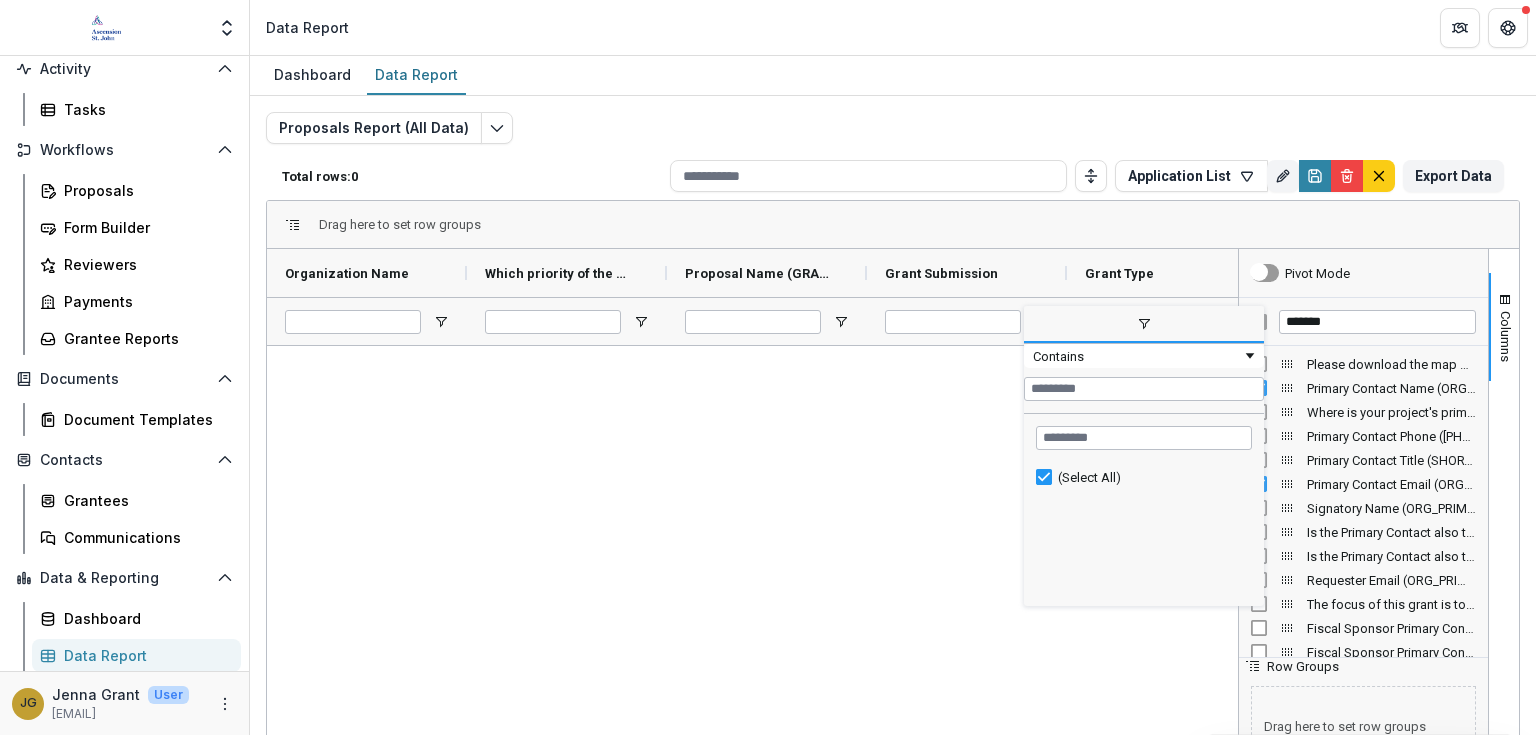 click at bounding box center (1144, 325) 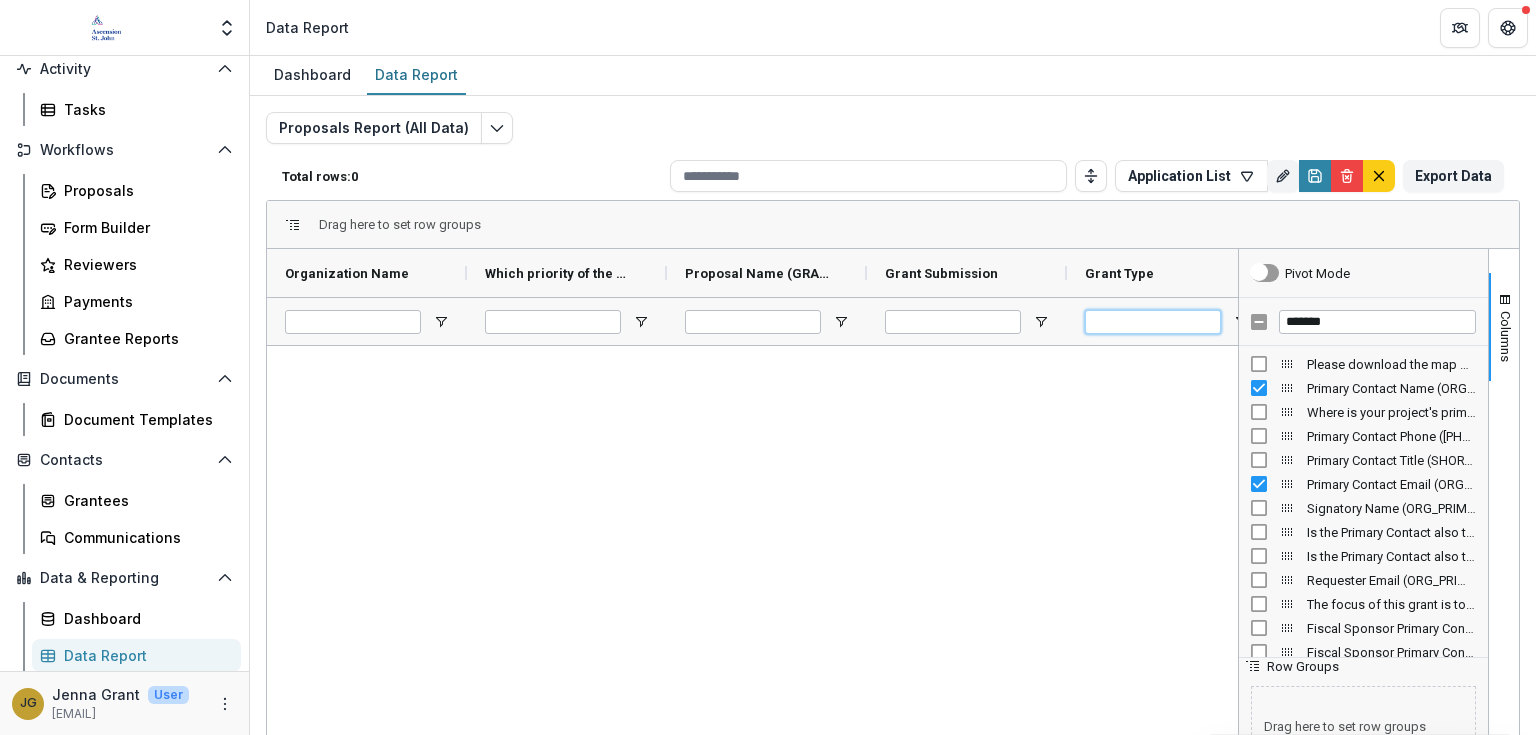 click at bounding box center [1153, 322] 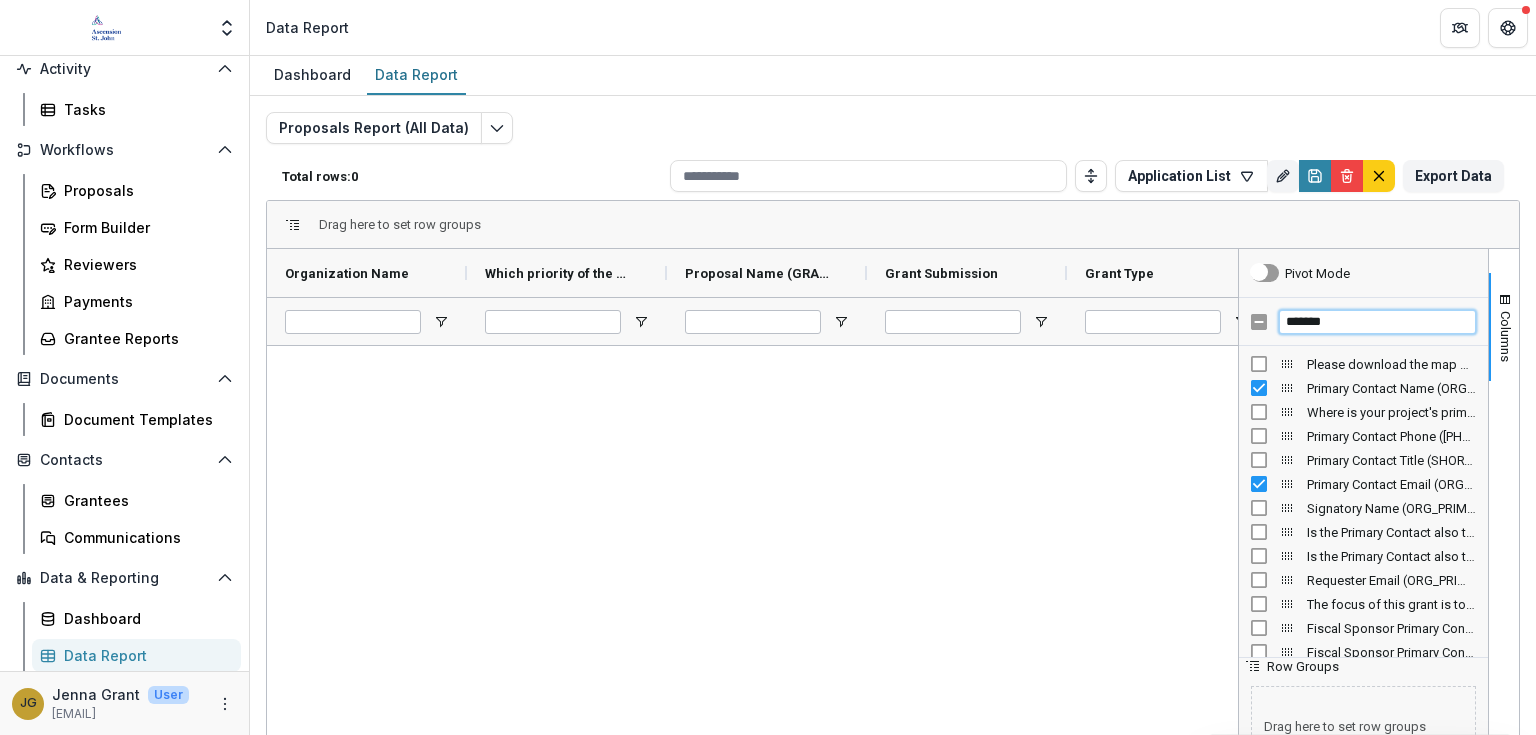drag, startPoint x: 1351, startPoint y: 328, endPoint x: 1191, endPoint y: 306, distance: 161.50542 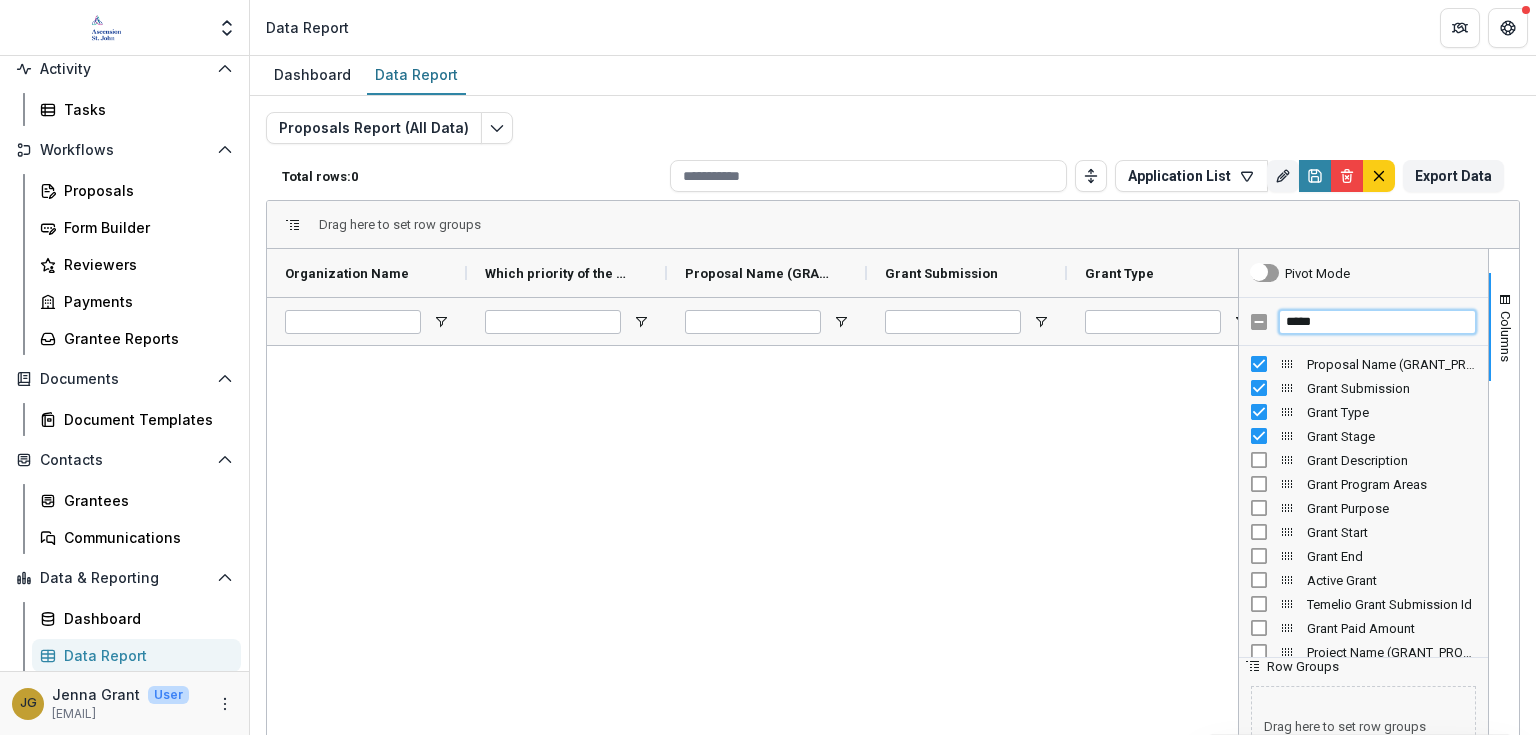 click on "*****" at bounding box center (1363, 322) 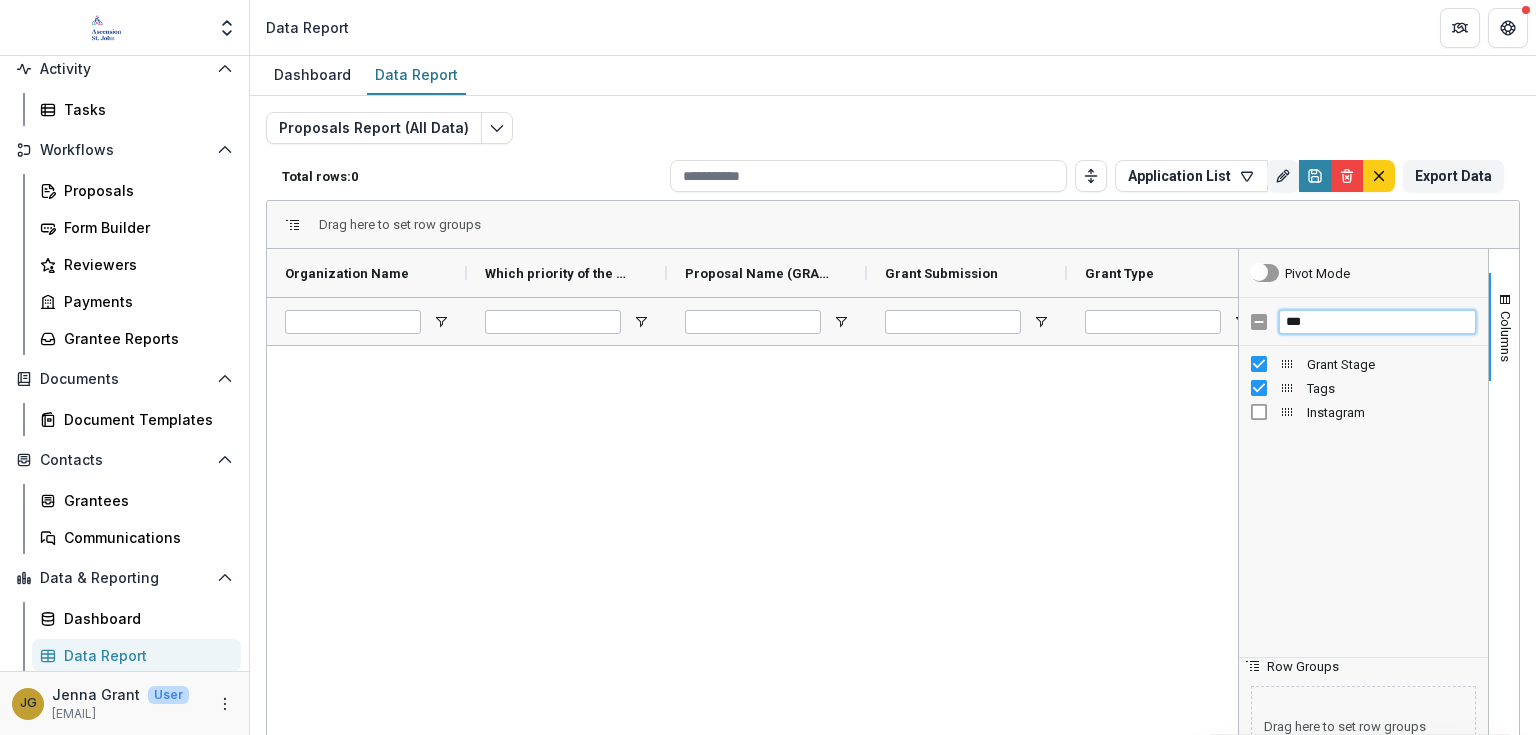 type on "***" 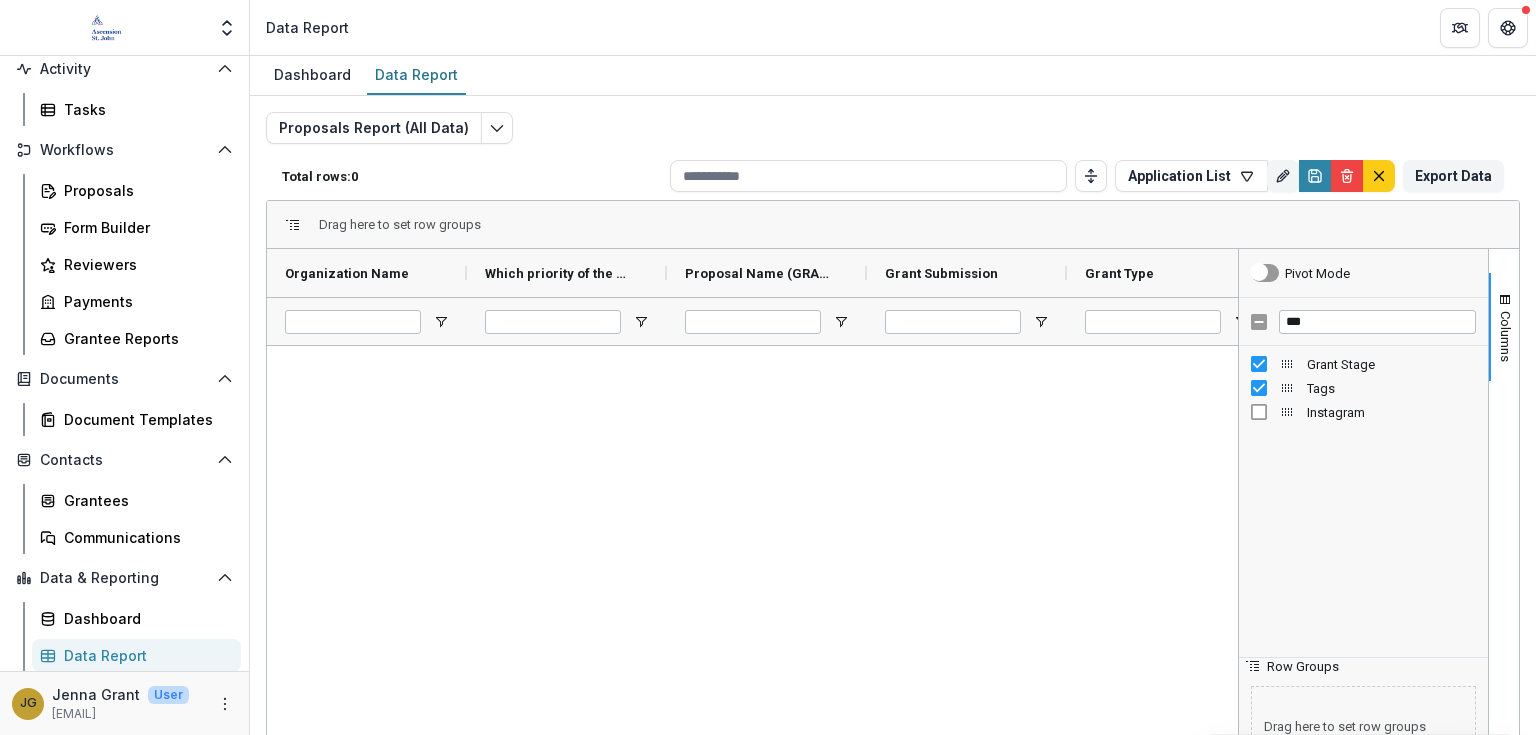 click at bounding box center [752, 619] 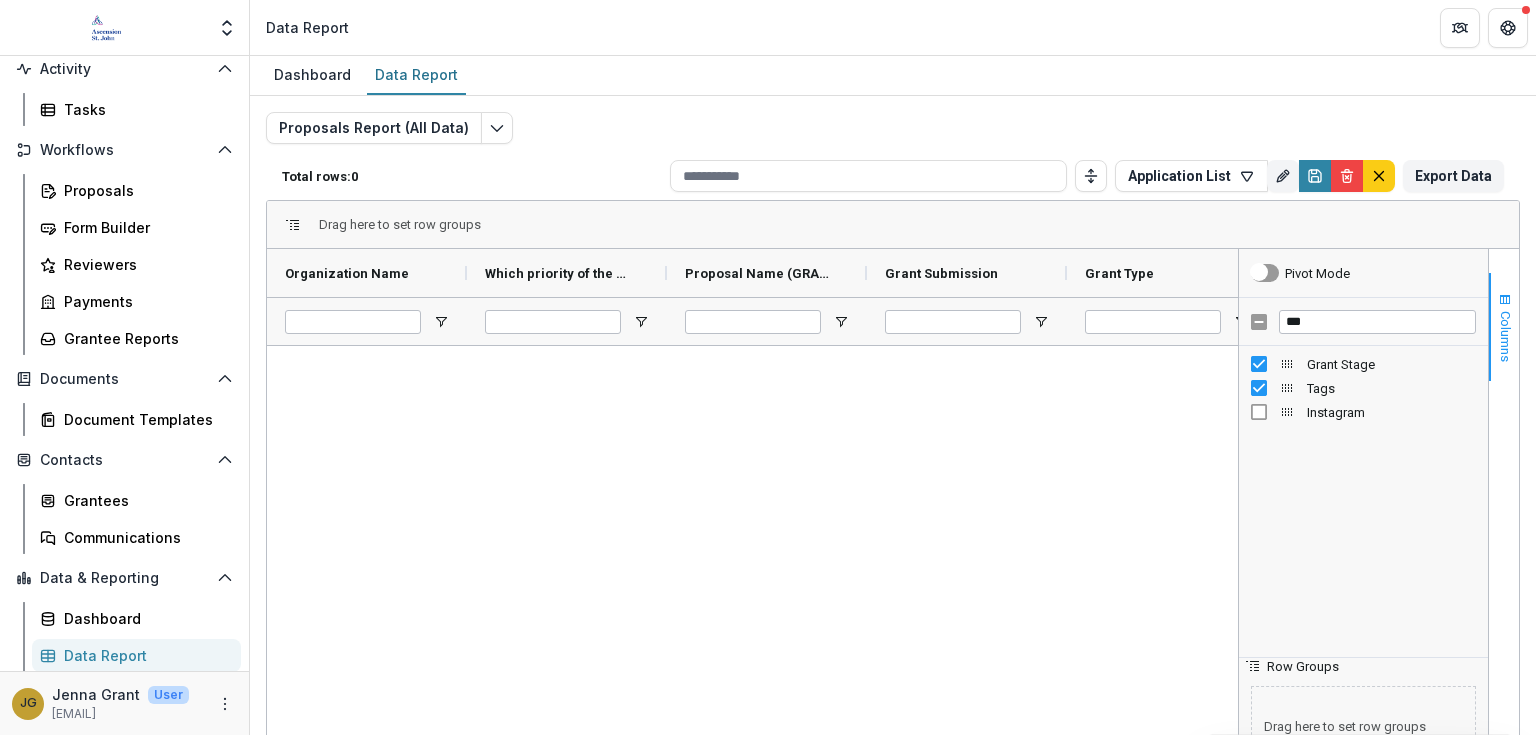 click on "Columns" at bounding box center (1505, 336) 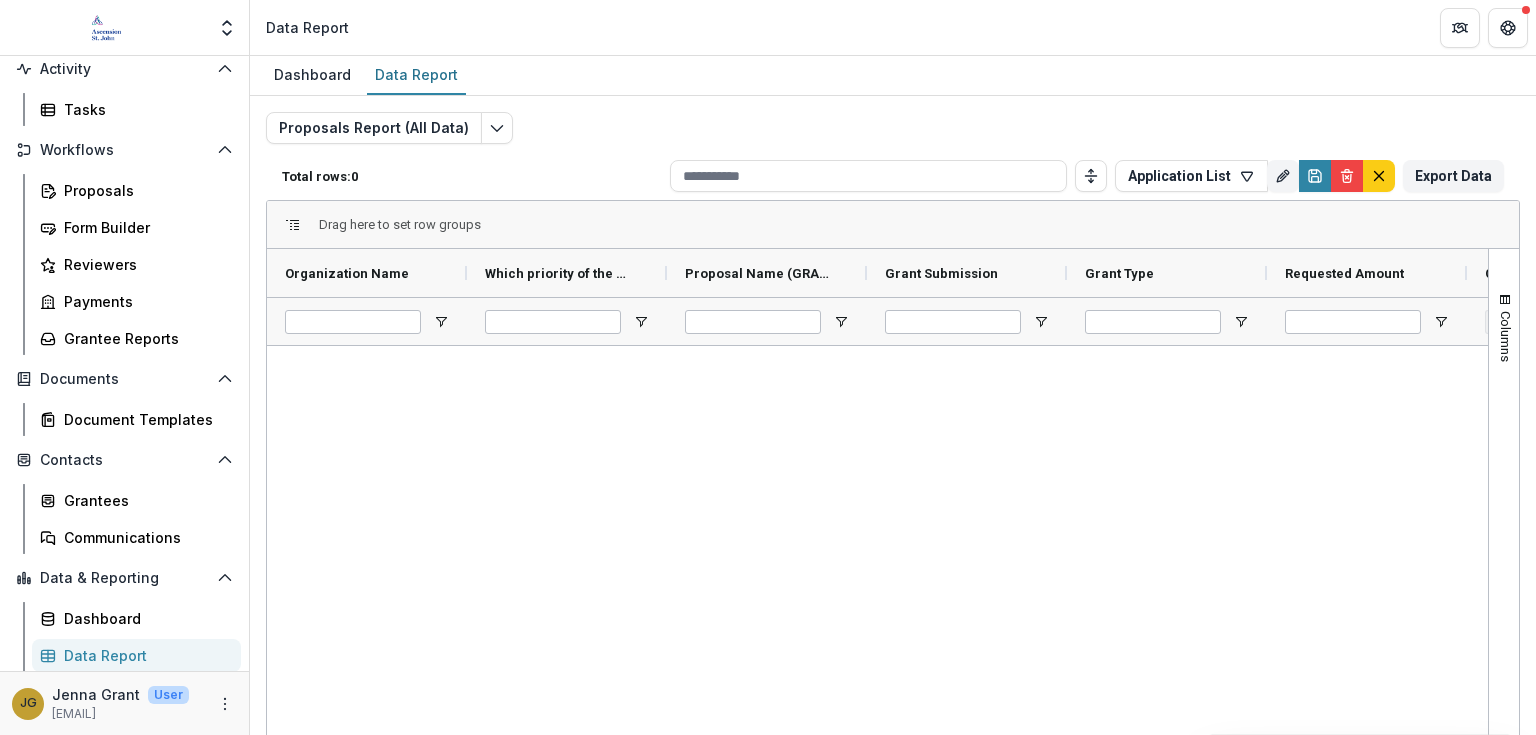 click at bounding box center [877, 619] 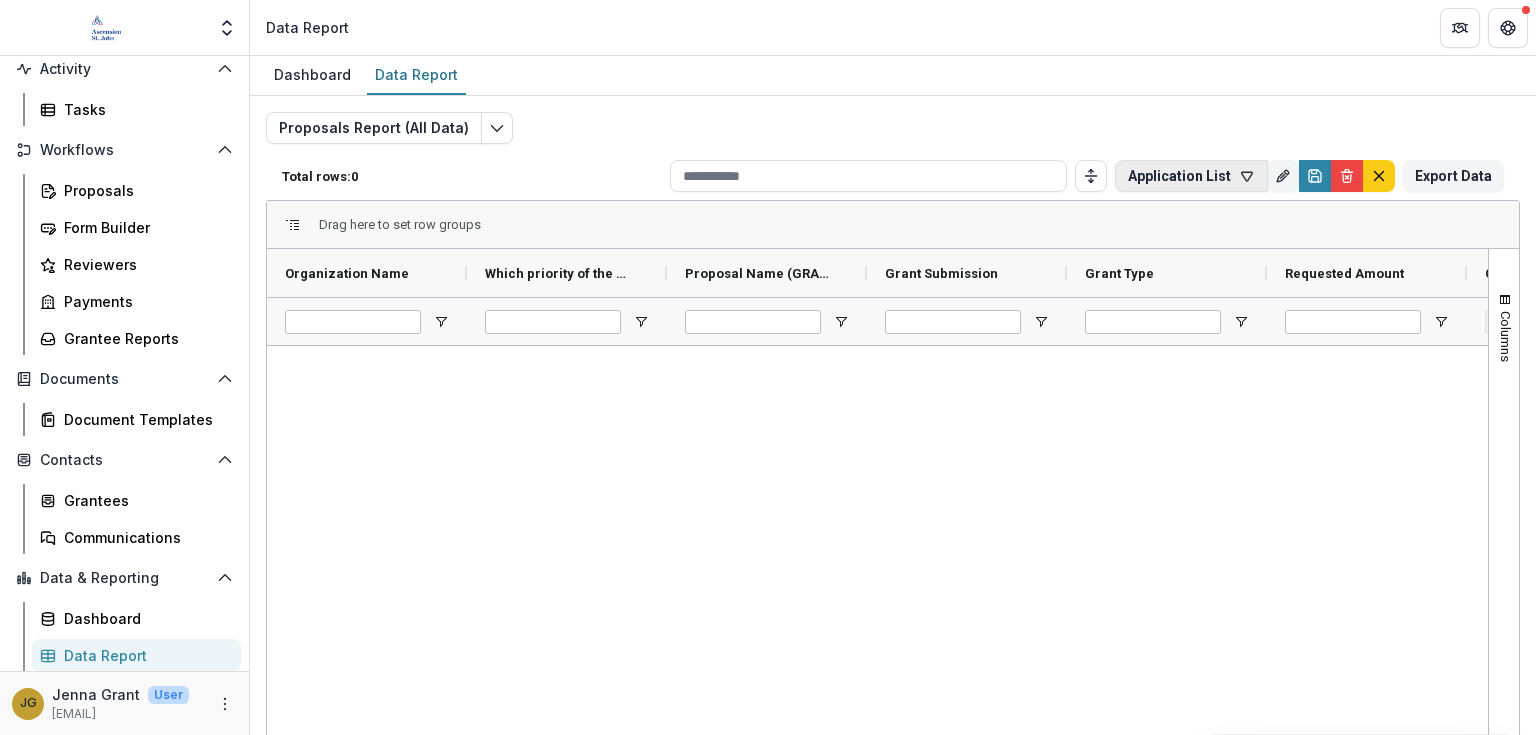 click 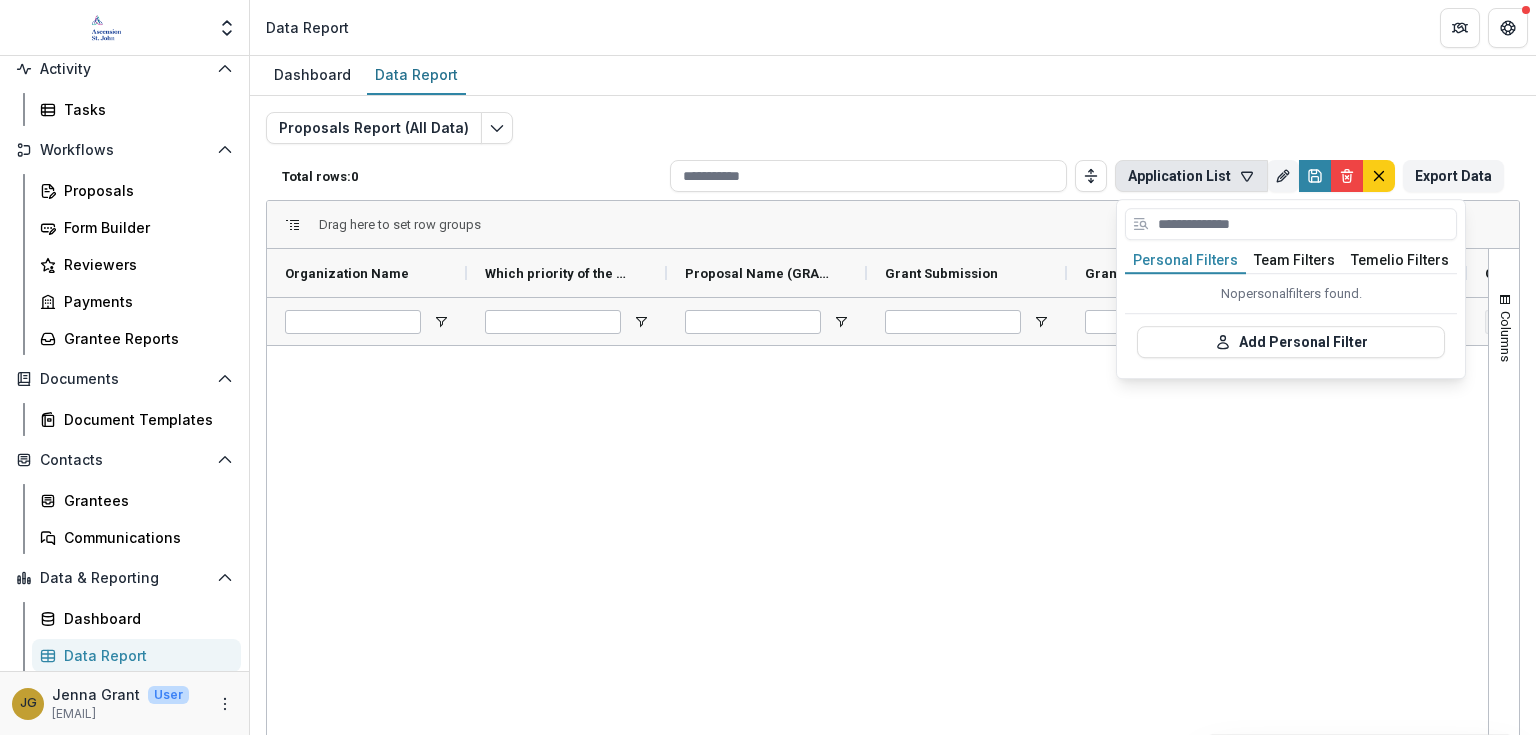 click 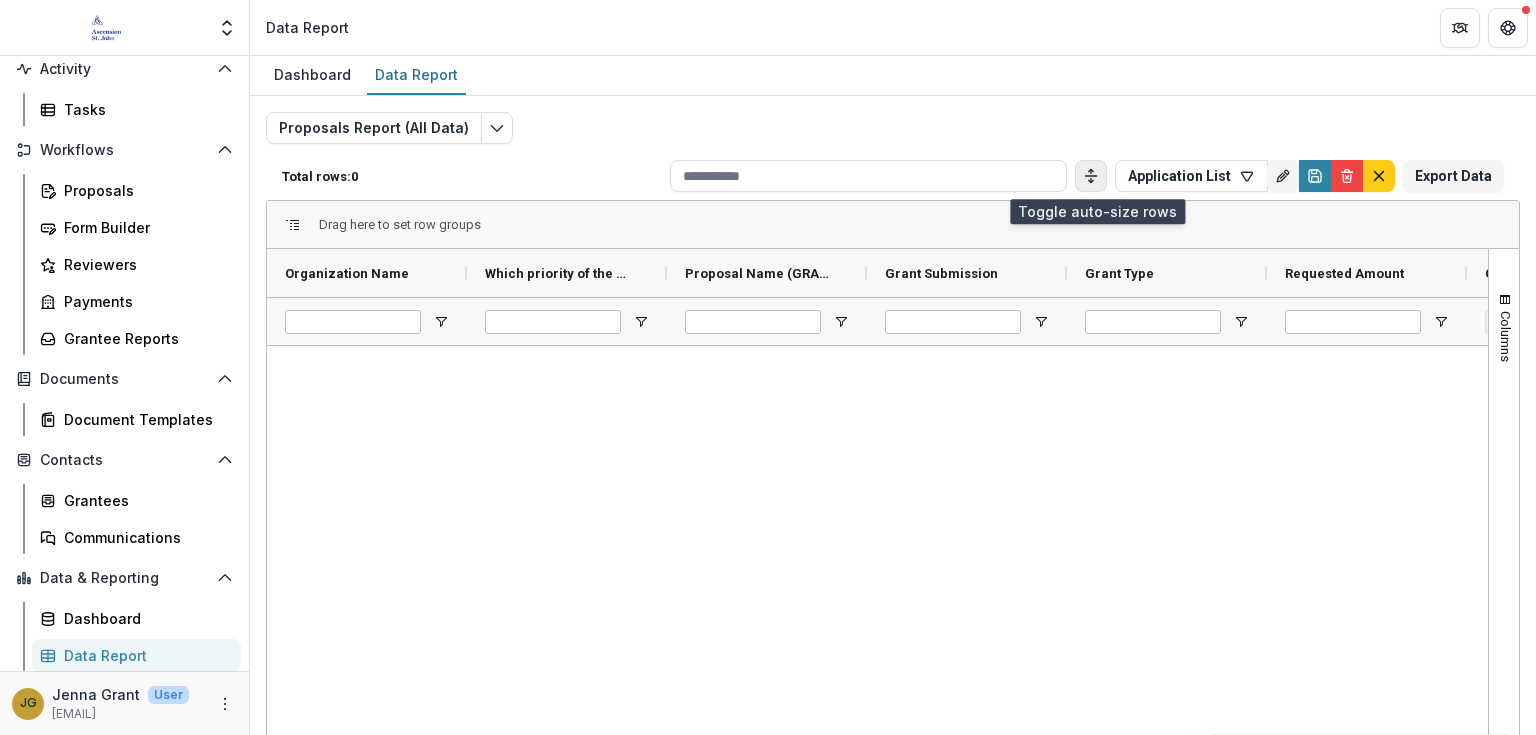 click 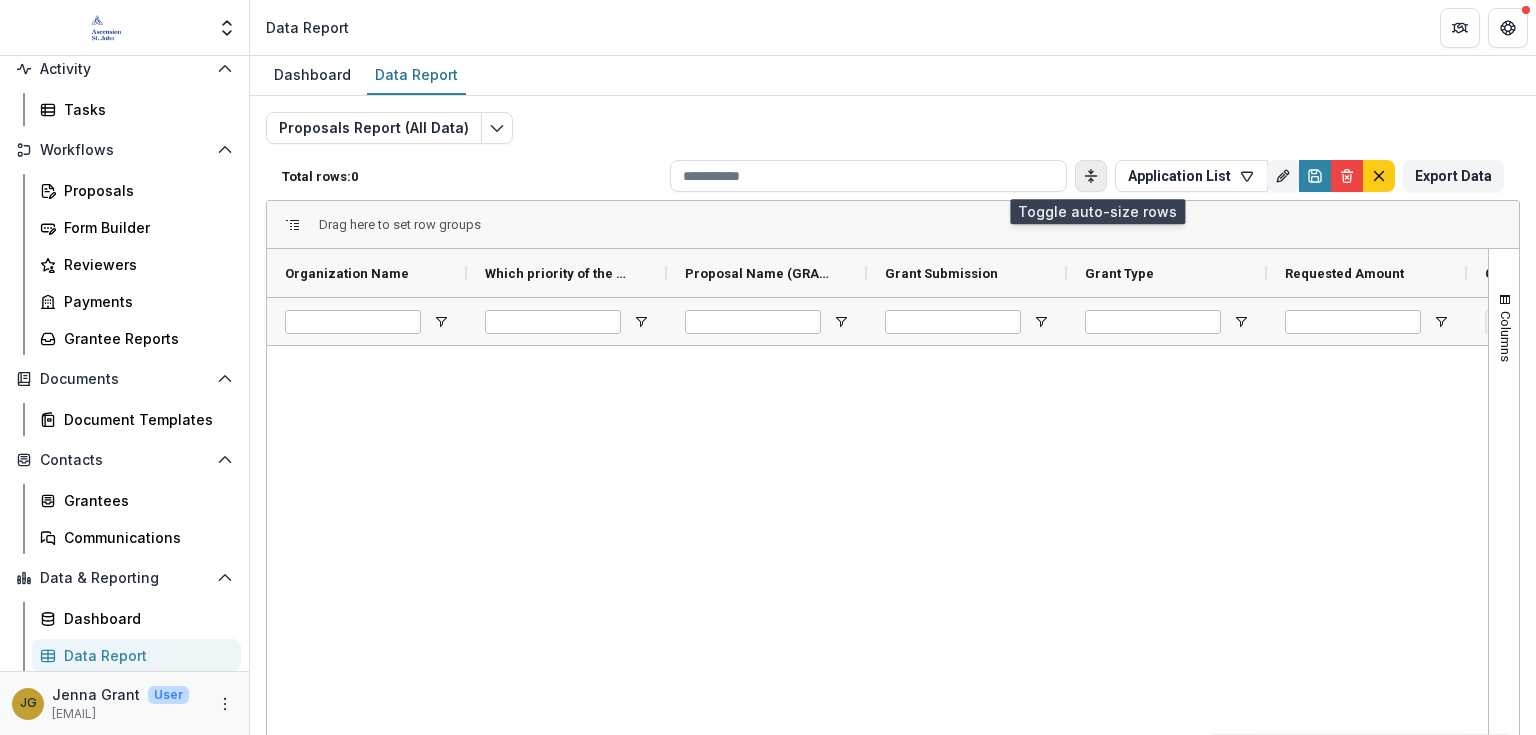 click 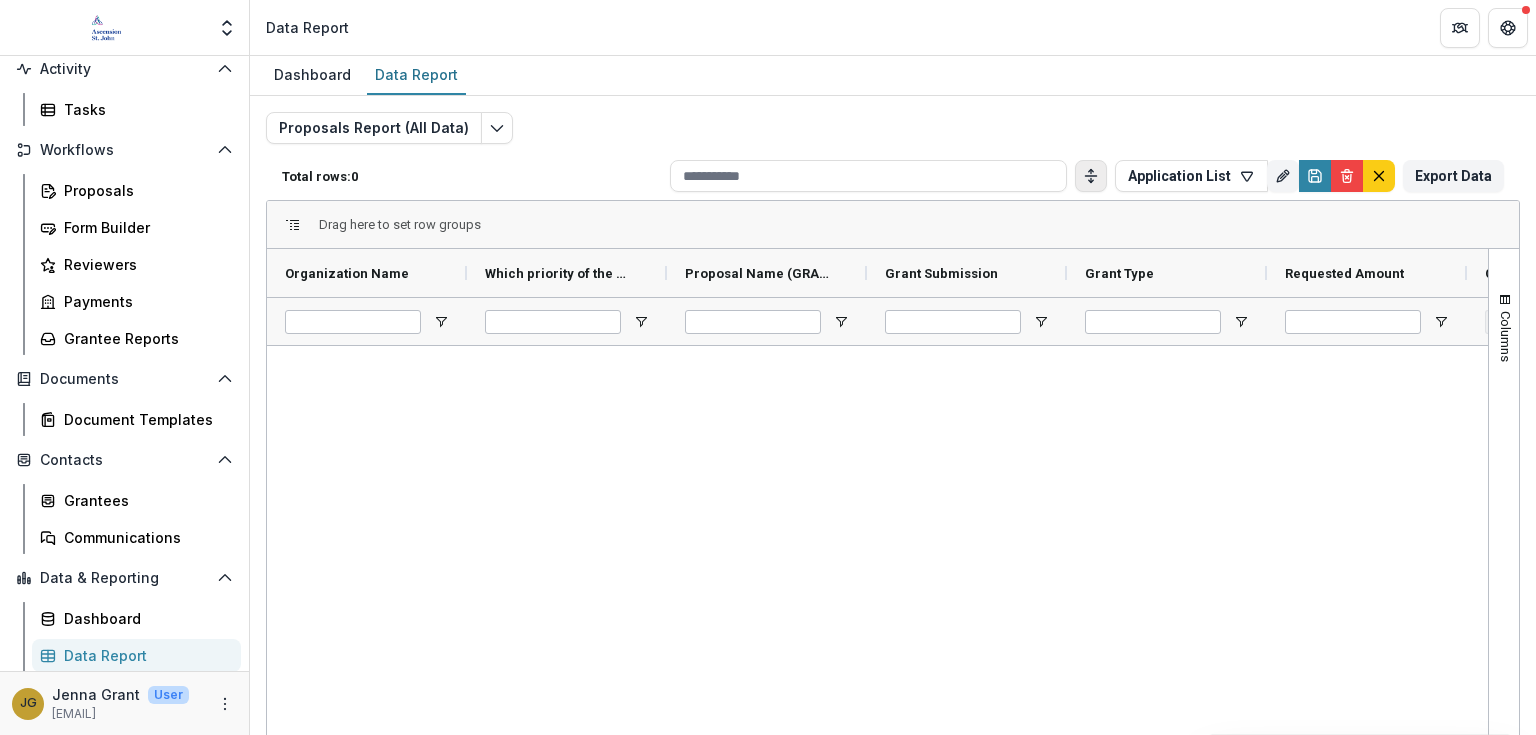click at bounding box center (877, 619) 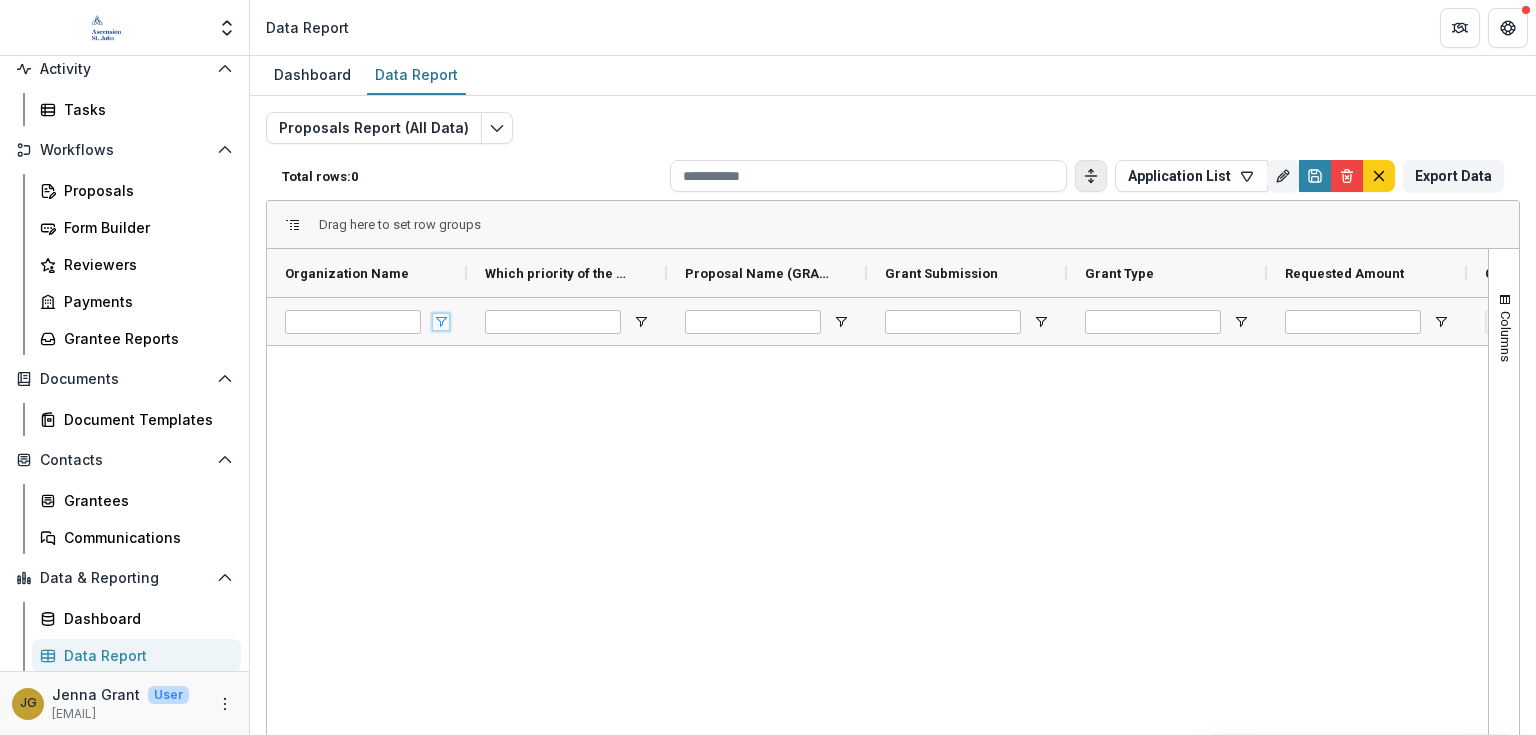 click at bounding box center [441, 322] 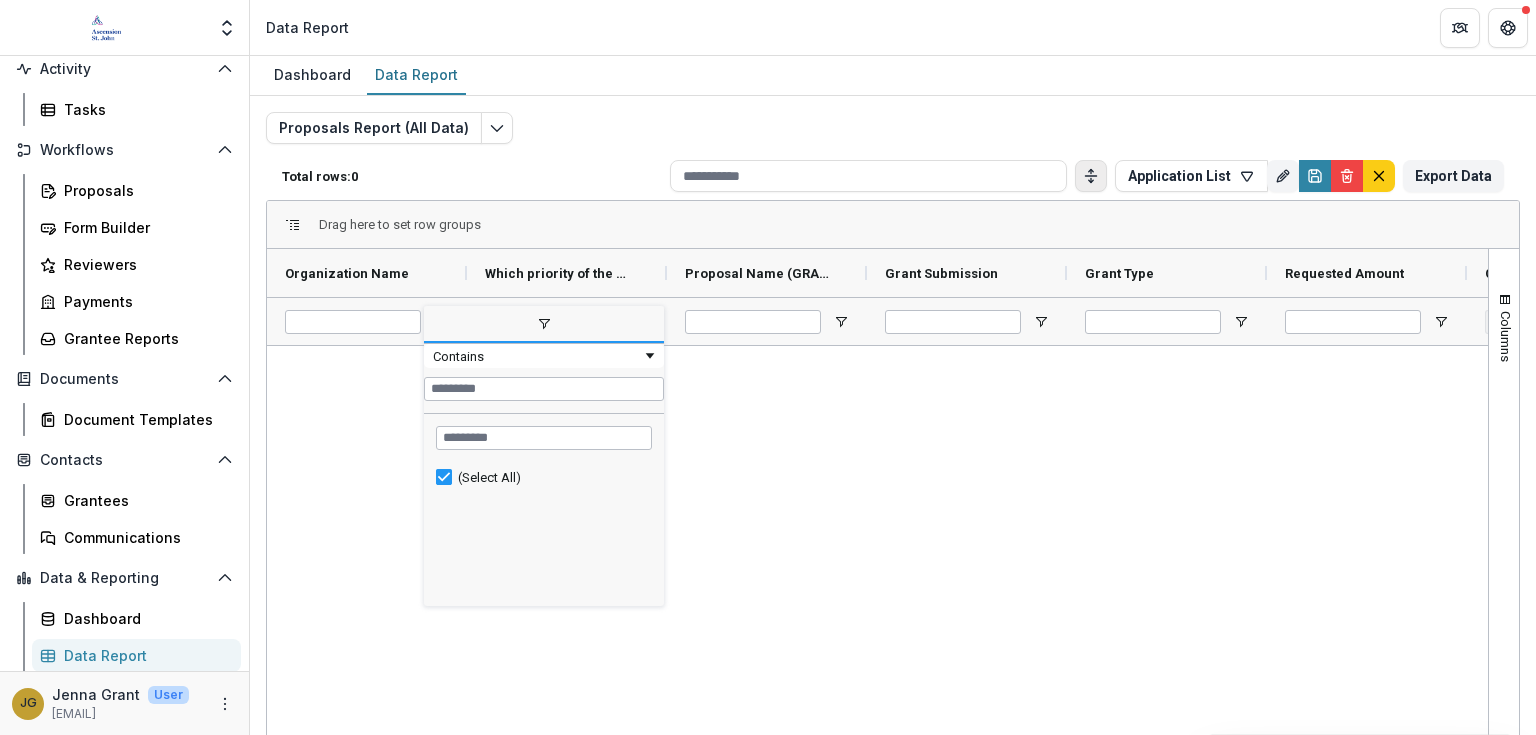 click at bounding box center (544, 325) 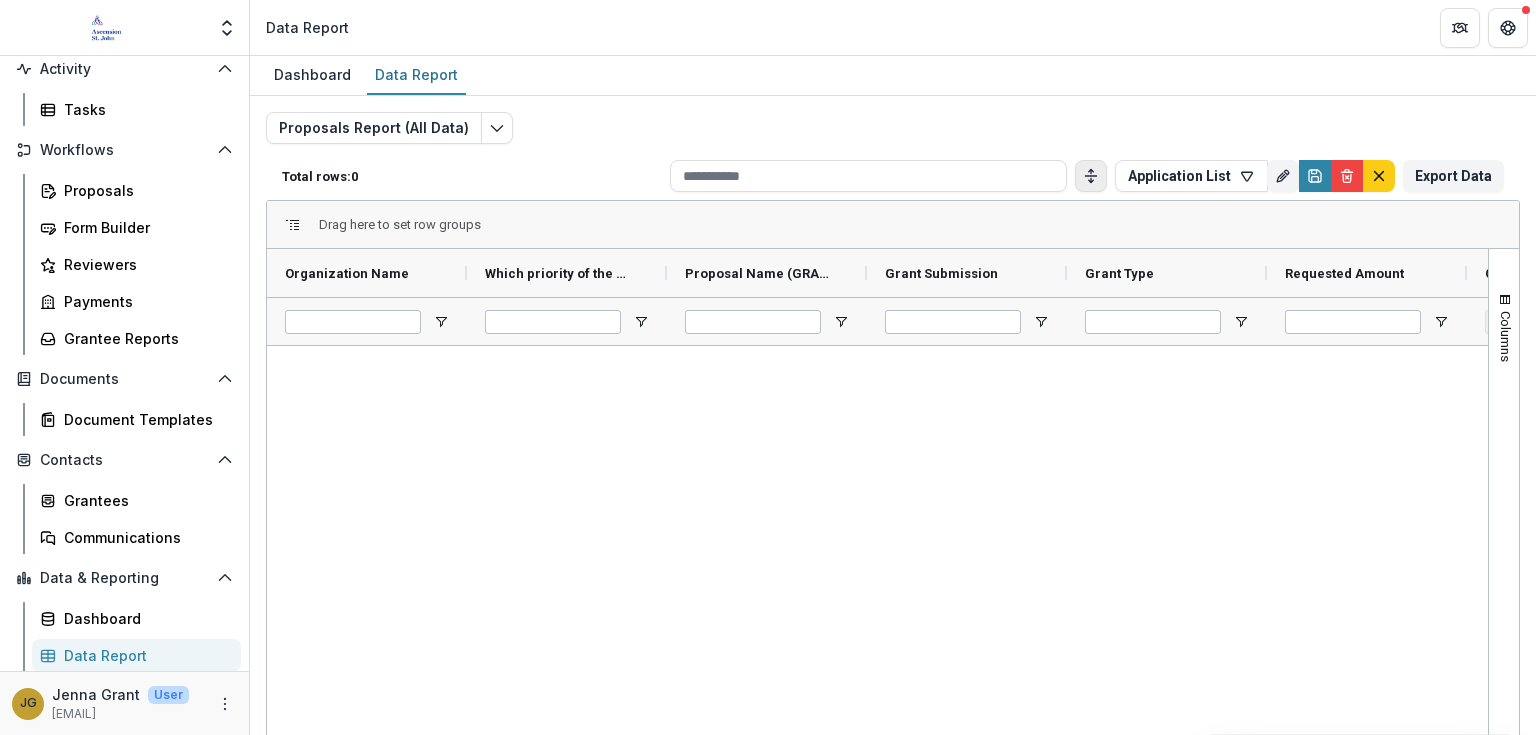 click at bounding box center [877, 619] 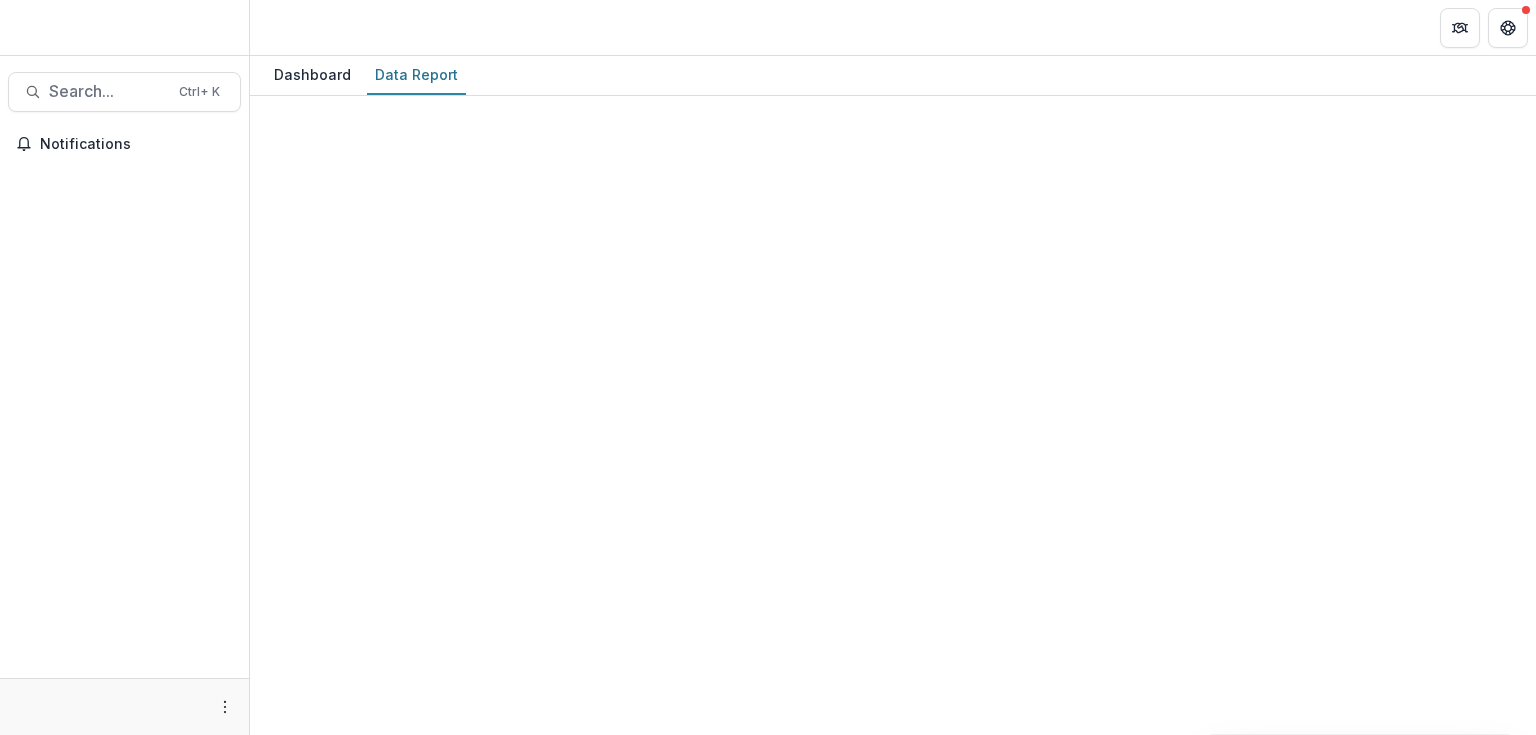 scroll, scrollTop: 0, scrollLeft: 0, axis: both 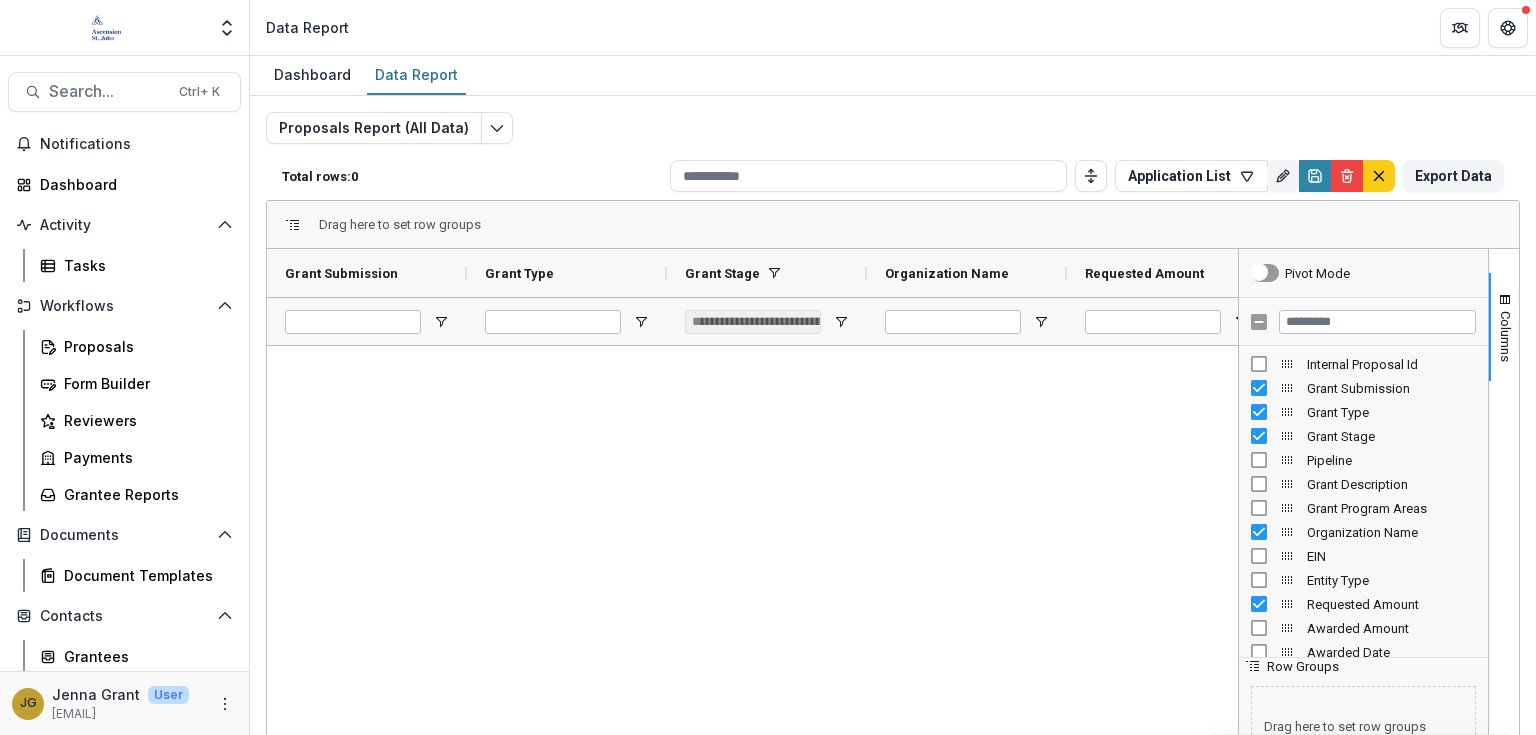 type on "***" 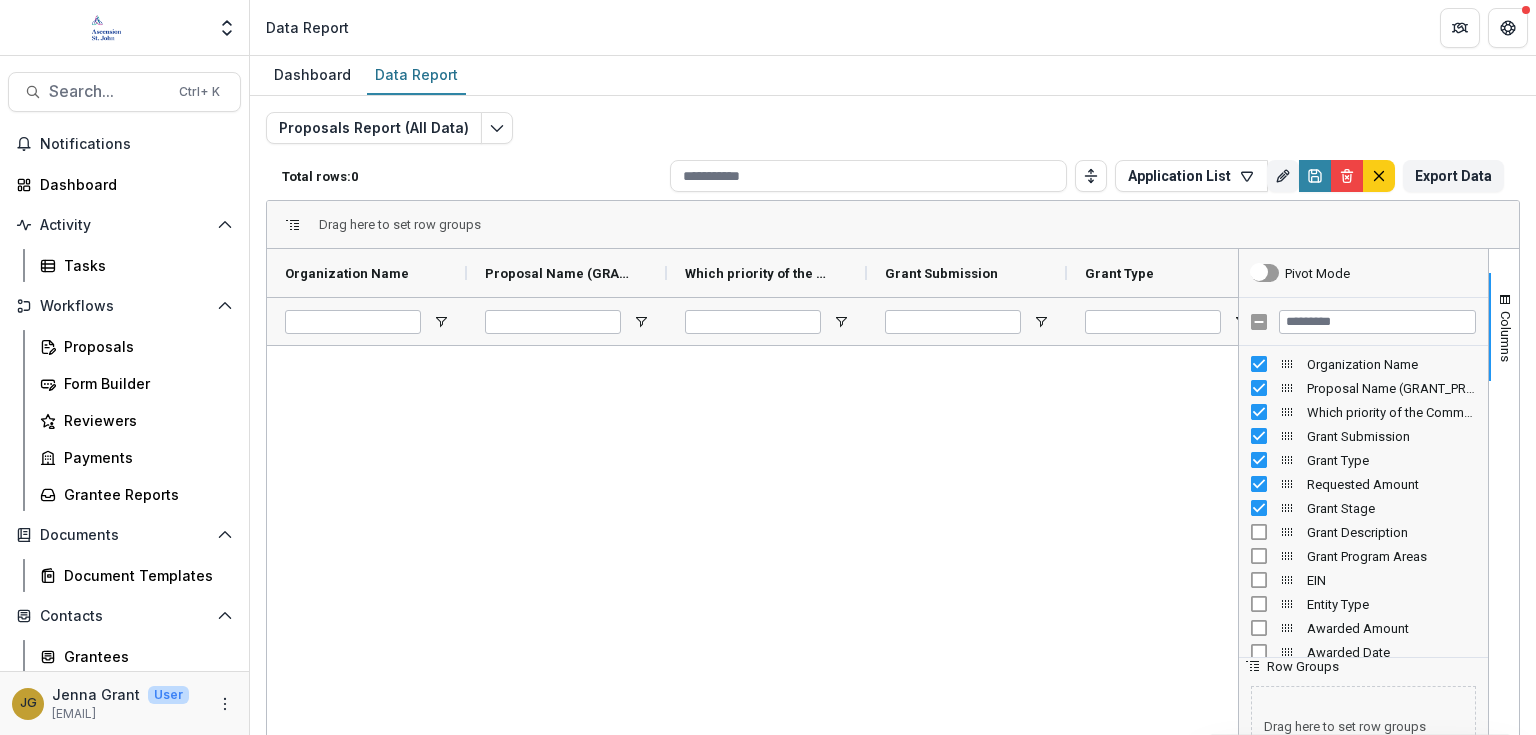 click at bounding box center (752, 619) 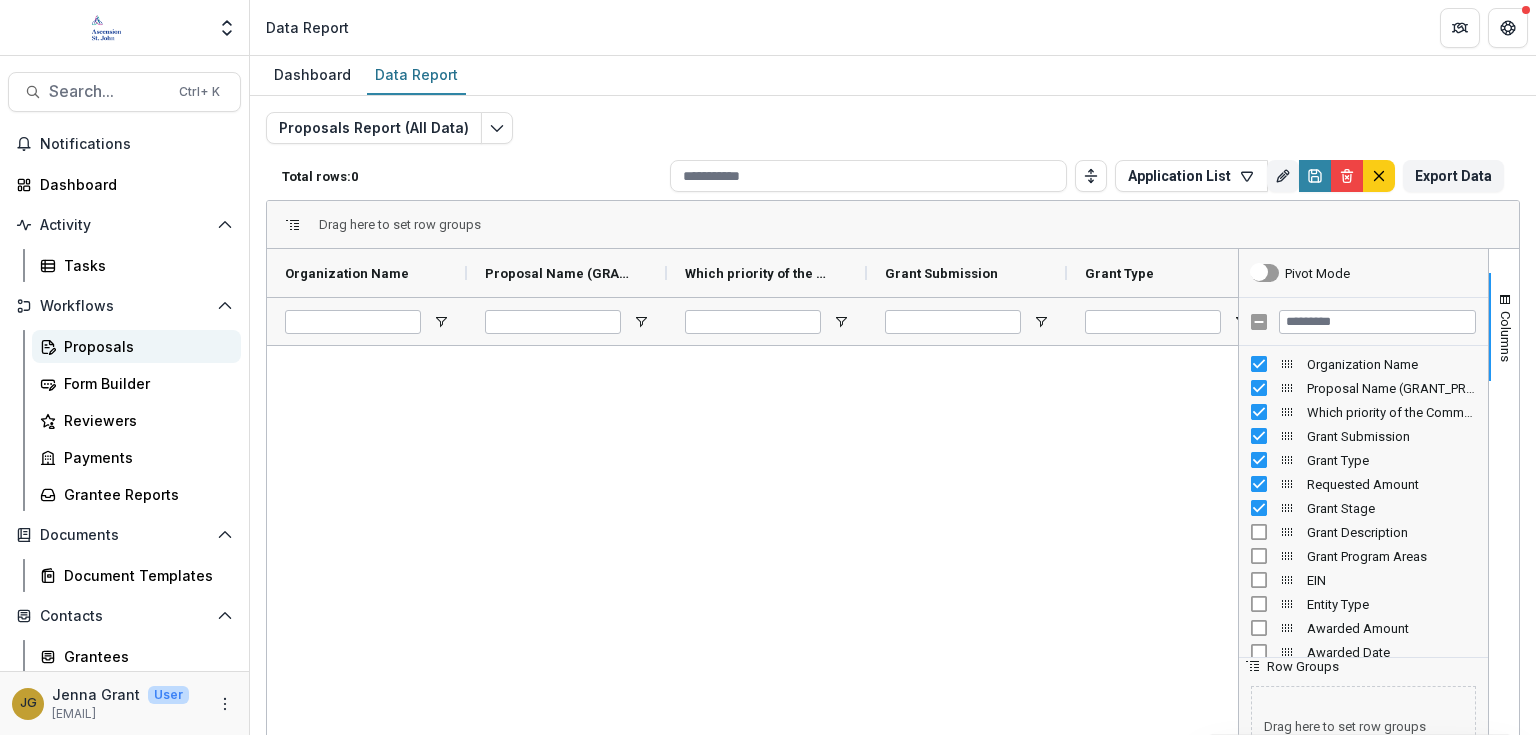 click on "Proposals" at bounding box center [144, 346] 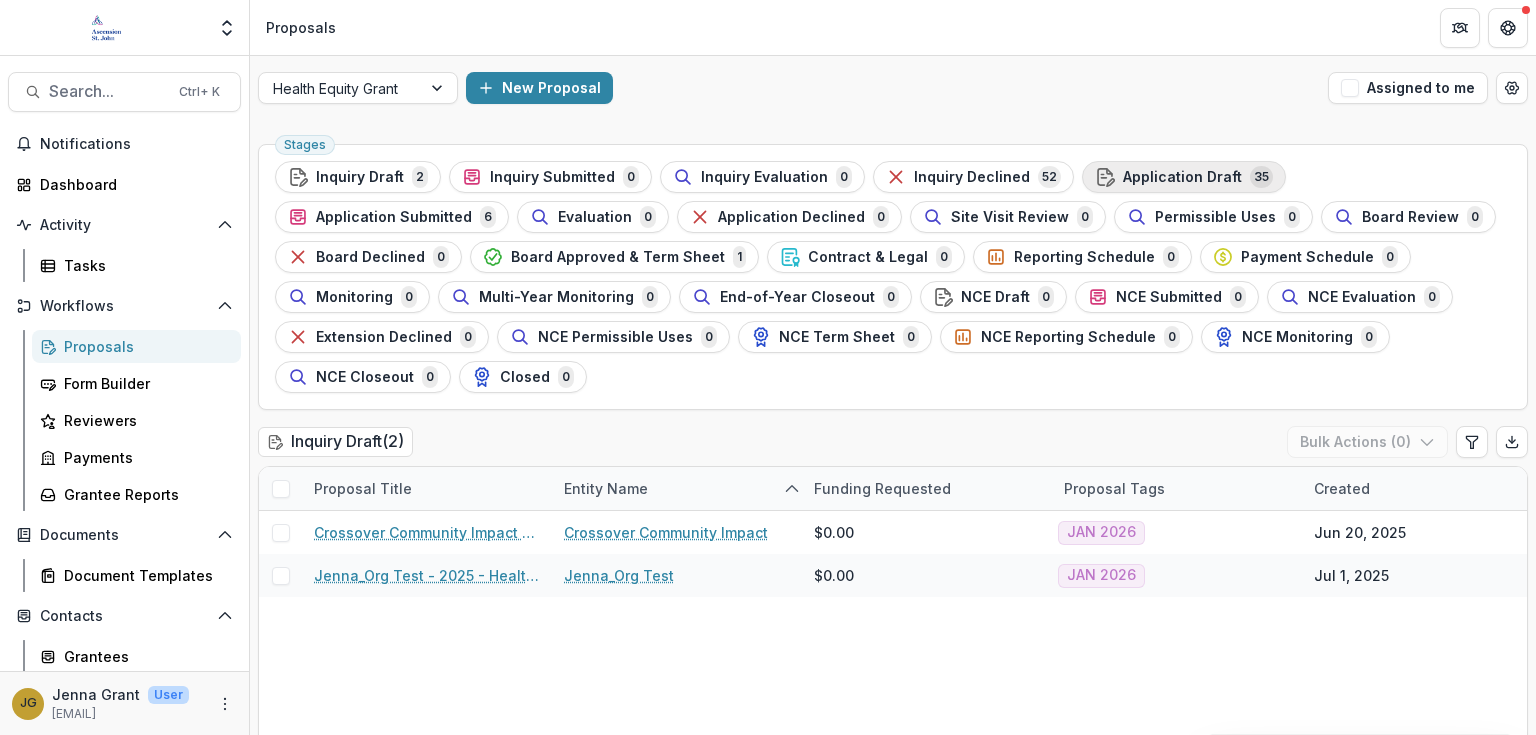 click on "Application Draft" at bounding box center [1182, 177] 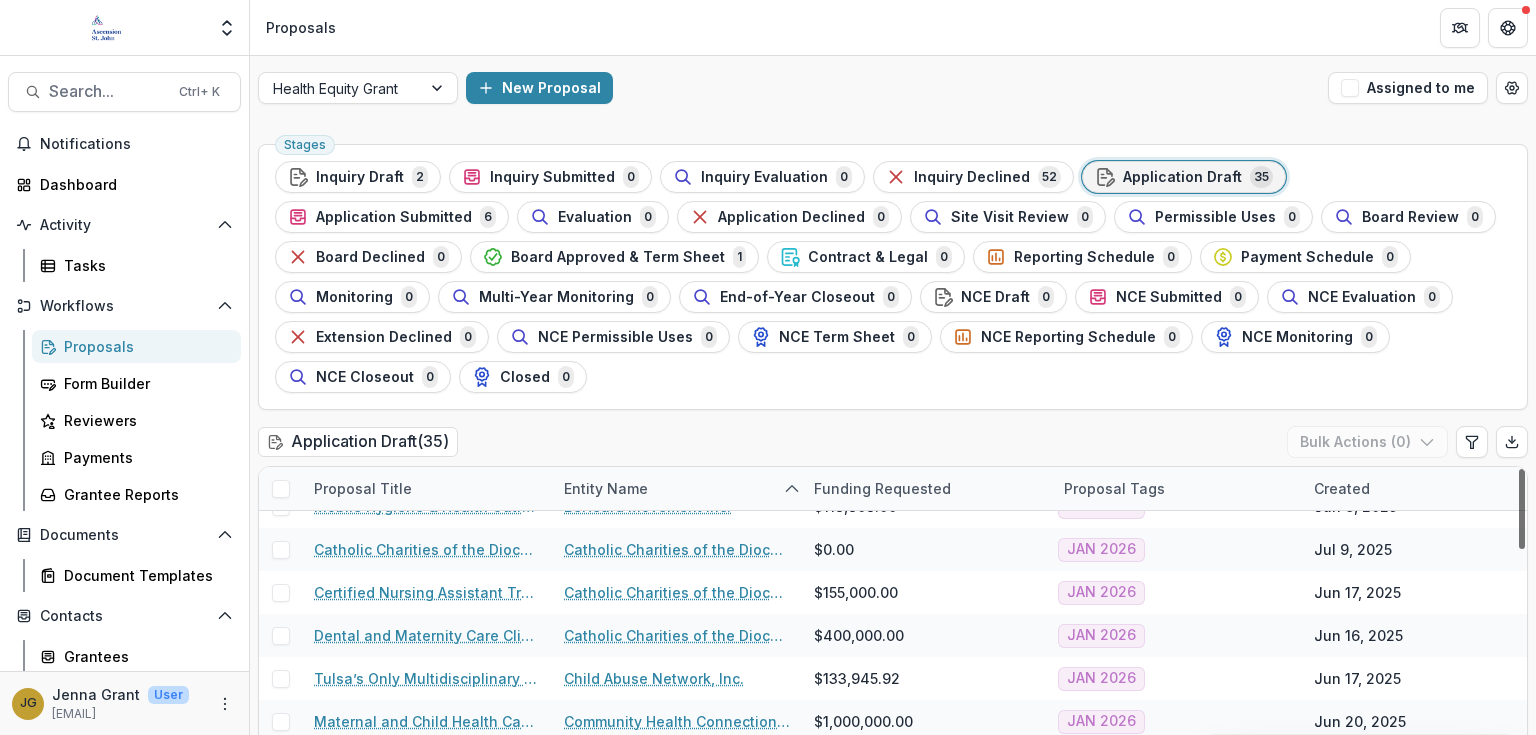 scroll, scrollTop: 0, scrollLeft: 0, axis: both 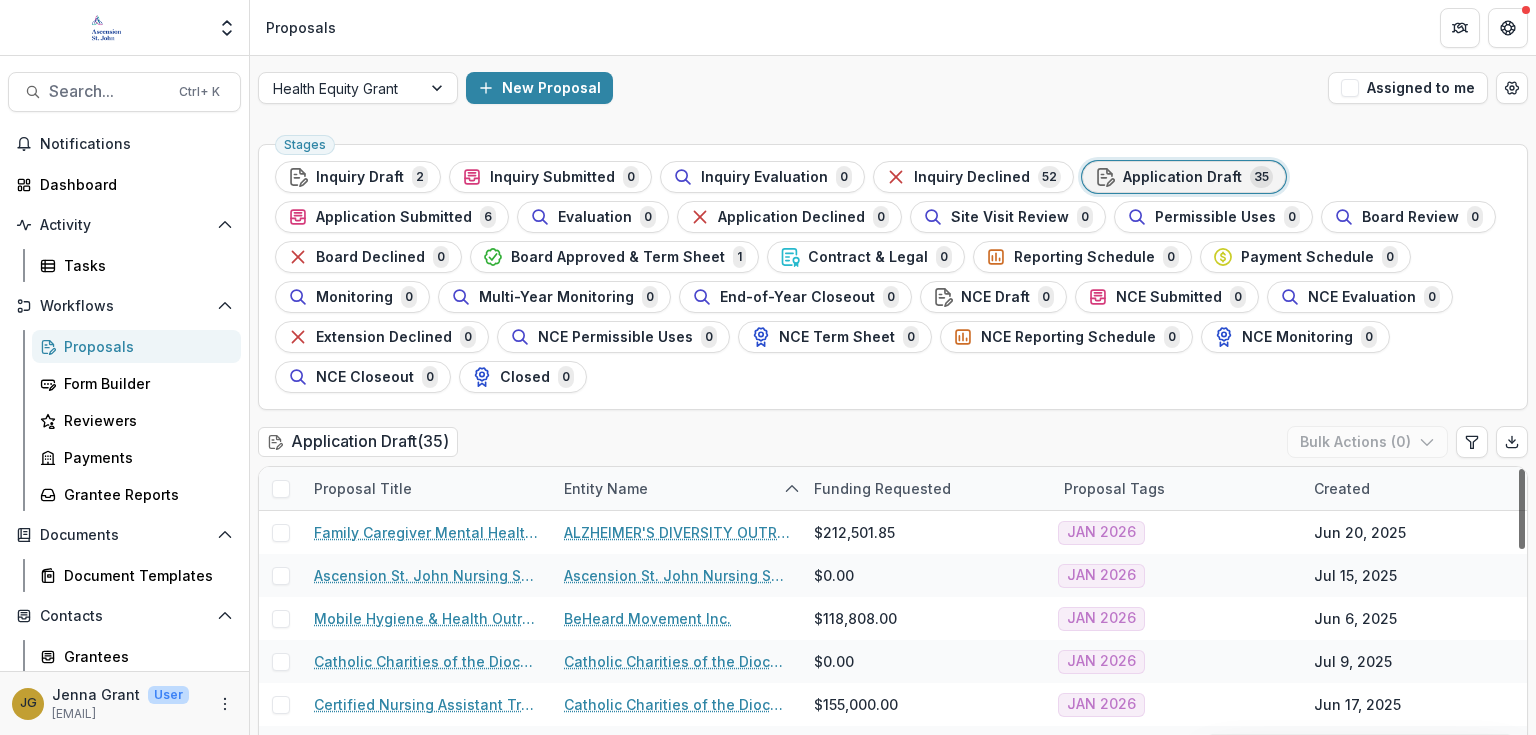 drag, startPoint x: 1517, startPoint y: 448, endPoint x: 1512, endPoint y: 436, distance: 13 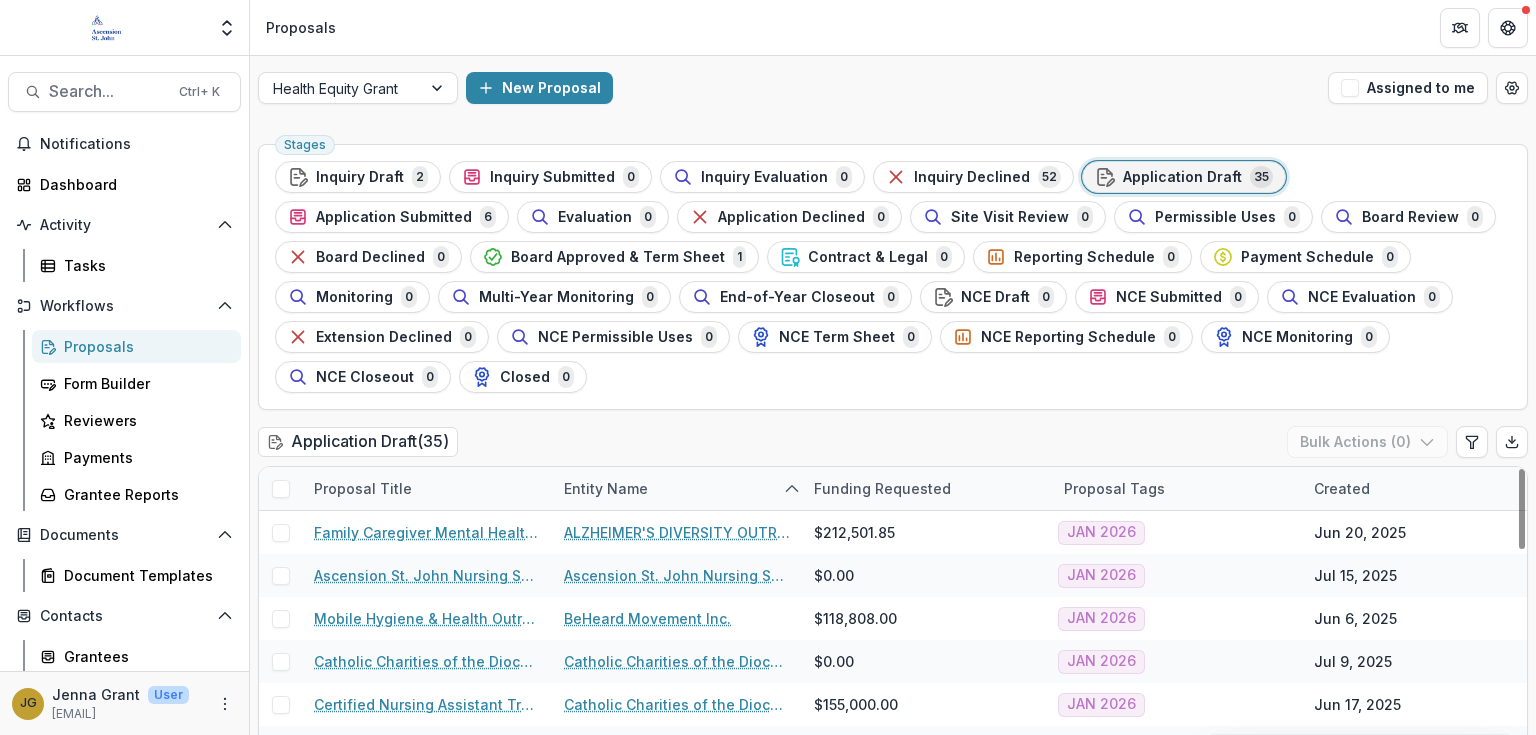 click at bounding box center (280, 488) 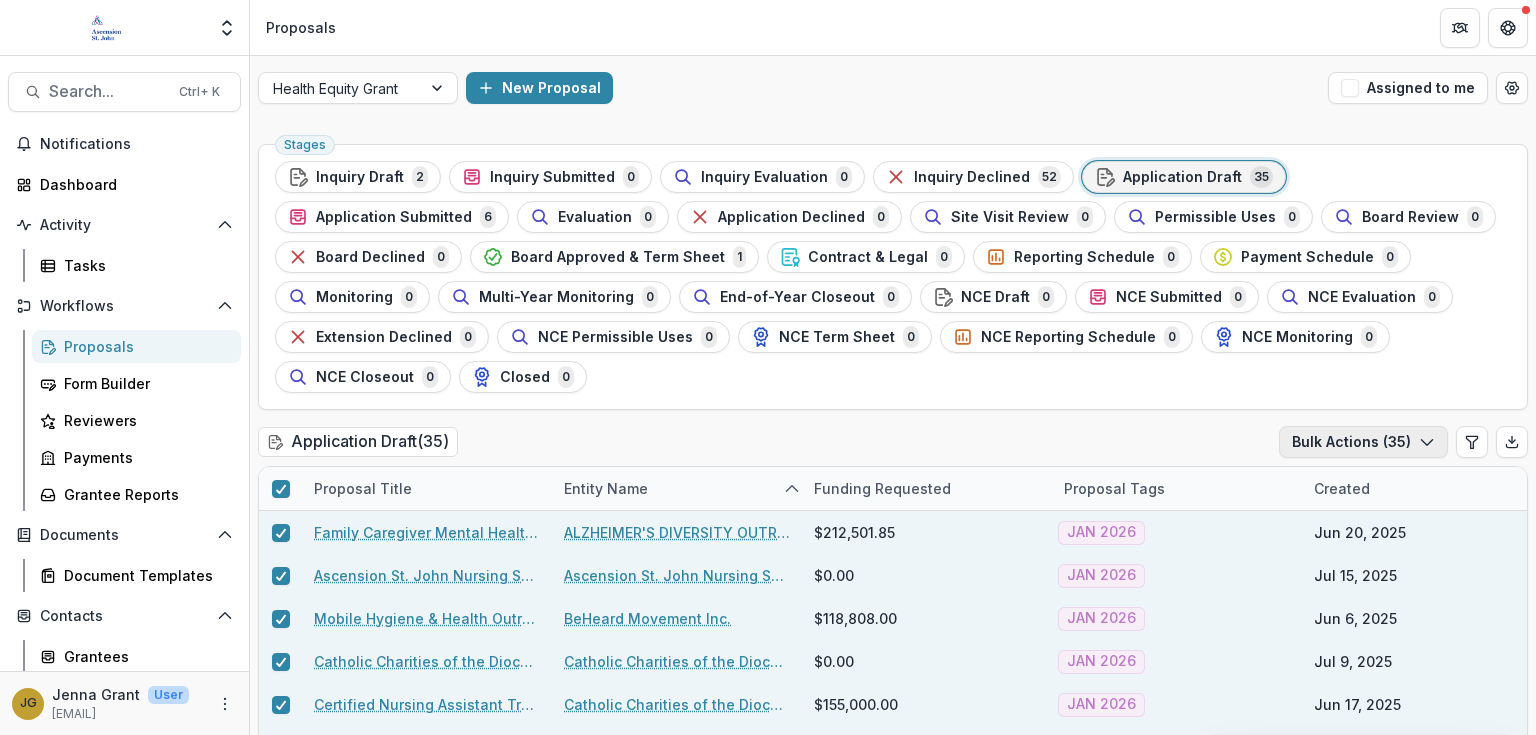 click on "Bulk Actions ( 35 )" at bounding box center (1363, 442) 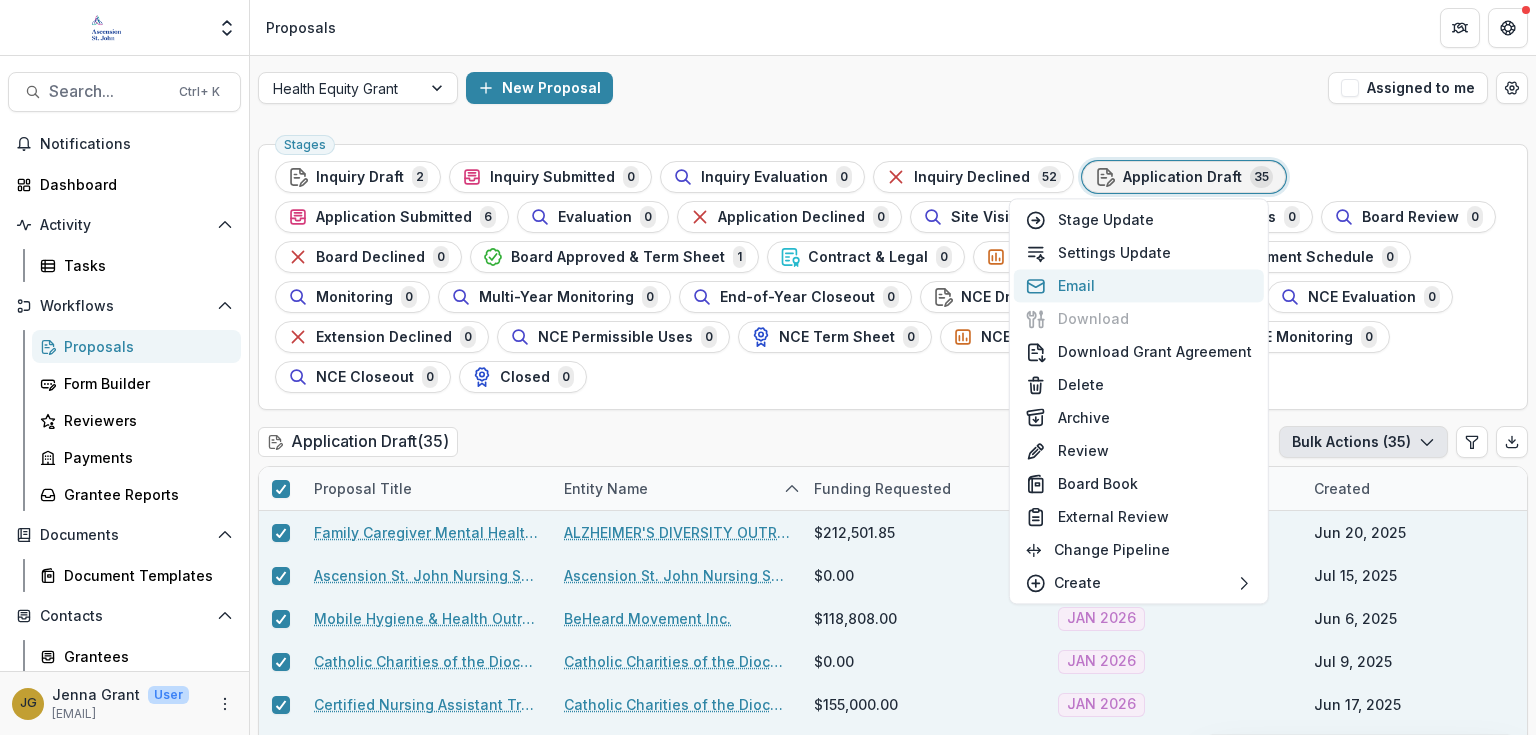 click on "Email" at bounding box center [1139, 285] 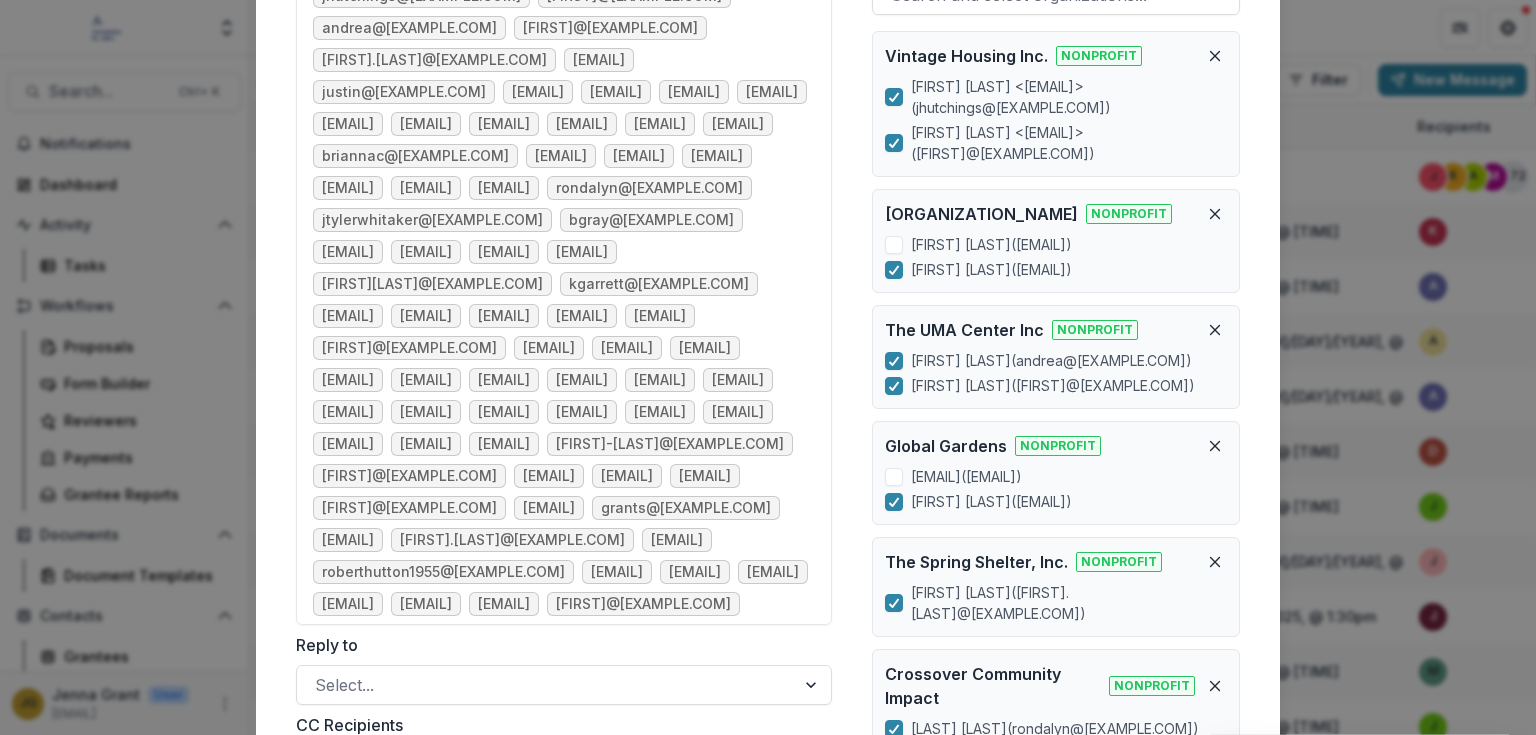 scroll, scrollTop: 240, scrollLeft: 0, axis: vertical 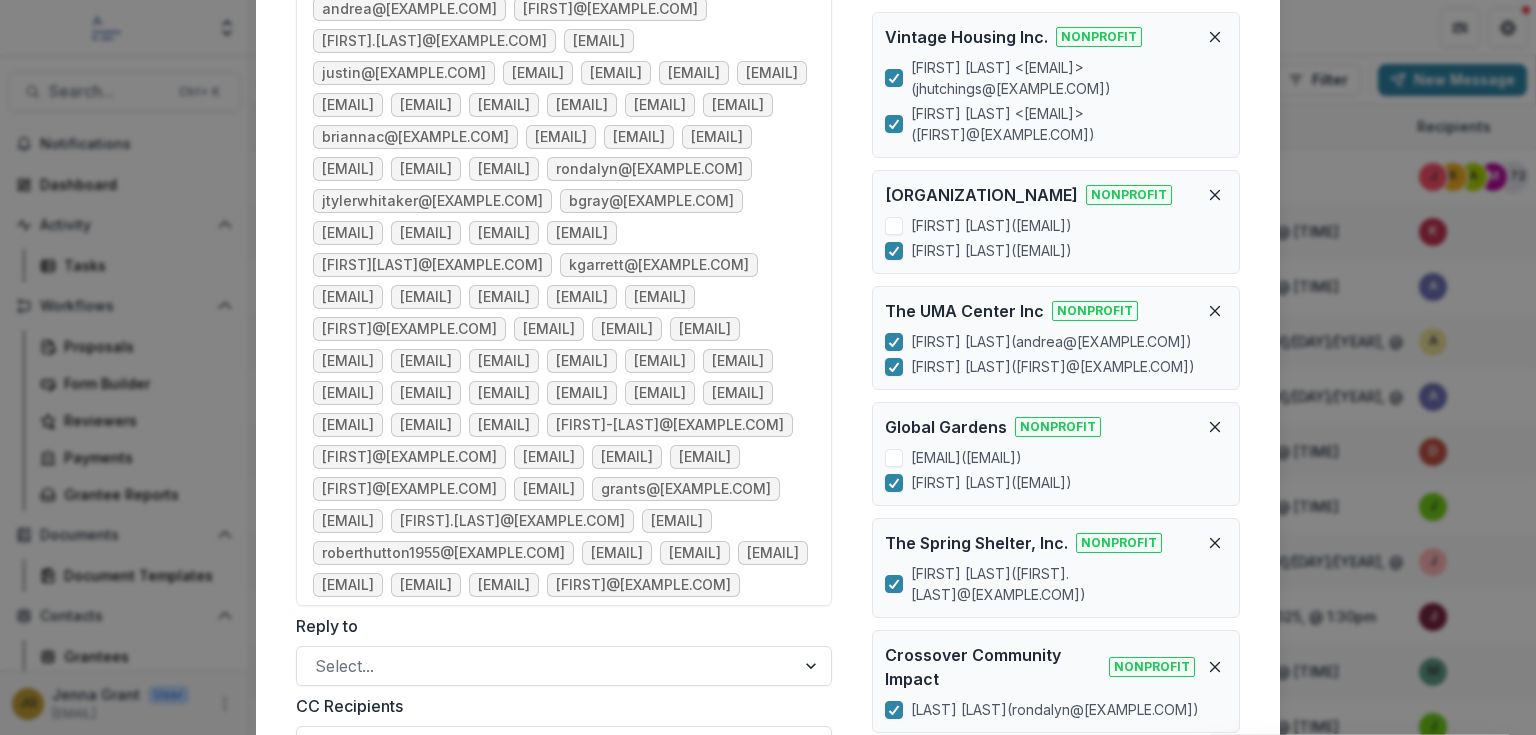 click at bounding box center [894, 226] 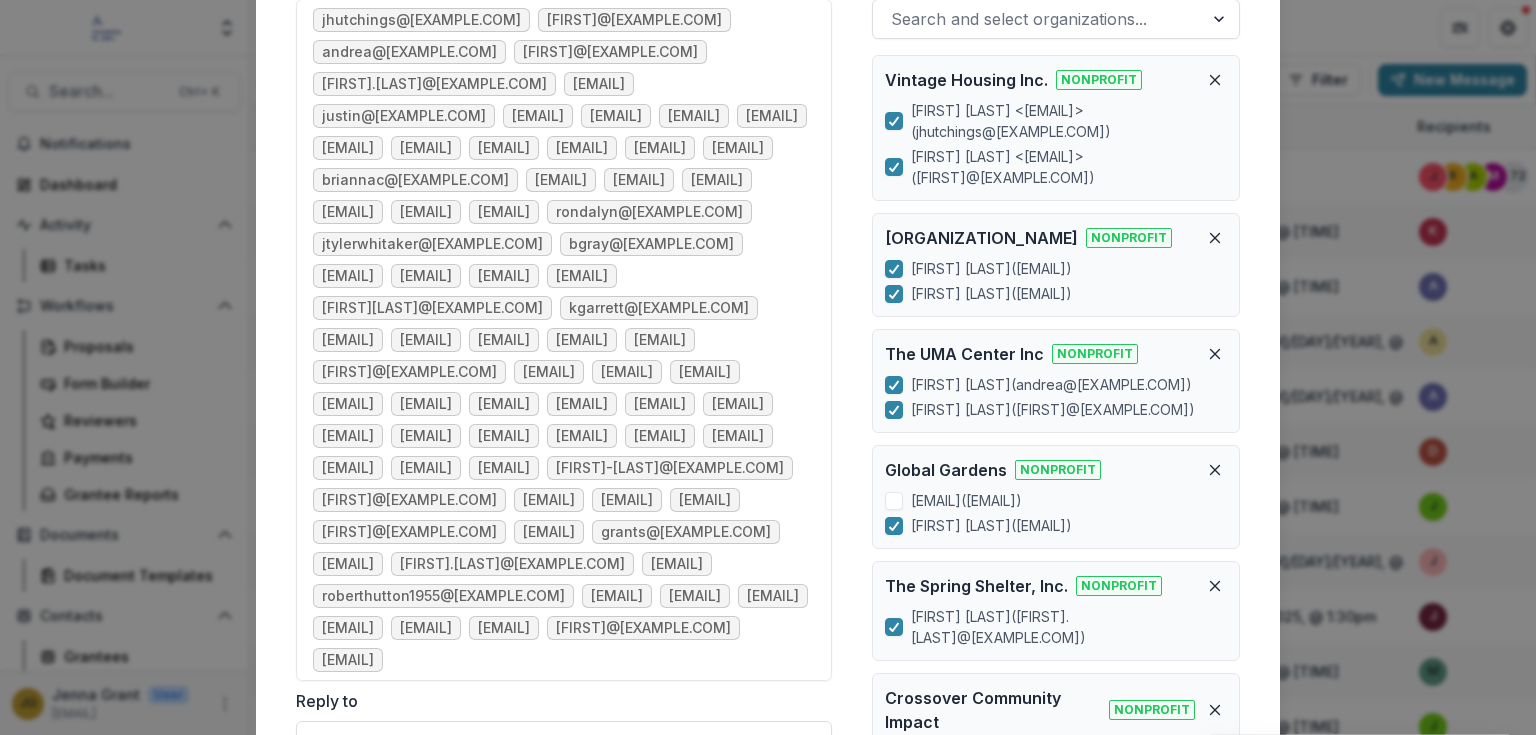 scroll, scrollTop: 160, scrollLeft: 0, axis: vertical 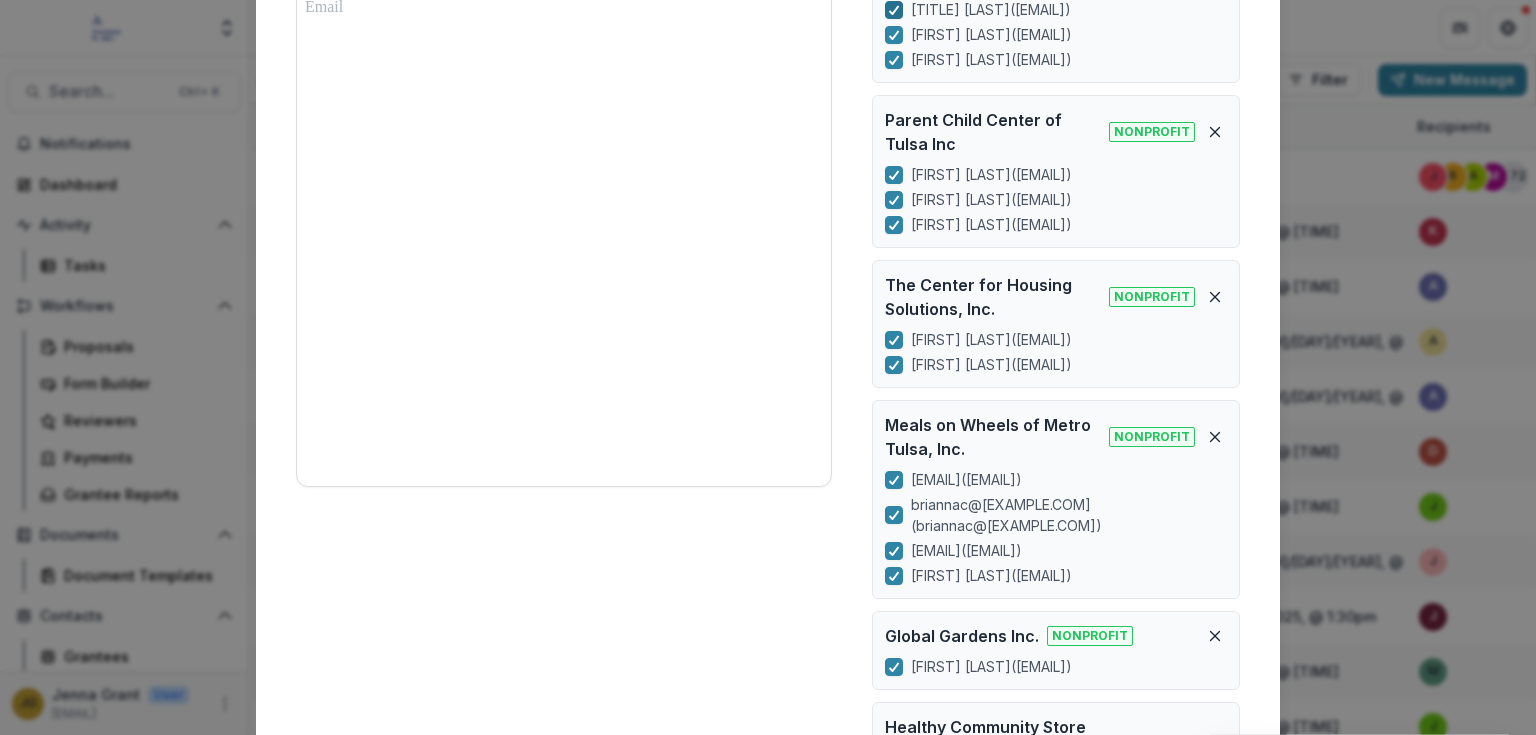 click 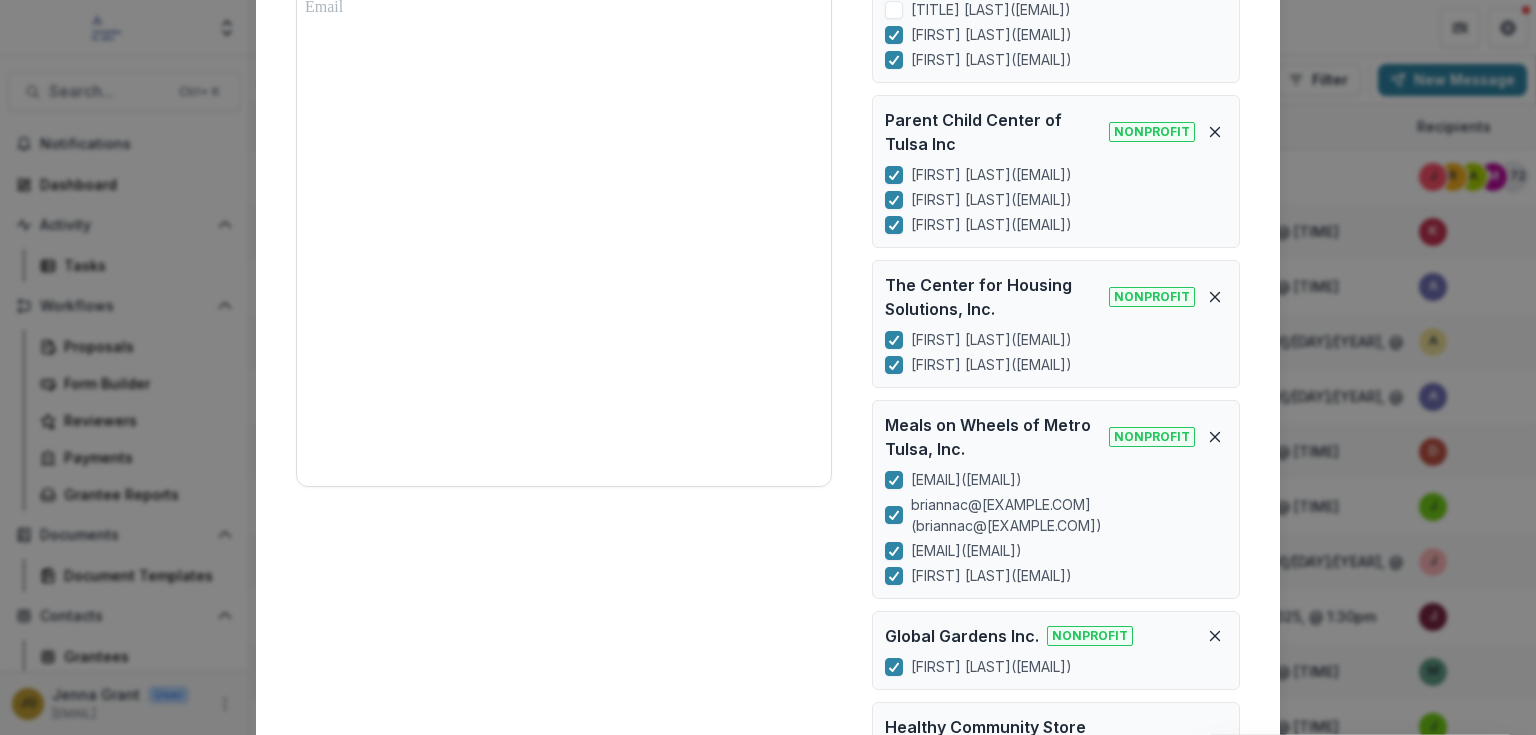 scroll, scrollTop: 1209, scrollLeft: 0, axis: vertical 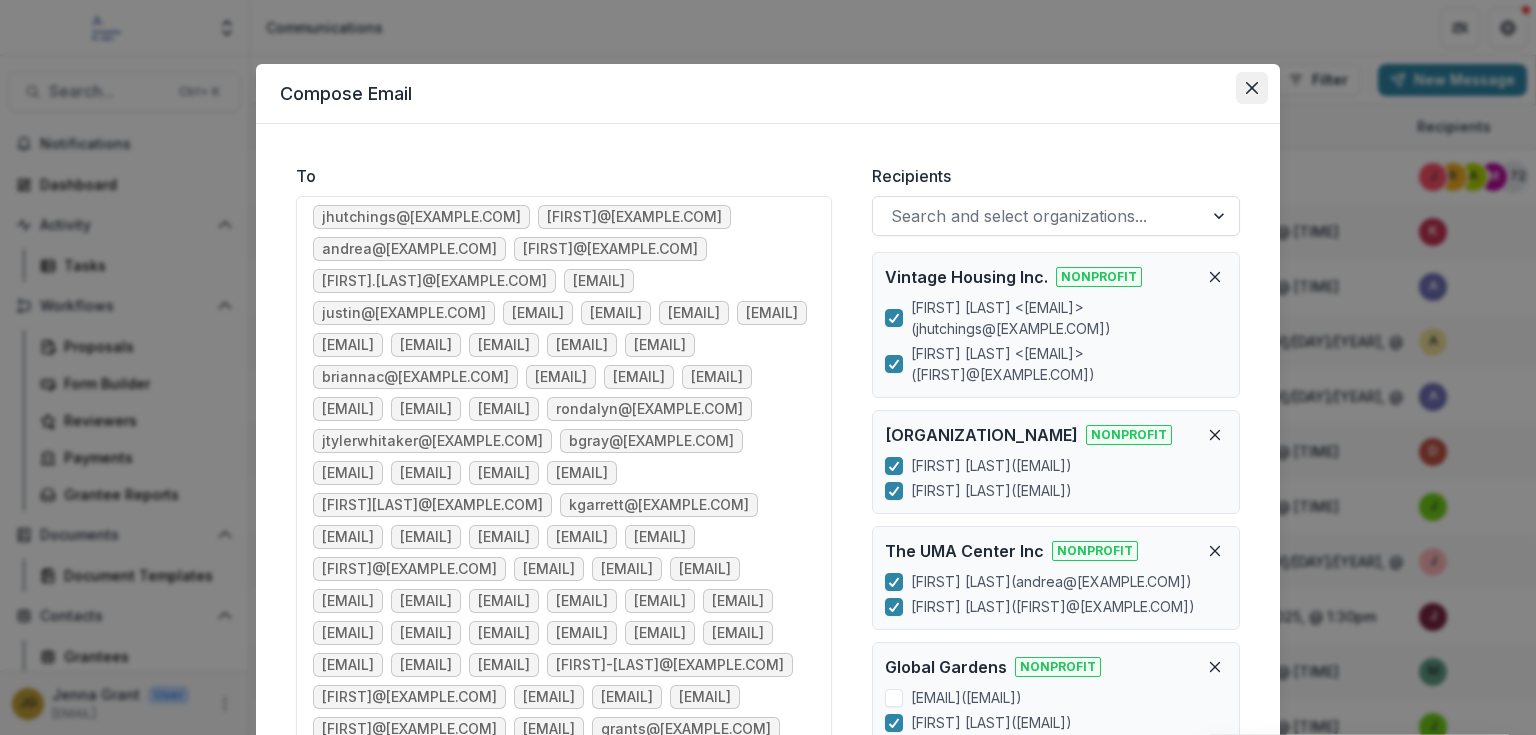 click 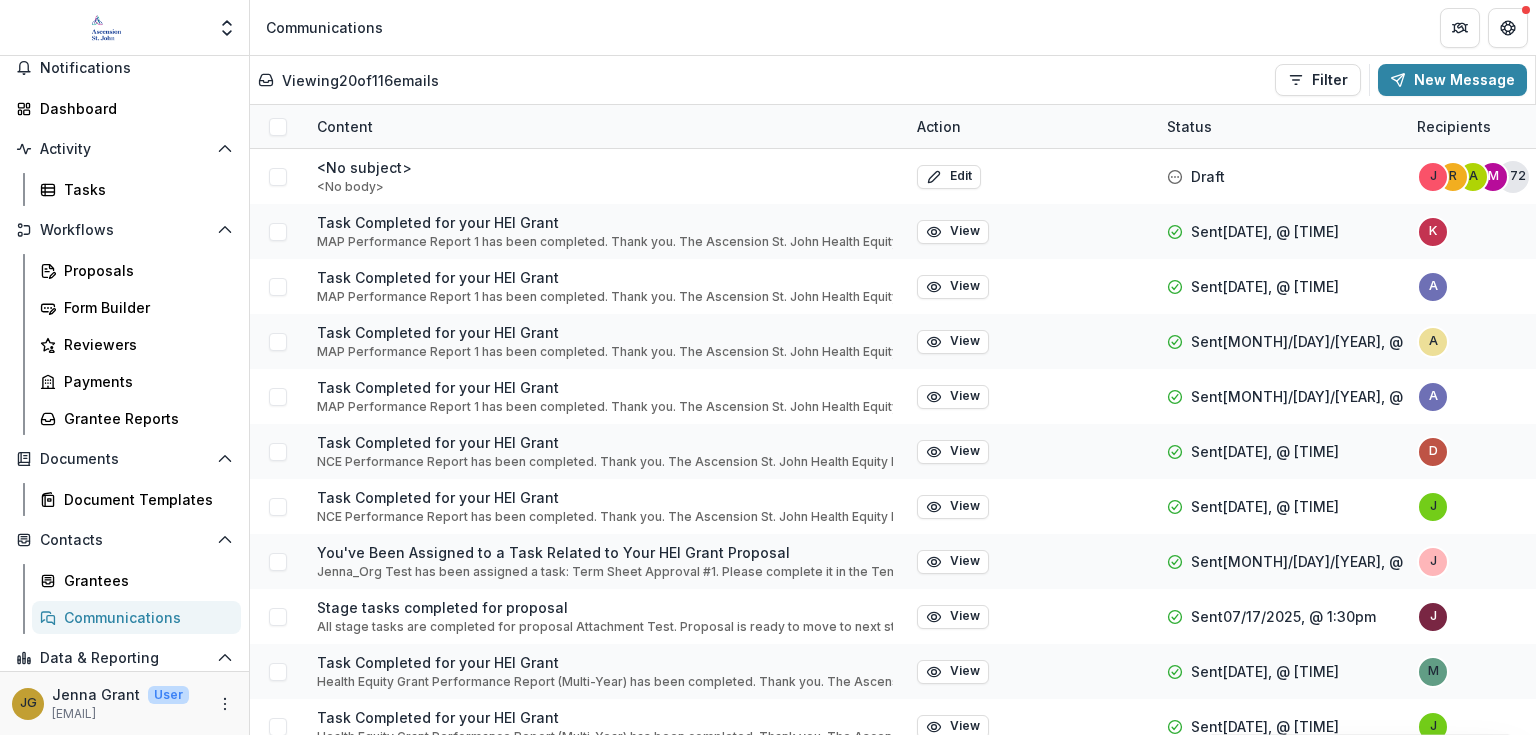 scroll, scrollTop: 156, scrollLeft: 0, axis: vertical 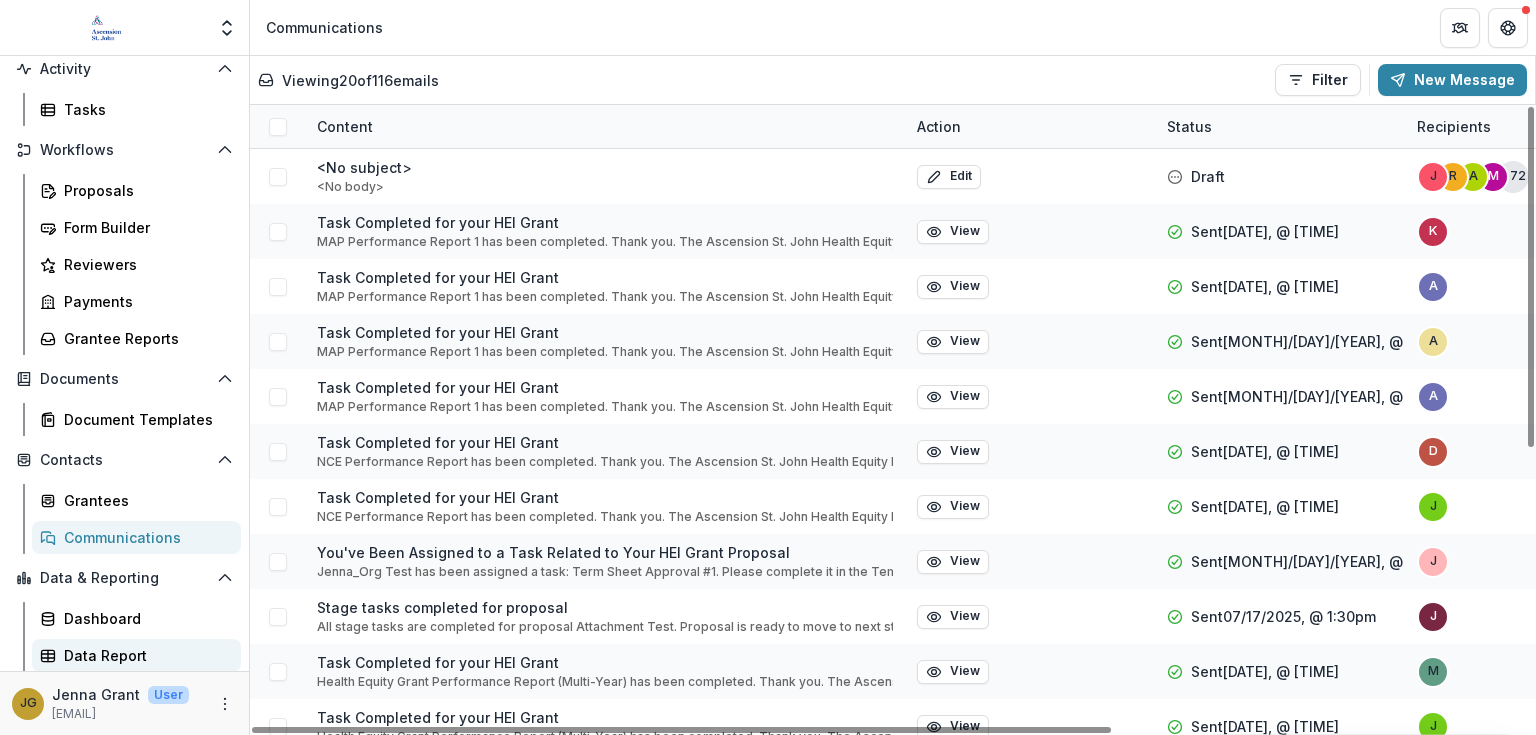 click on "Data Report" at bounding box center [144, 655] 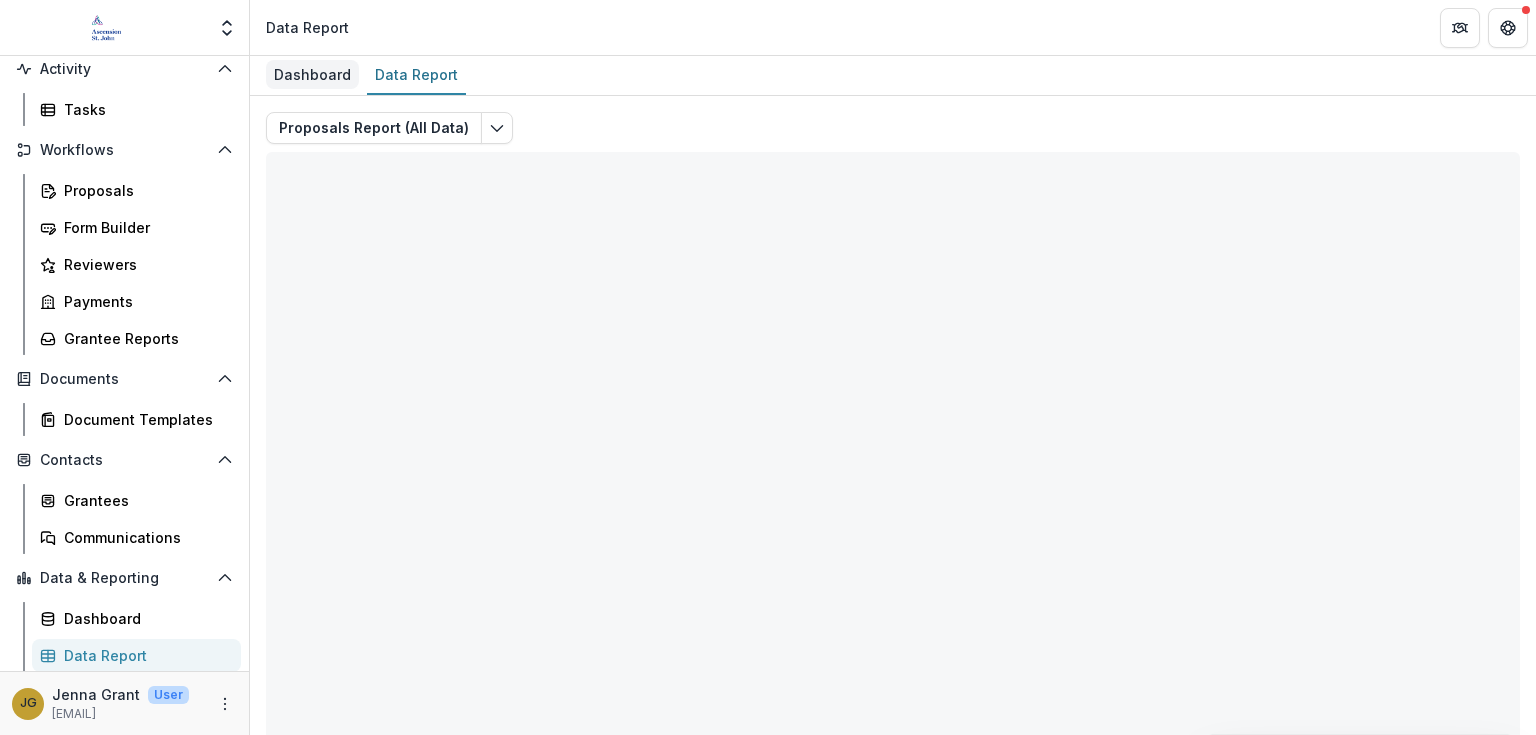 click on "Dashboard" at bounding box center [312, 74] 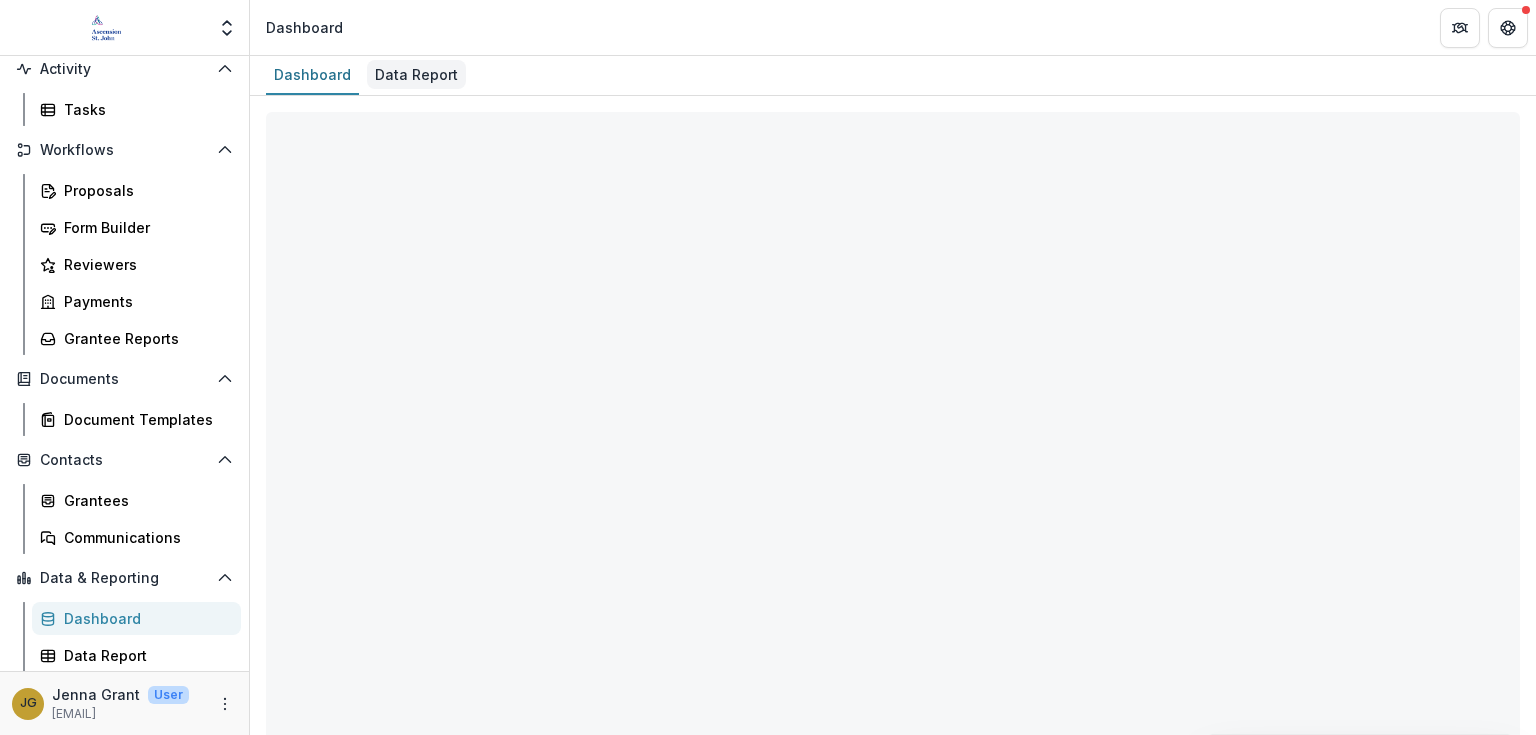 select on "**********" 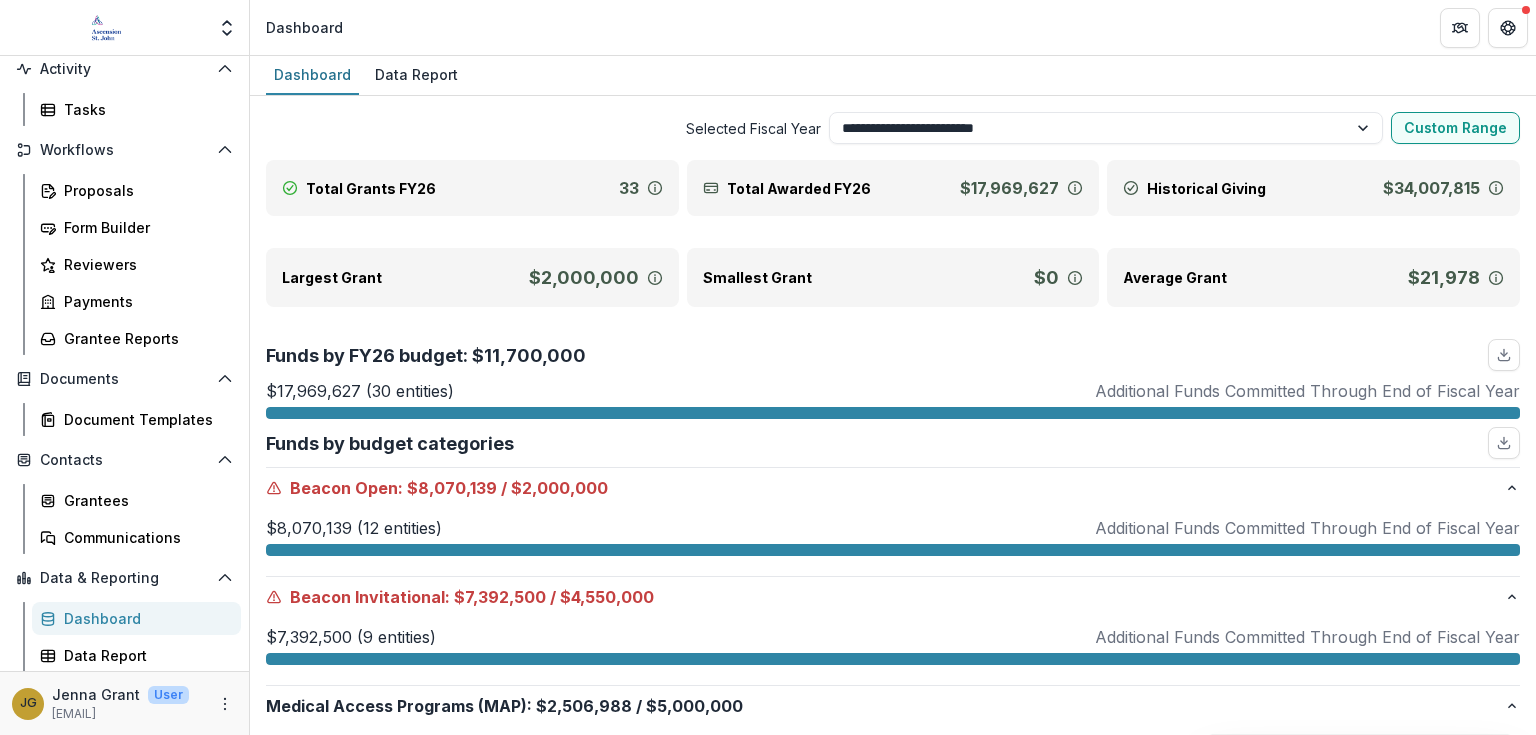 click on "**********" at bounding box center (893, 395) 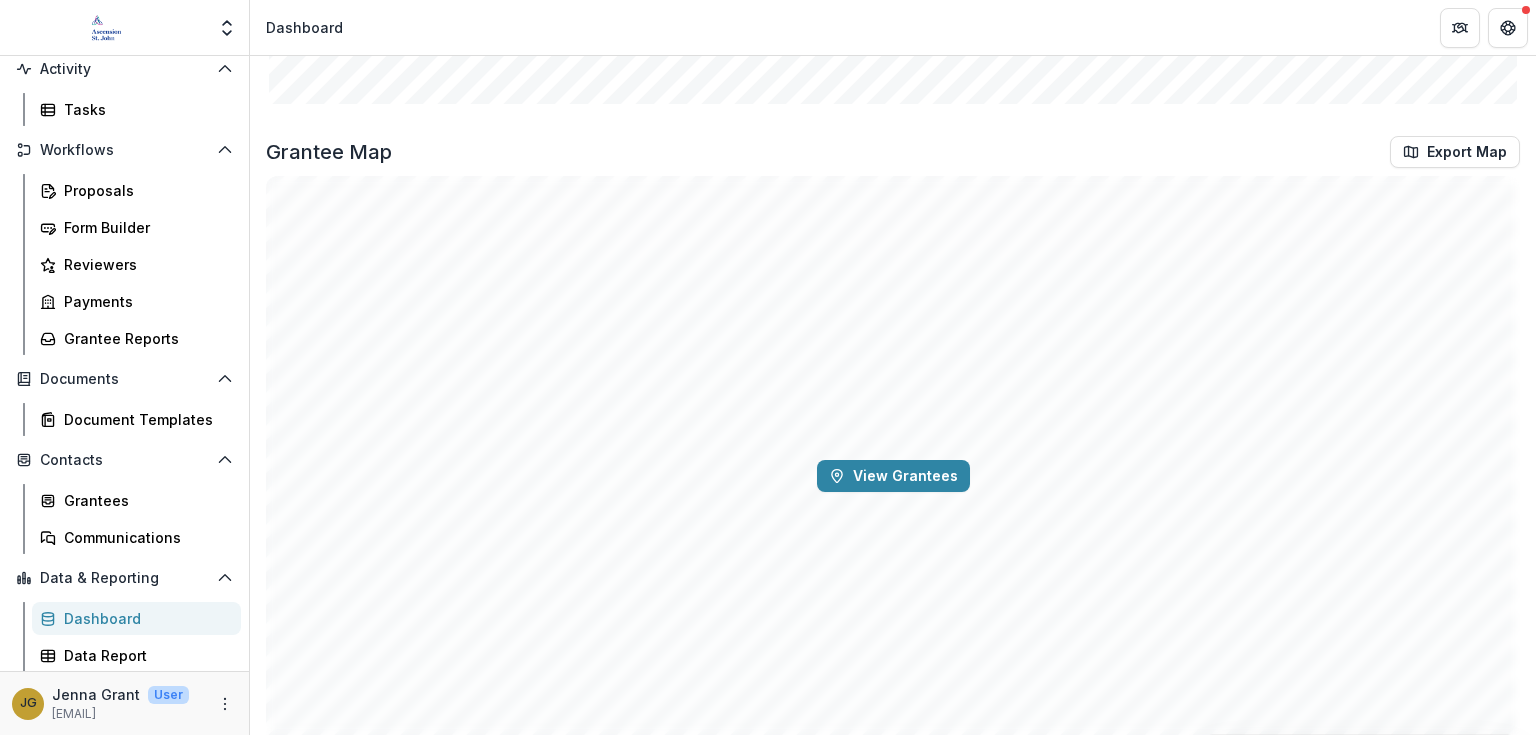 scroll, scrollTop: 2842, scrollLeft: 0, axis: vertical 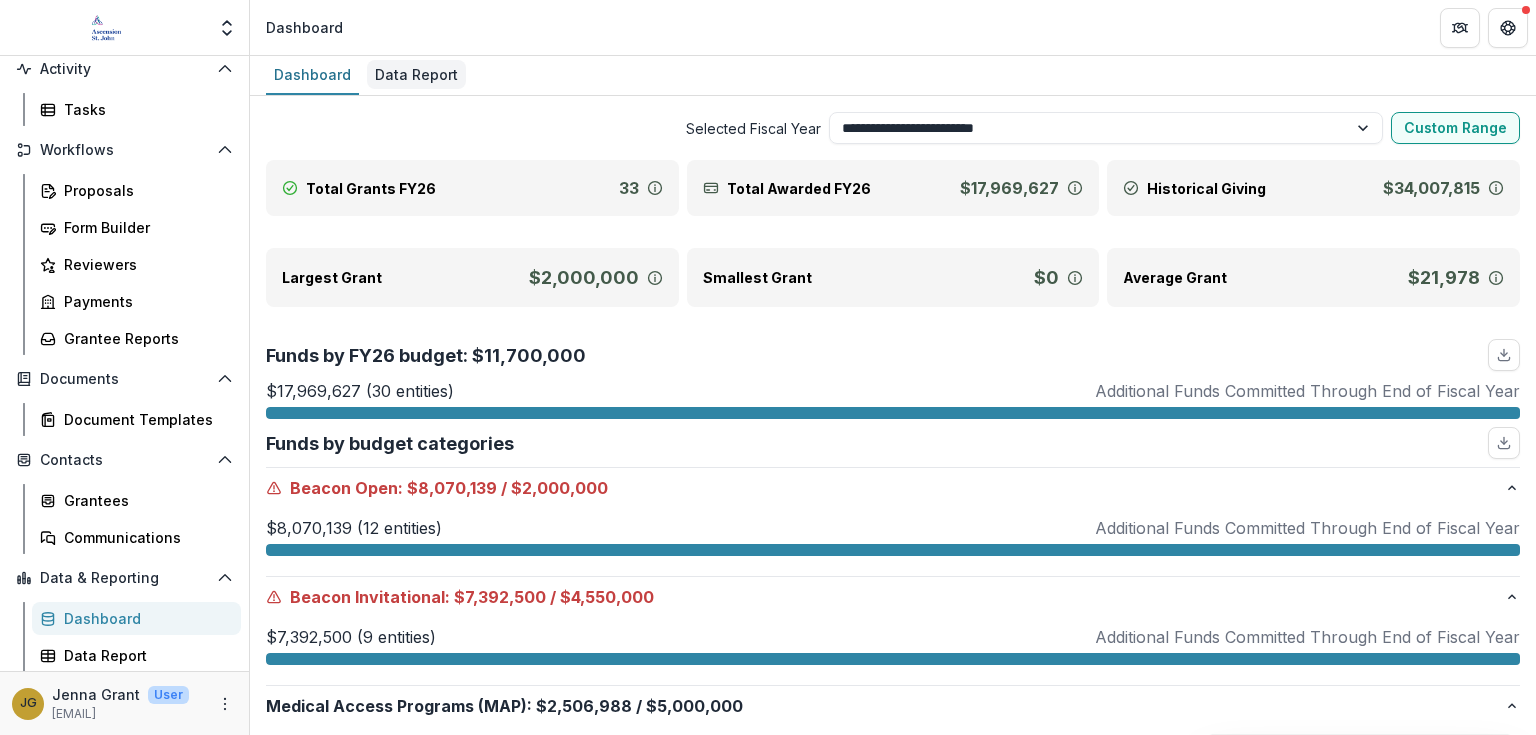 click on "Data Report" at bounding box center [416, 74] 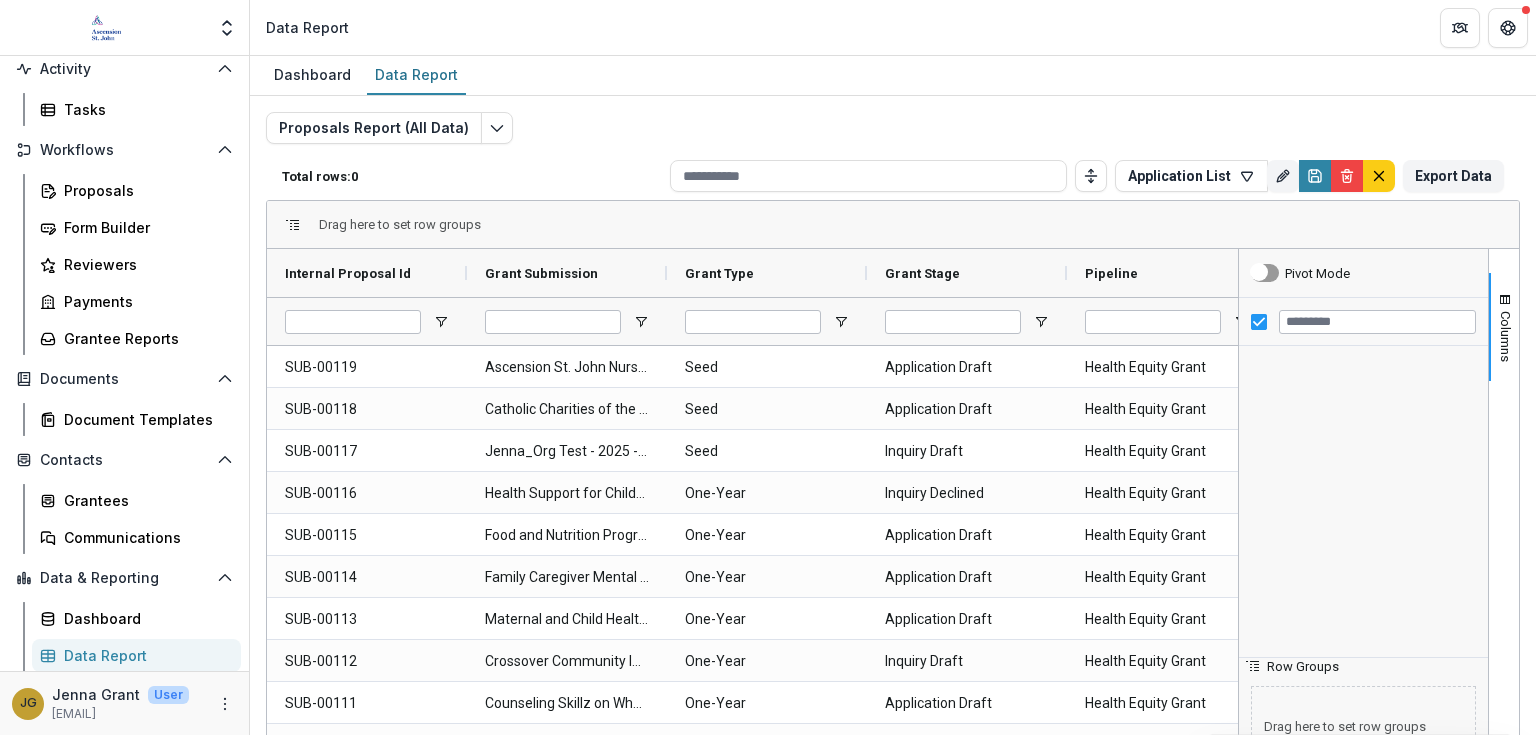 type on "***" 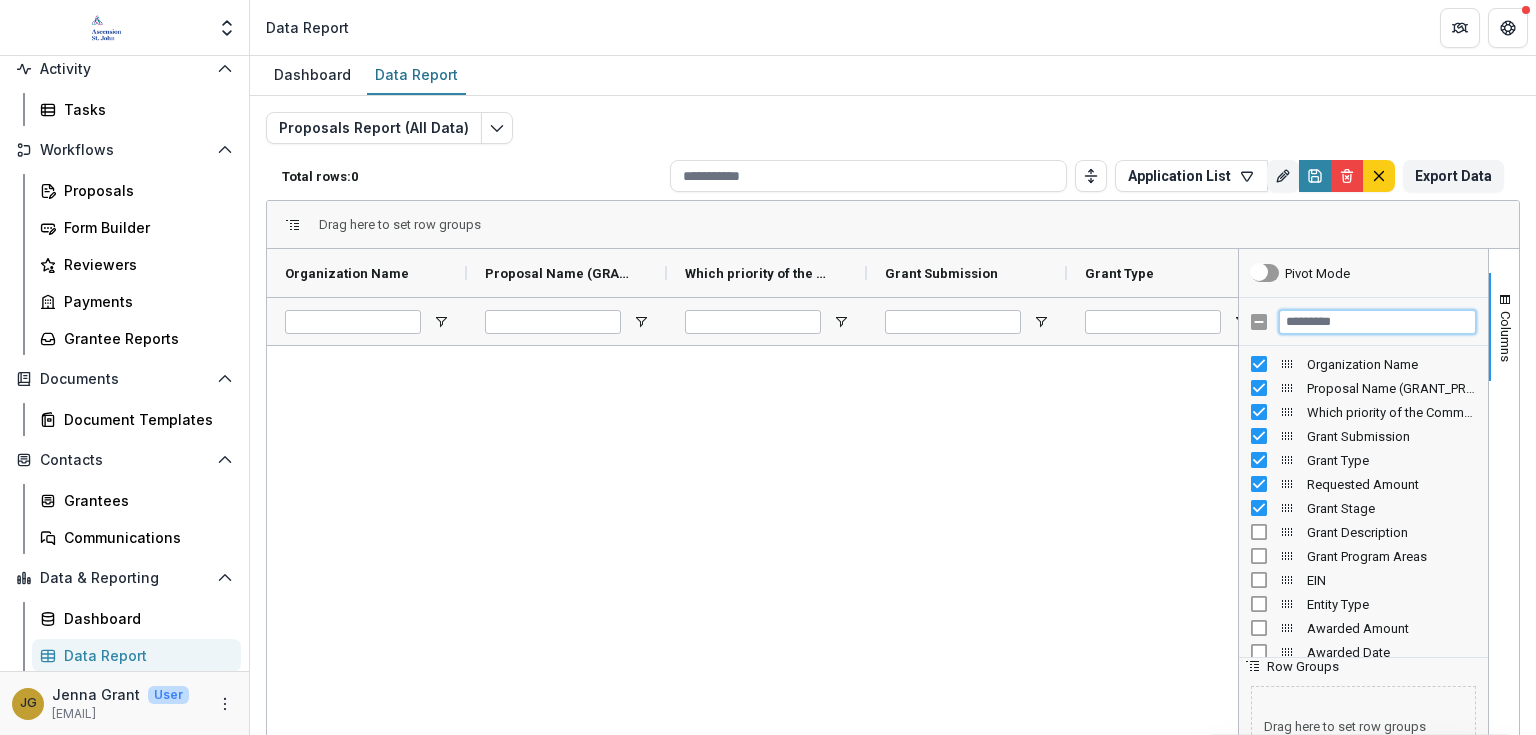 click at bounding box center [1377, 322] 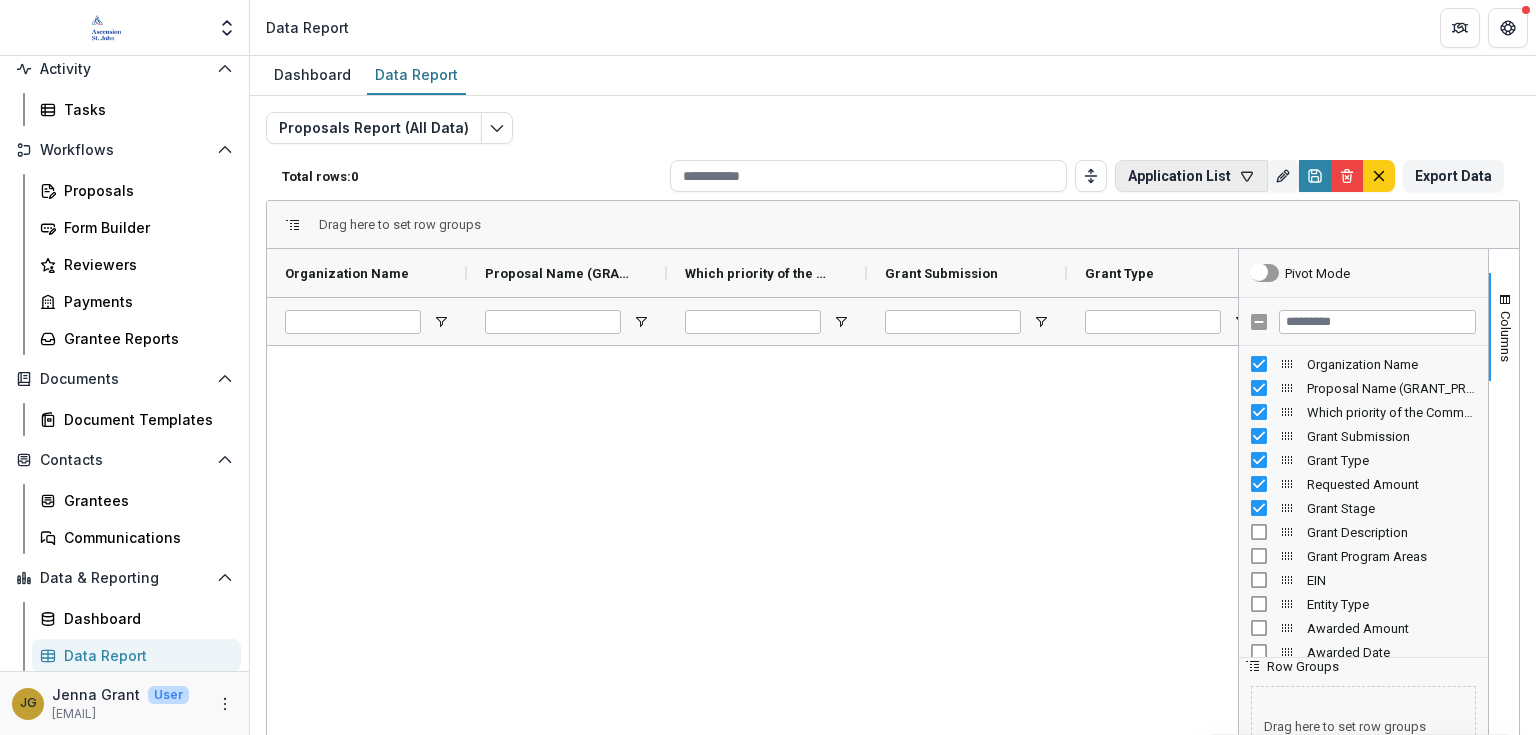 click 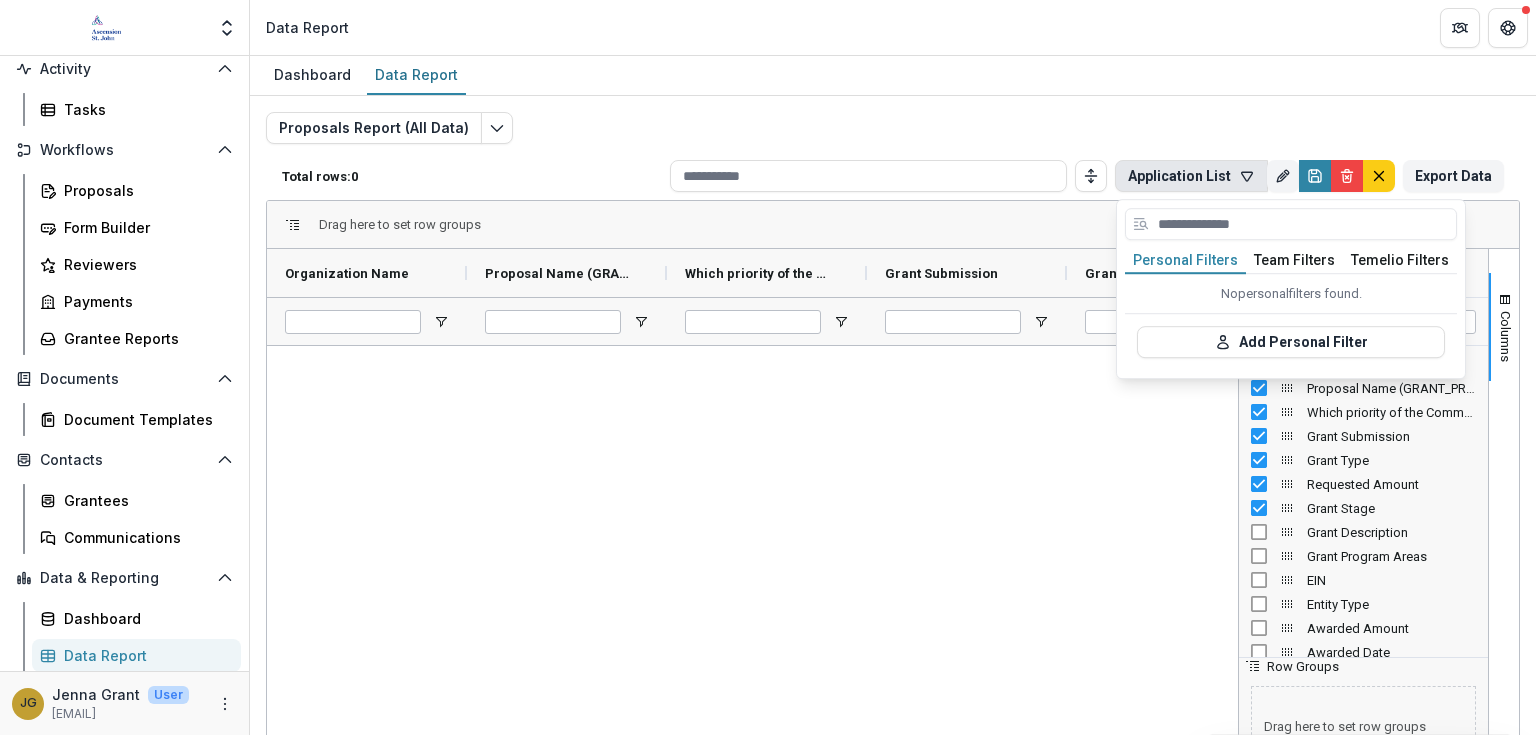 click on "Team Filters" at bounding box center [1294, 261] 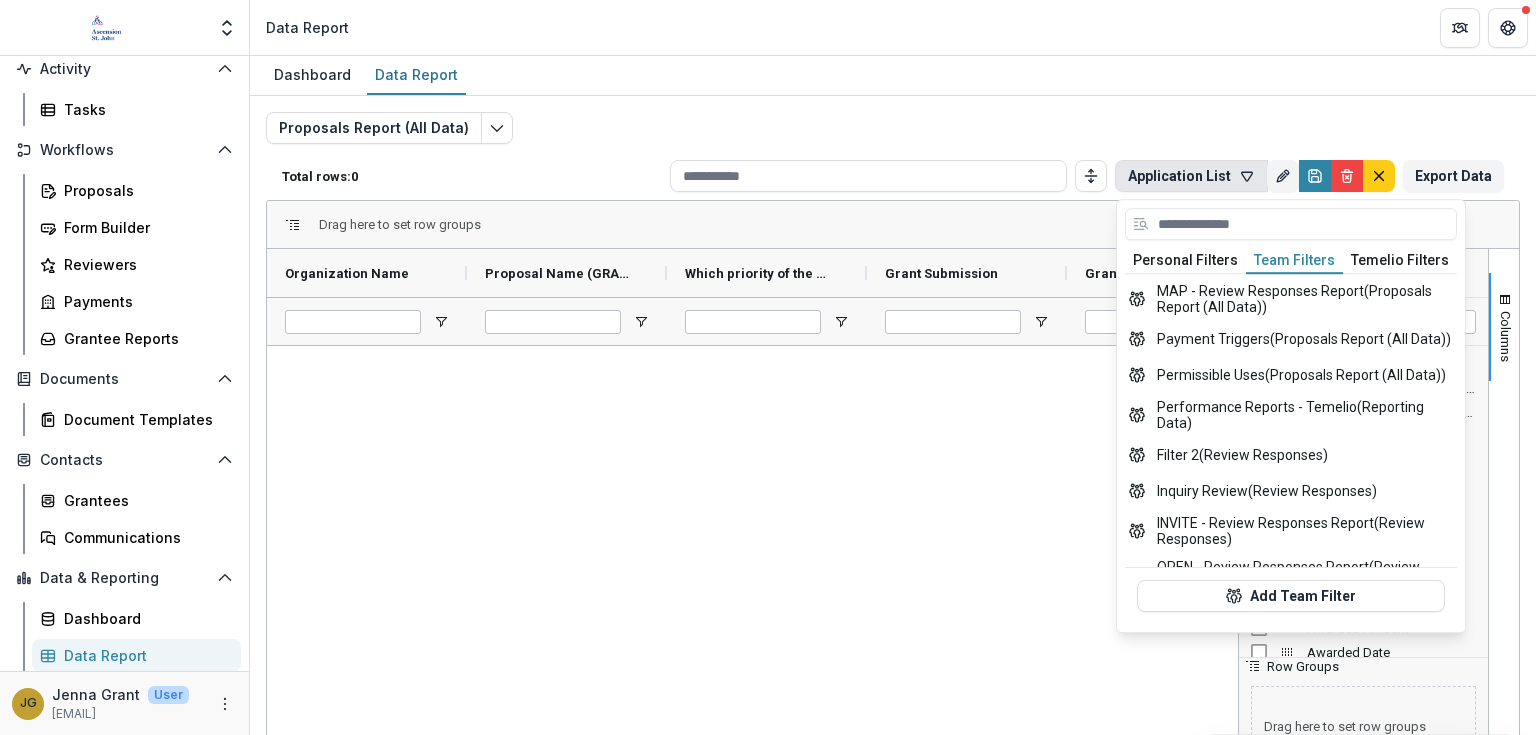 scroll, scrollTop: 234, scrollLeft: 0, axis: vertical 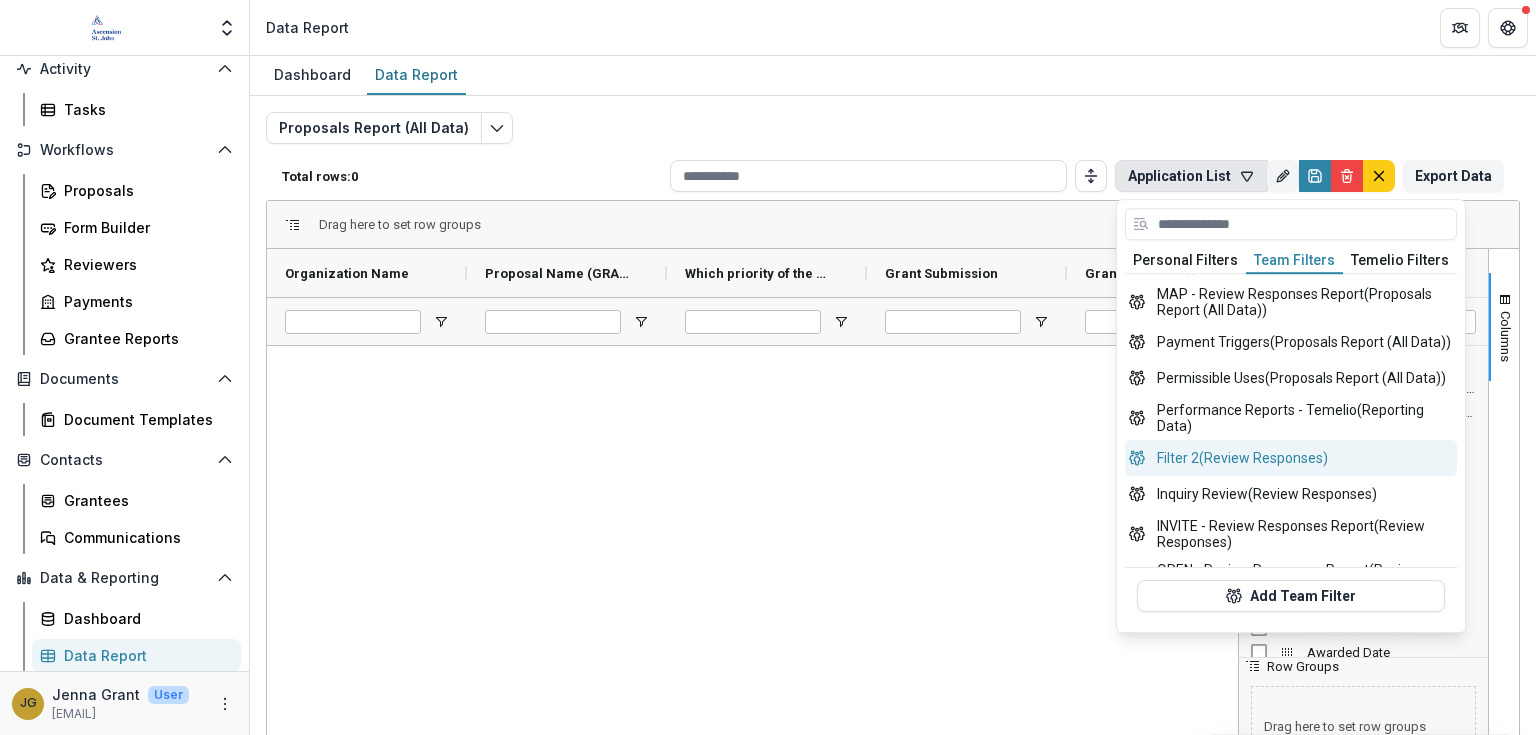 click on "Filter 2  (Review Responses)" at bounding box center (1291, 458) 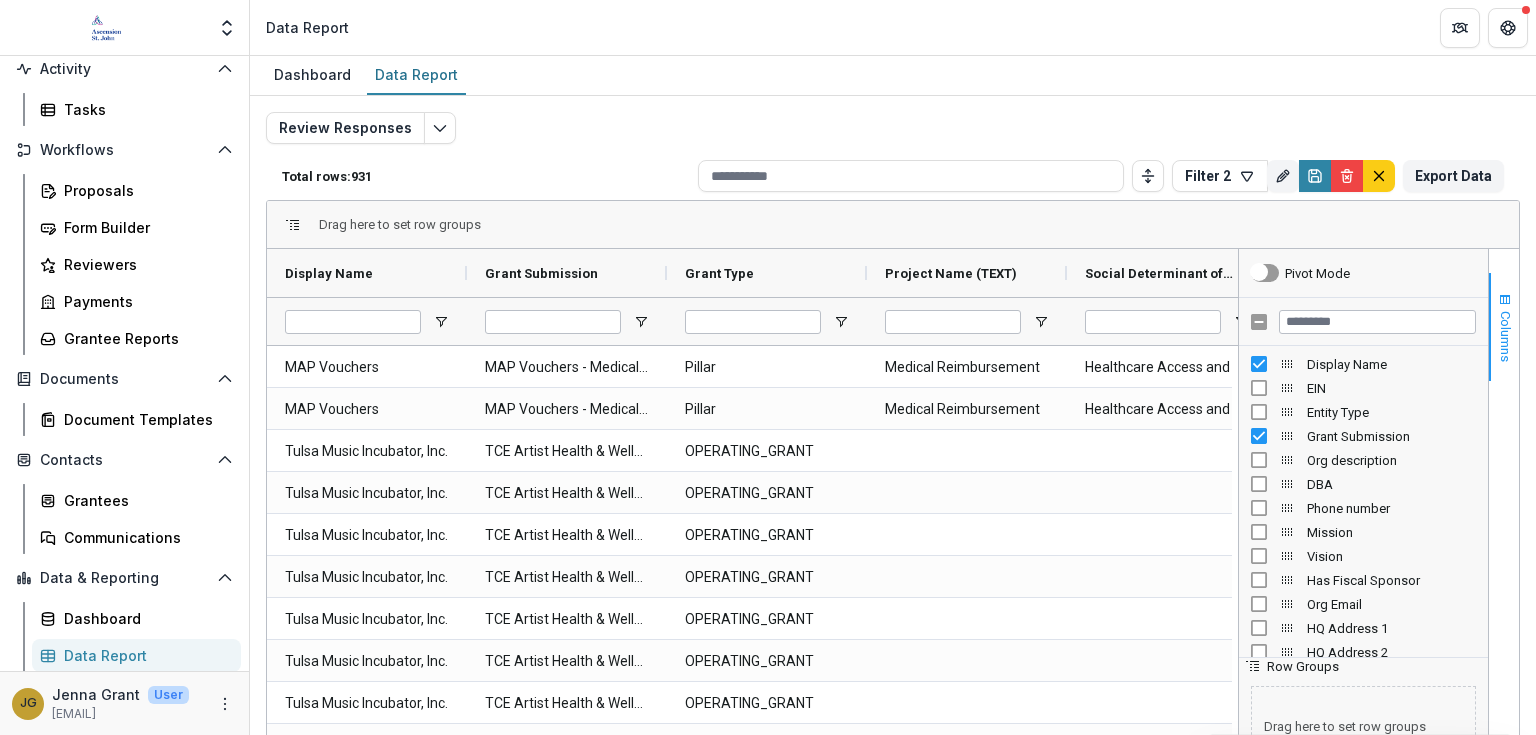 click on "Columns" at bounding box center (1505, 336) 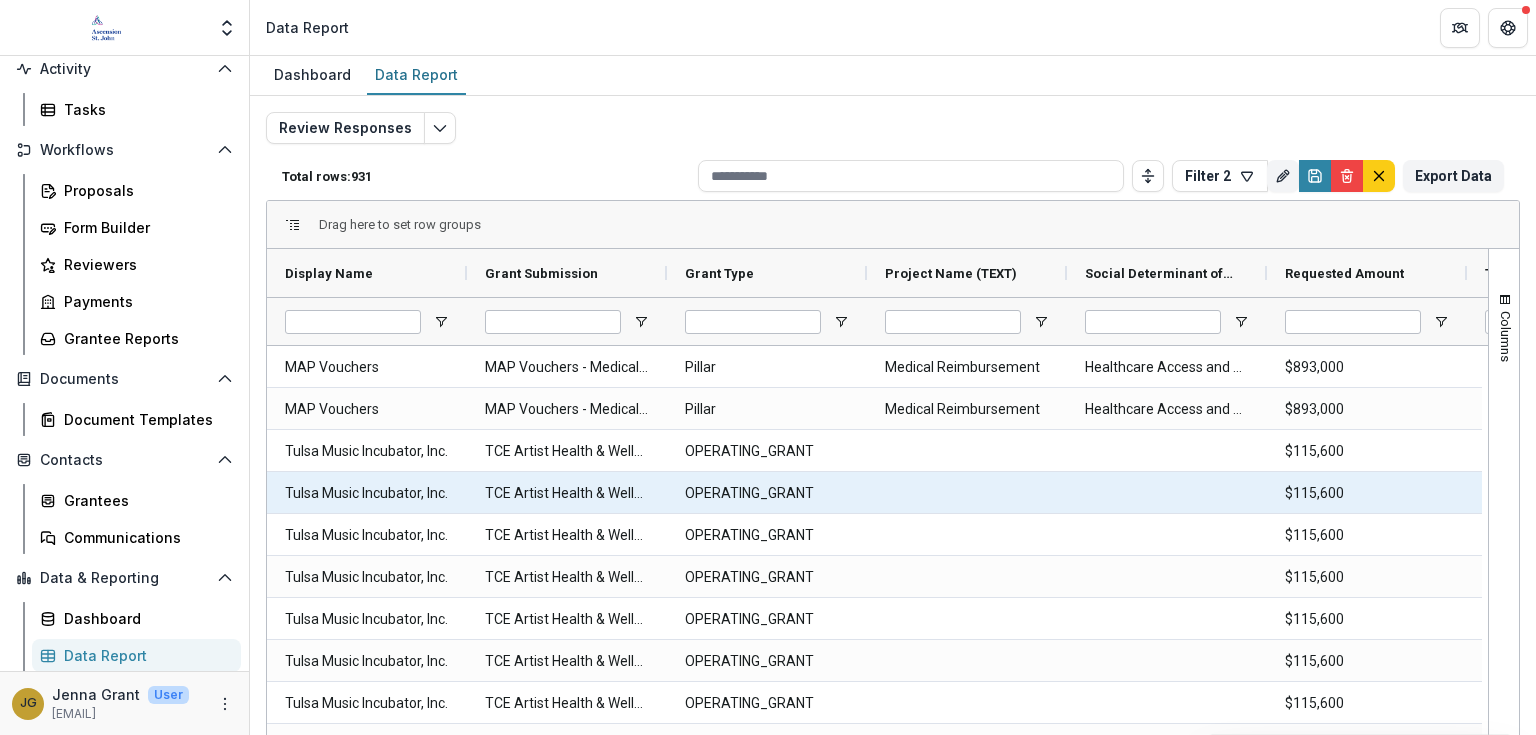 scroll, scrollTop: 80, scrollLeft: 0, axis: vertical 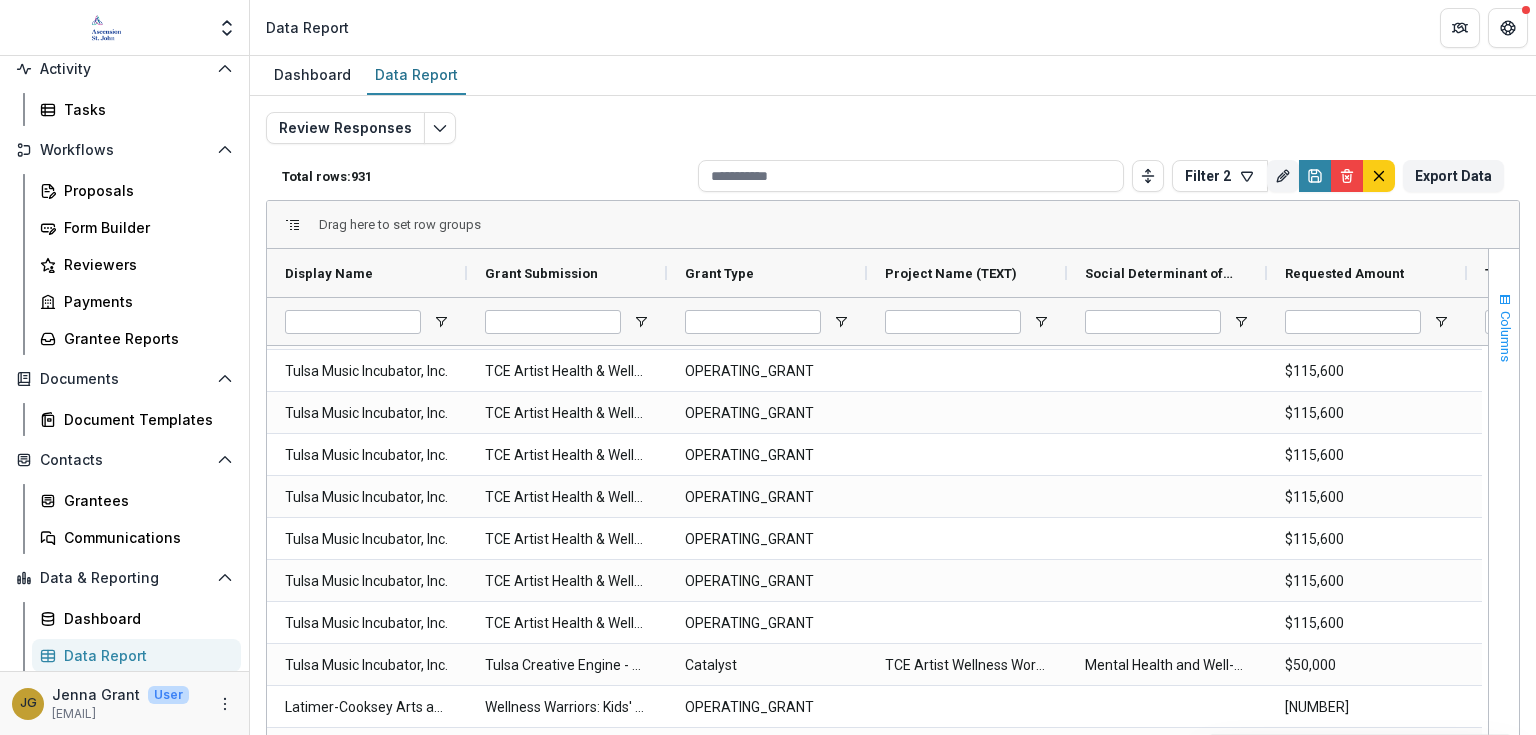 click at bounding box center [1505, 300] 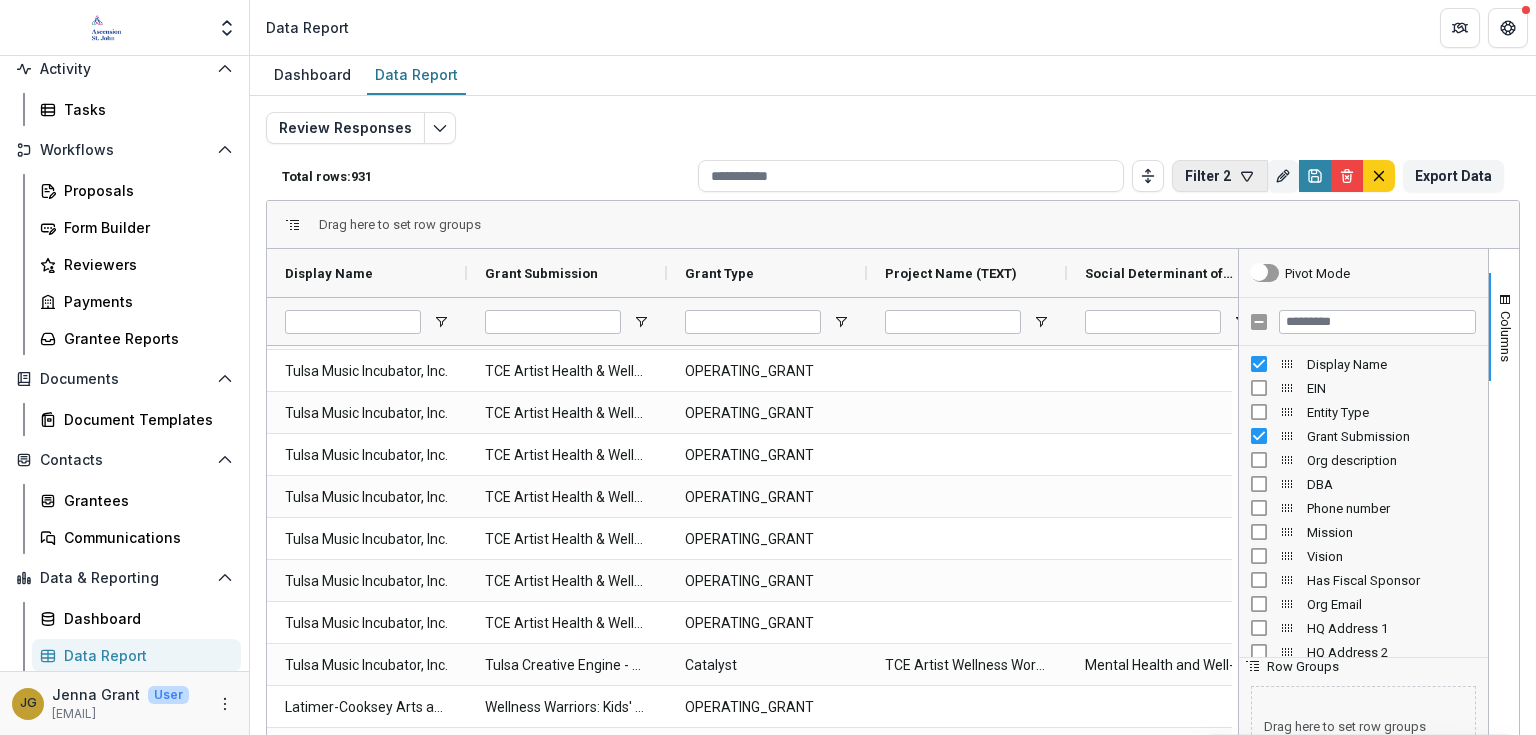 click 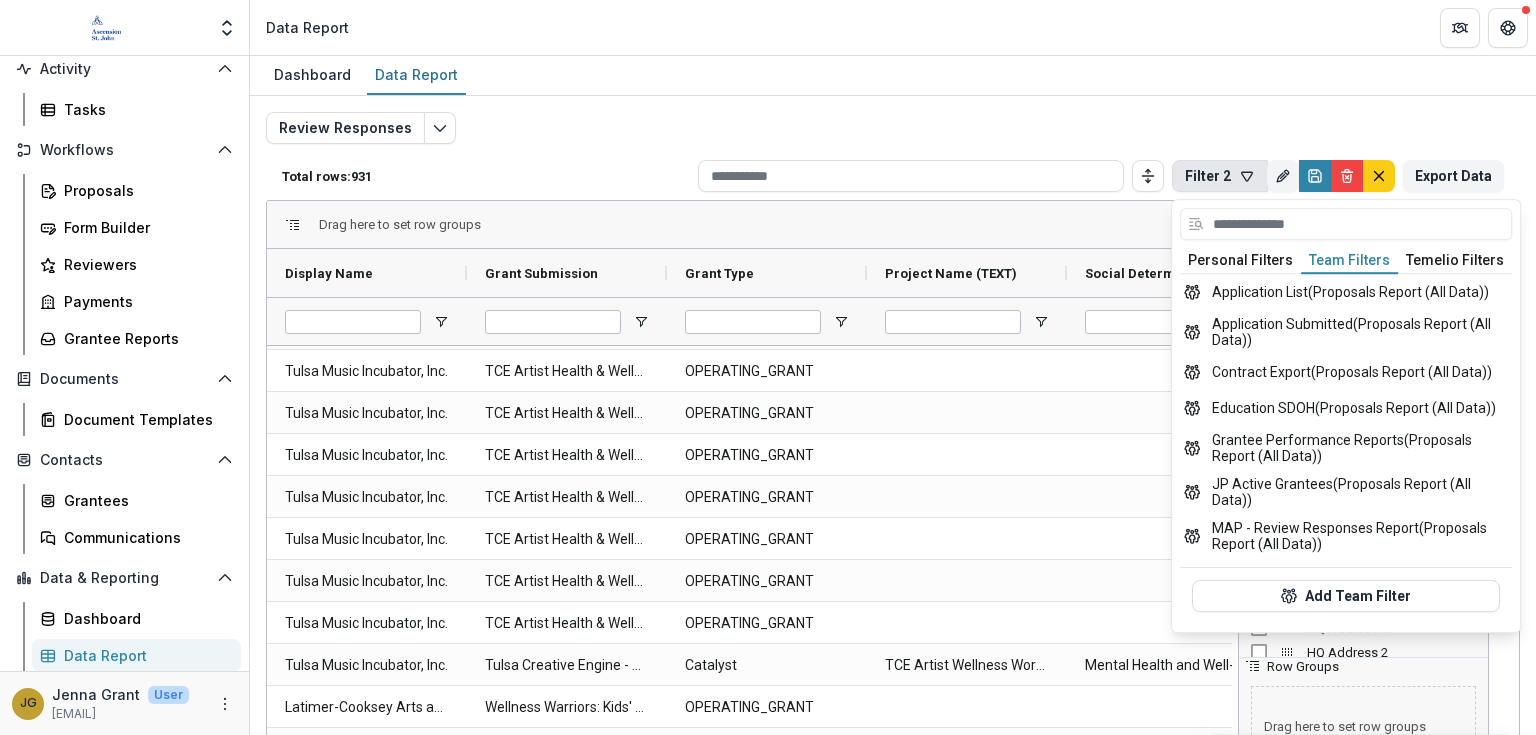 click on "Team Filters" at bounding box center (1349, 261) 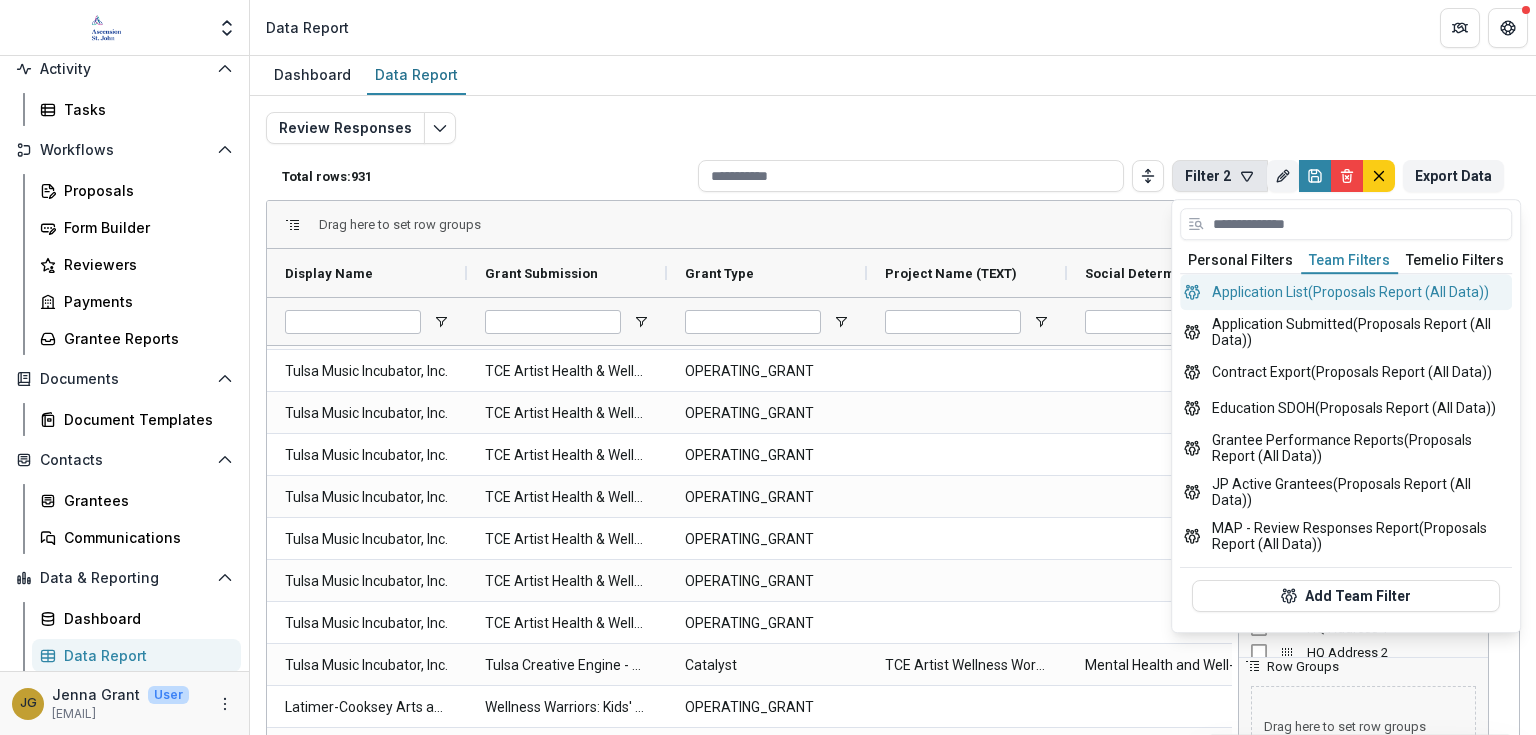 click on "Application List  (Proposals Report (All Data))" at bounding box center [1346, 292] 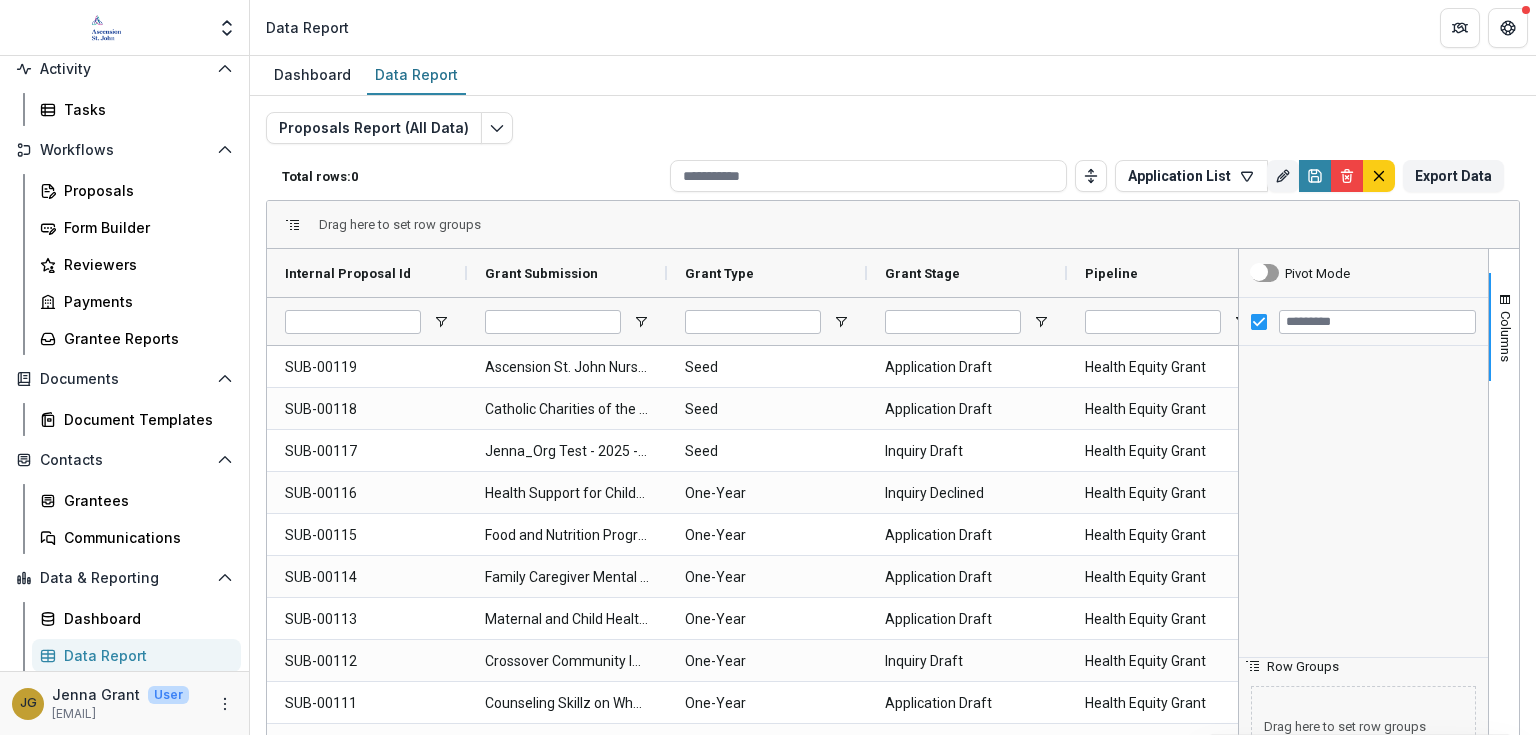 type on "***" 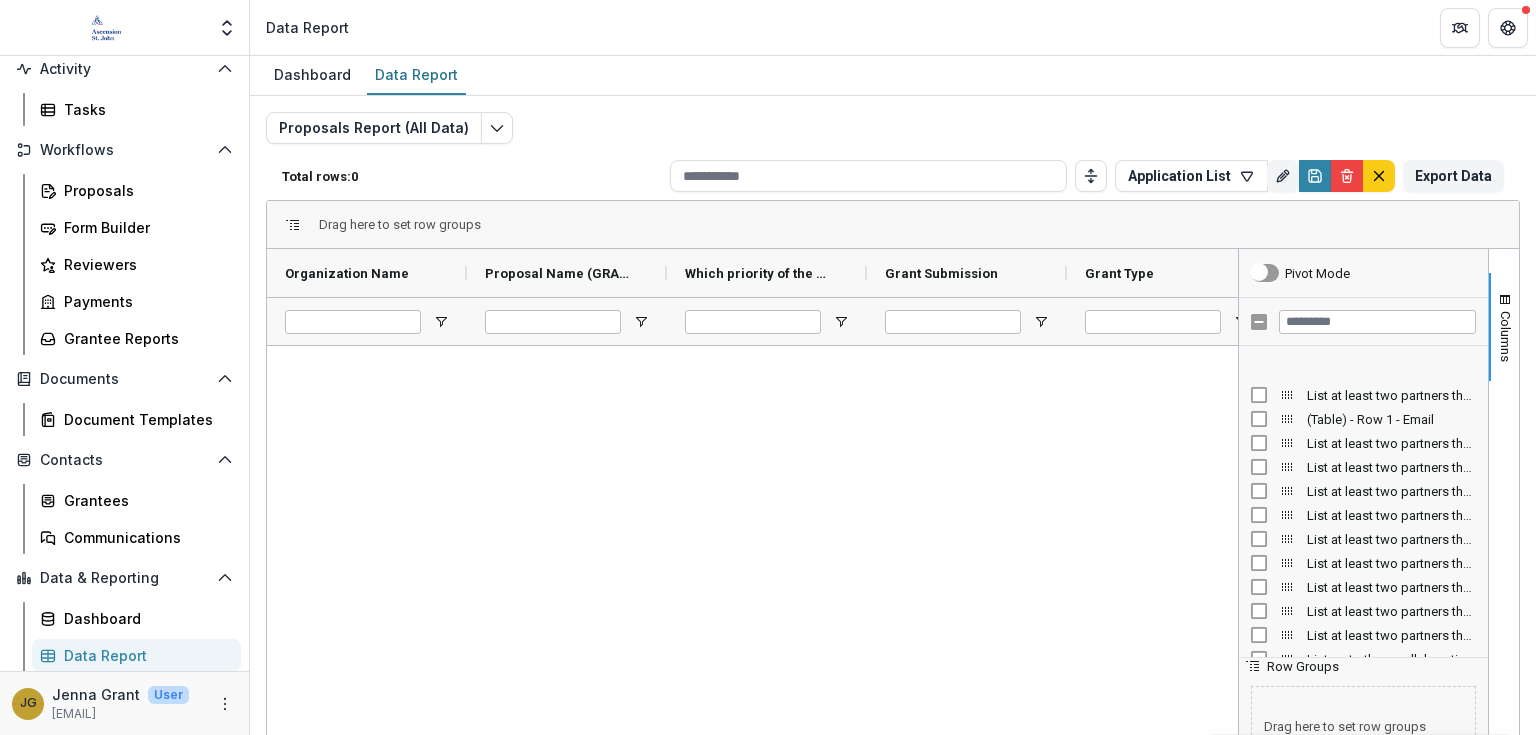 scroll, scrollTop: 12492, scrollLeft: 0, axis: vertical 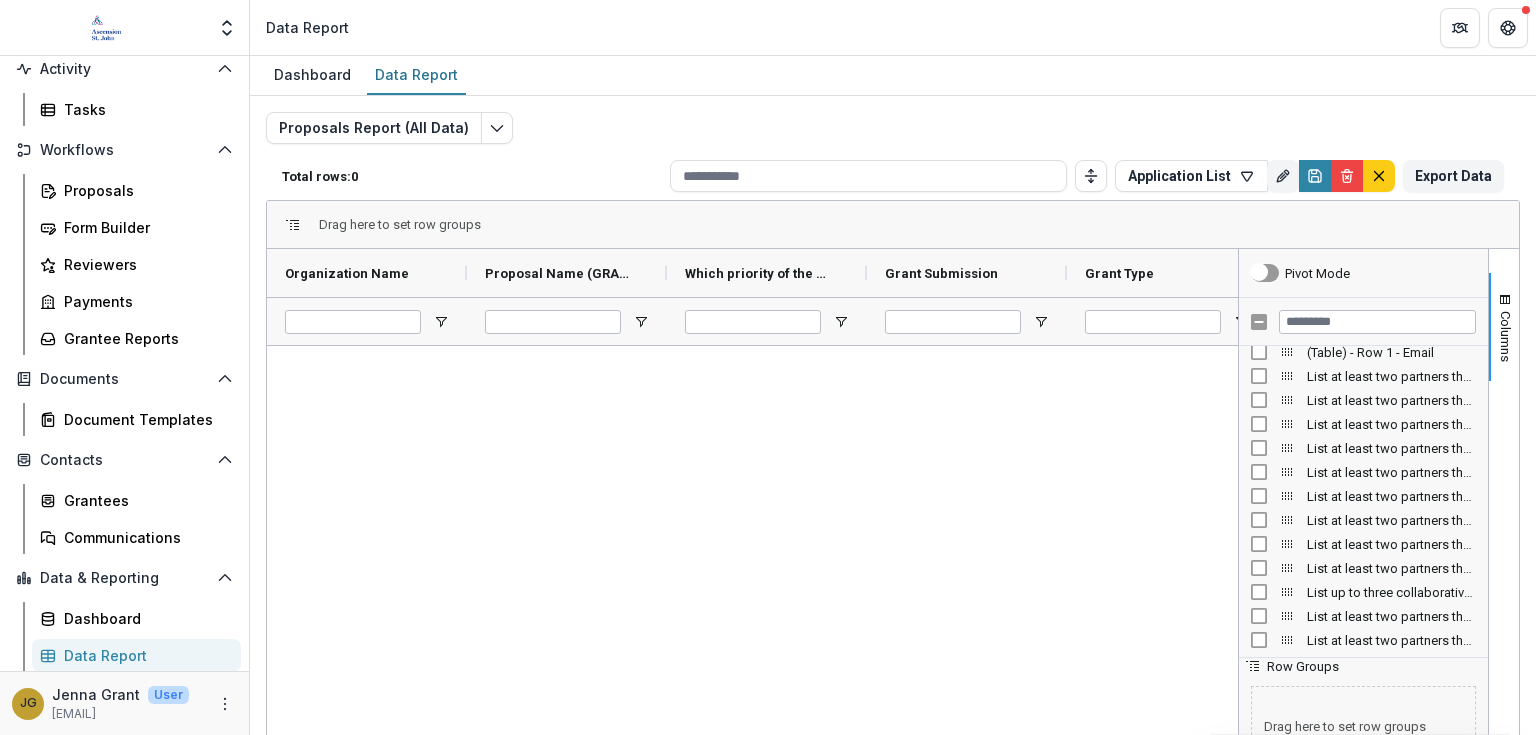 click at bounding box center [752, 619] 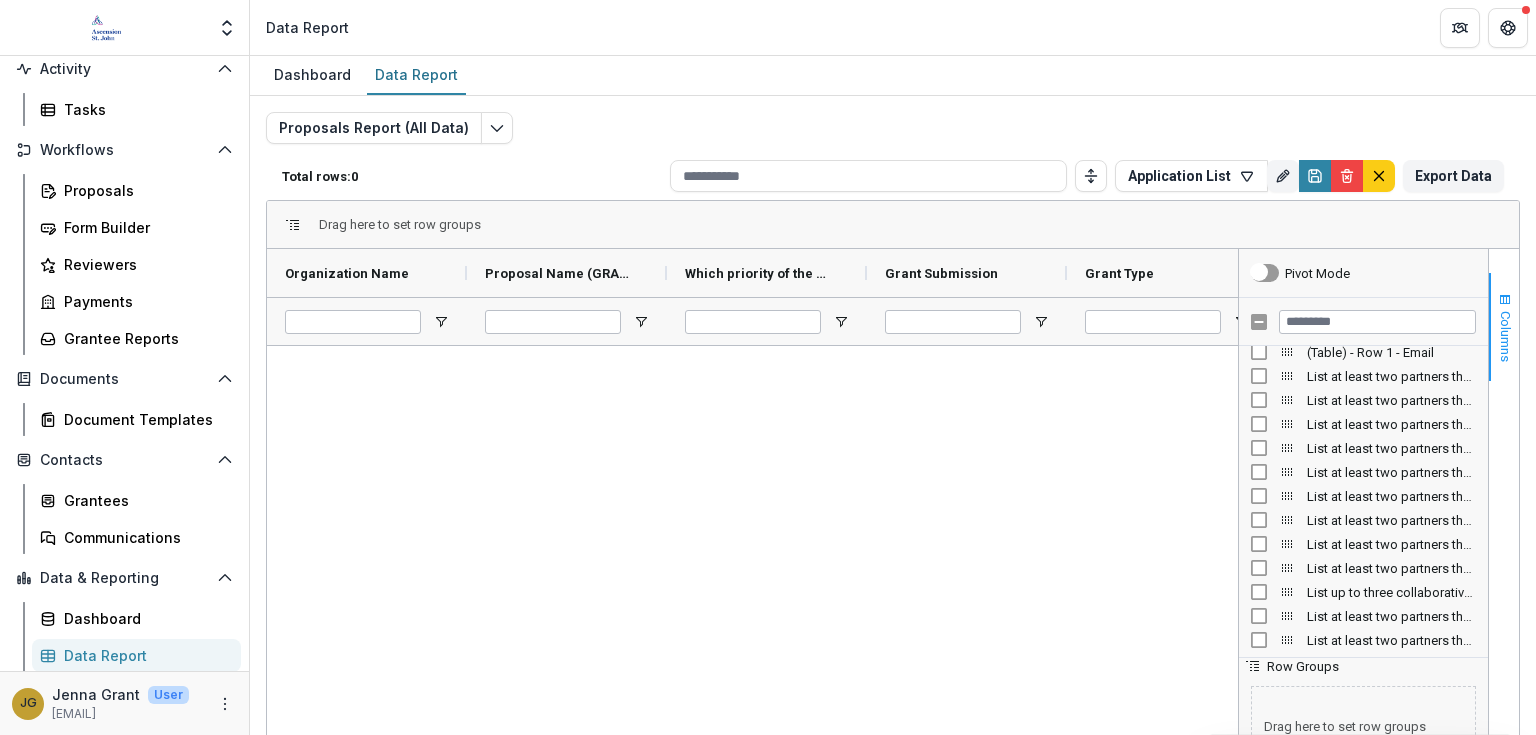click on "Columns" at bounding box center (1505, 336) 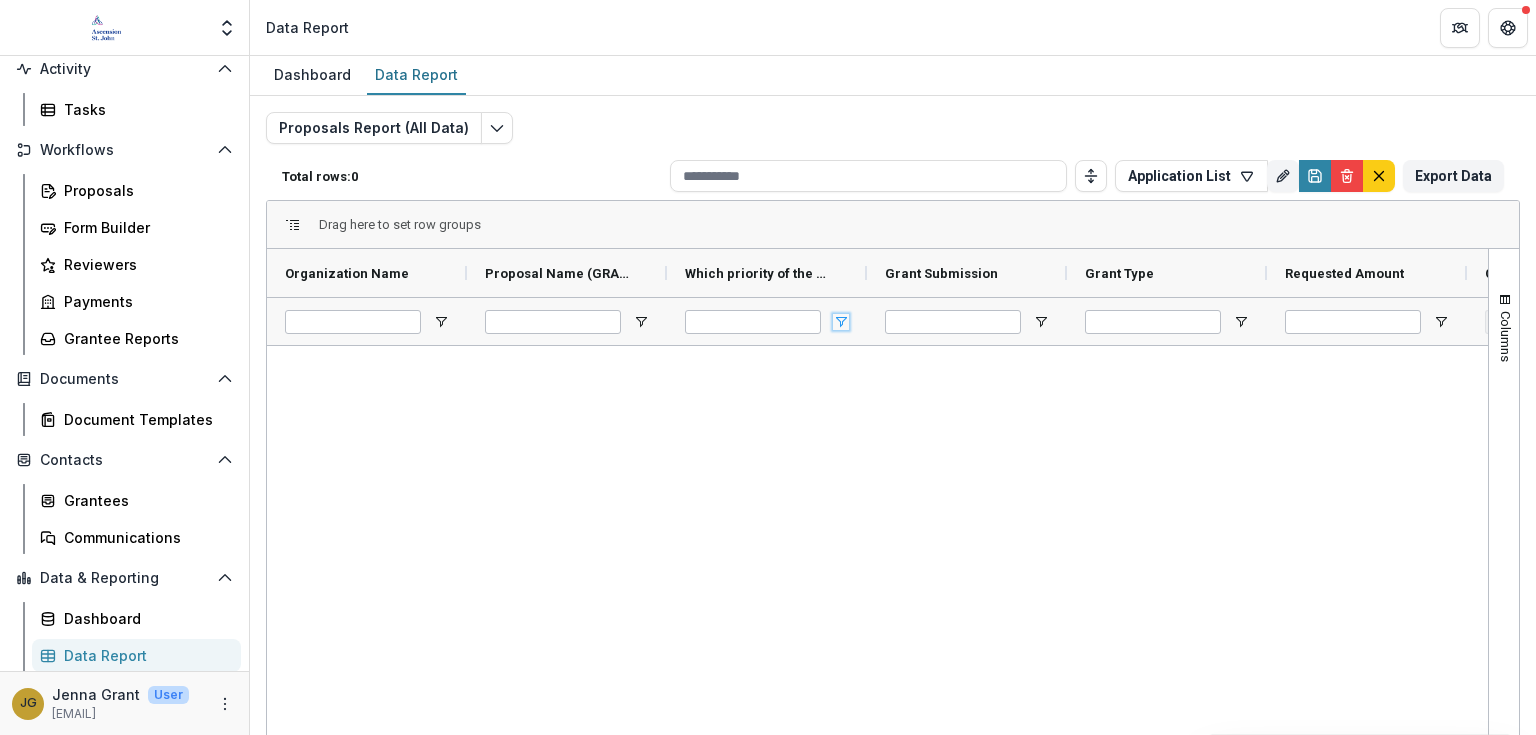 click at bounding box center (841, 322) 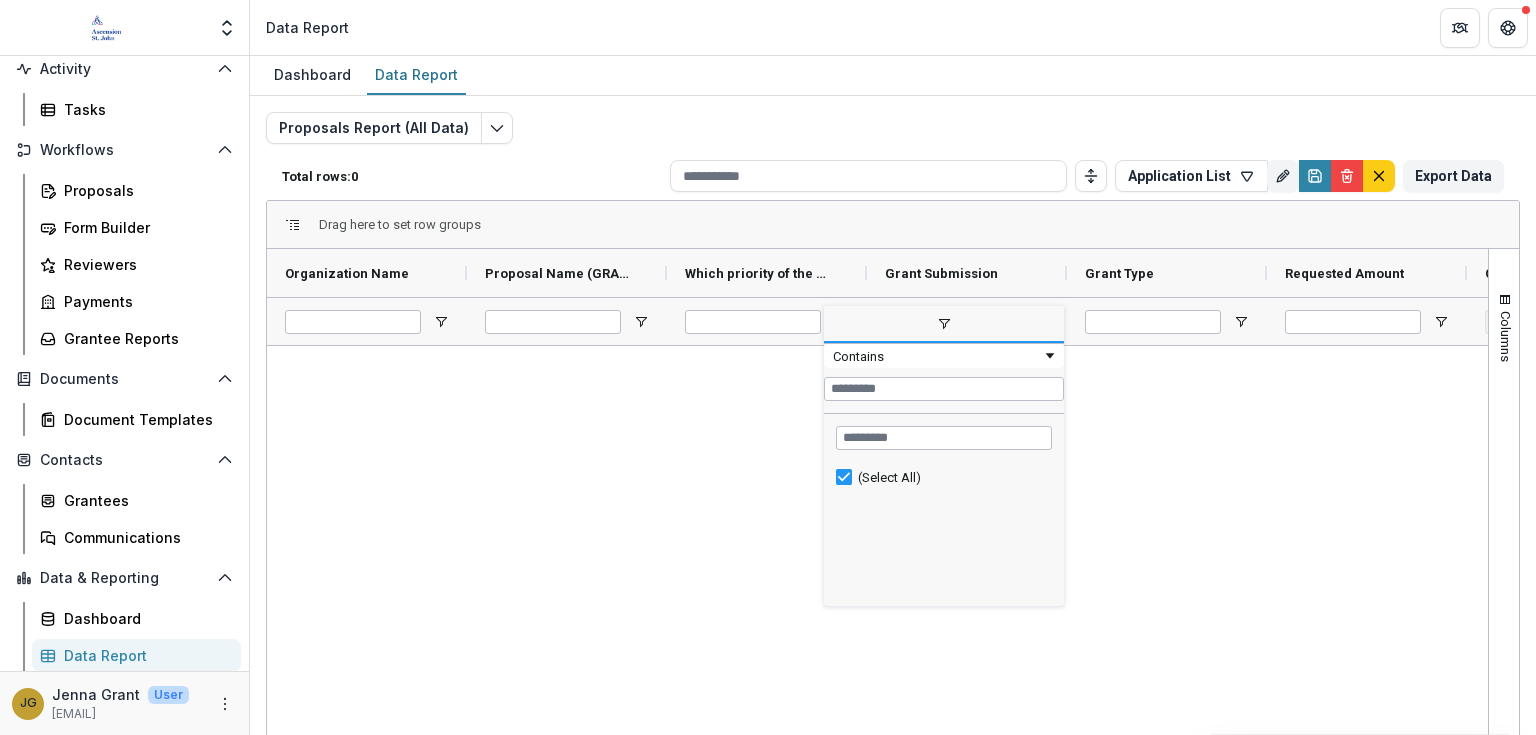 click at bounding box center [877, 619] 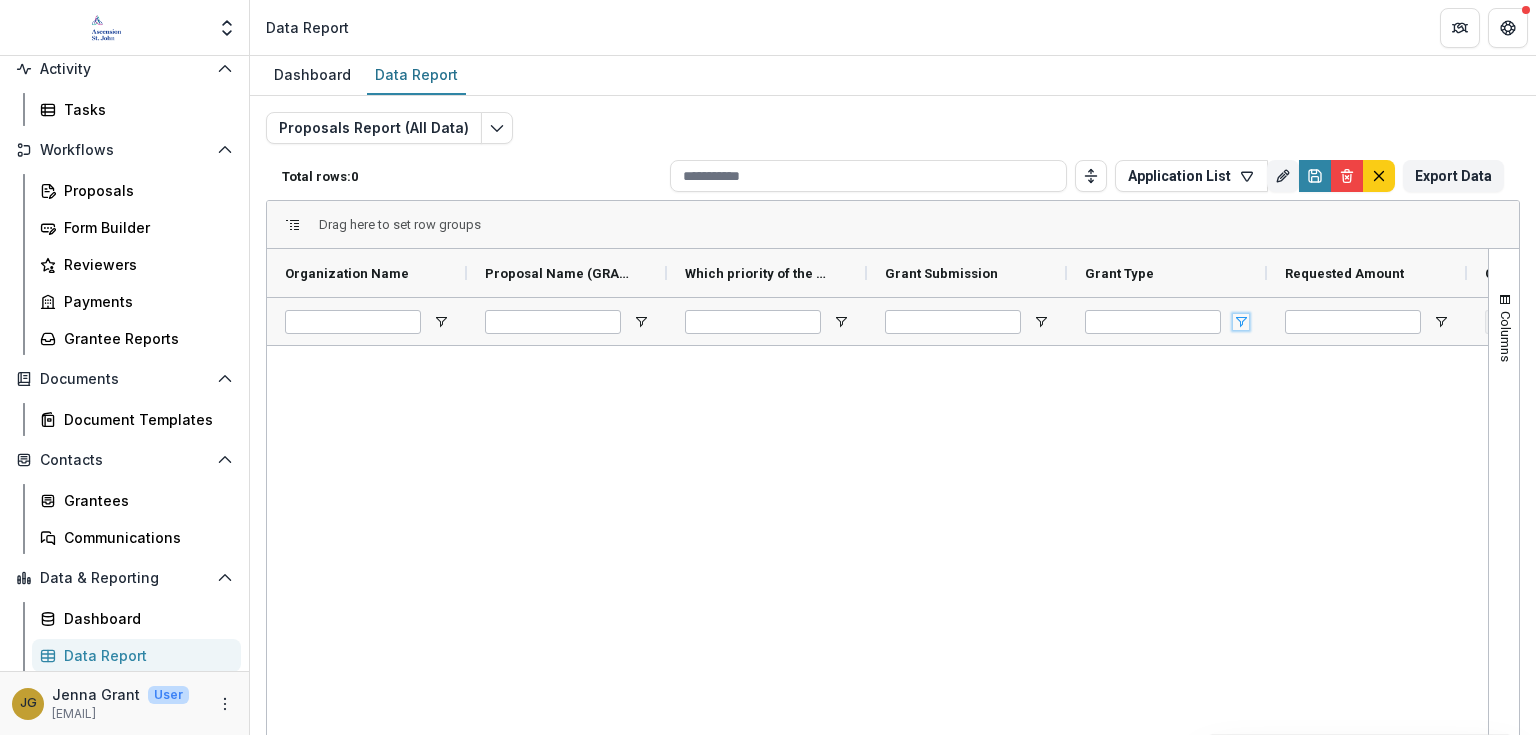 click at bounding box center [1241, 322] 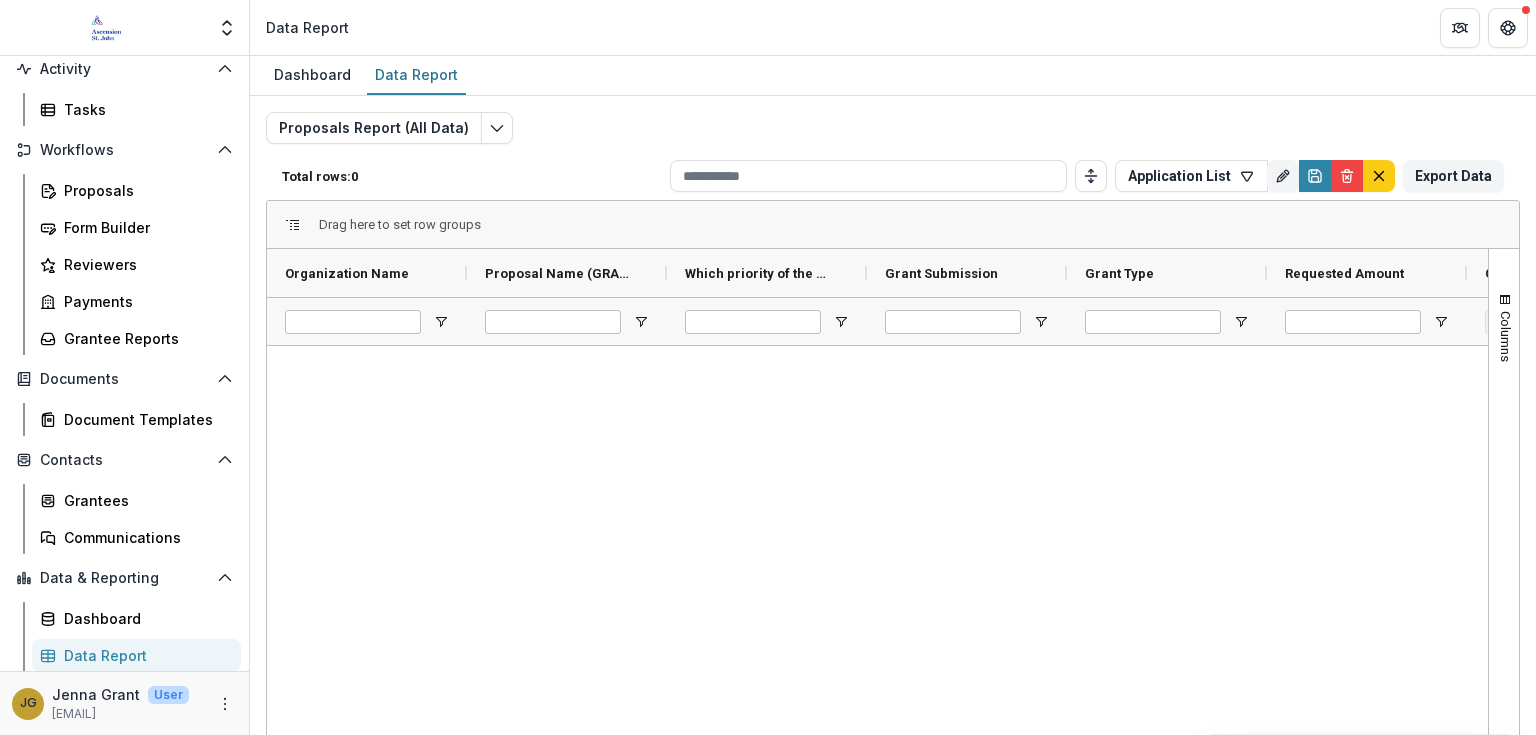 click at bounding box center [877, 619] 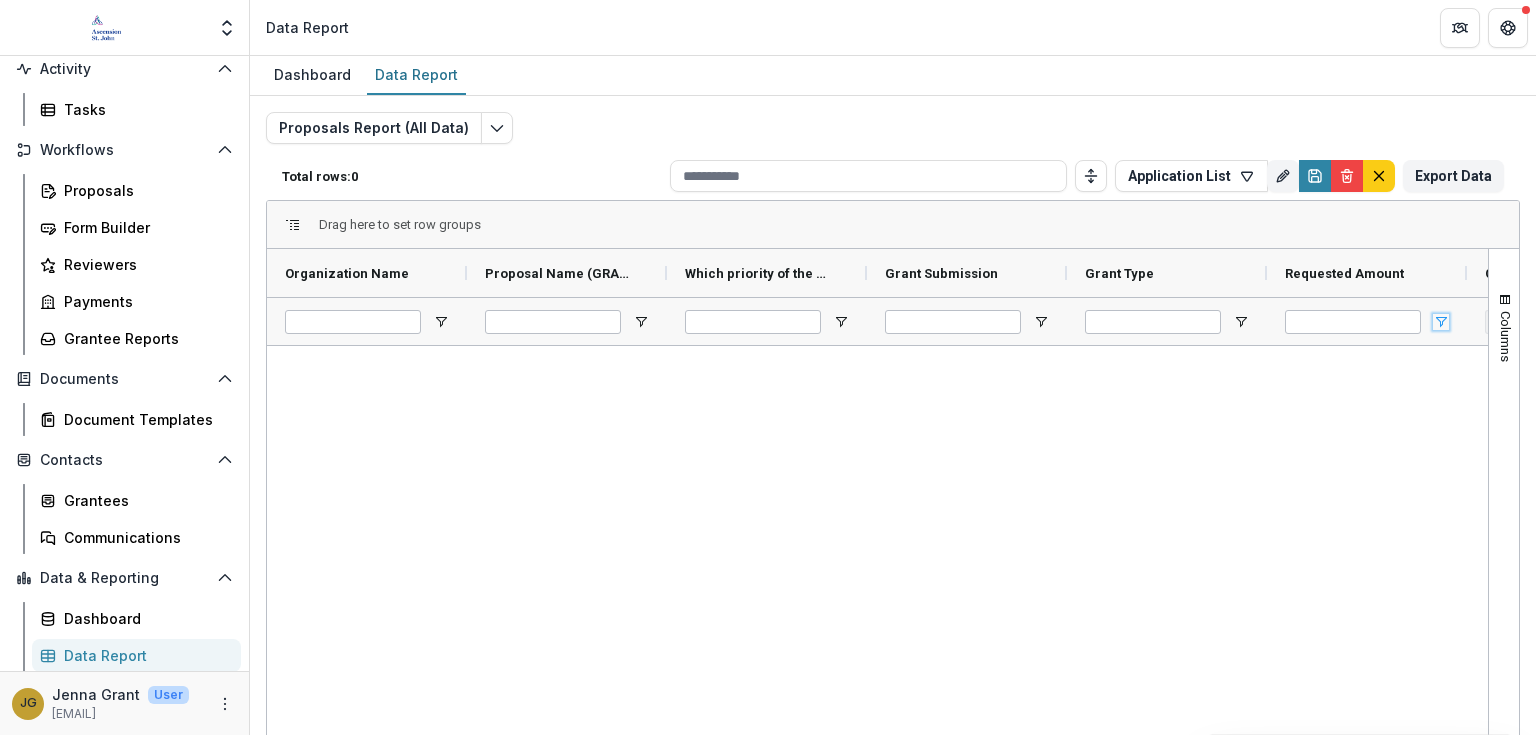 click at bounding box center [1441, 322] 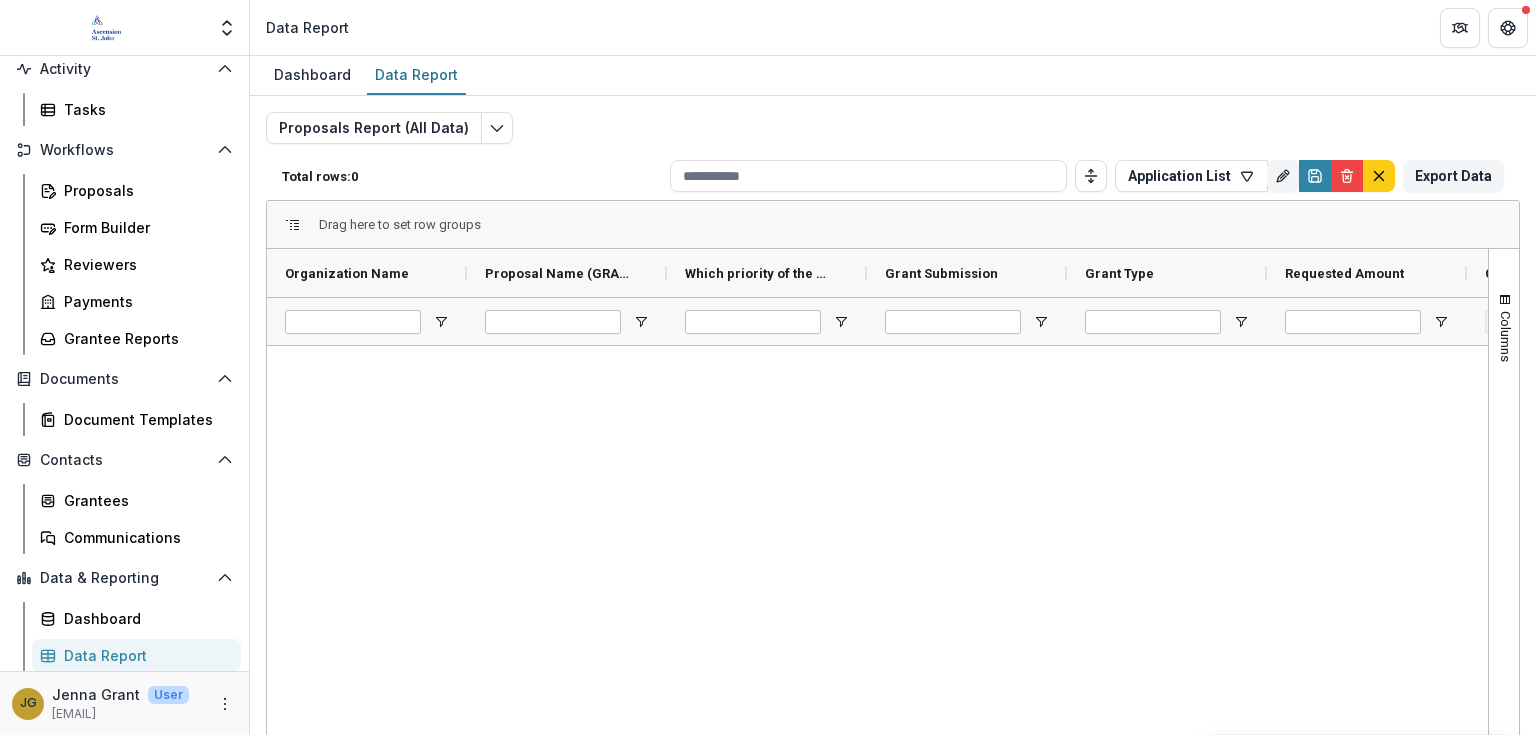 click at bounding box center [877, 619] 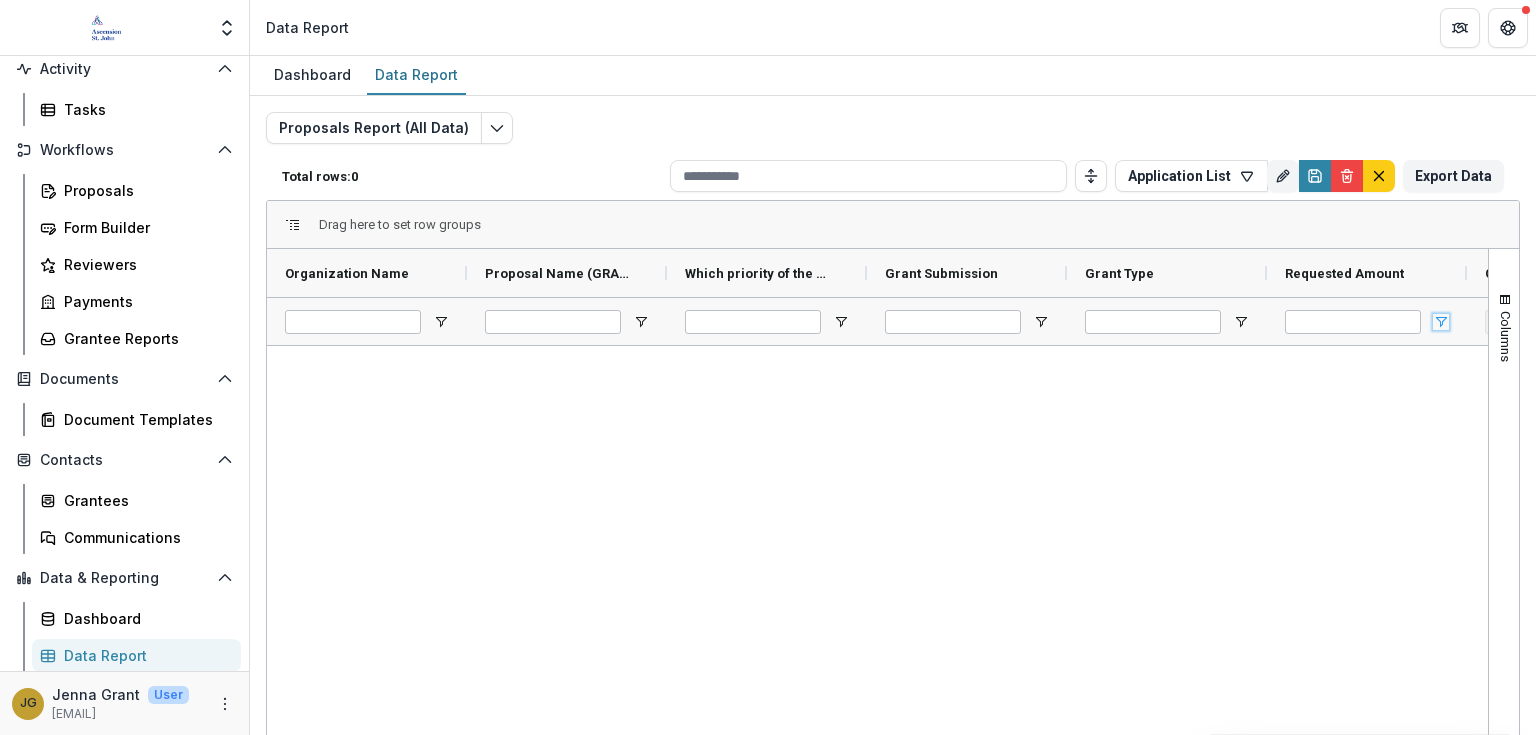 click at bounding box center [1441, 322] 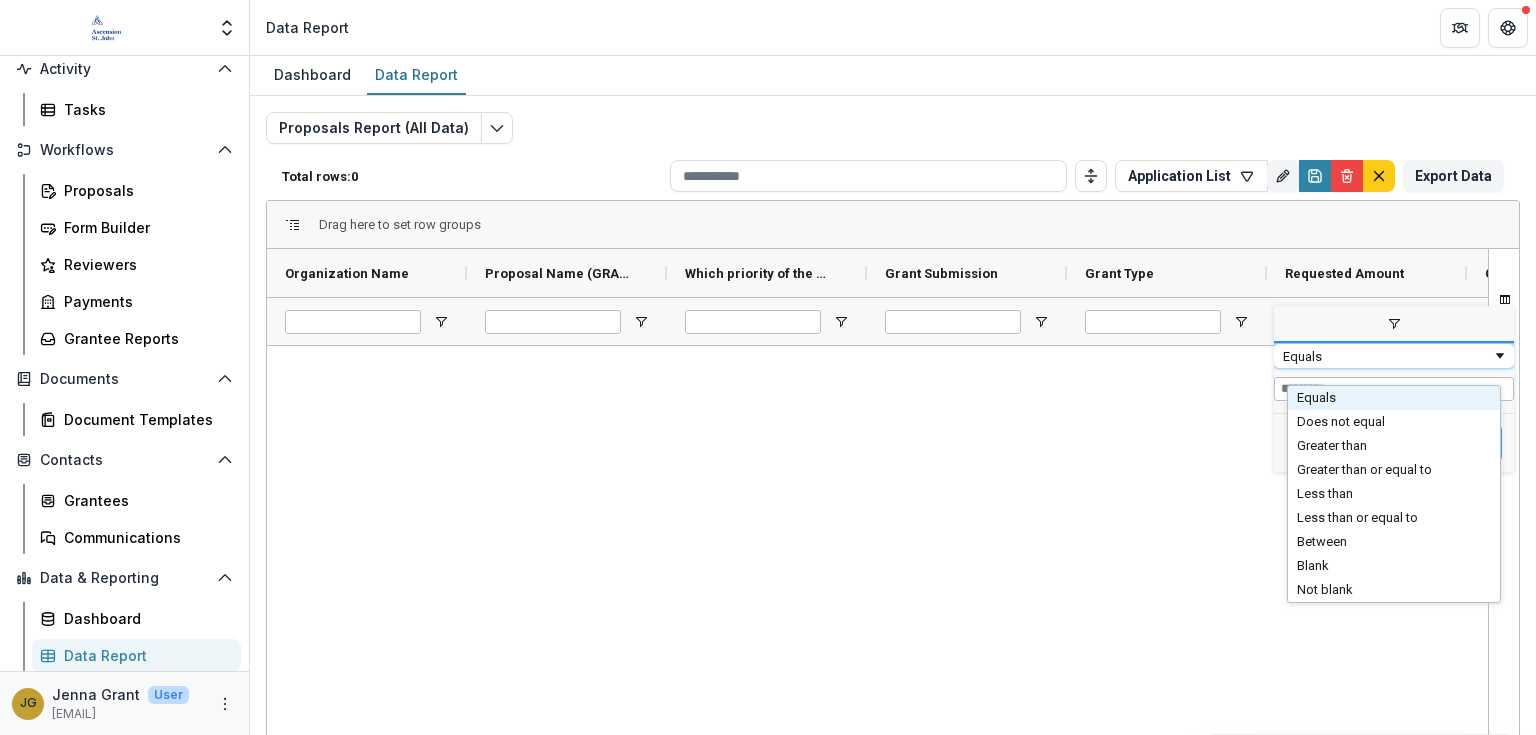 click at bounding box center (1500, 356) 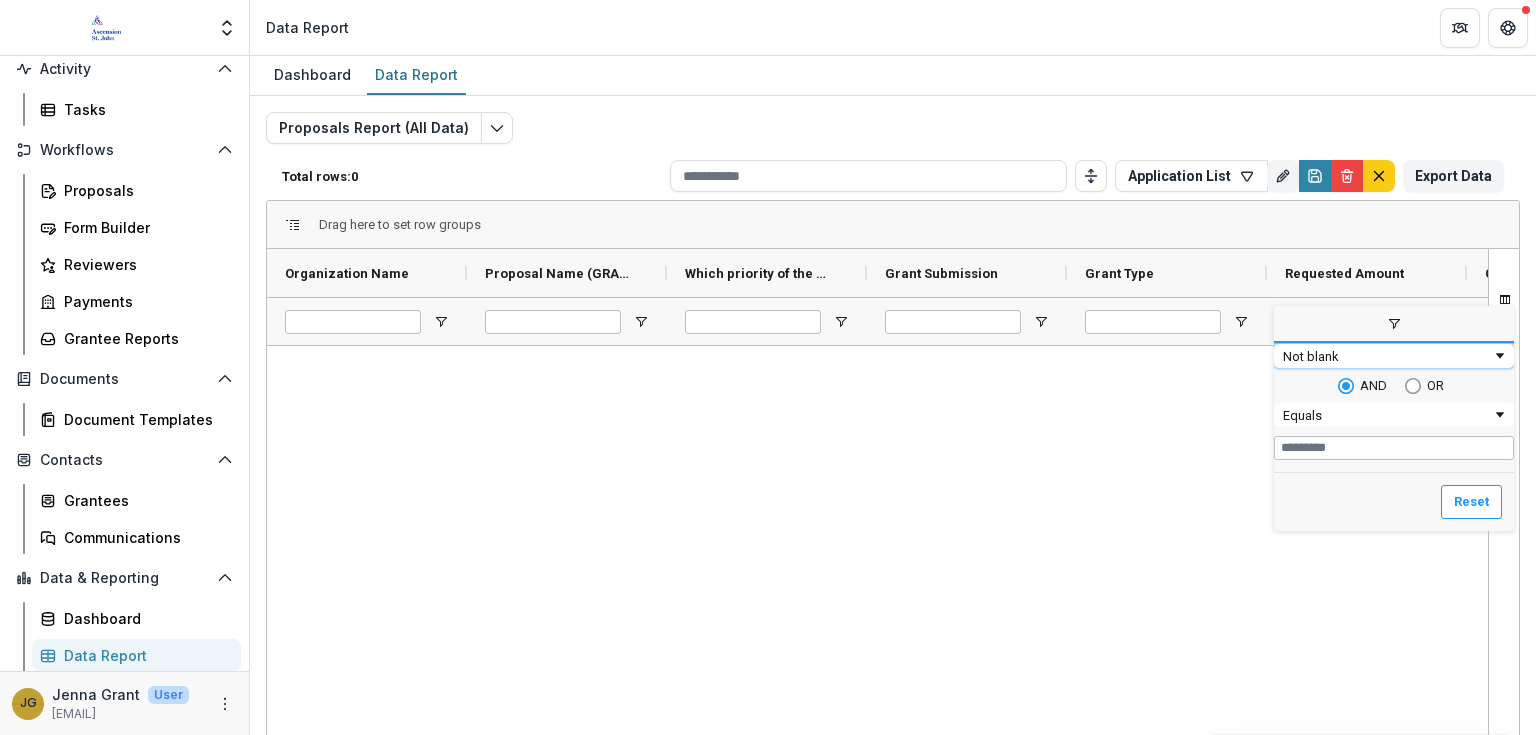 type on "********" 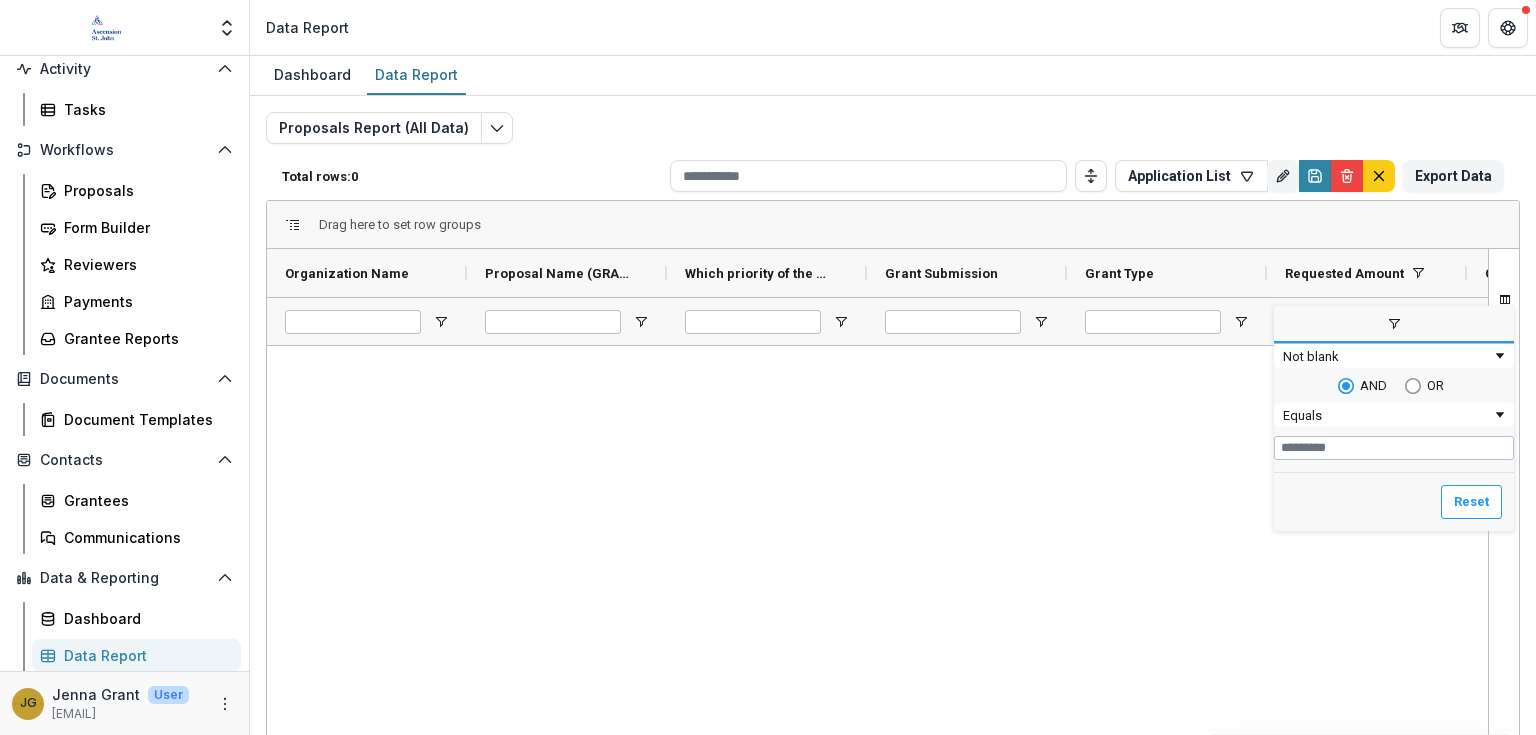click at bounding box center [877, 619] 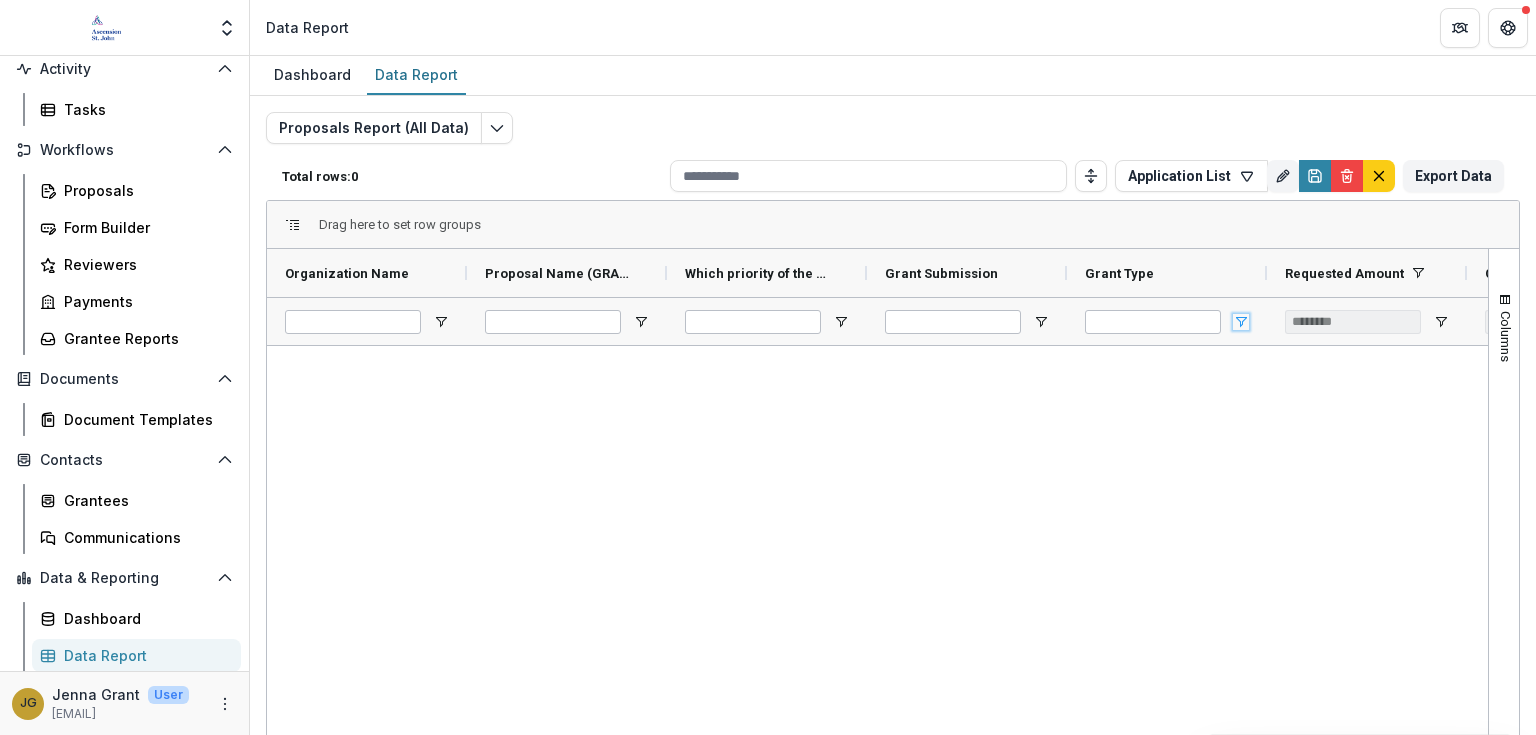 click at bounding box center (1241, 322) 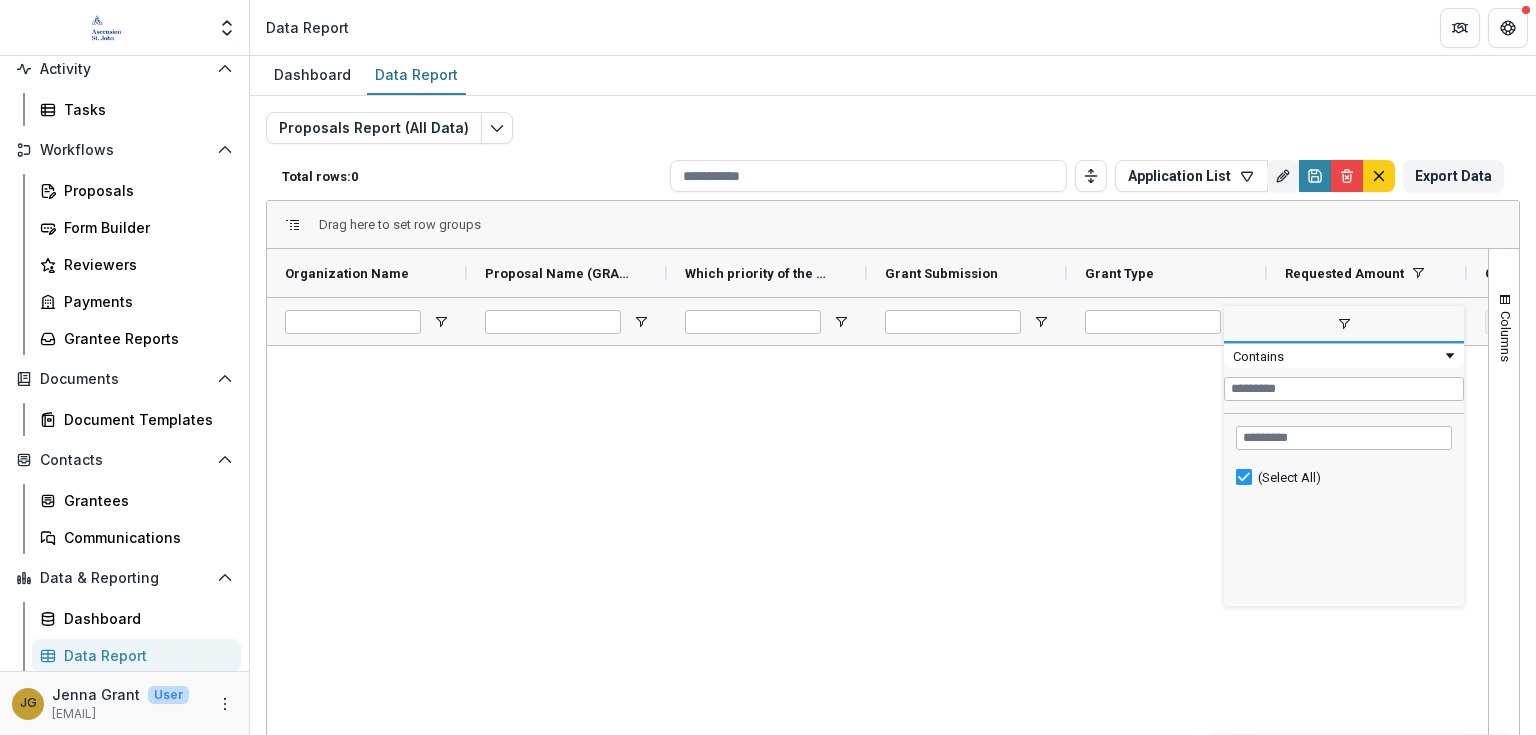 click at bounding box center (1450, 356) 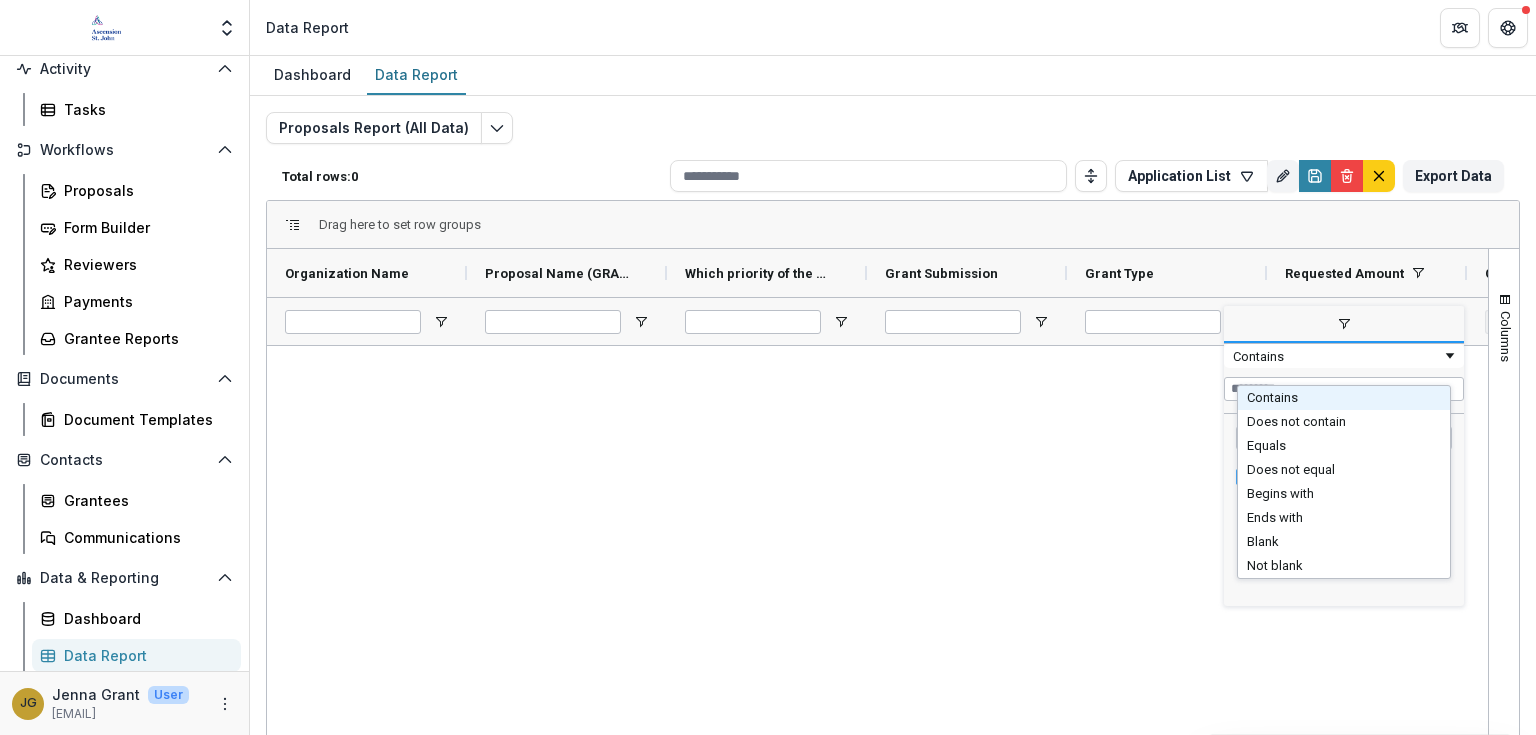 click at bounding box center (1450, 356) 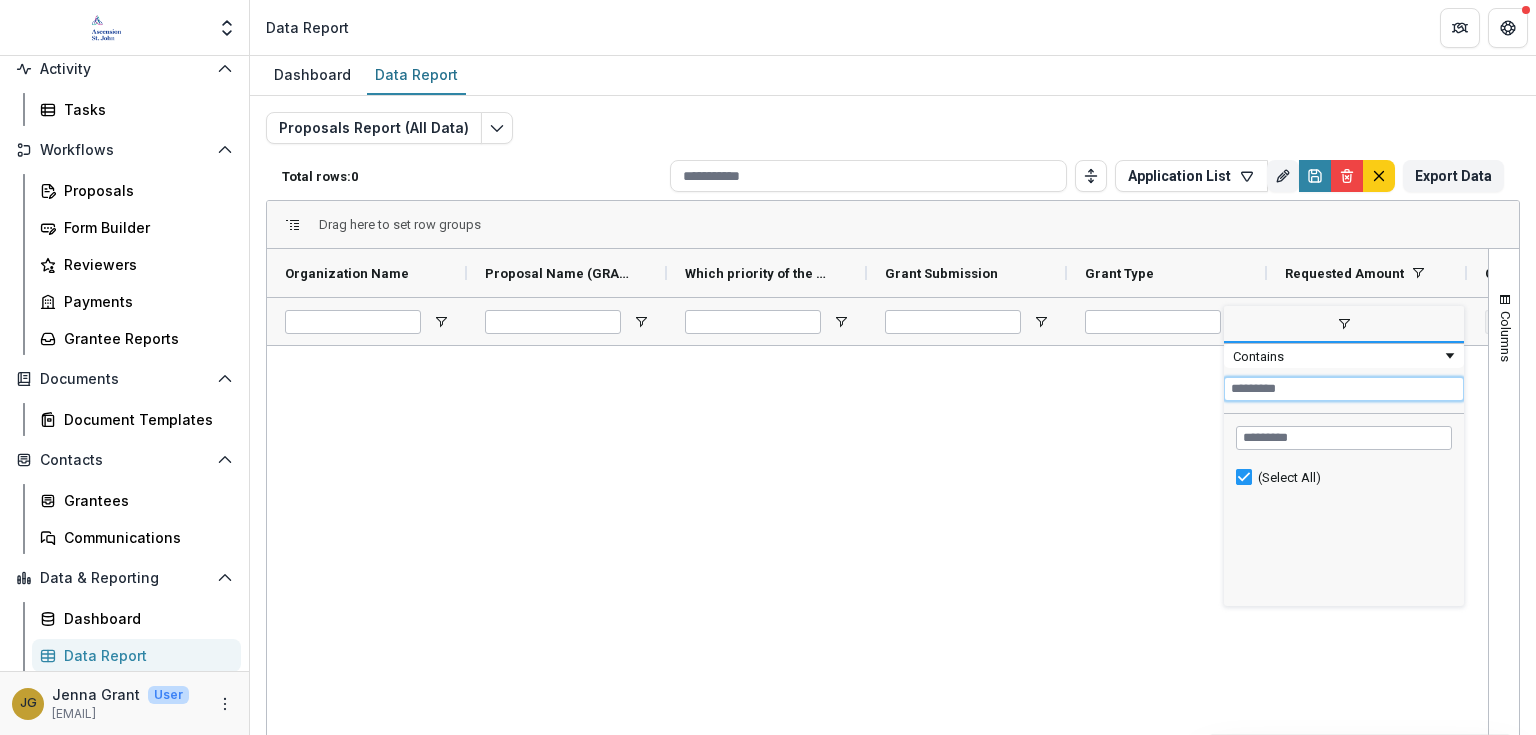 click at bounding box center [1344, 389] 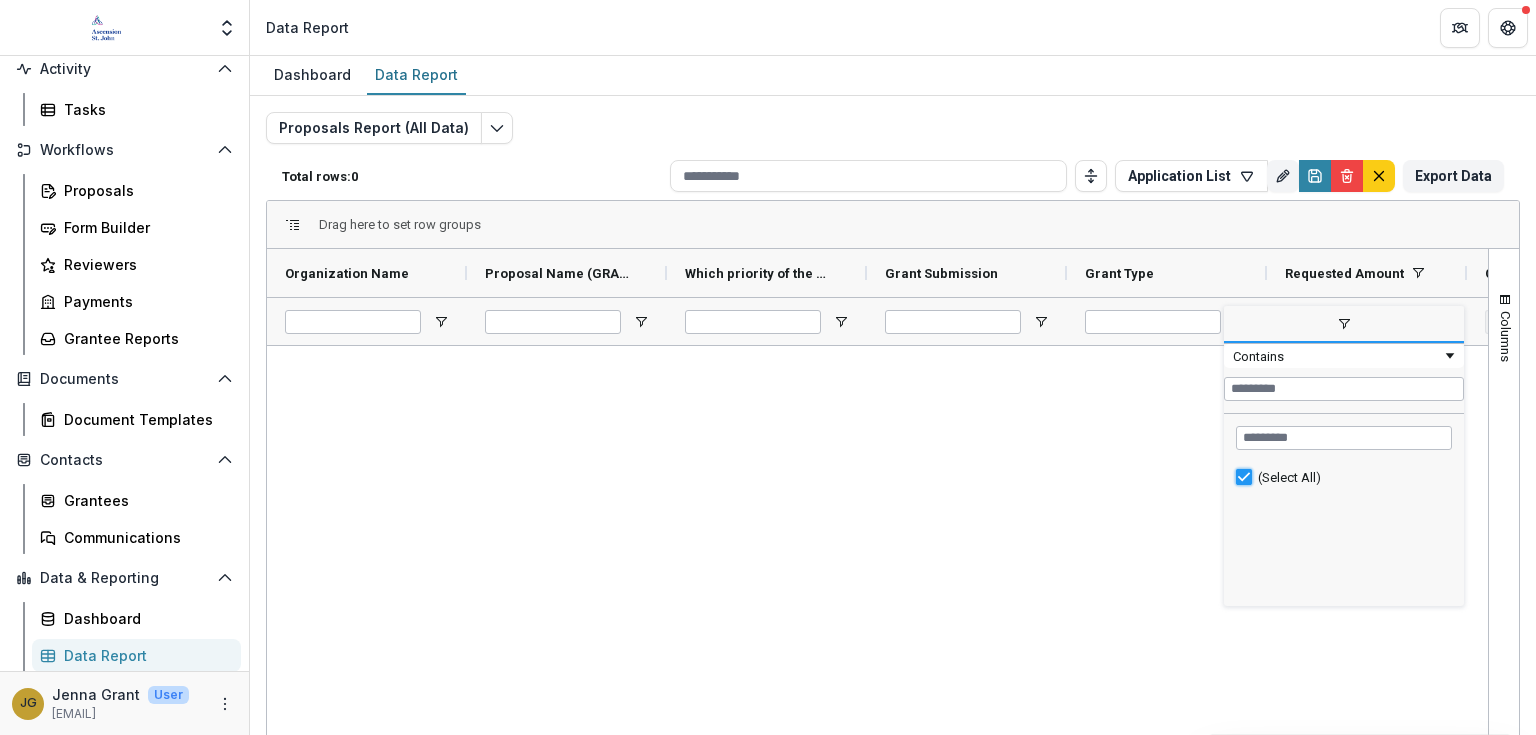 type on "***" 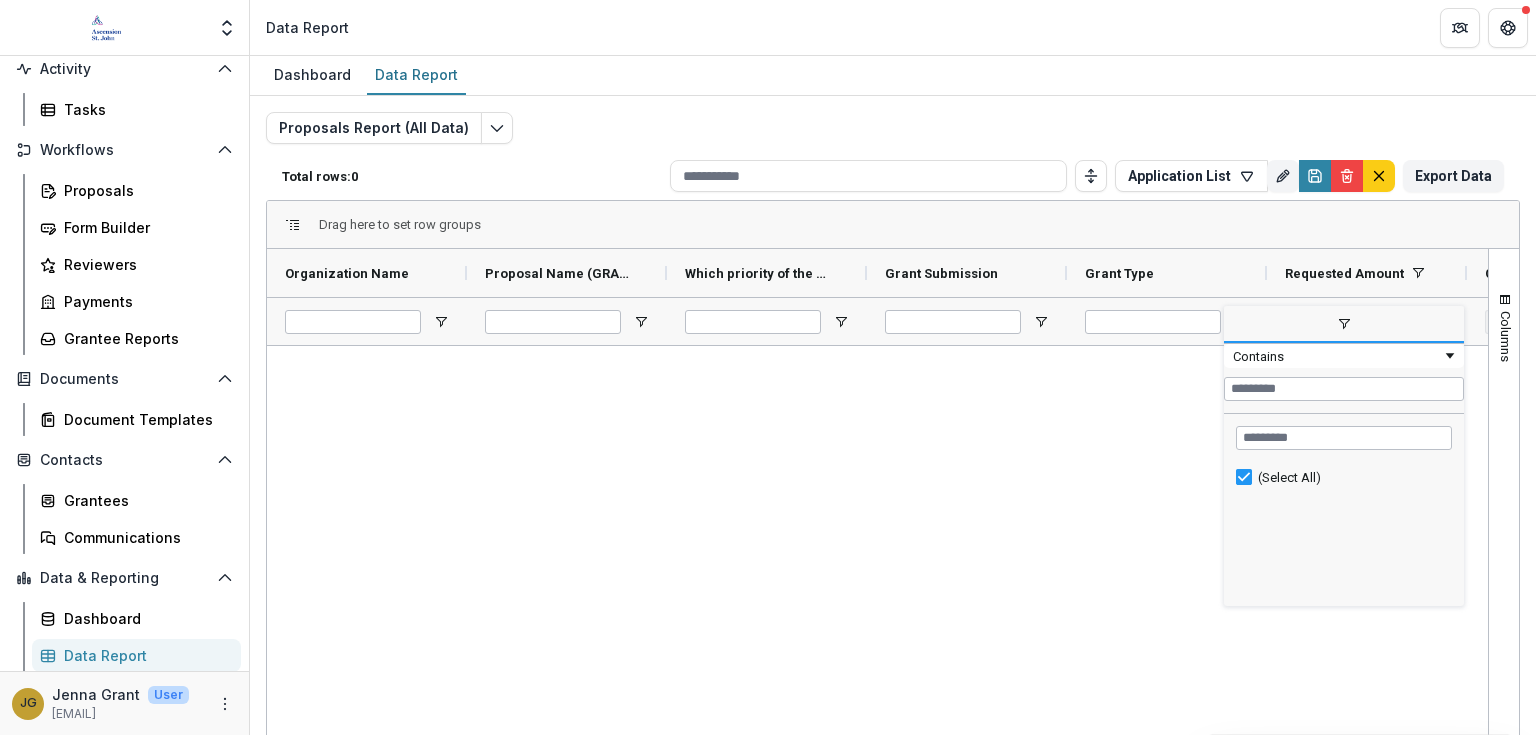 click at bounding box center (877, 619) 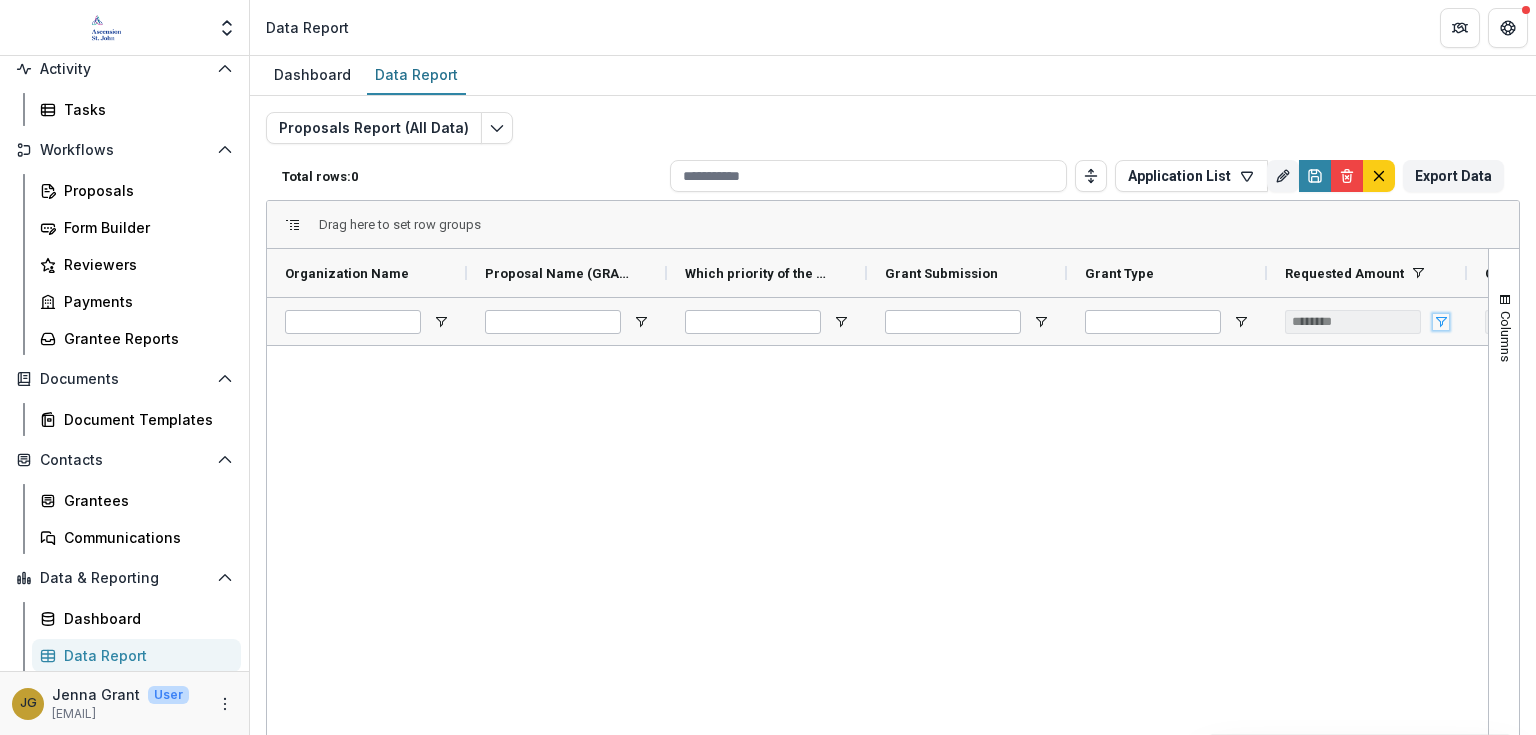 click at bounding box center [1441, 322] 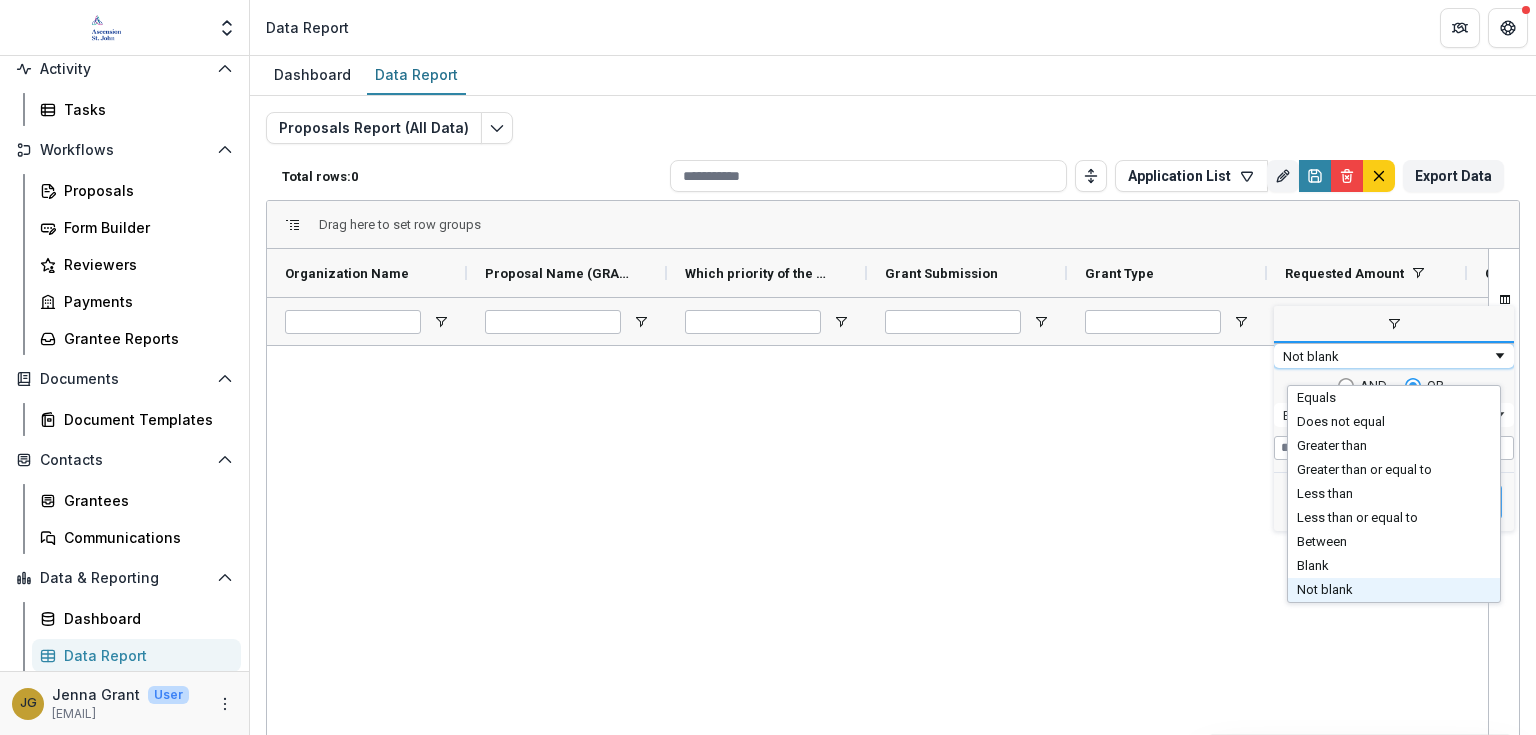 click at bounding box center (1500, 356) 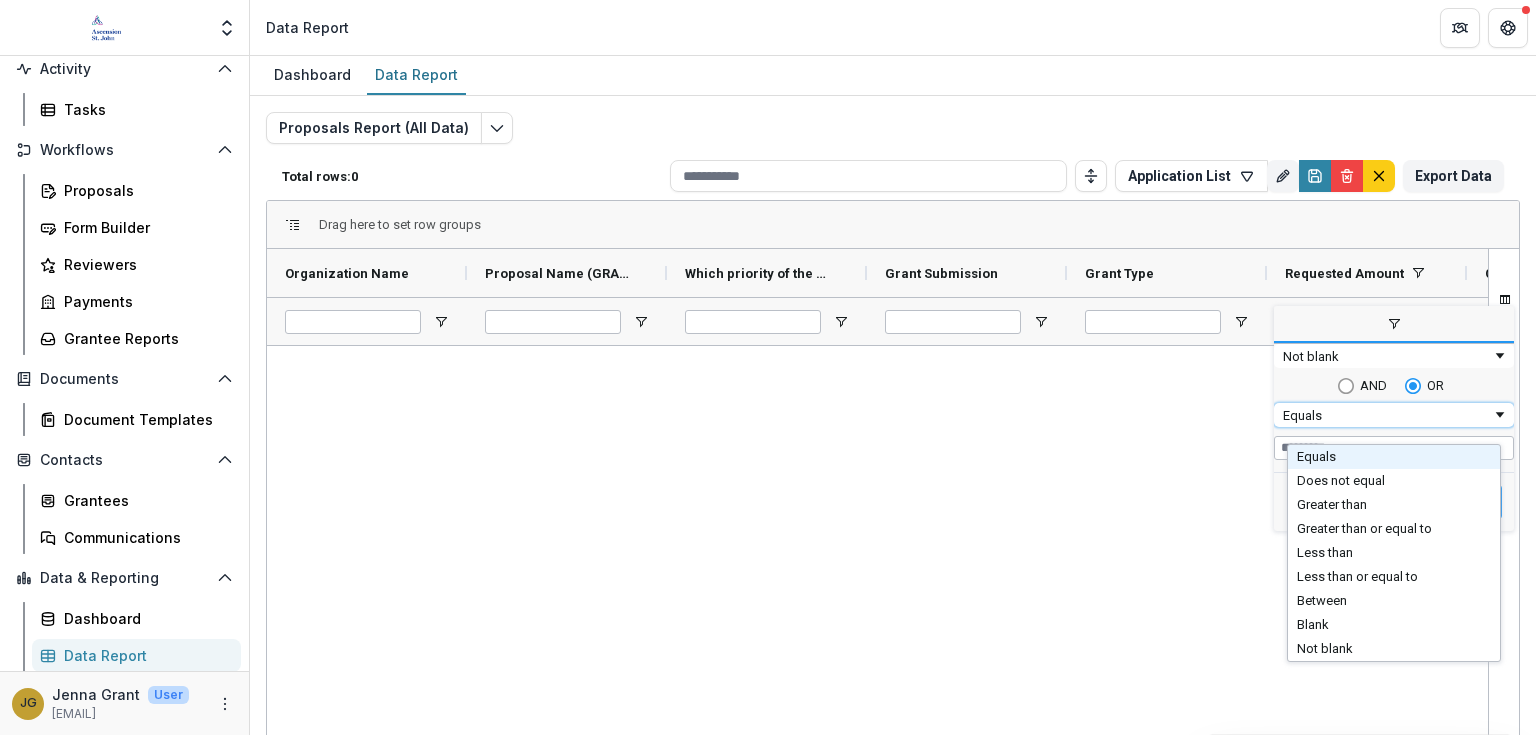 click at bounding box center [1500, 415] 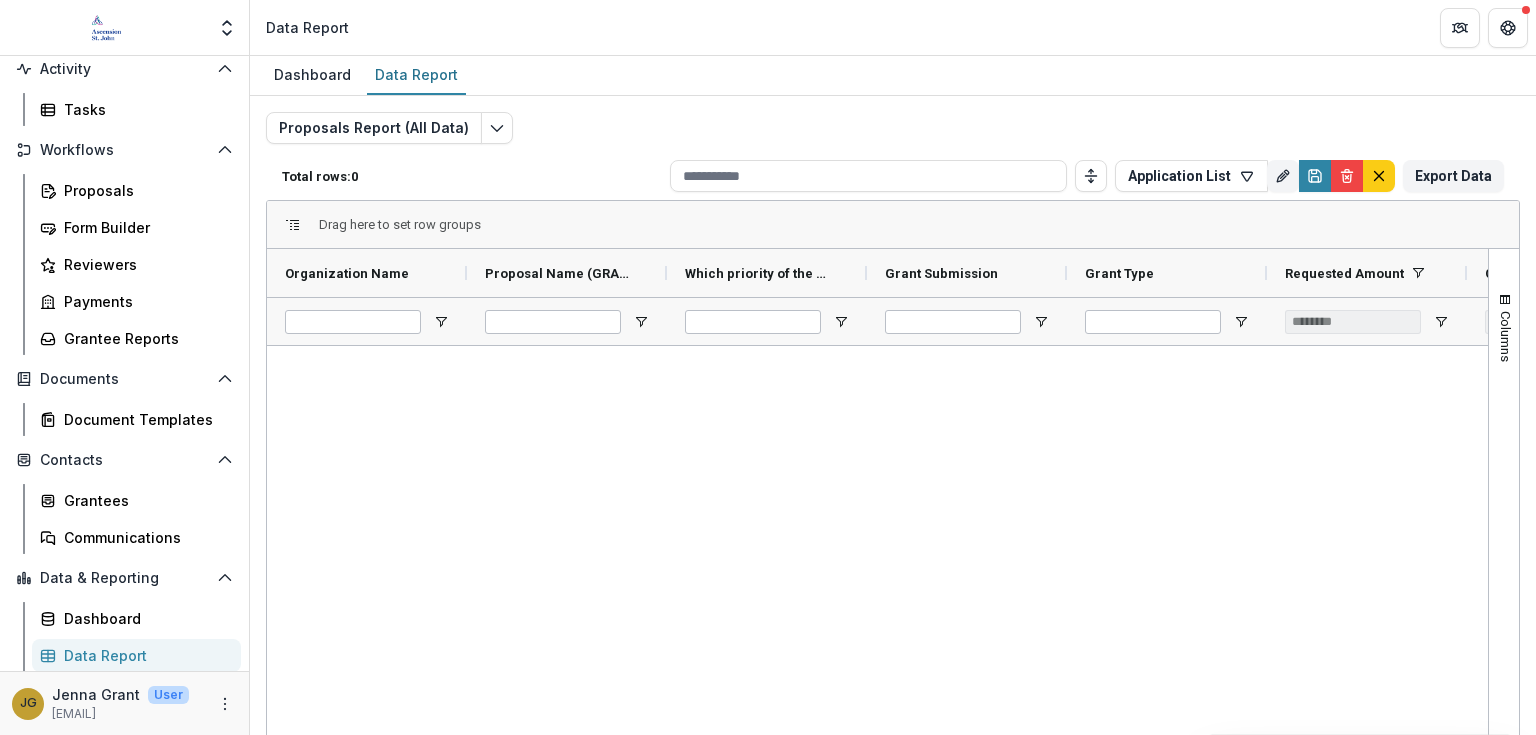 click at bounding box center (877, 619) 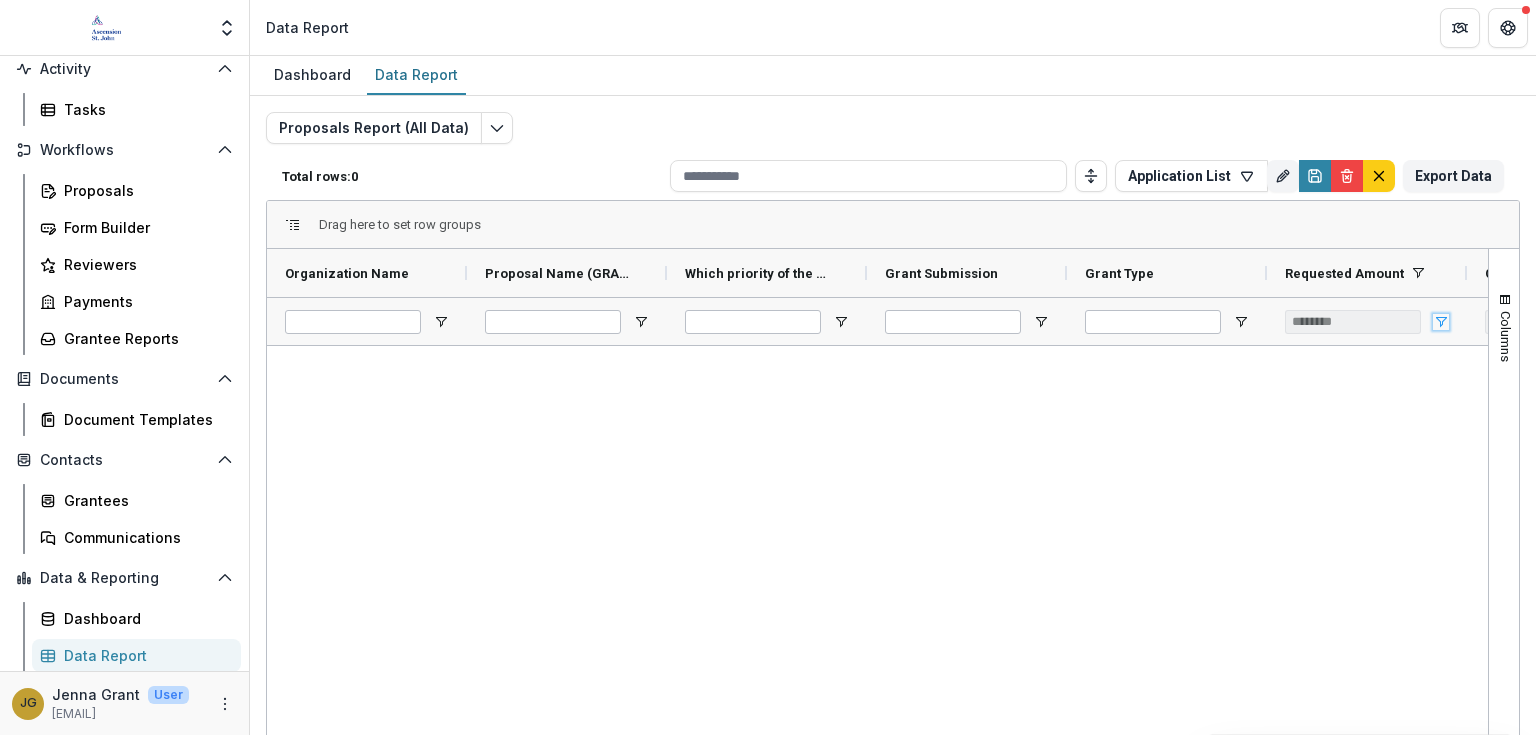 click at bounding box center [1441, 322] 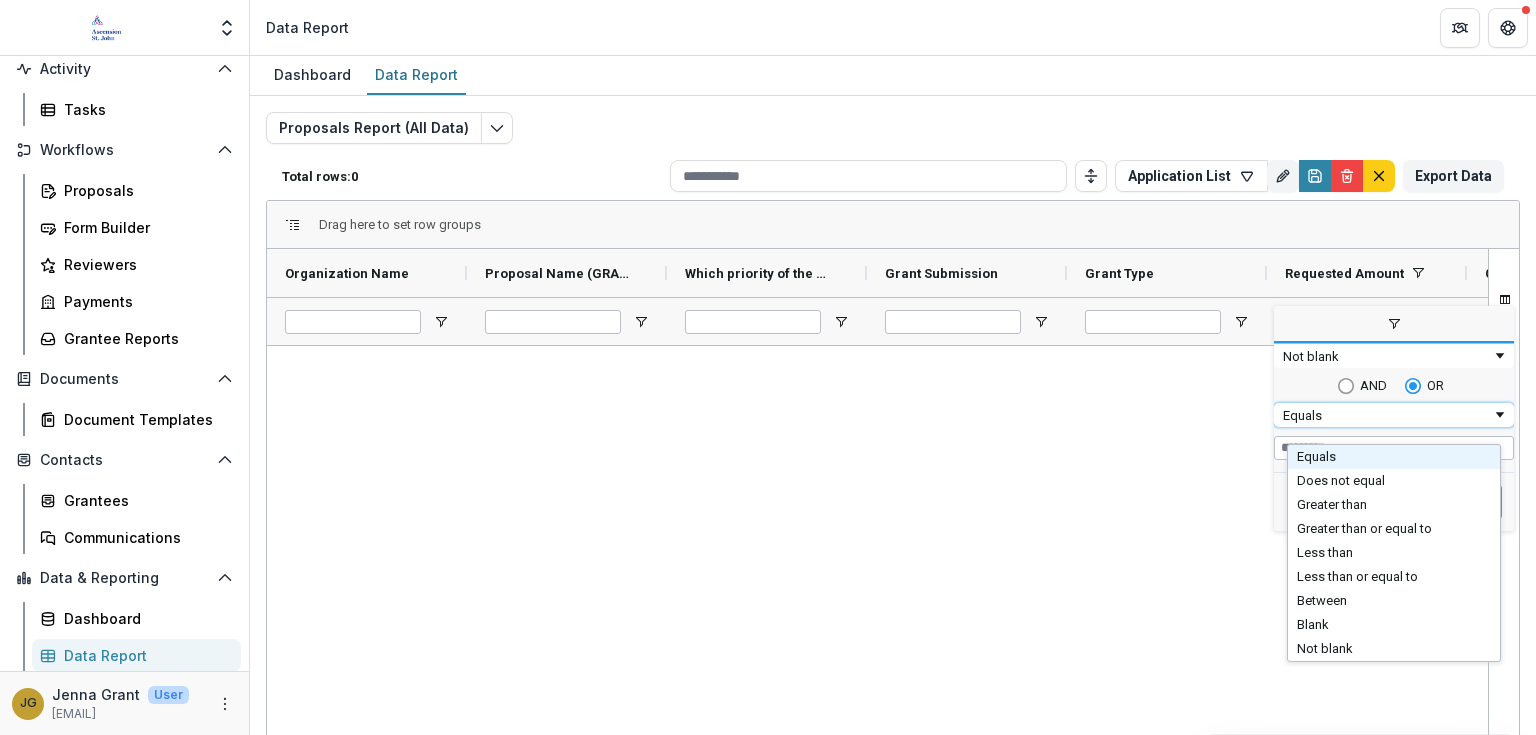 click at bounding box center (1500, 415) 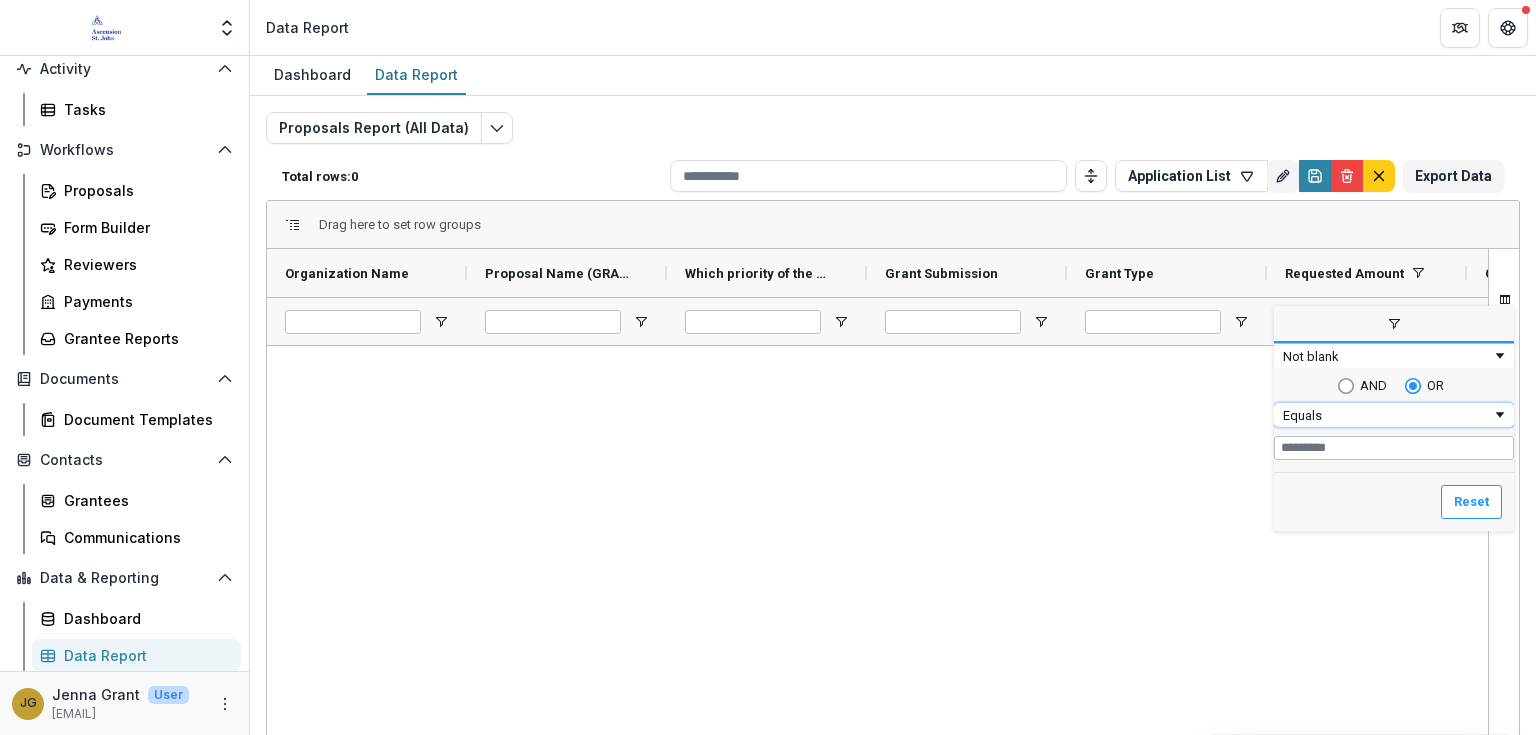 click at bounding box center [1500, 415] 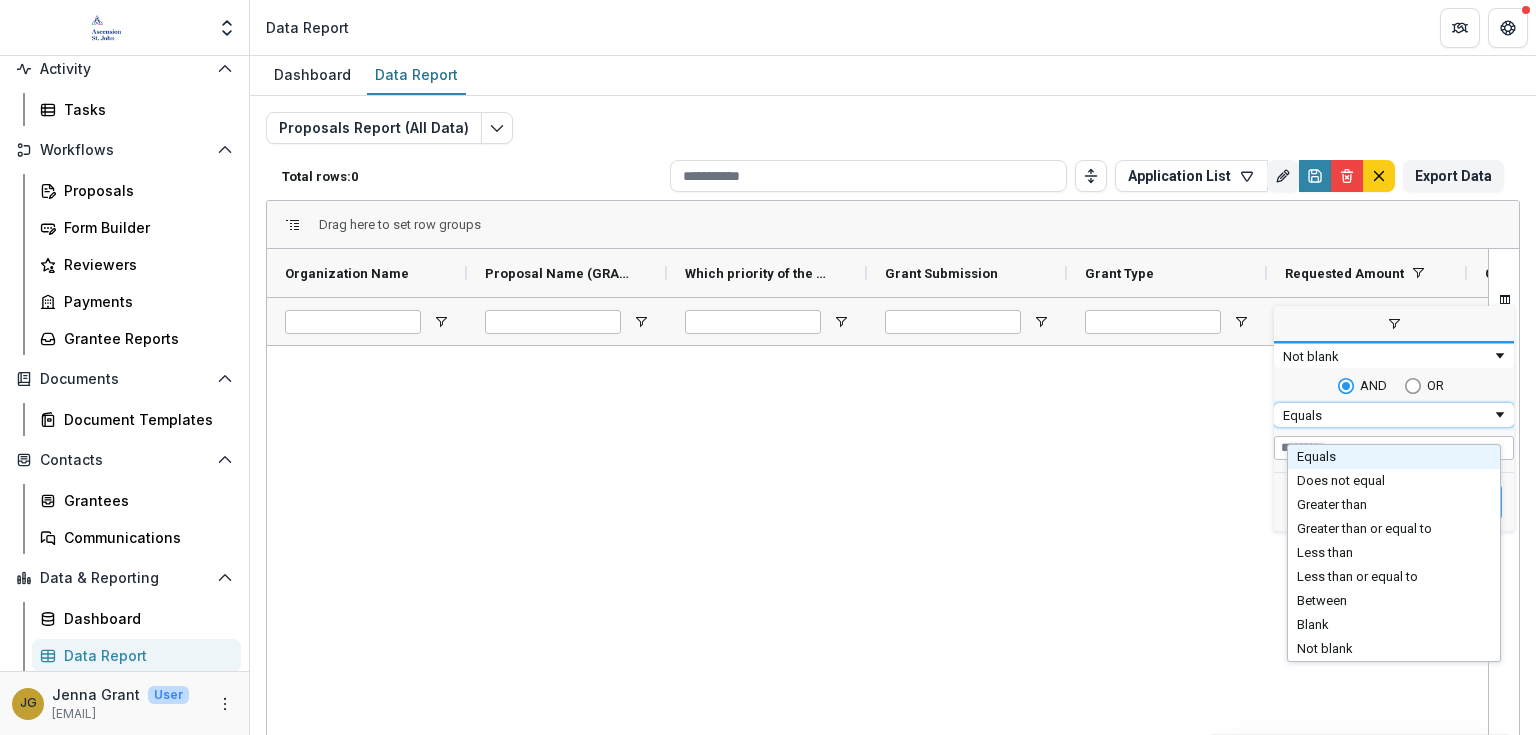click at bounding box center [1500, 415] 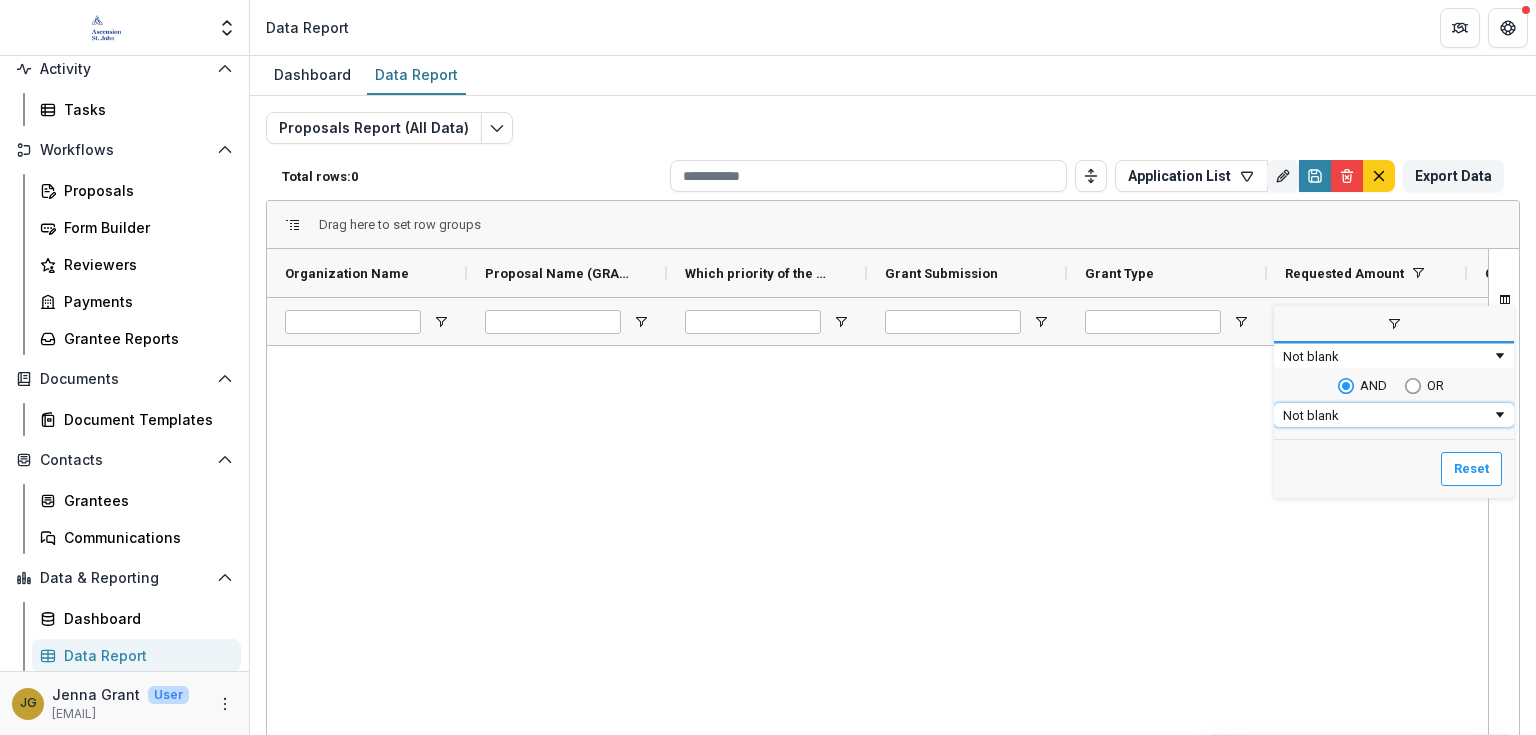 type on "**********" 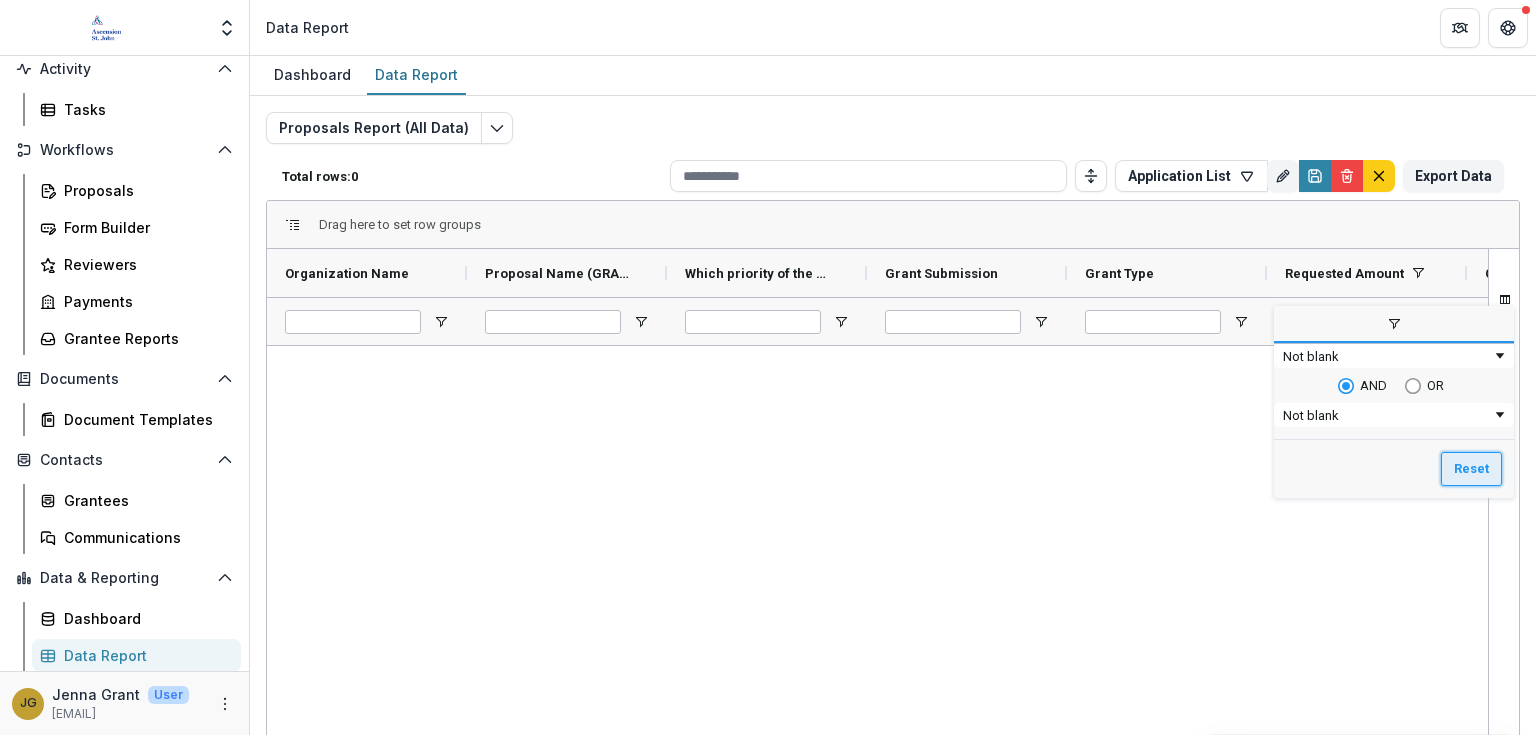 click on "Reset" at bounding box center (1471, 469) 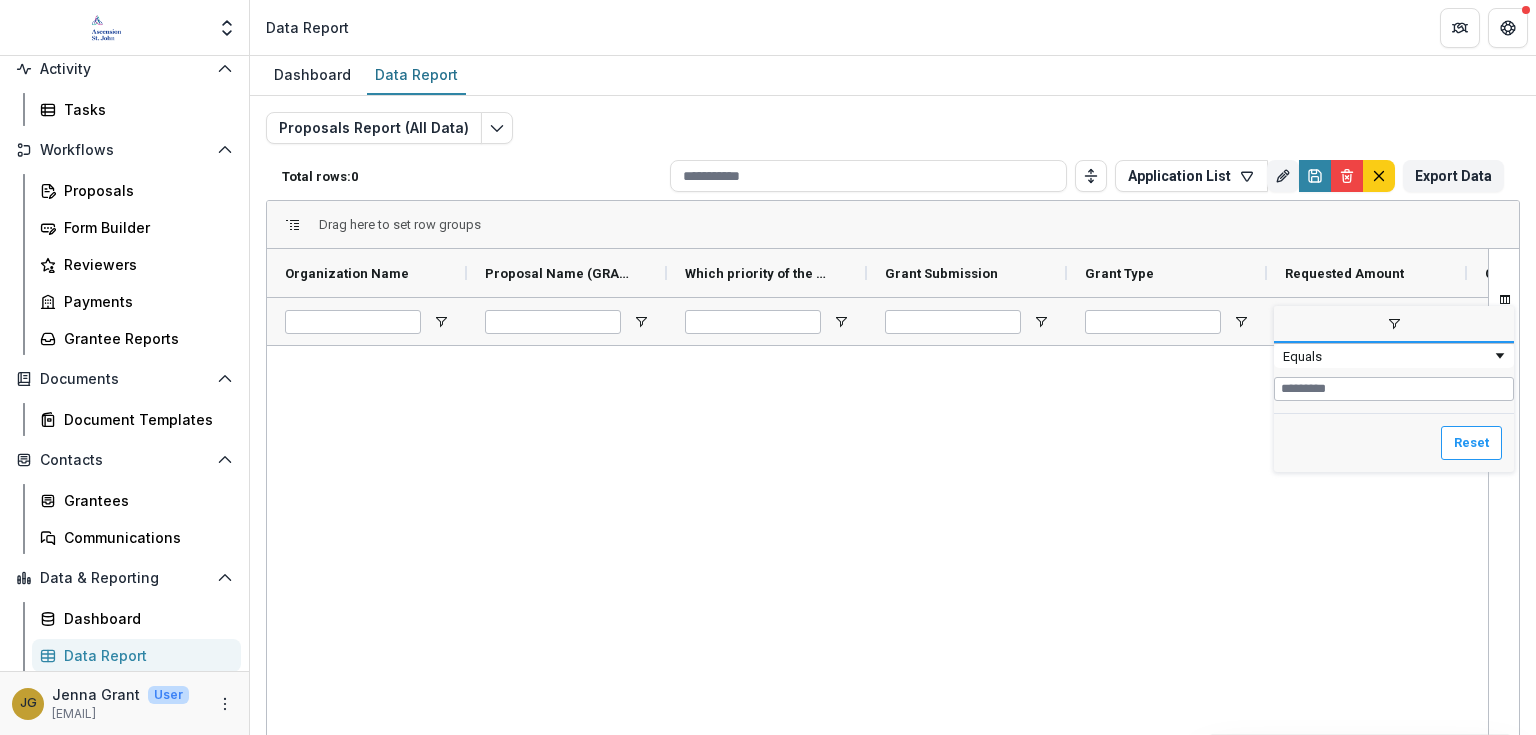 click at bounding box center (877, 619) 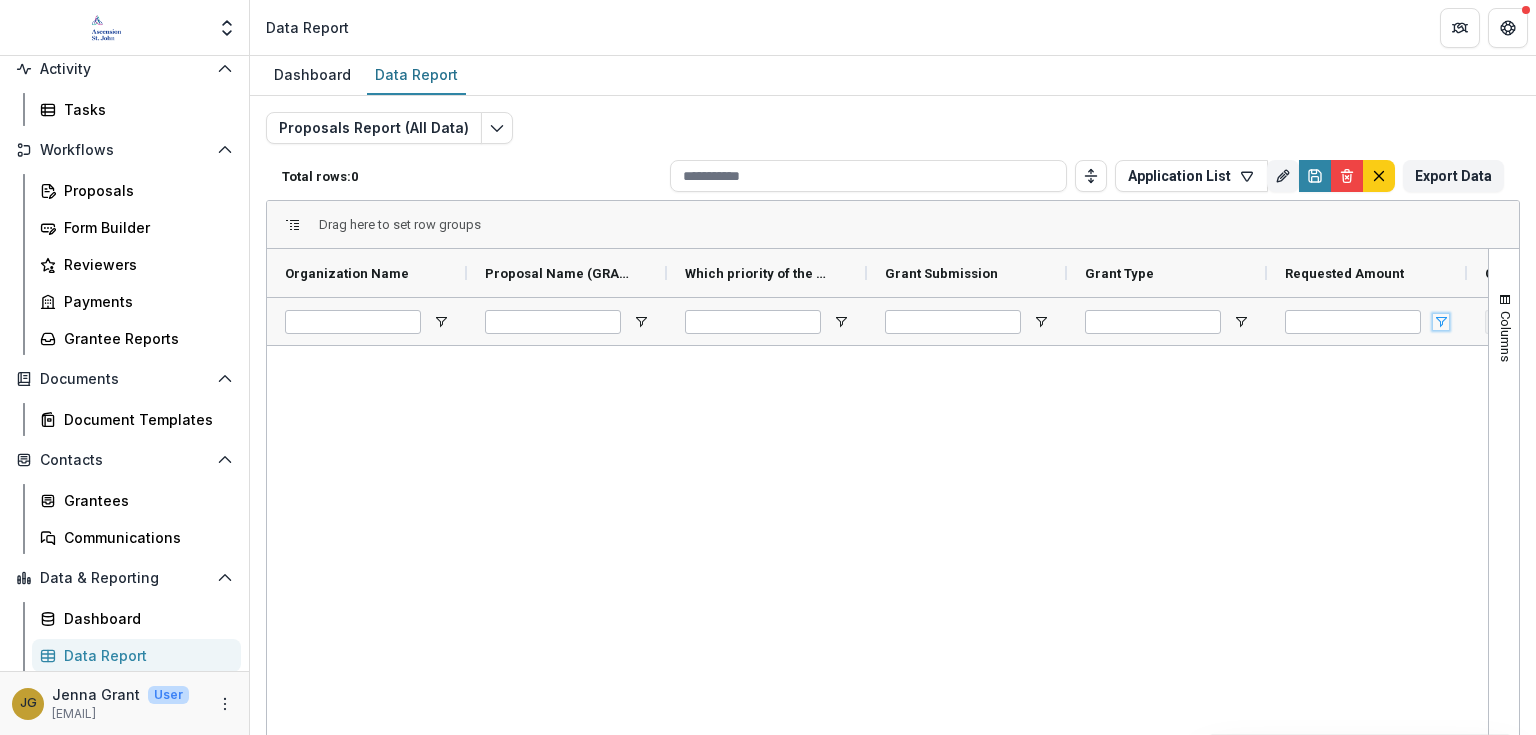 click at bounding box center [1441, 322] 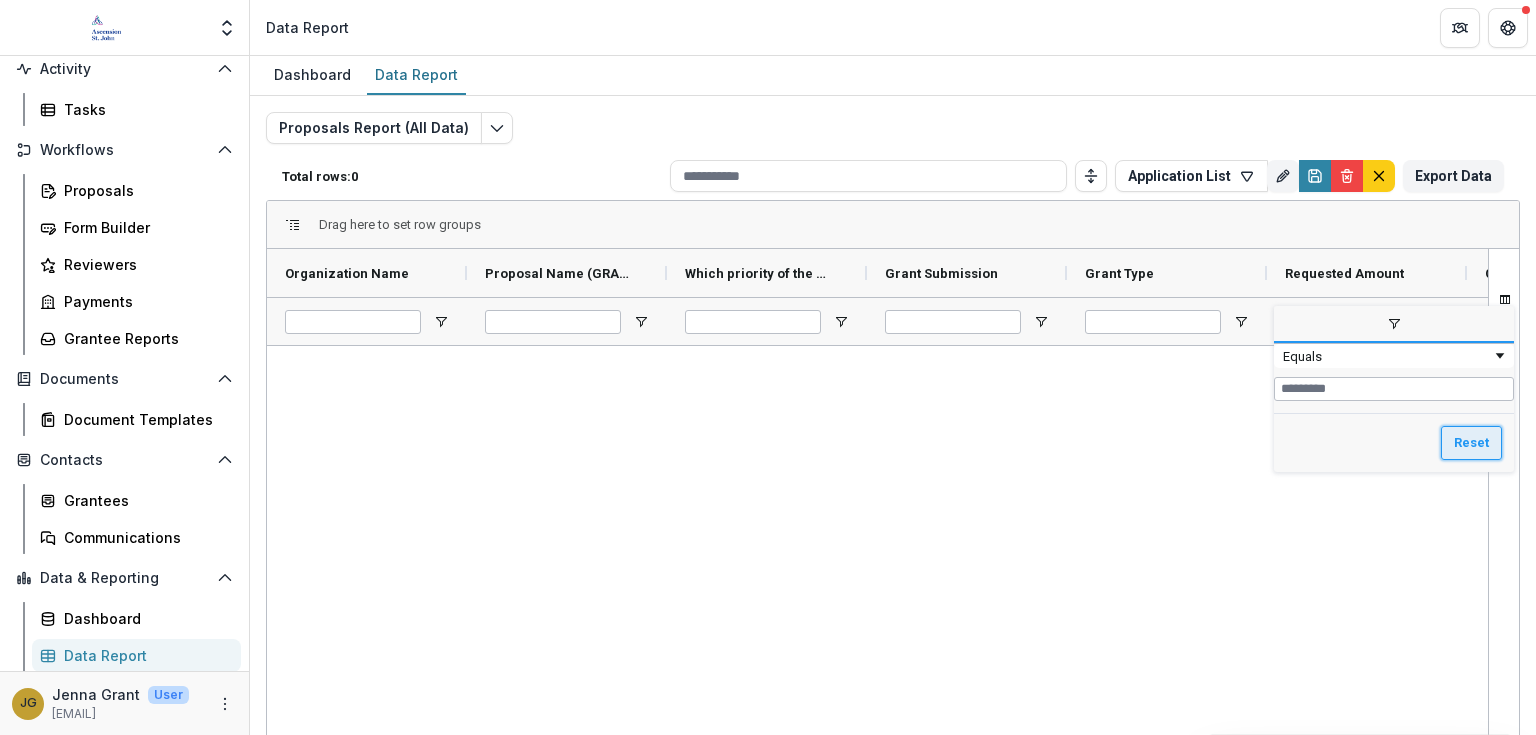 click on "Reset" at bounding box center (1471, 443) 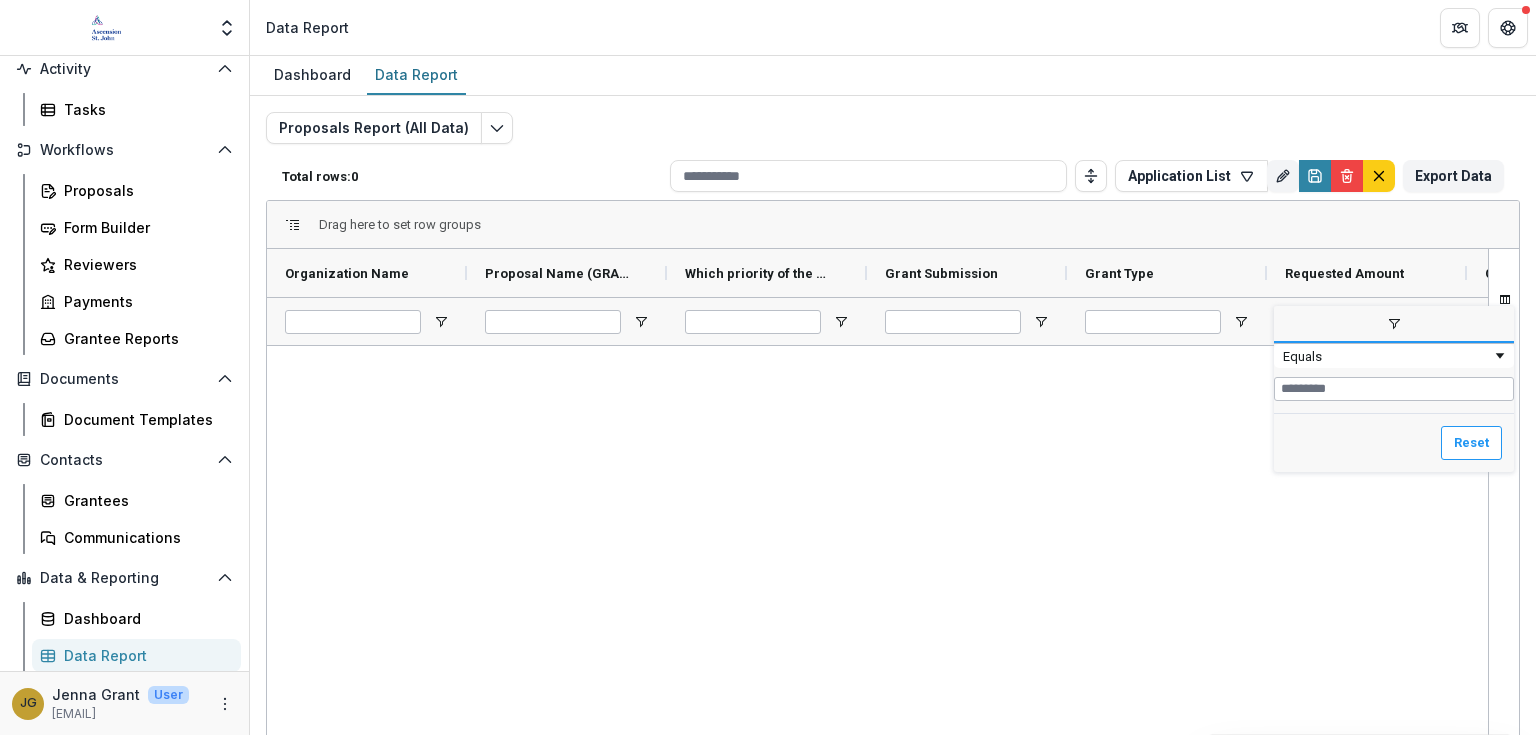 click at bounding box center (877, 619) 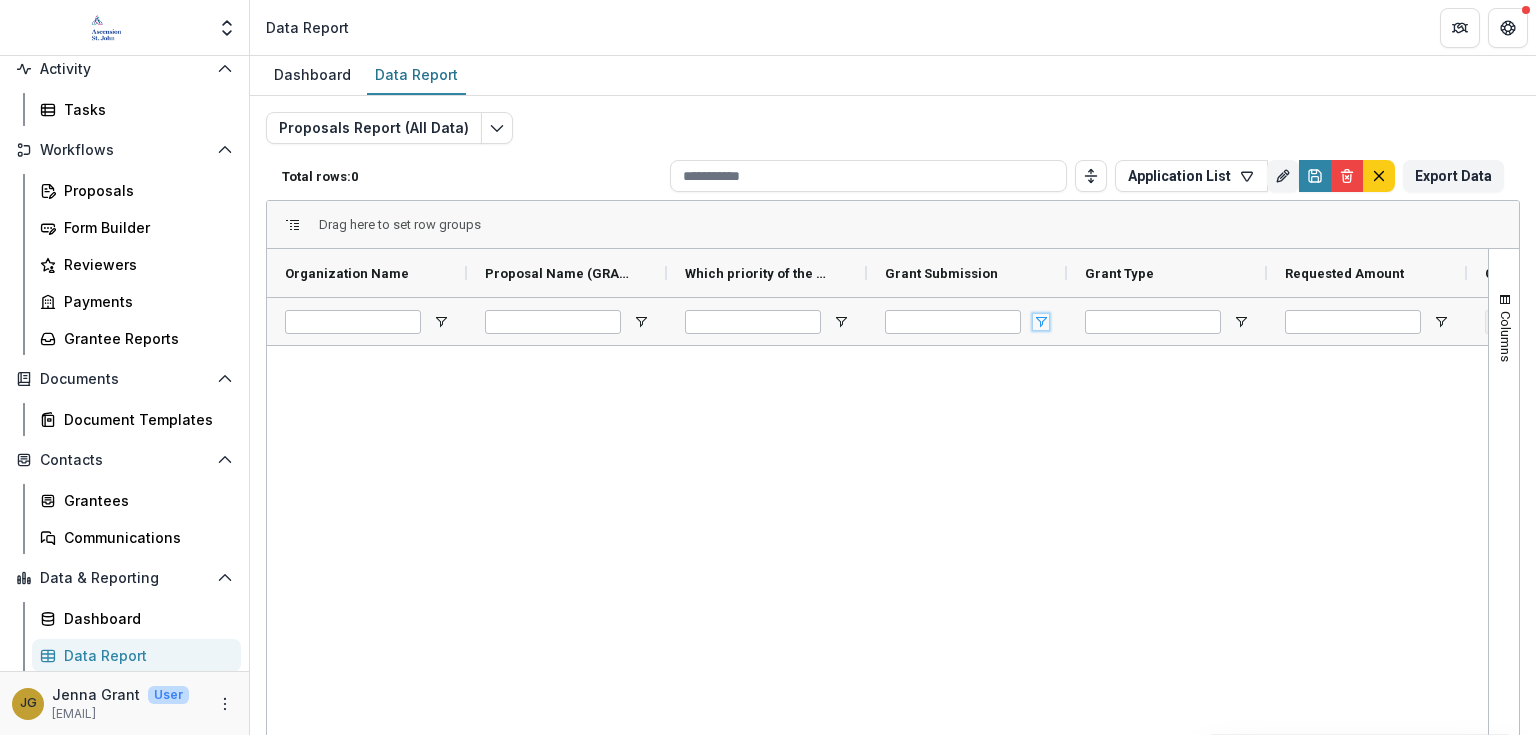 click at bounding box center [1041, 322] 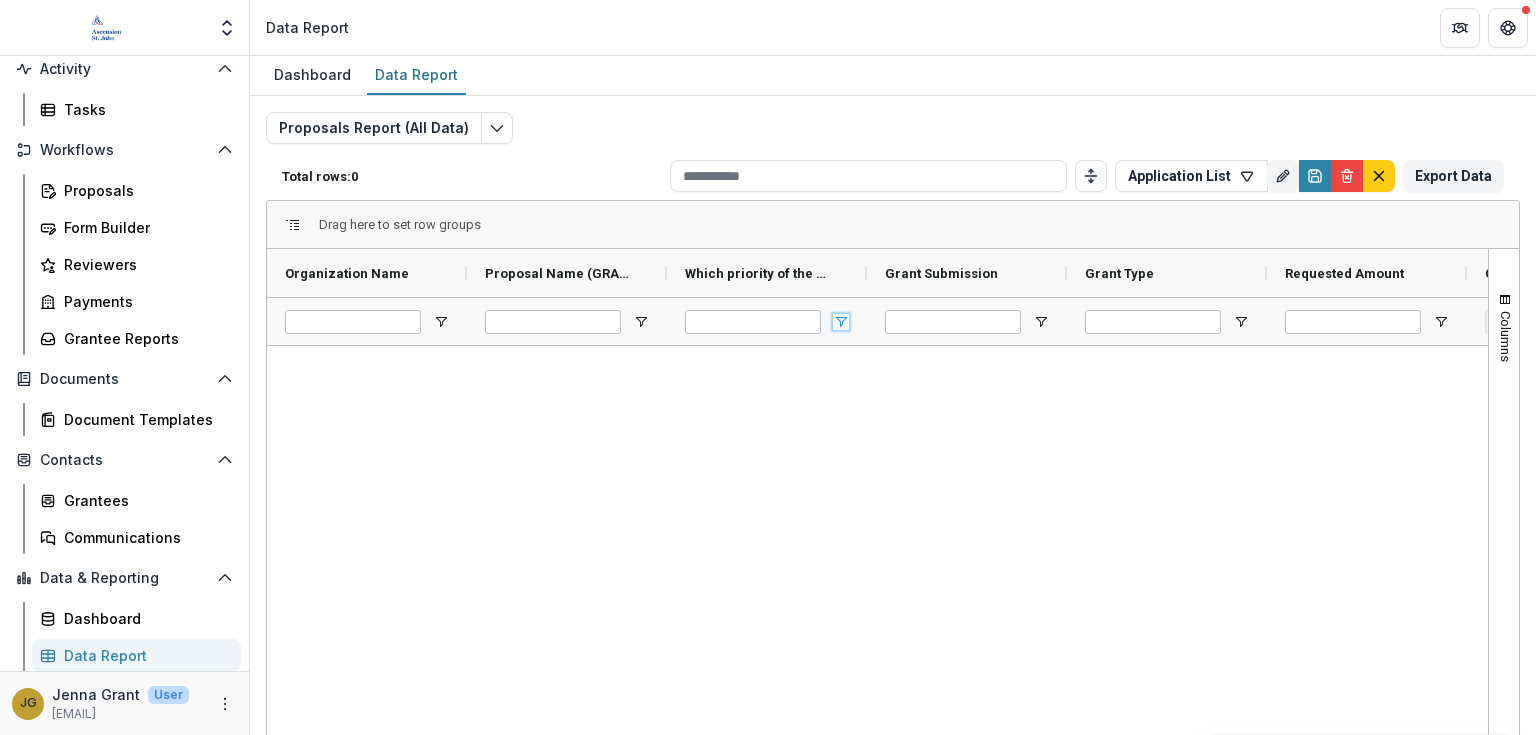 click at bounding box center [841, 322] 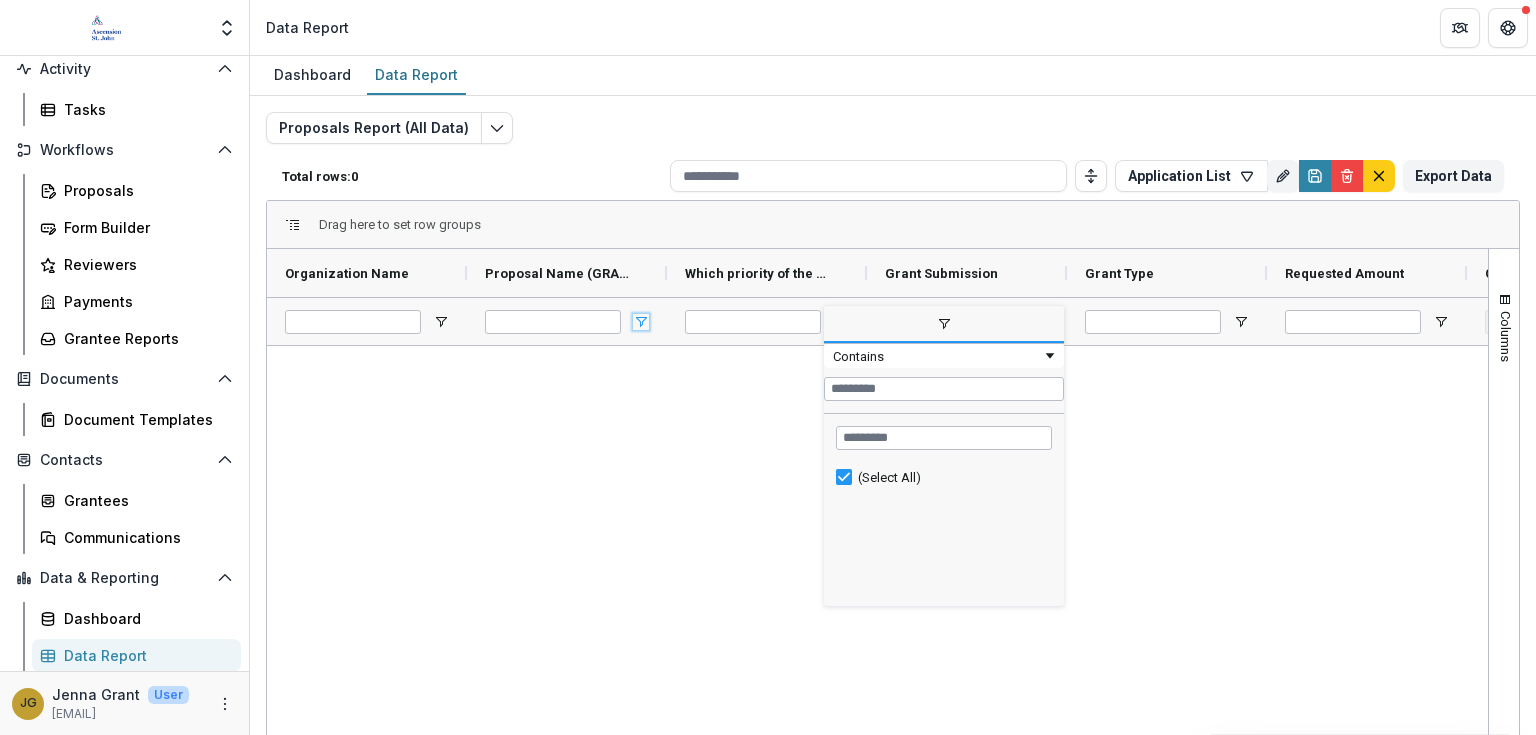 click at bounding box center (641, 322) 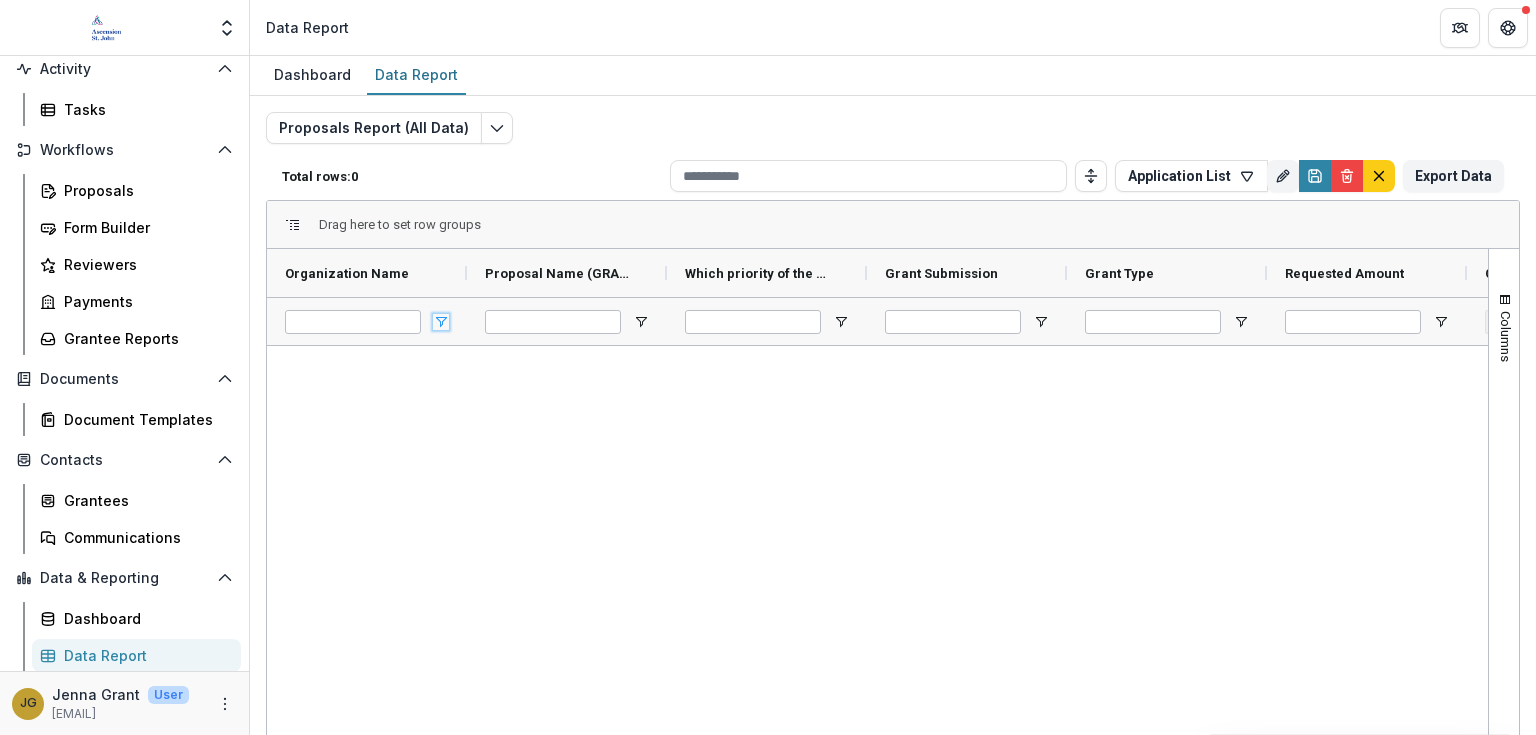 click at bounding box center [441, 322] 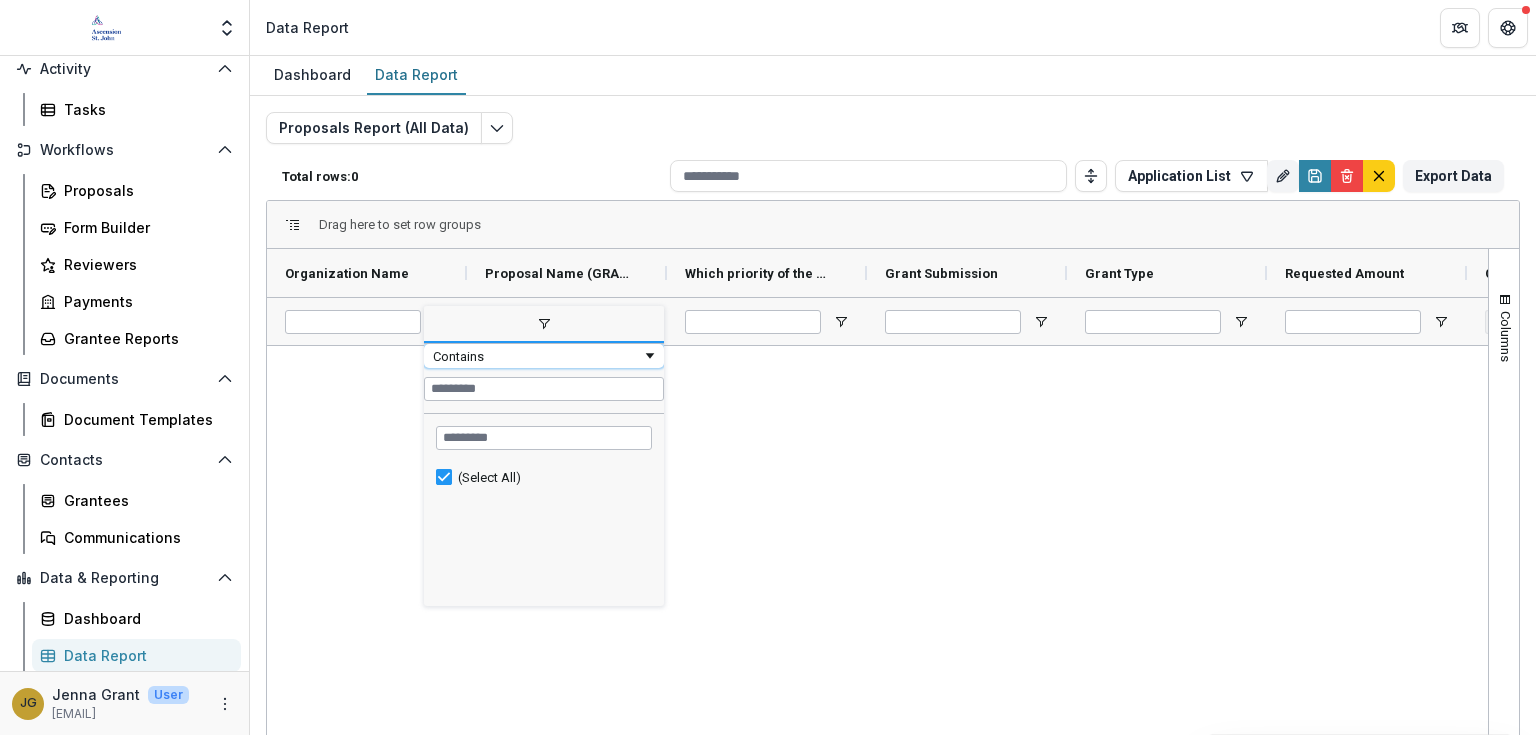click on "Contains" at bounding box center [537, 356] 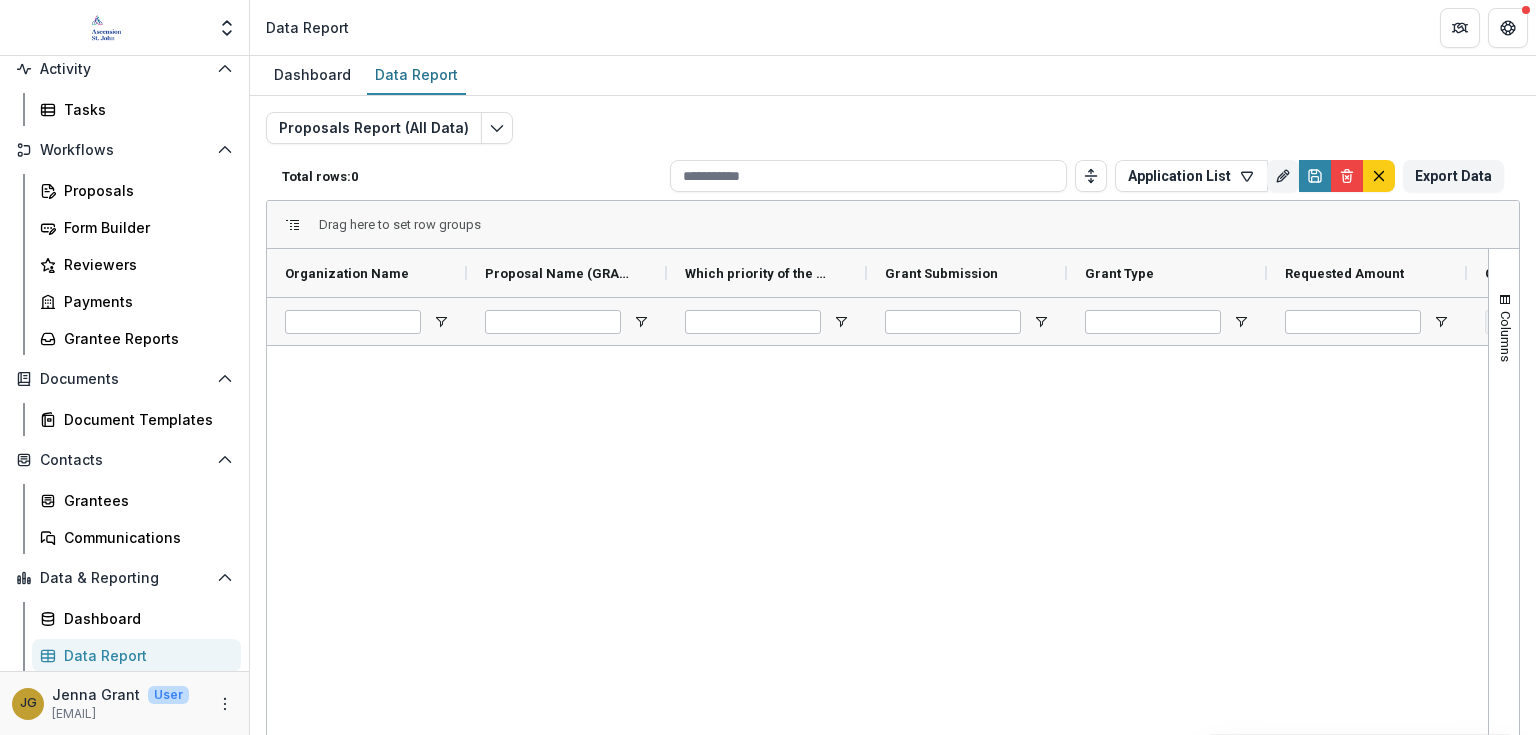 click at bounding box center (877, 619) 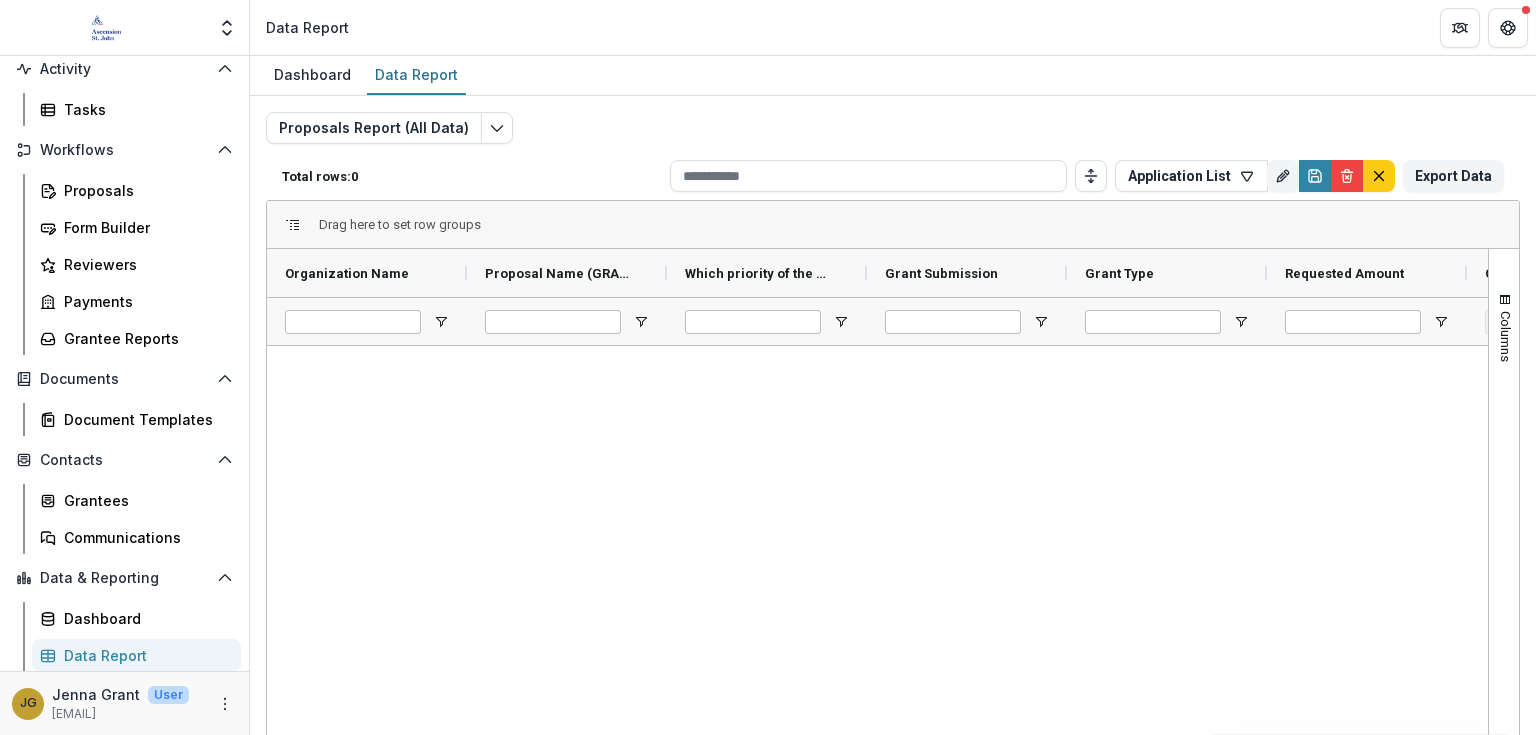click at bounding box center [877, 619] 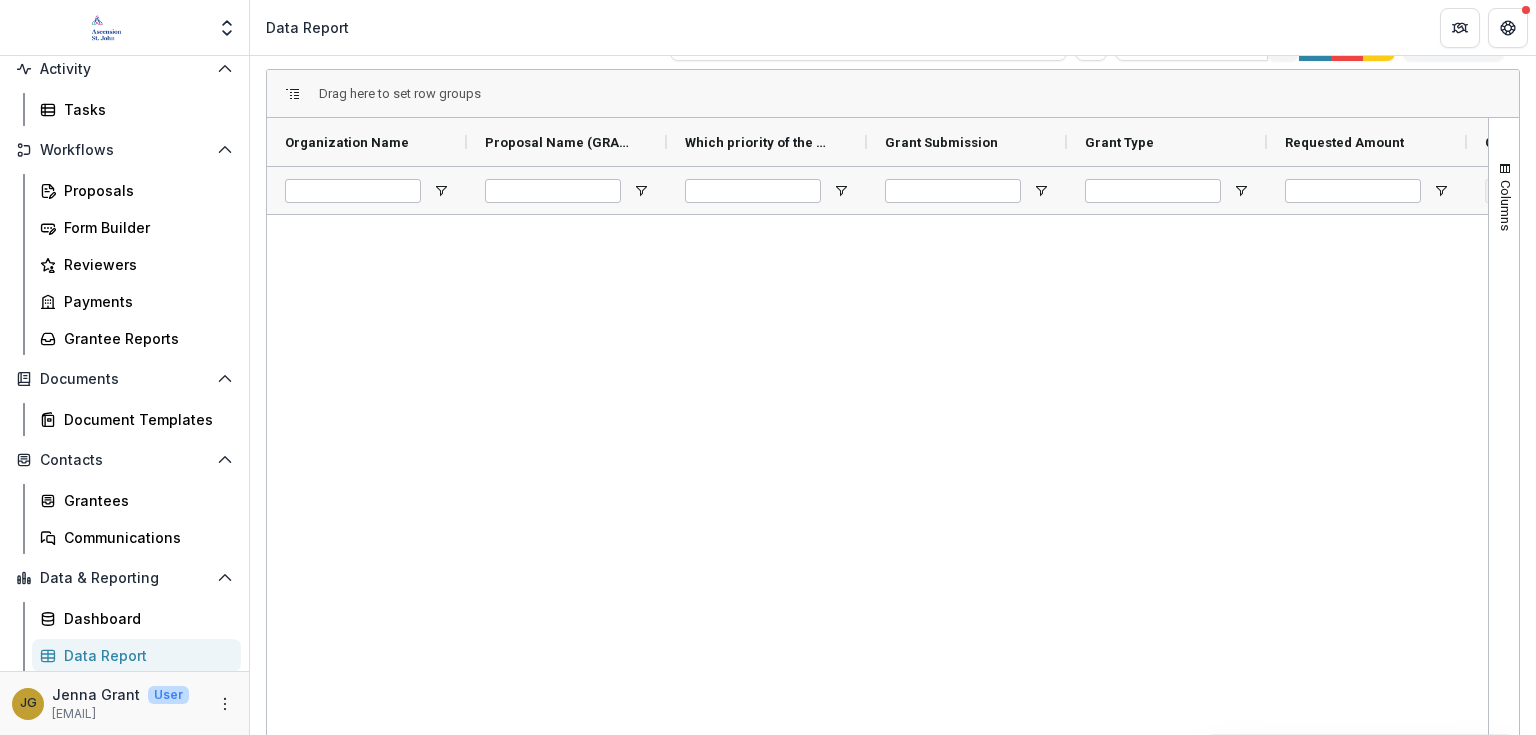 scroll, scrollTop: 164, scrollLeft: 0, axis: vertical 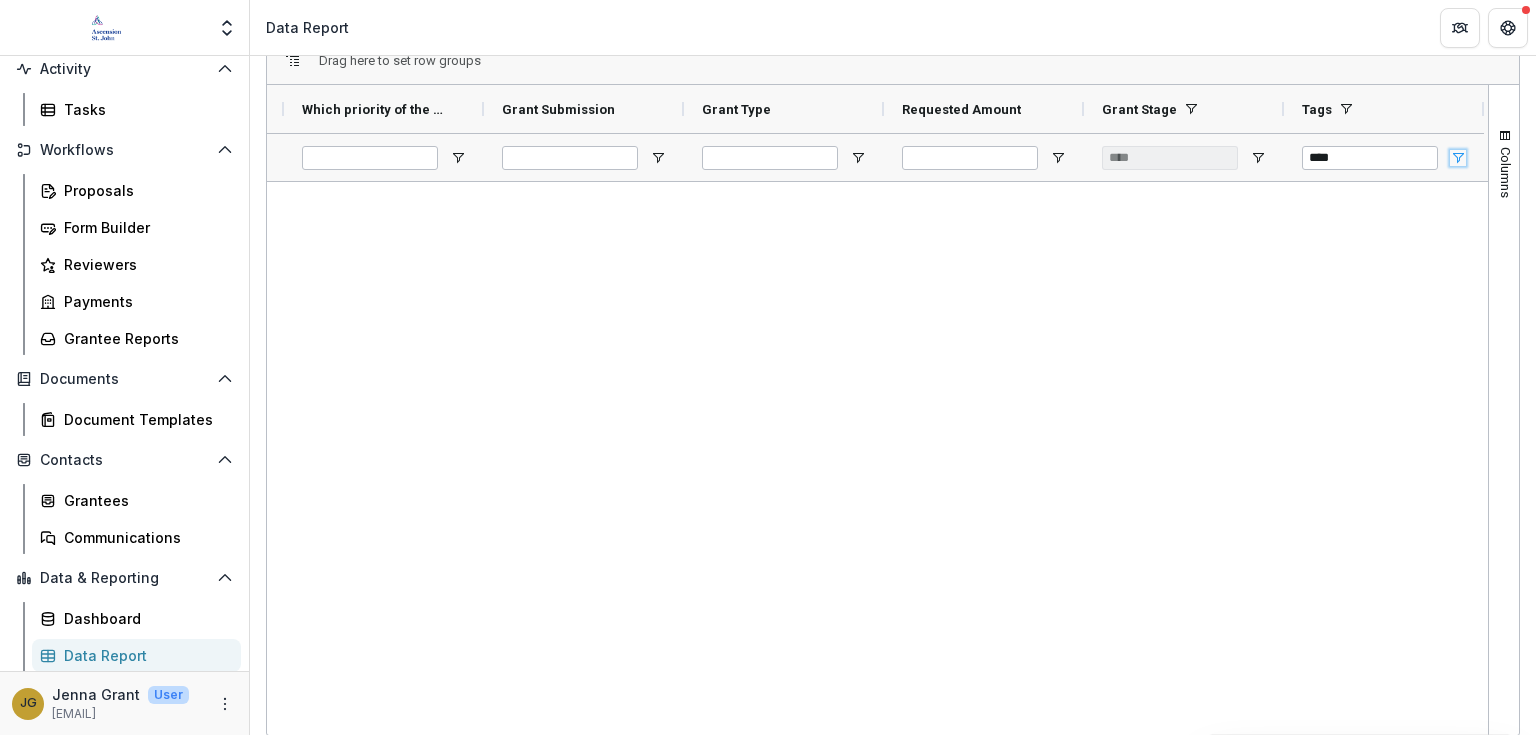 click at bounding box center [1458, 158] 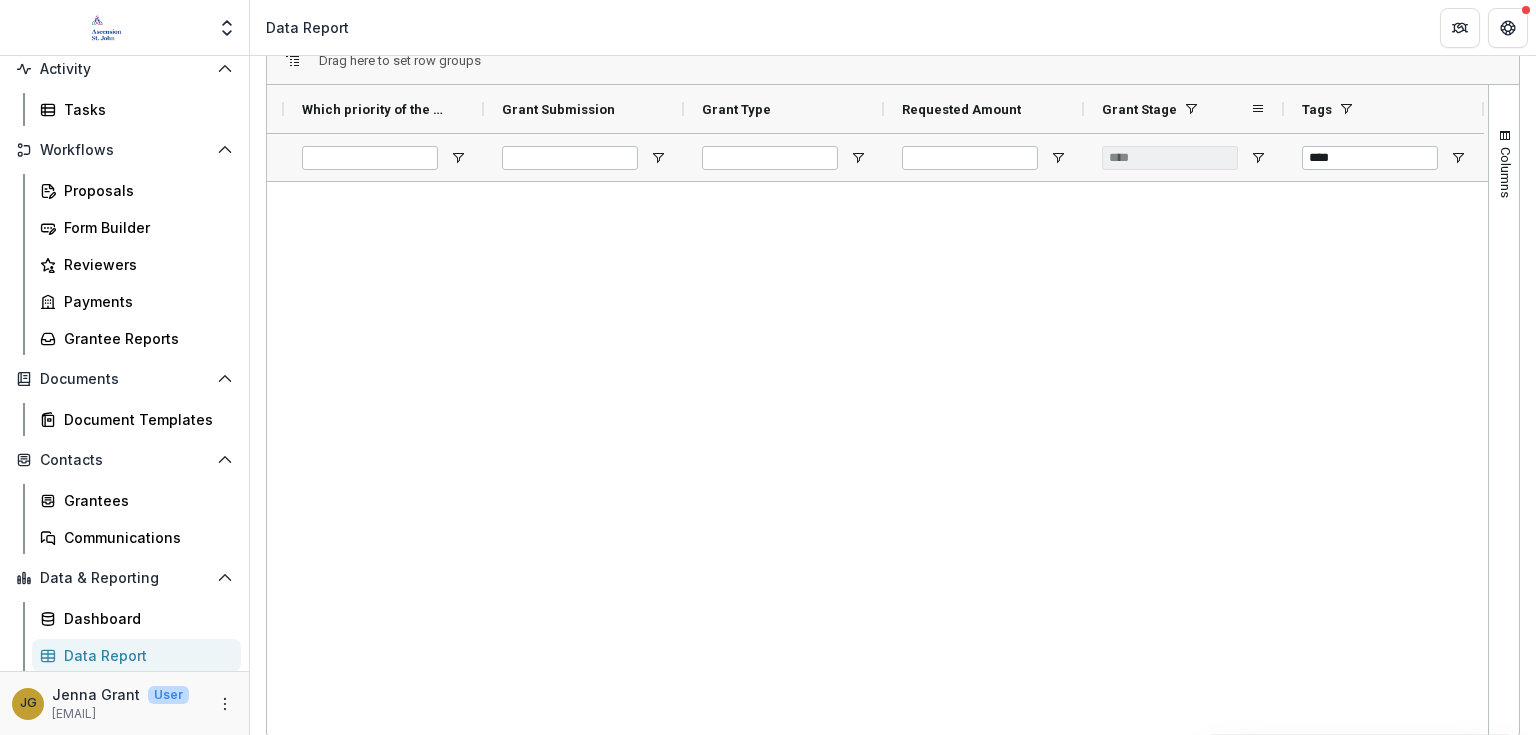 click at bounding box center (1191, 109) 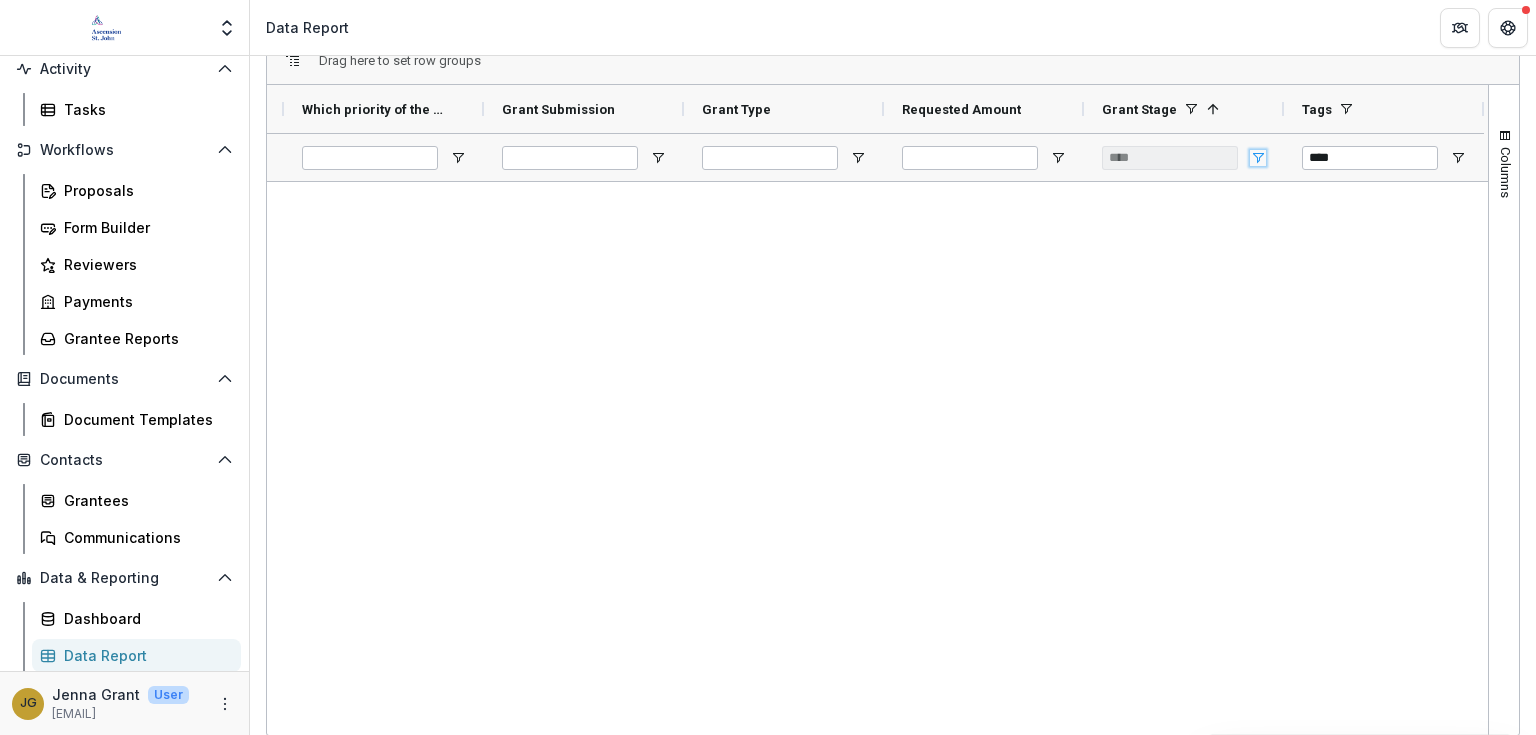 click at bounding box center (1258, 158) 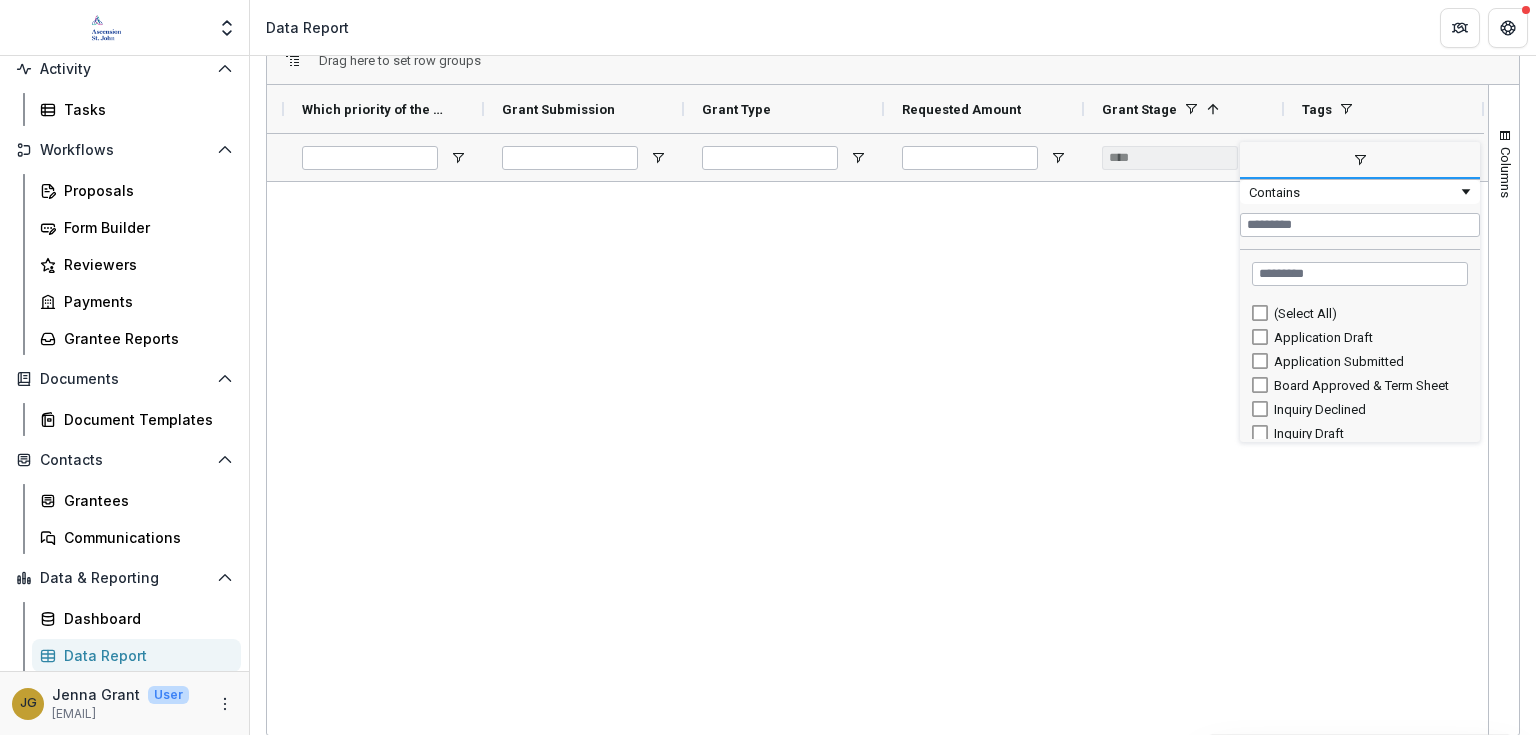 drag, startPoint x: 1476, startPoint y: 323, endPoint x: 1476, endPoint y: 340, distance: 17 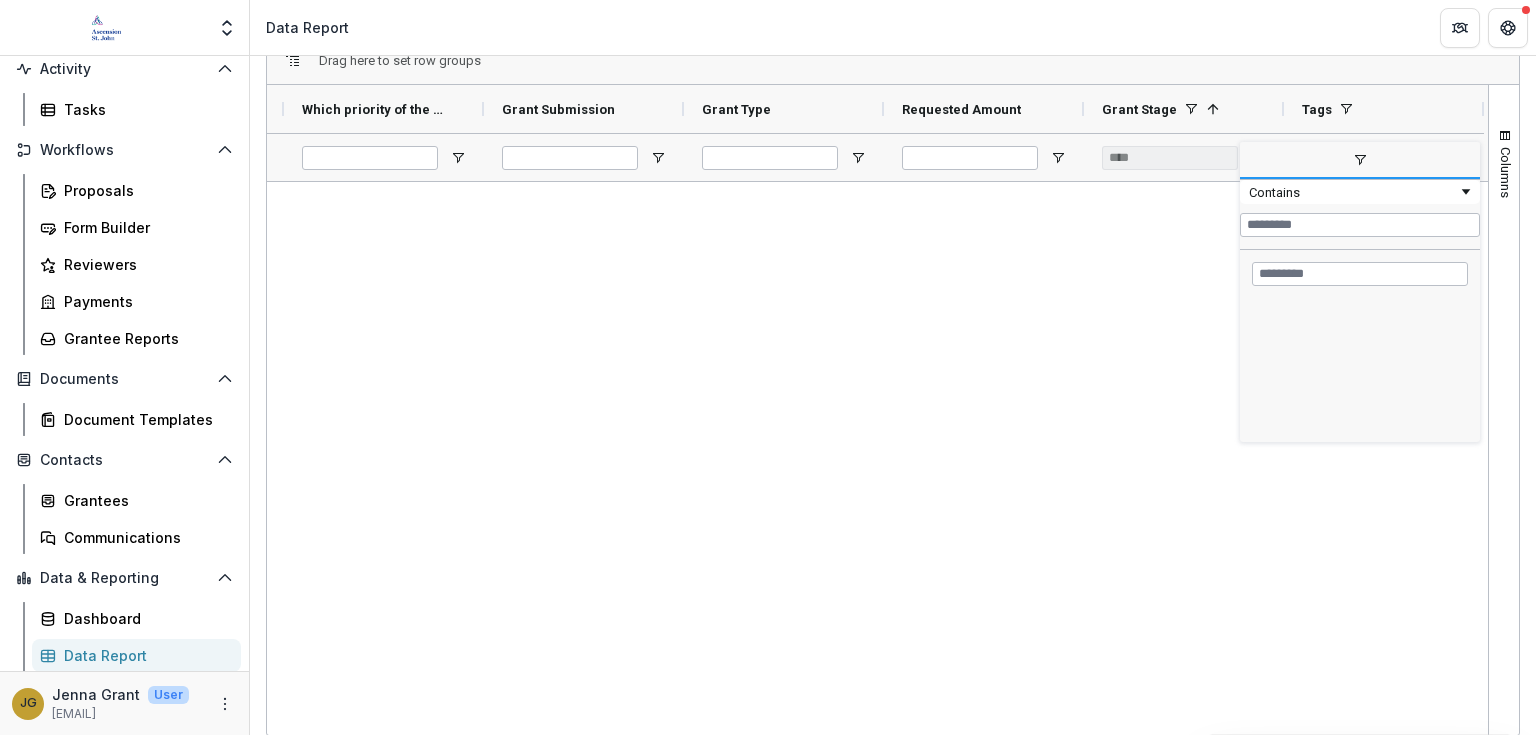 drag, startPoint x: 1476, startPoint y: 336, endPoint x: 1468, endPoint y: 398, distance: 62.514 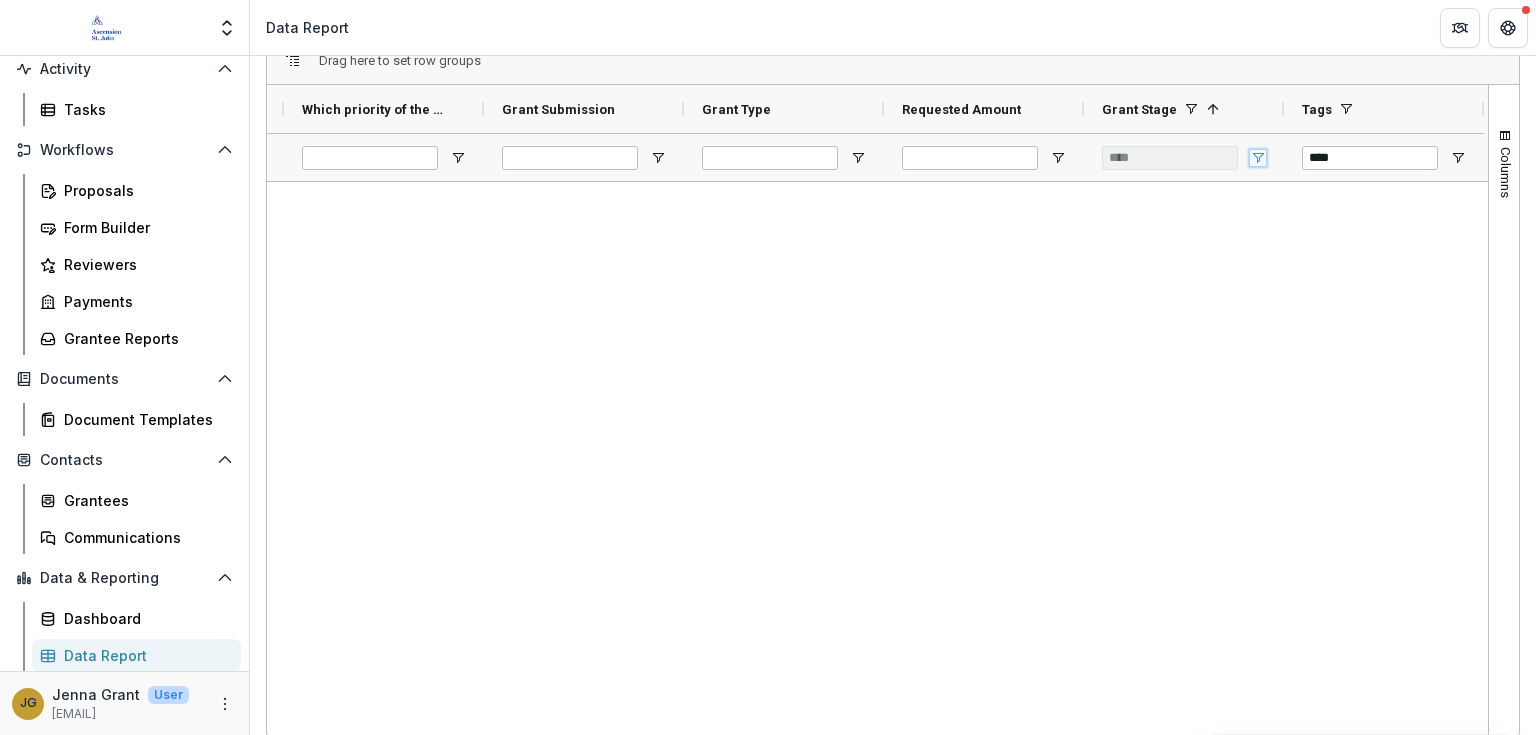 click at bounding box center (1258, 158) 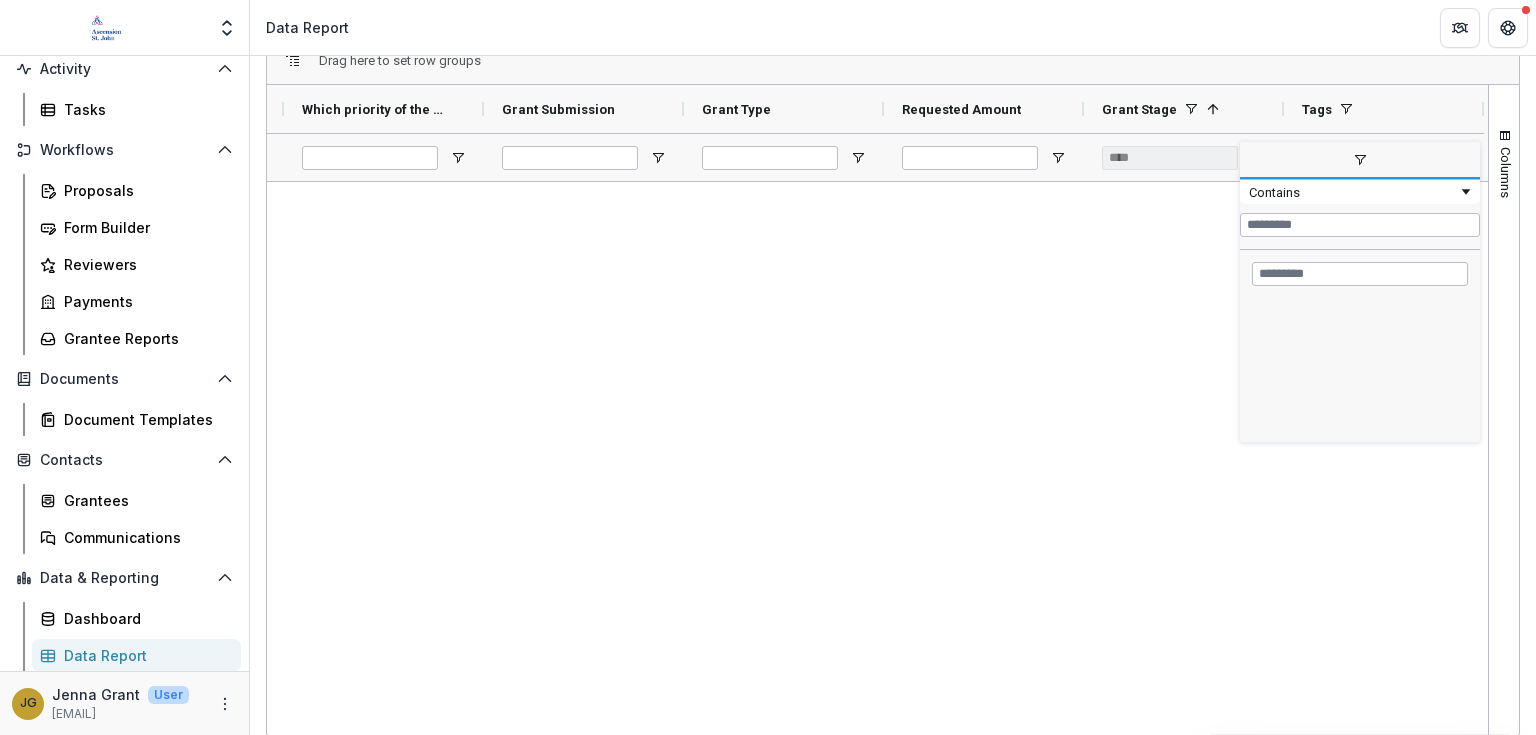 scroll, scrollTop: 0, scrollLeft: 0, axis: both 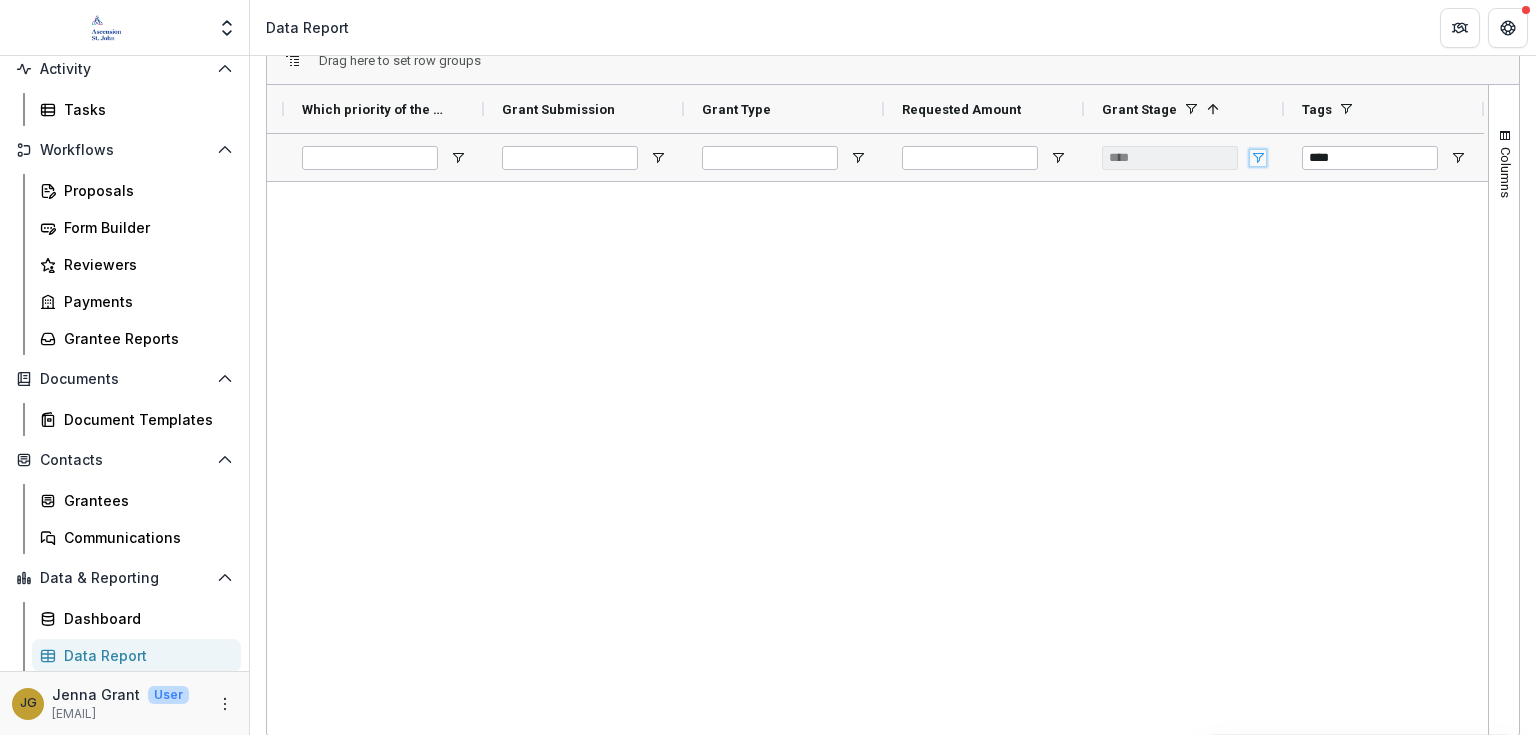 click at bounding box center (1258, 158) 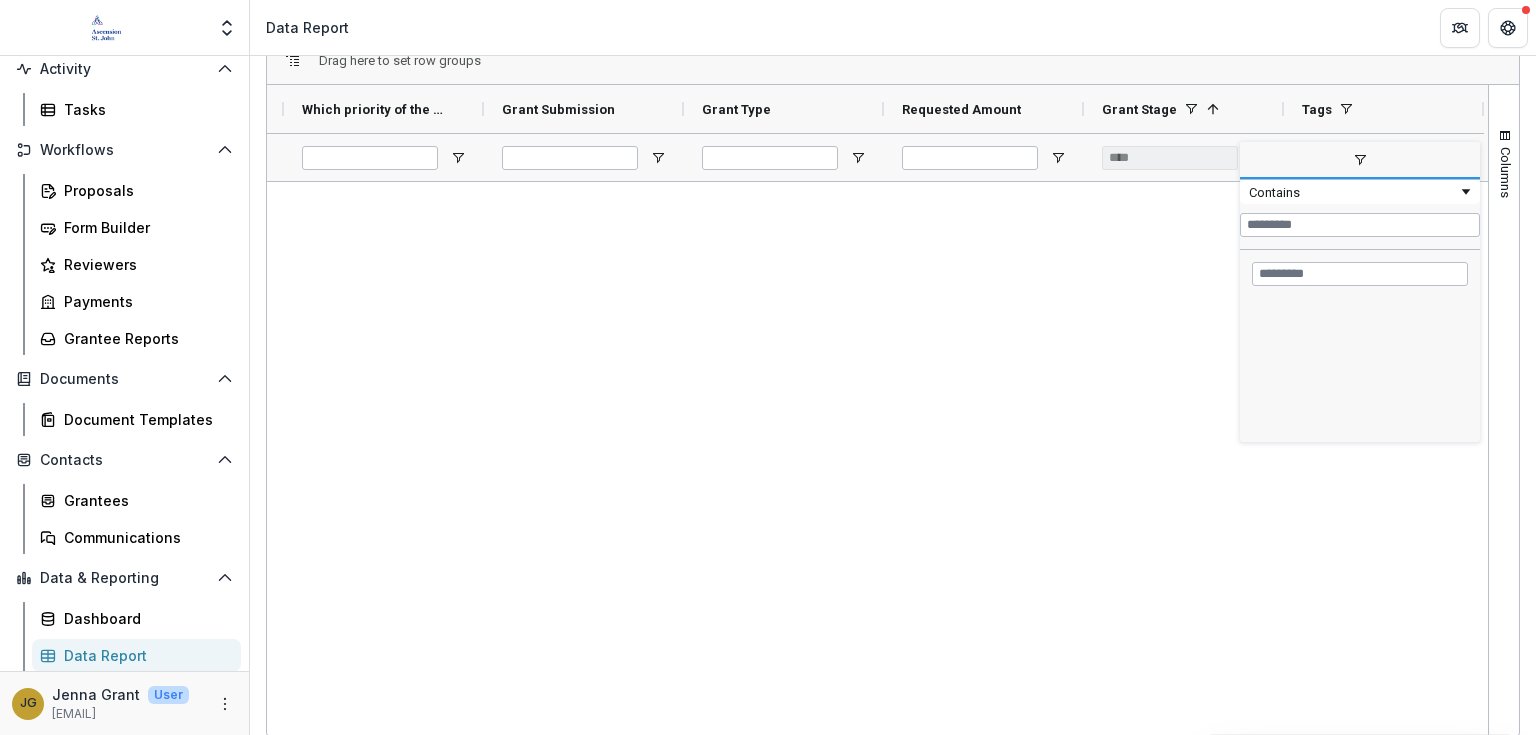 click on "***" at bounding box center [1170, 158] 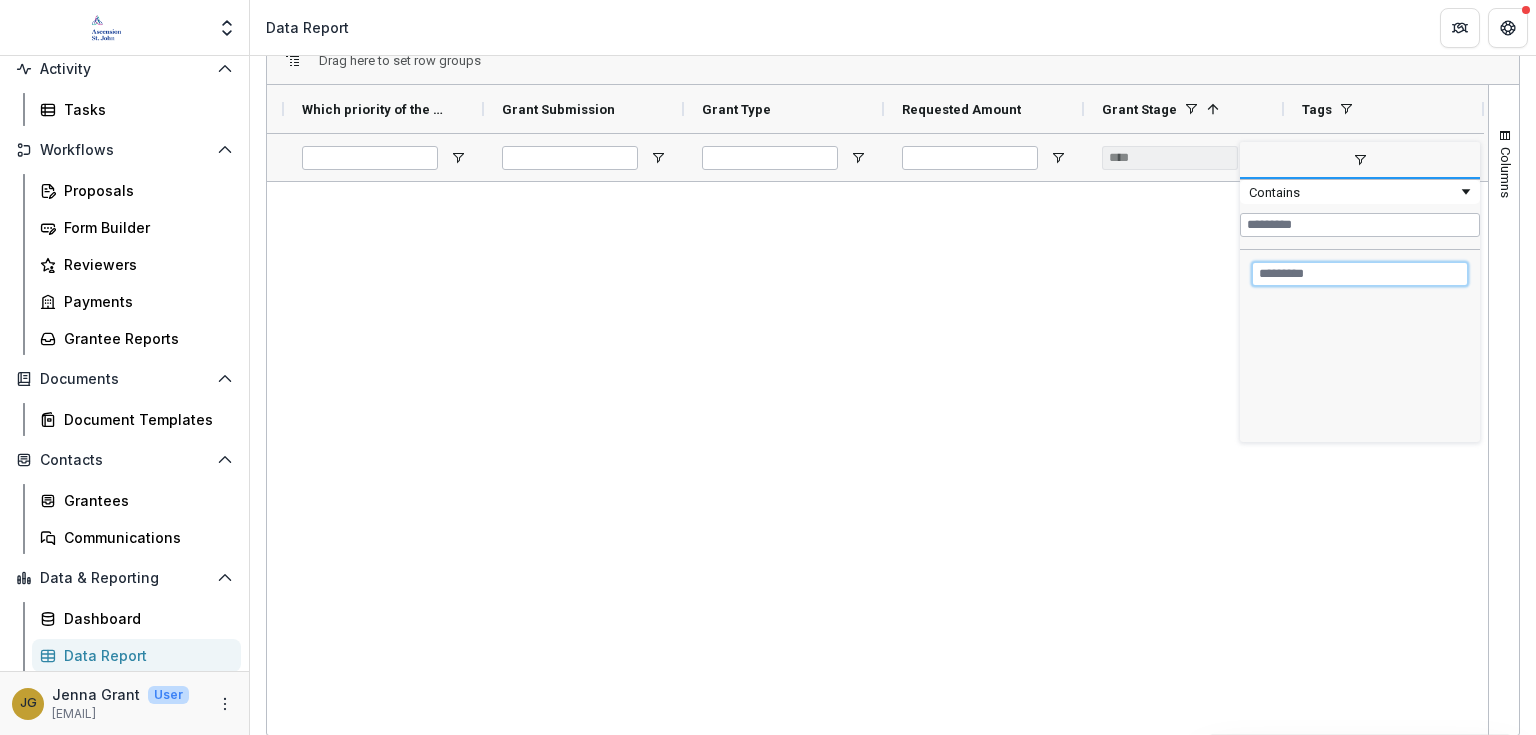 click at bounding box center (1360, 274) 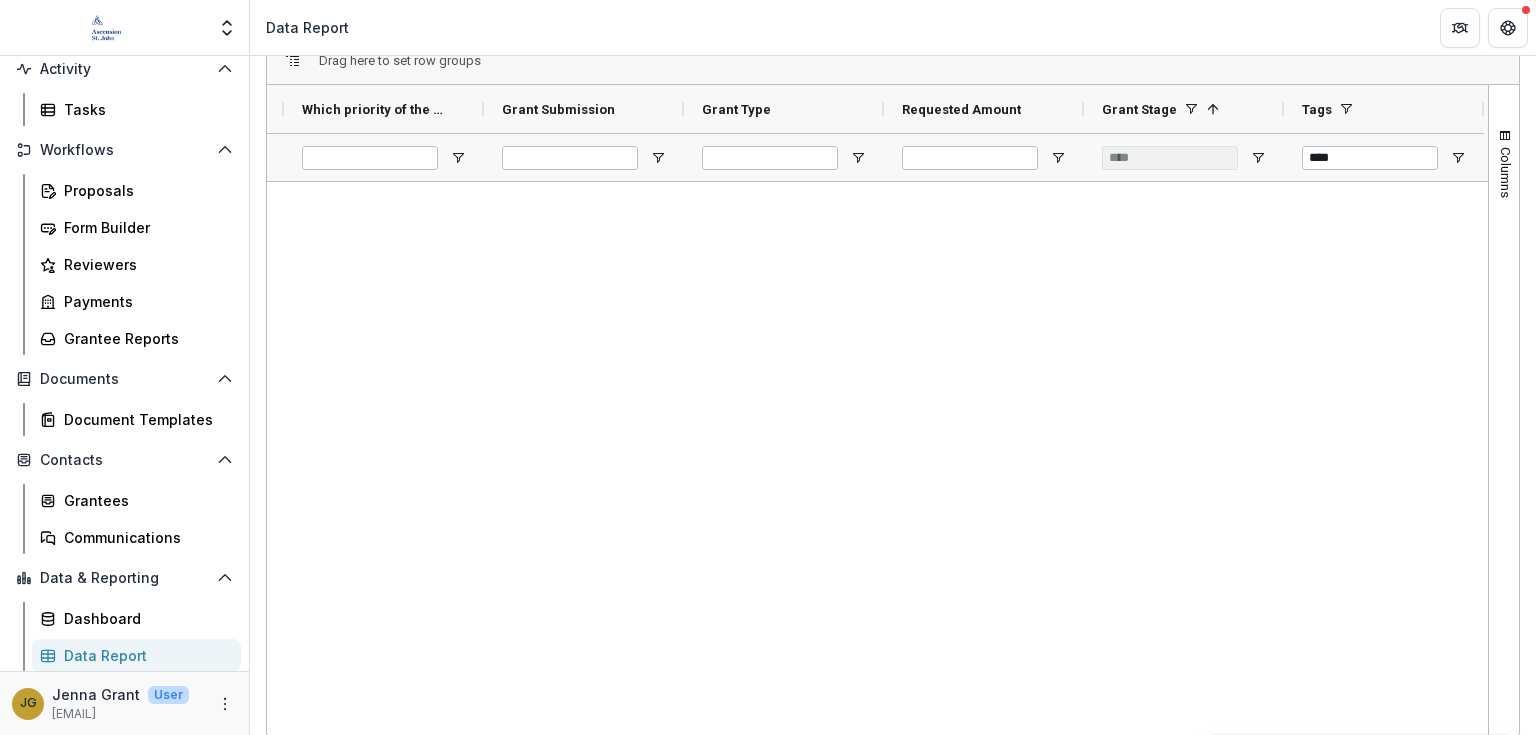 click at bounding box center (877, 455) 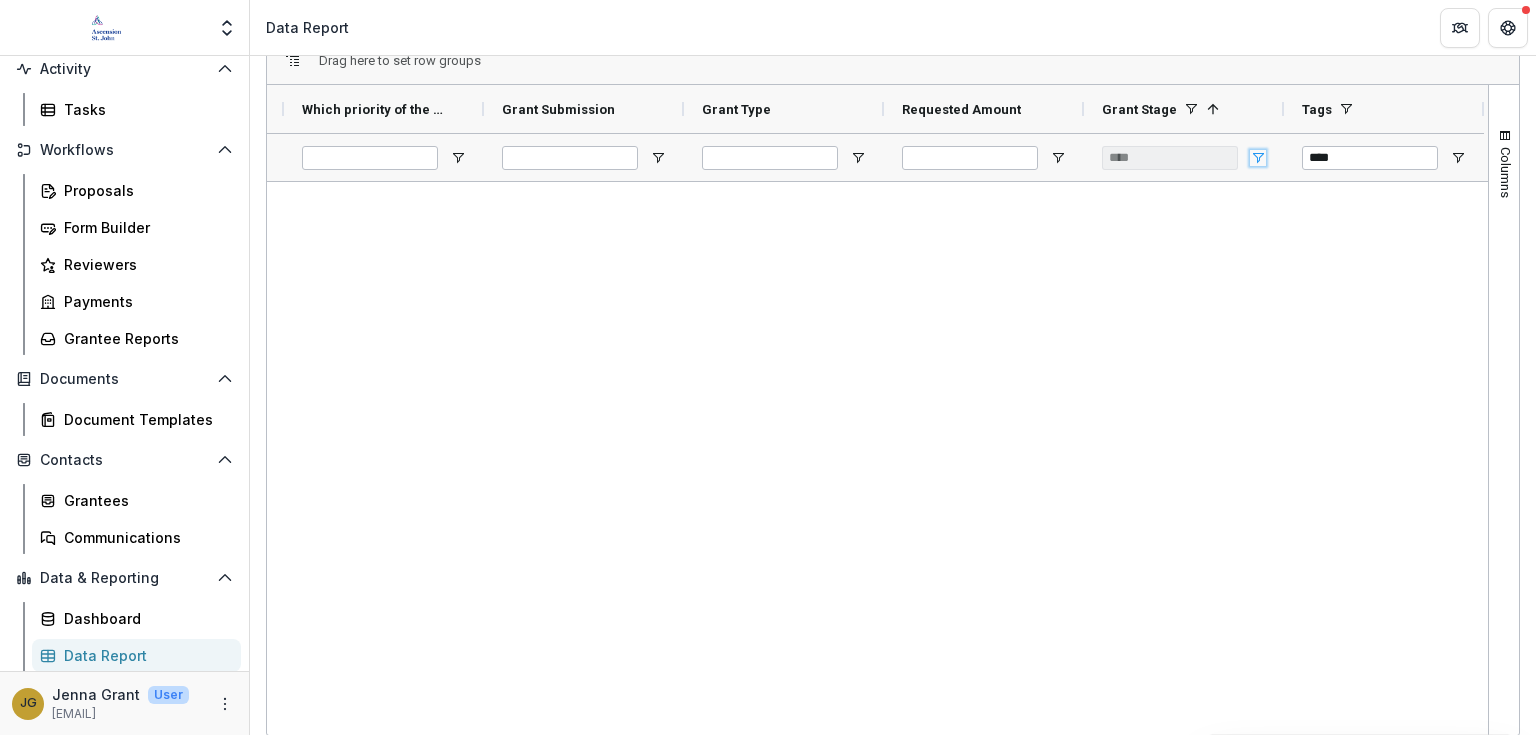 click at bounding box center [1258, 158] 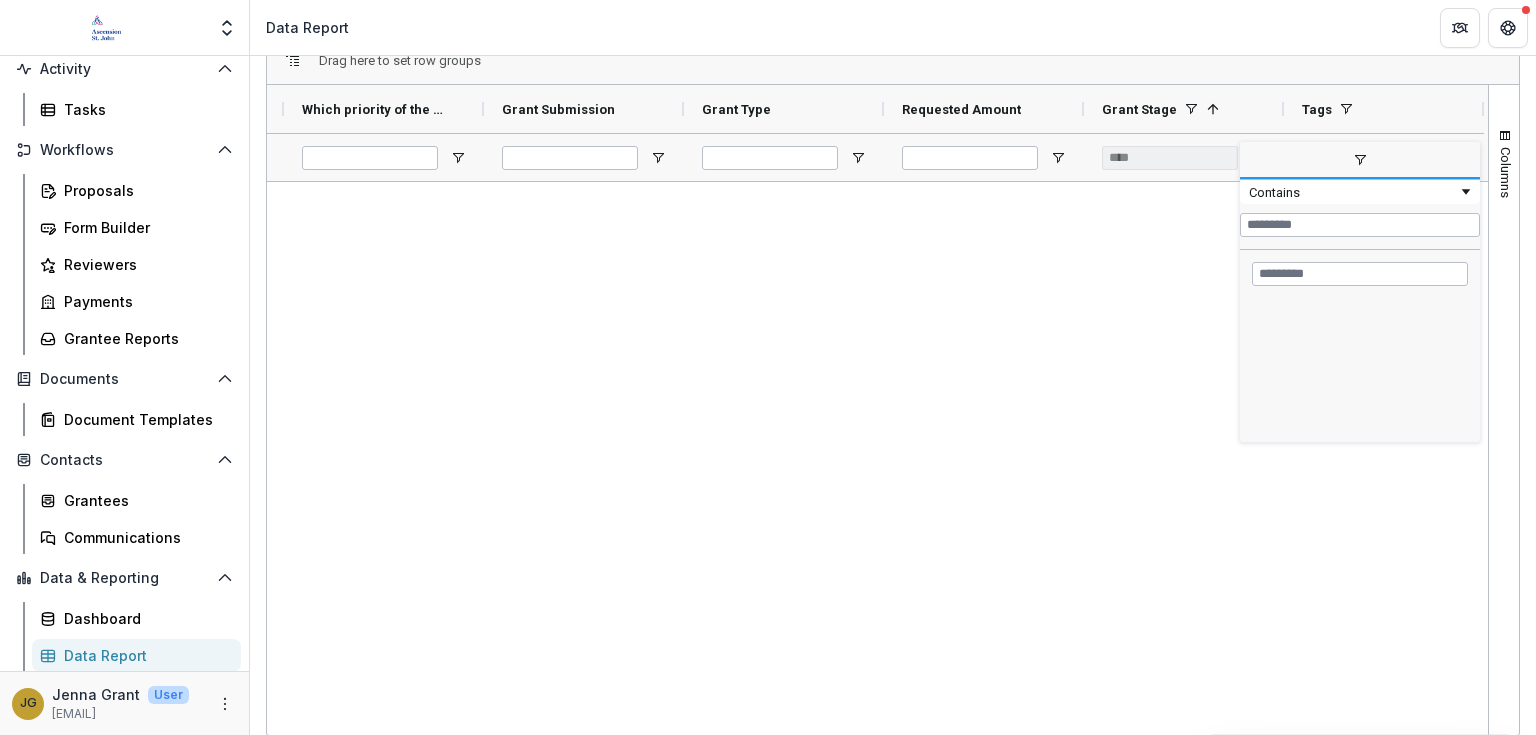 click at bounding box center [1466, 192] 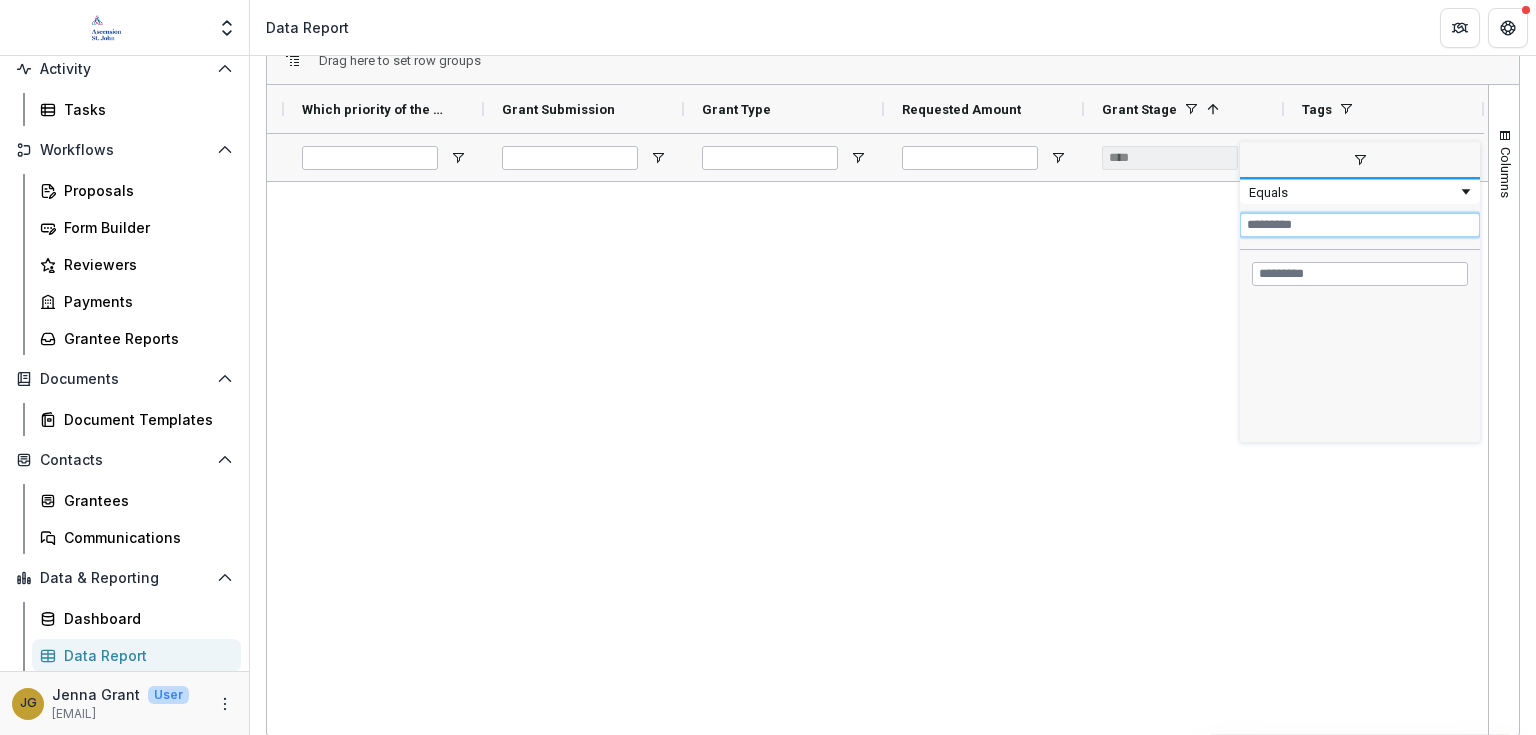 click at bounding box center (1360, 225) 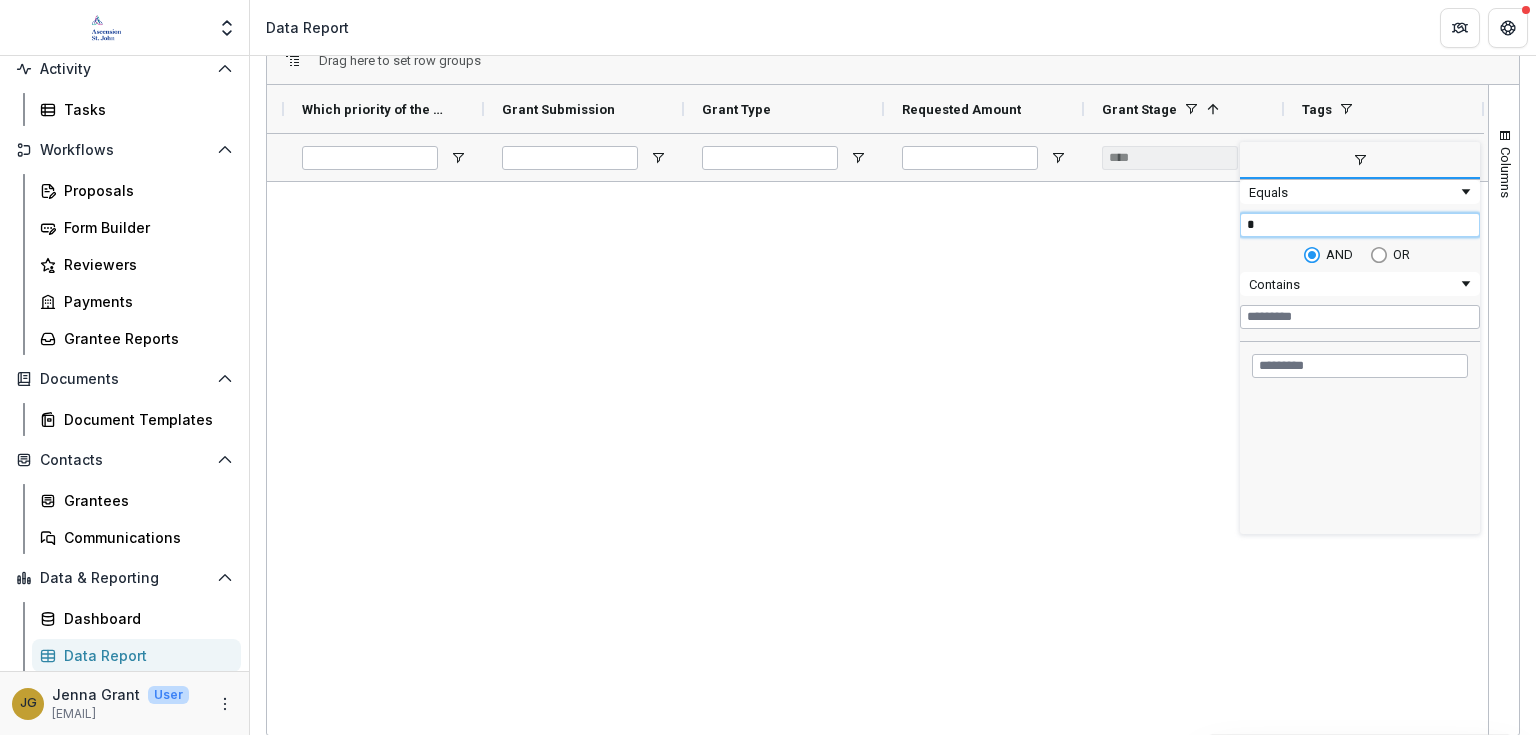type on "*" 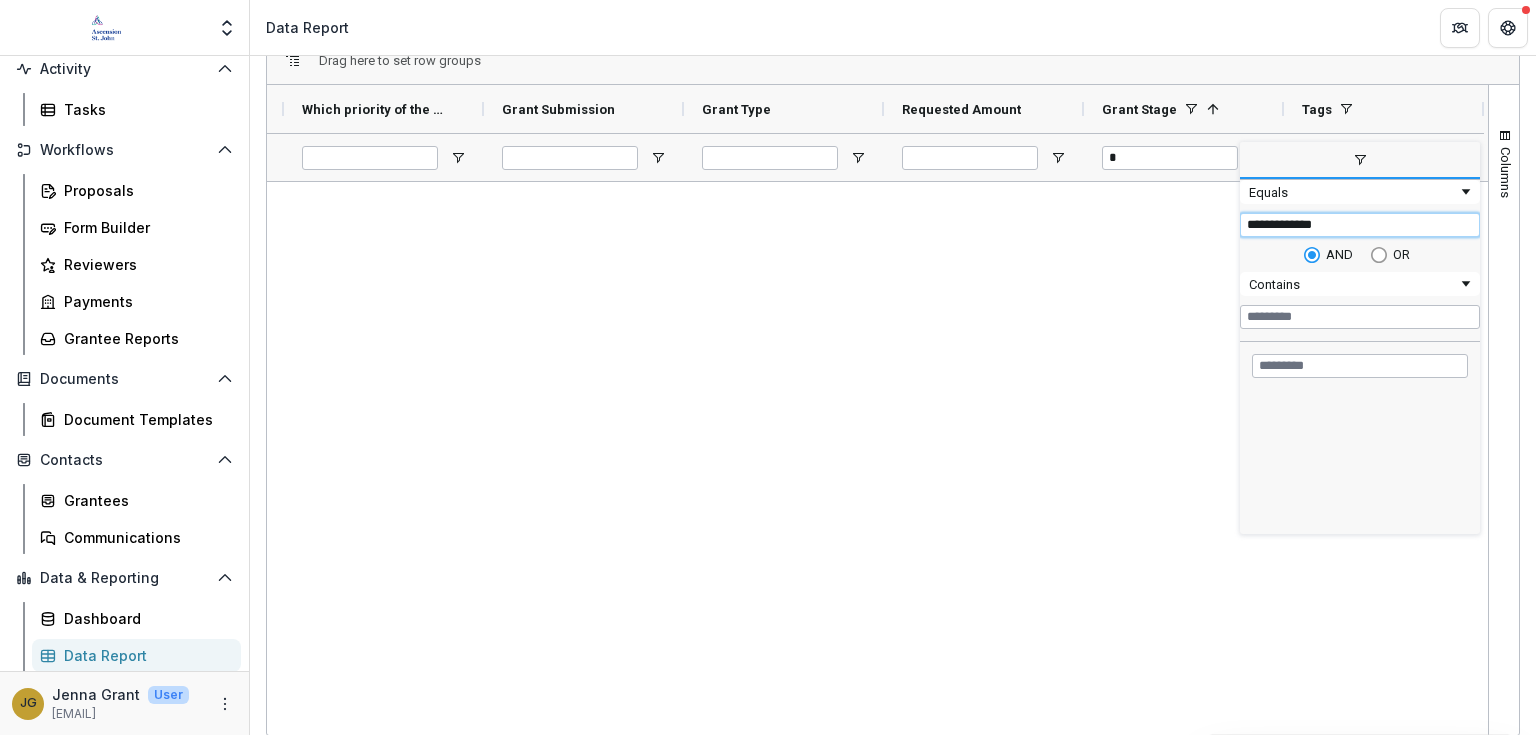 type on "**********" 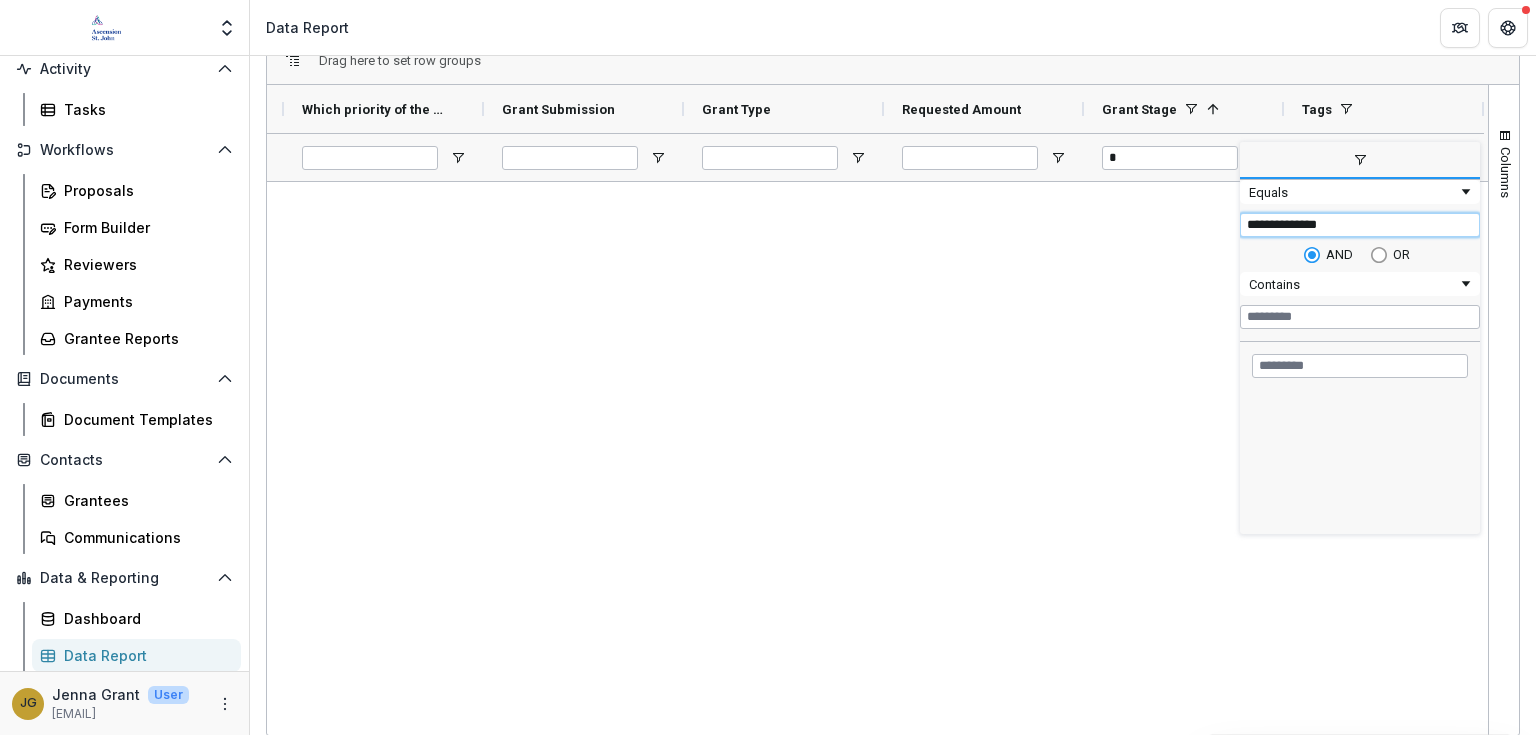 type on "**********" 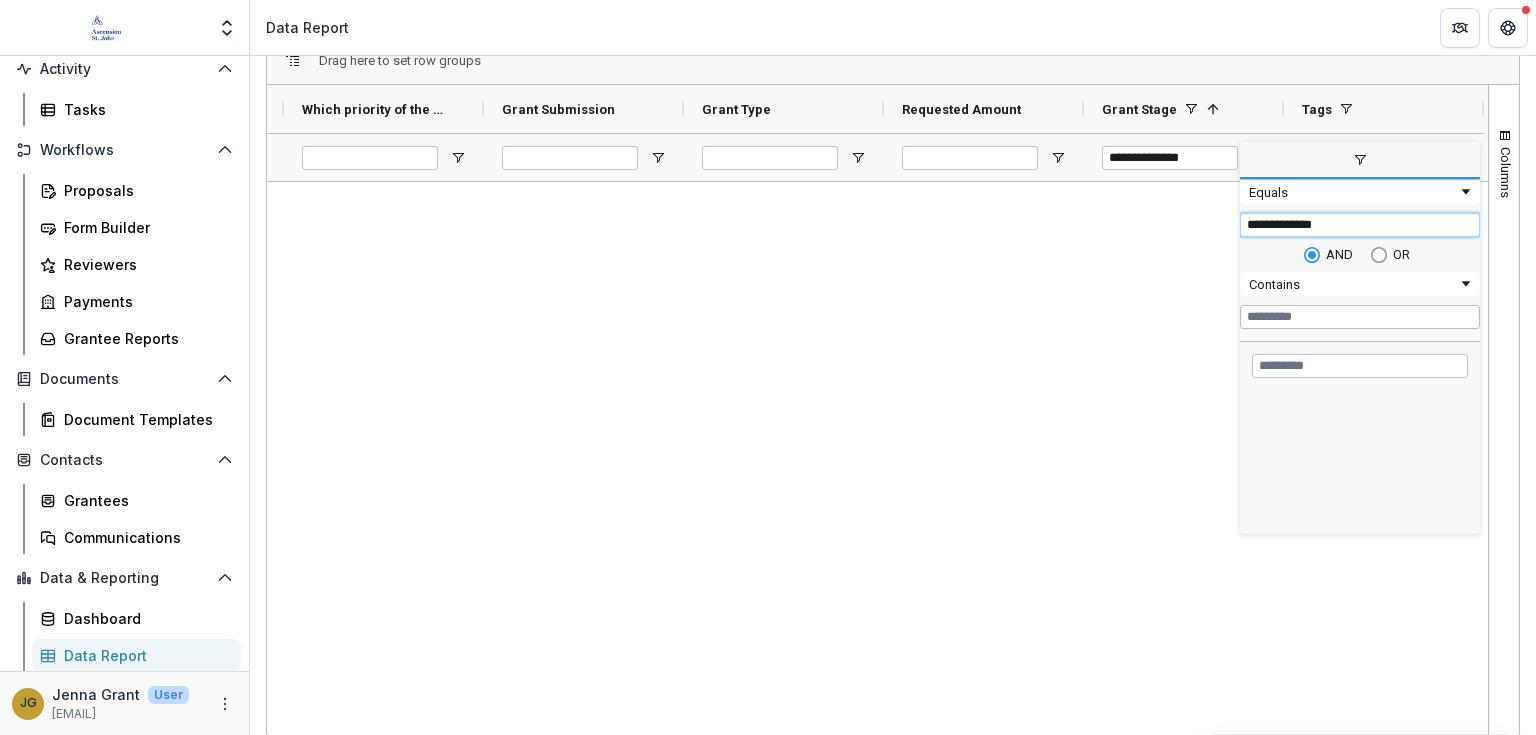 type on "**********" 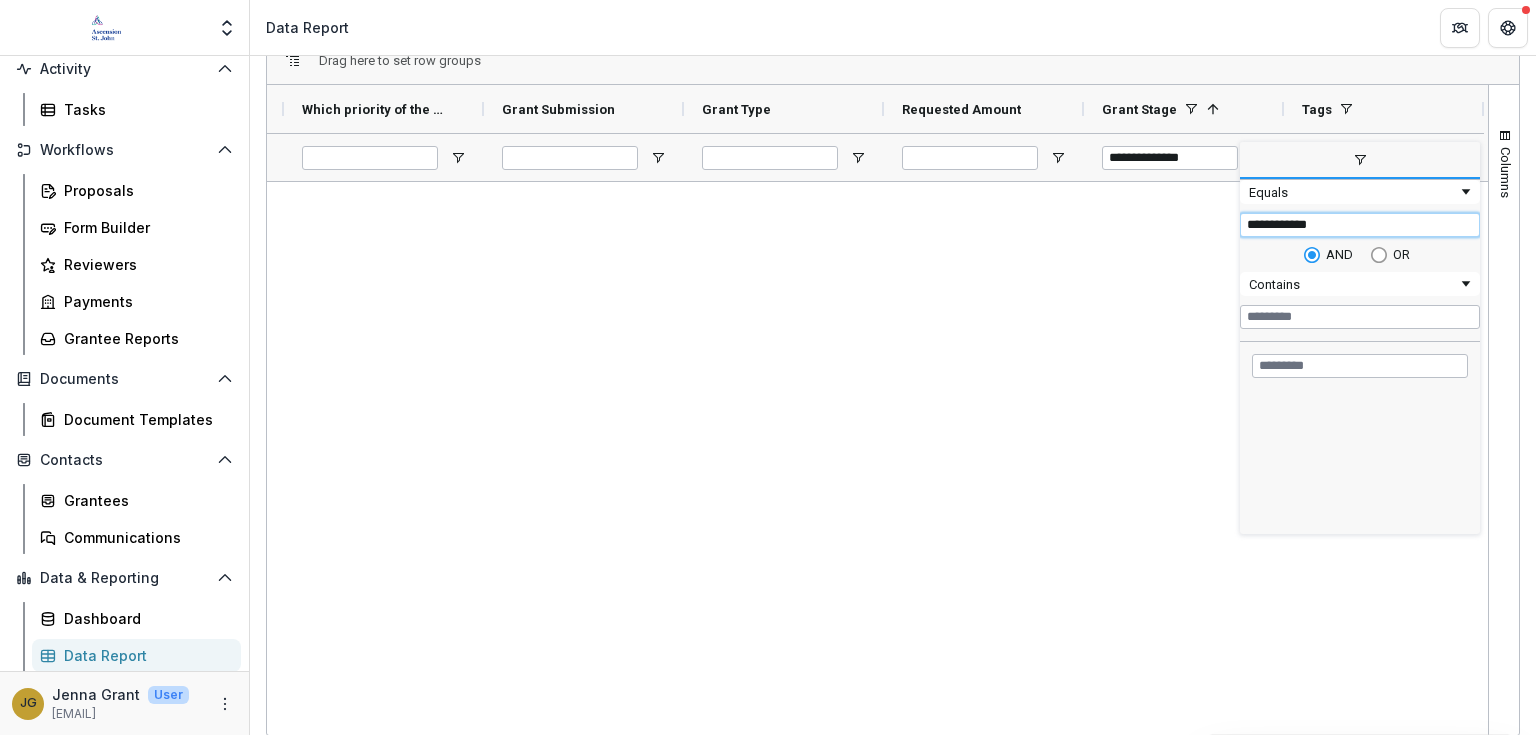 type on "**********" 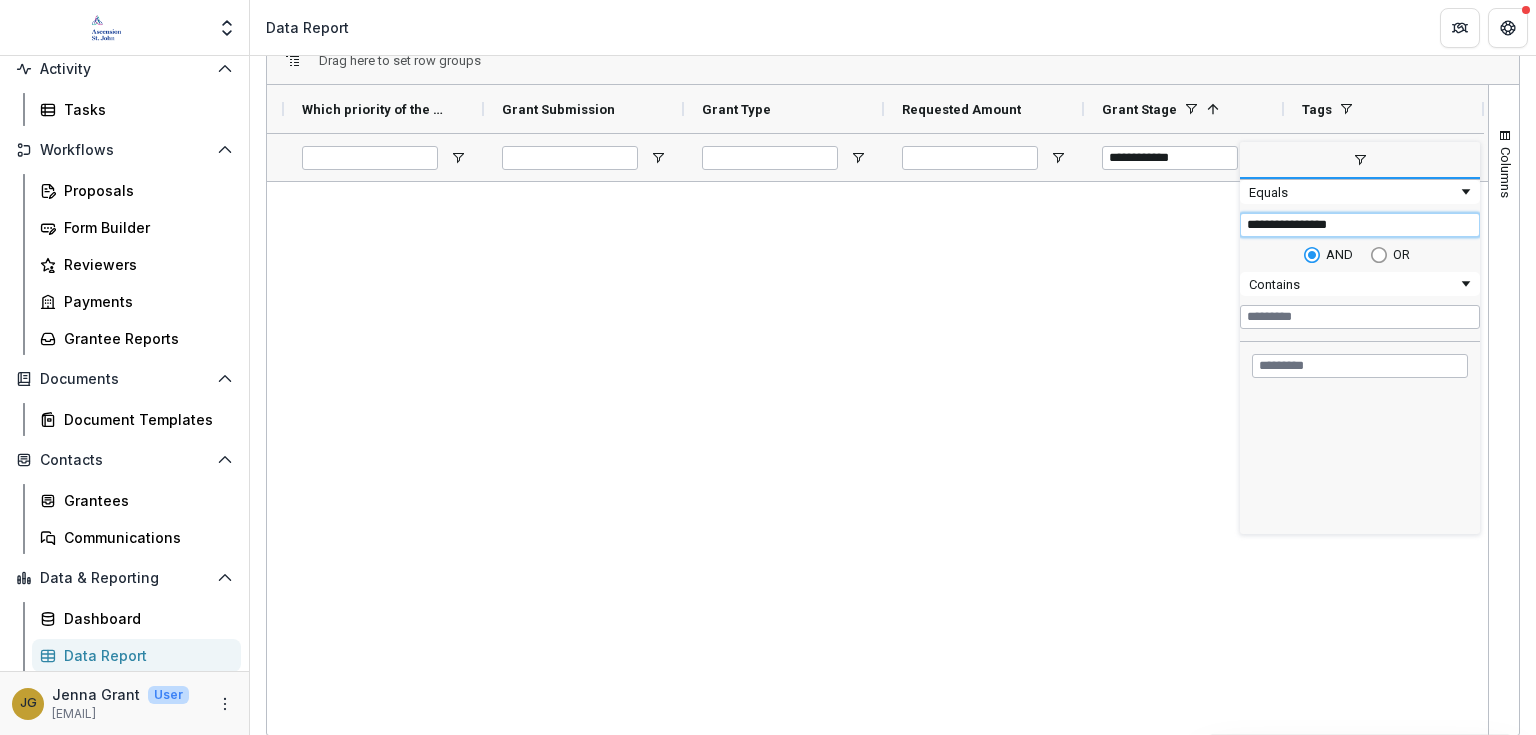 type on "**********" 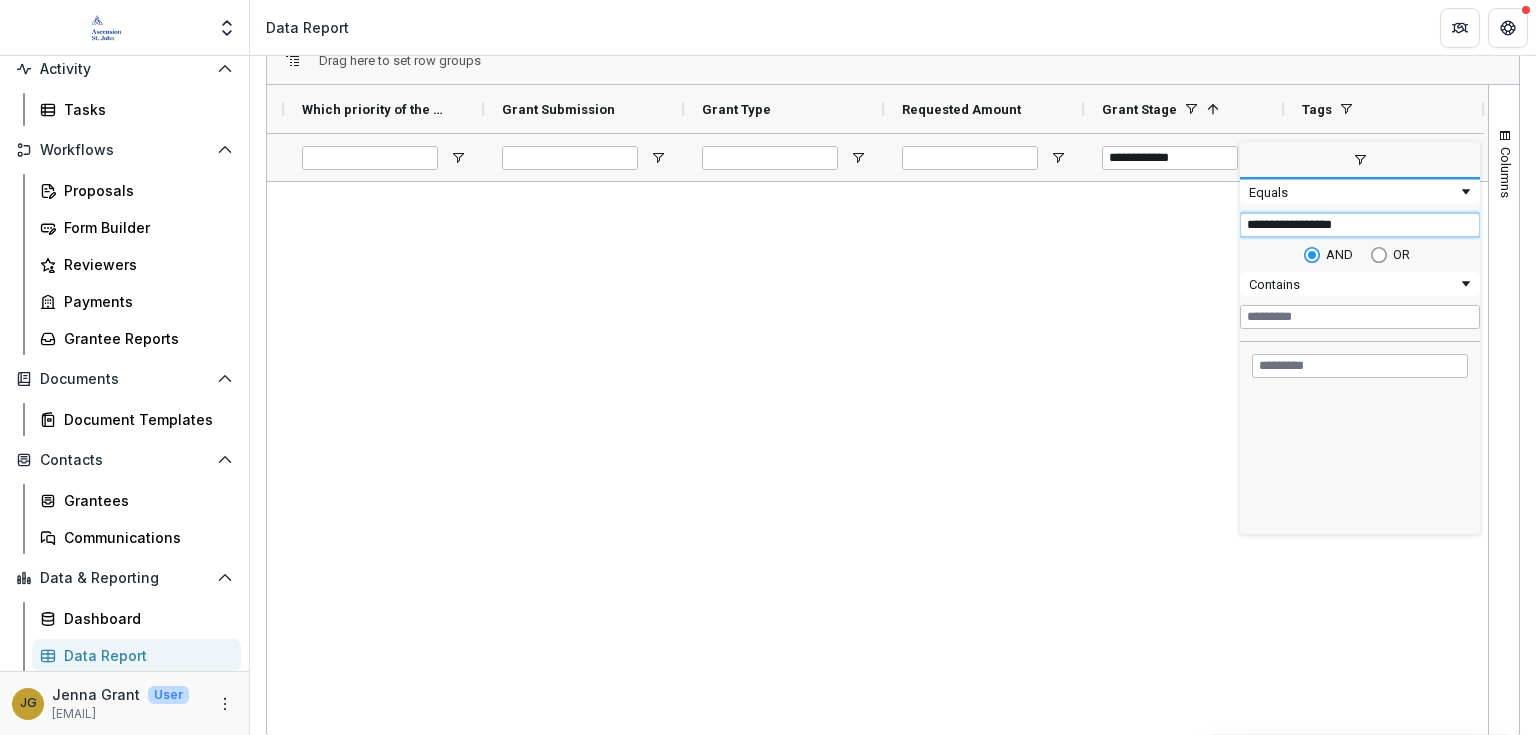 type on "**********" 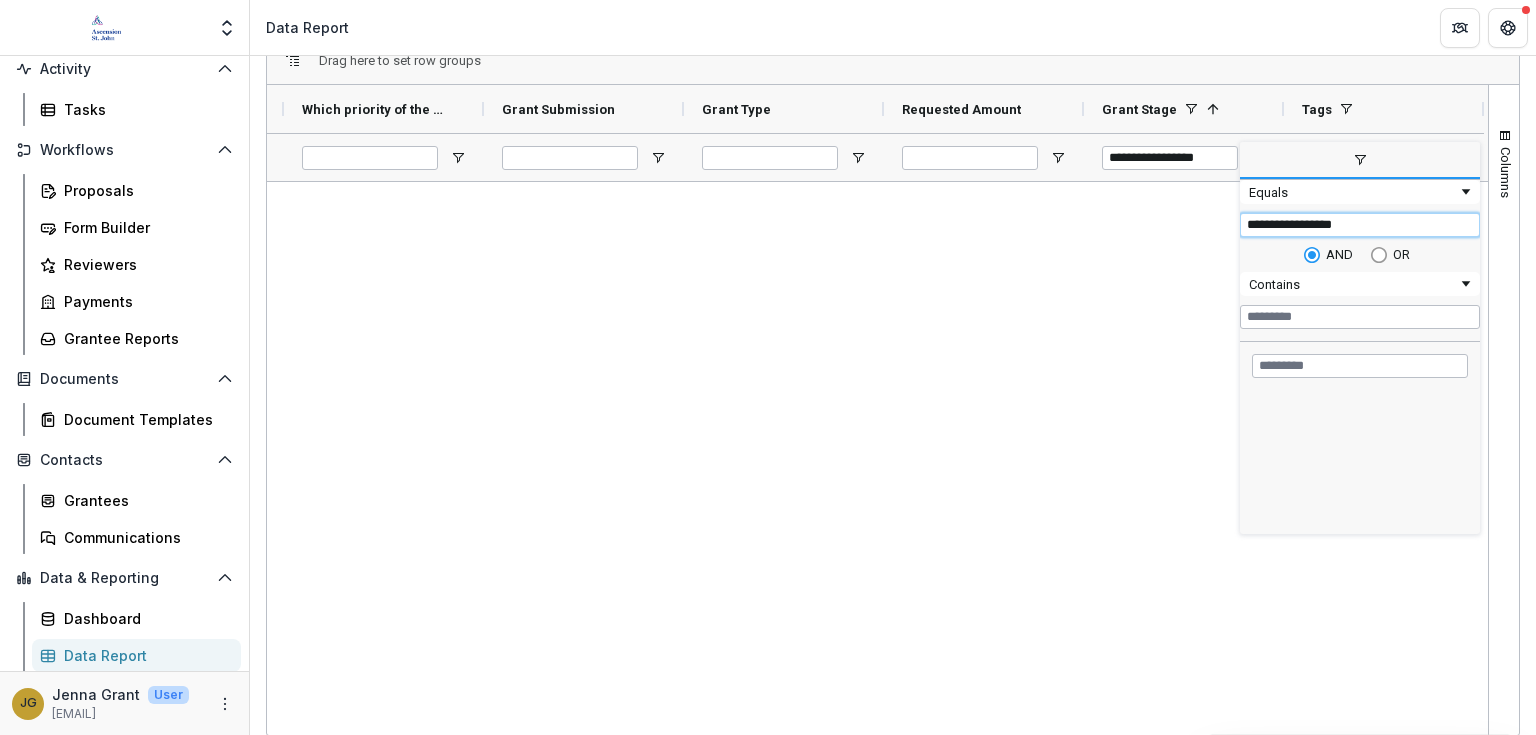 type on "**********" 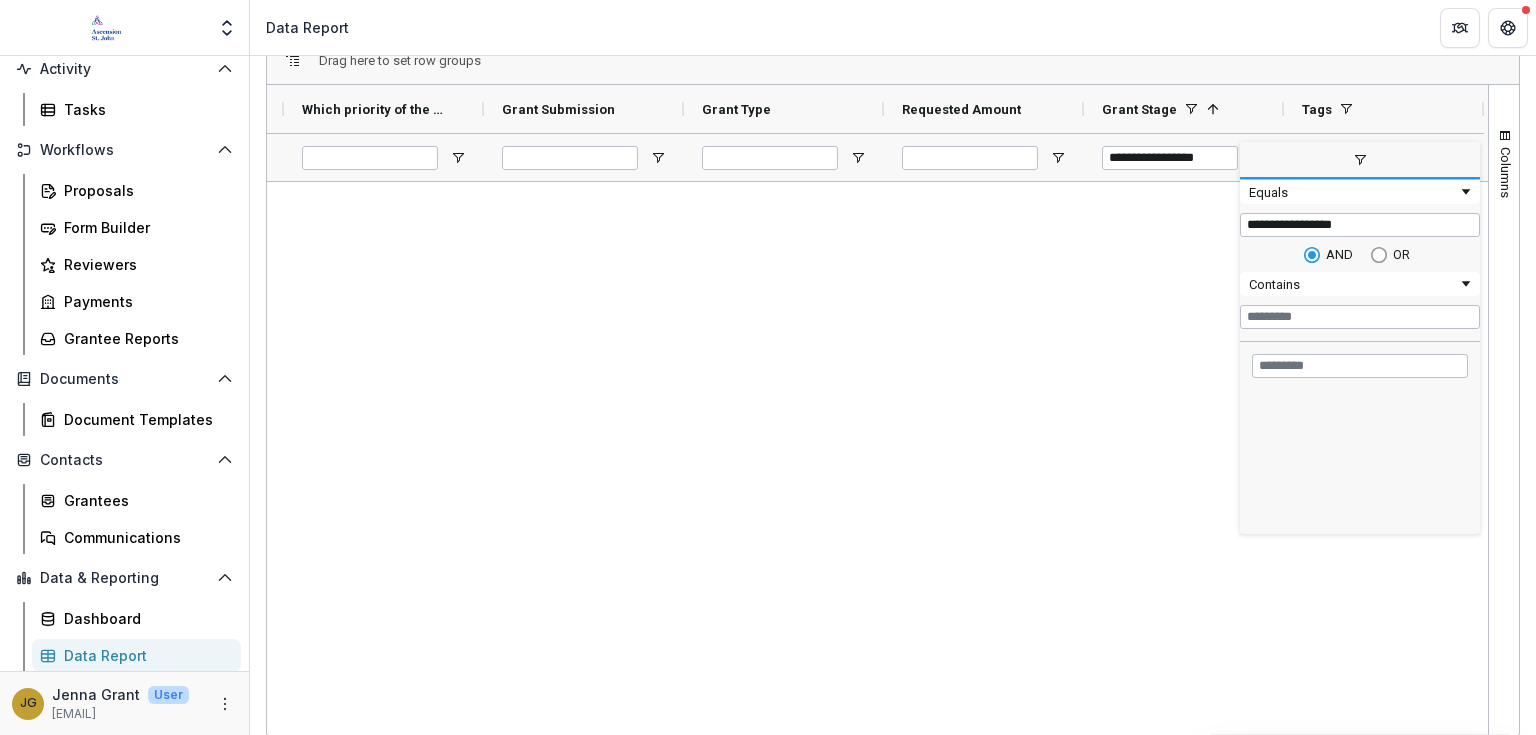 click on "Loading...
No matches.
(Select All)
Application Draft" at bounding box center [1360, 438] 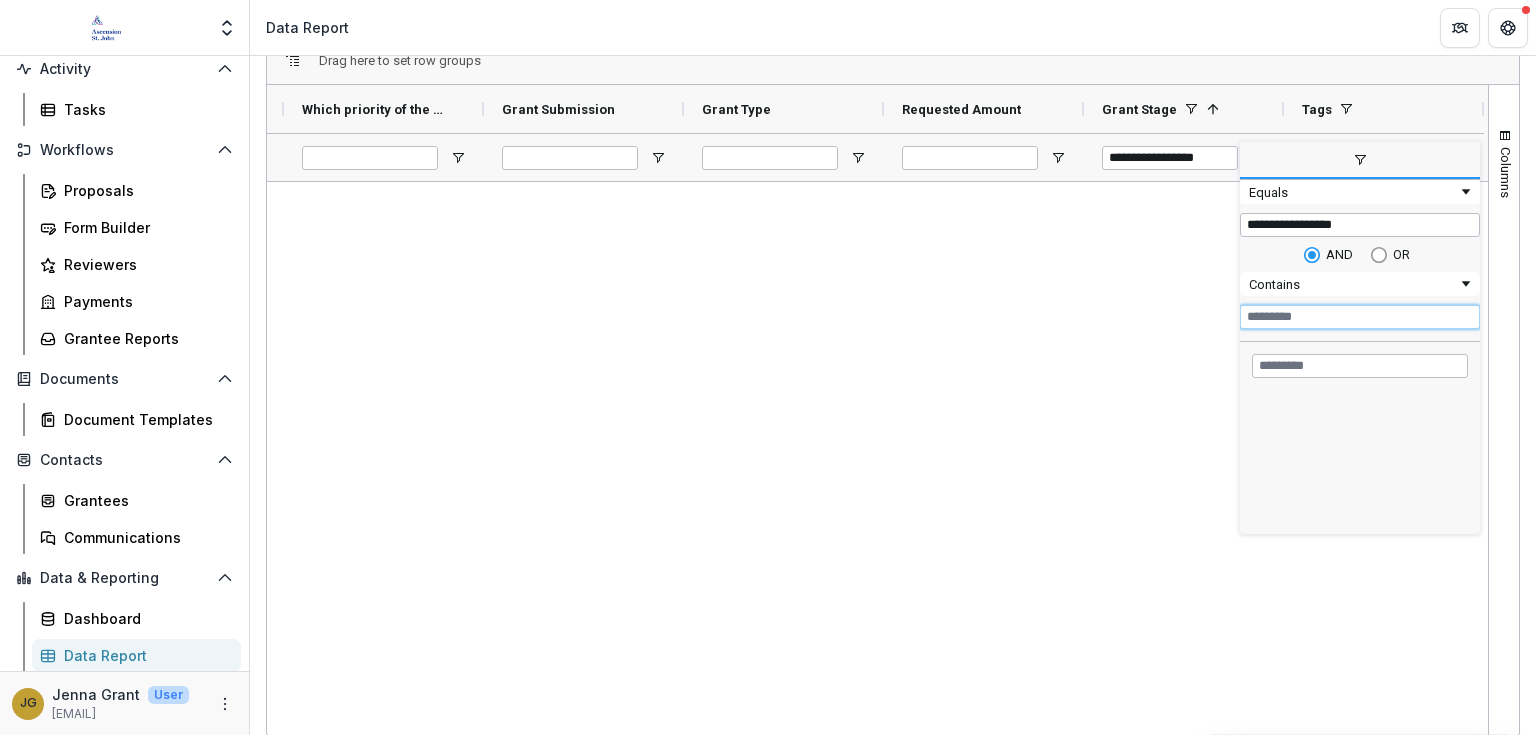 click at bounding box center (1360, 317) 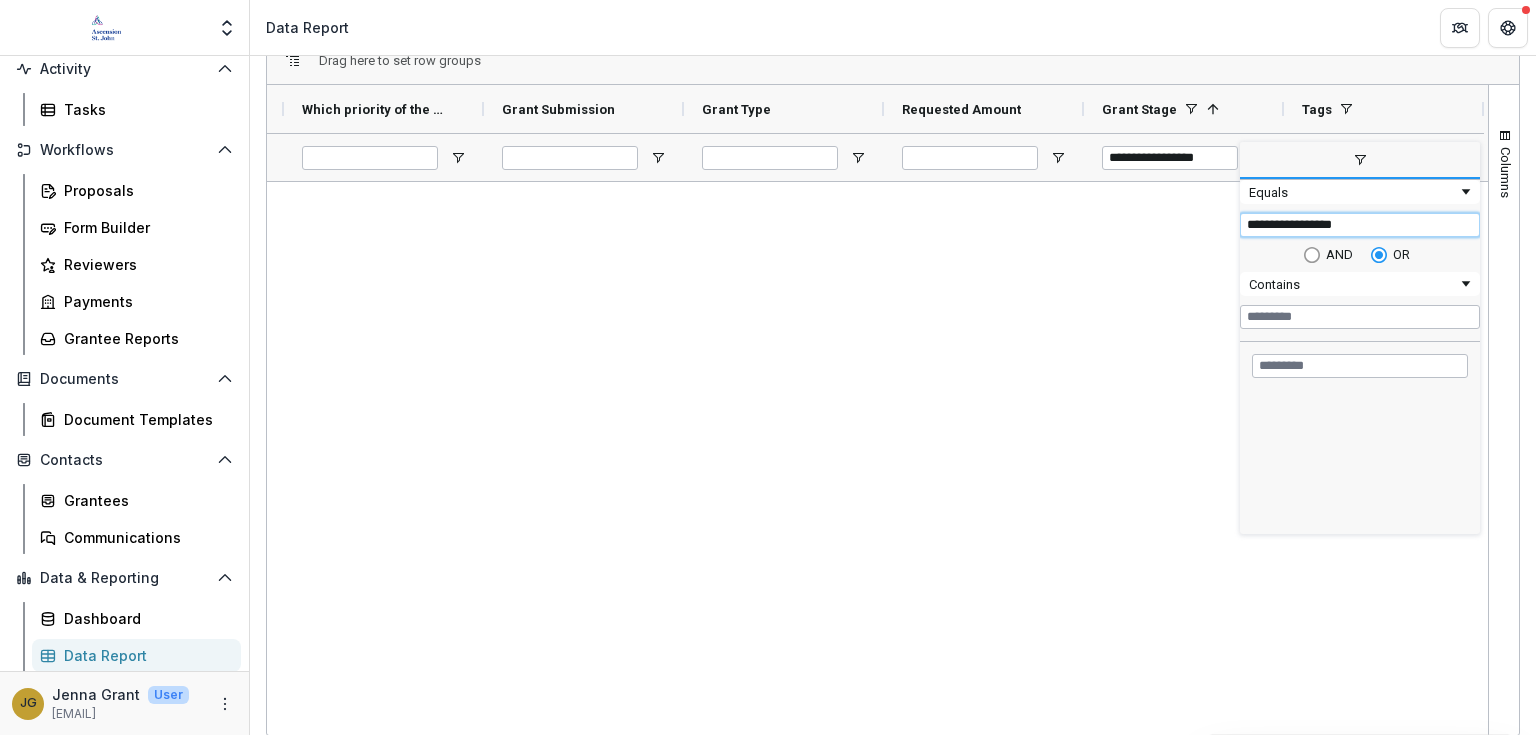 click on "**********" at bounding box center (1360, 225) 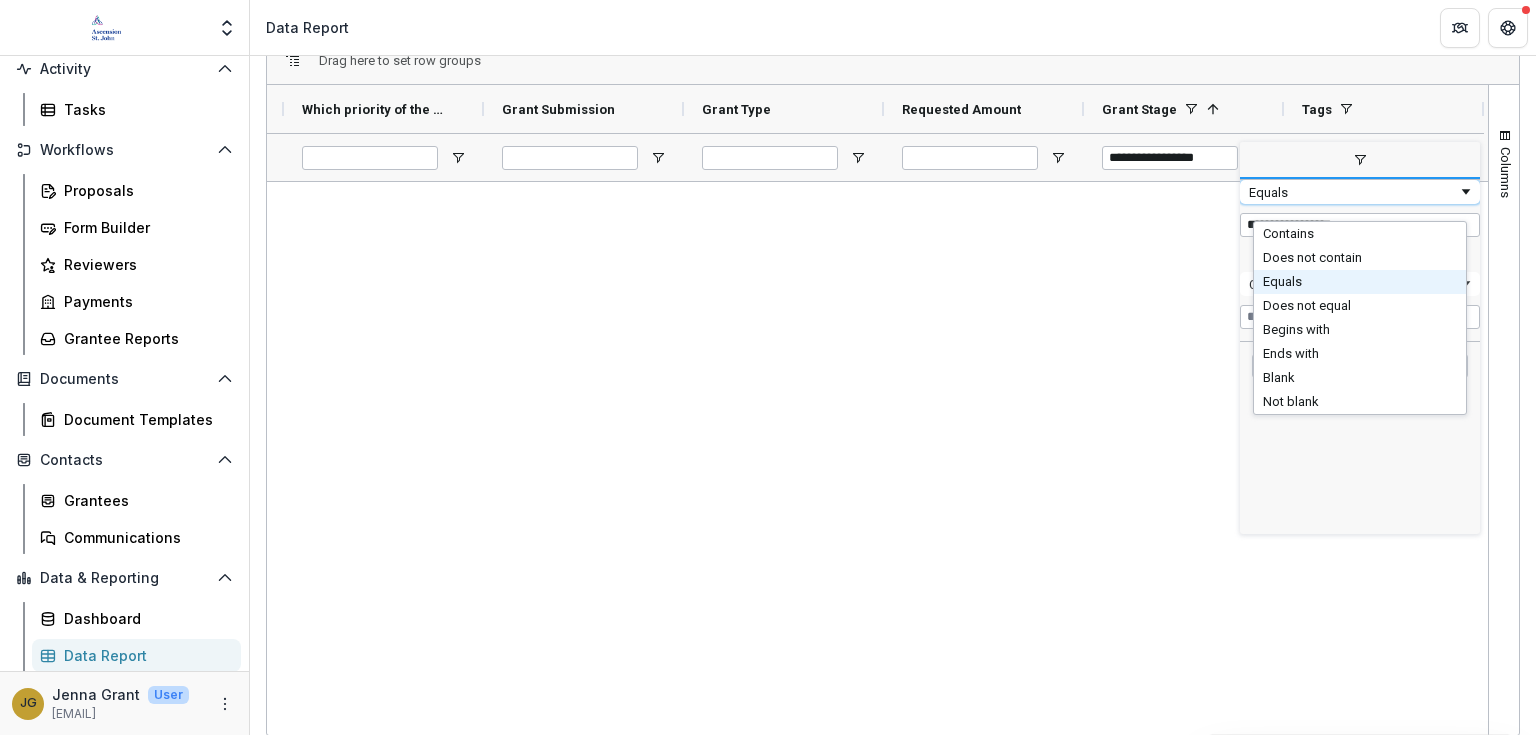 click at bounding box center [1466, 192] 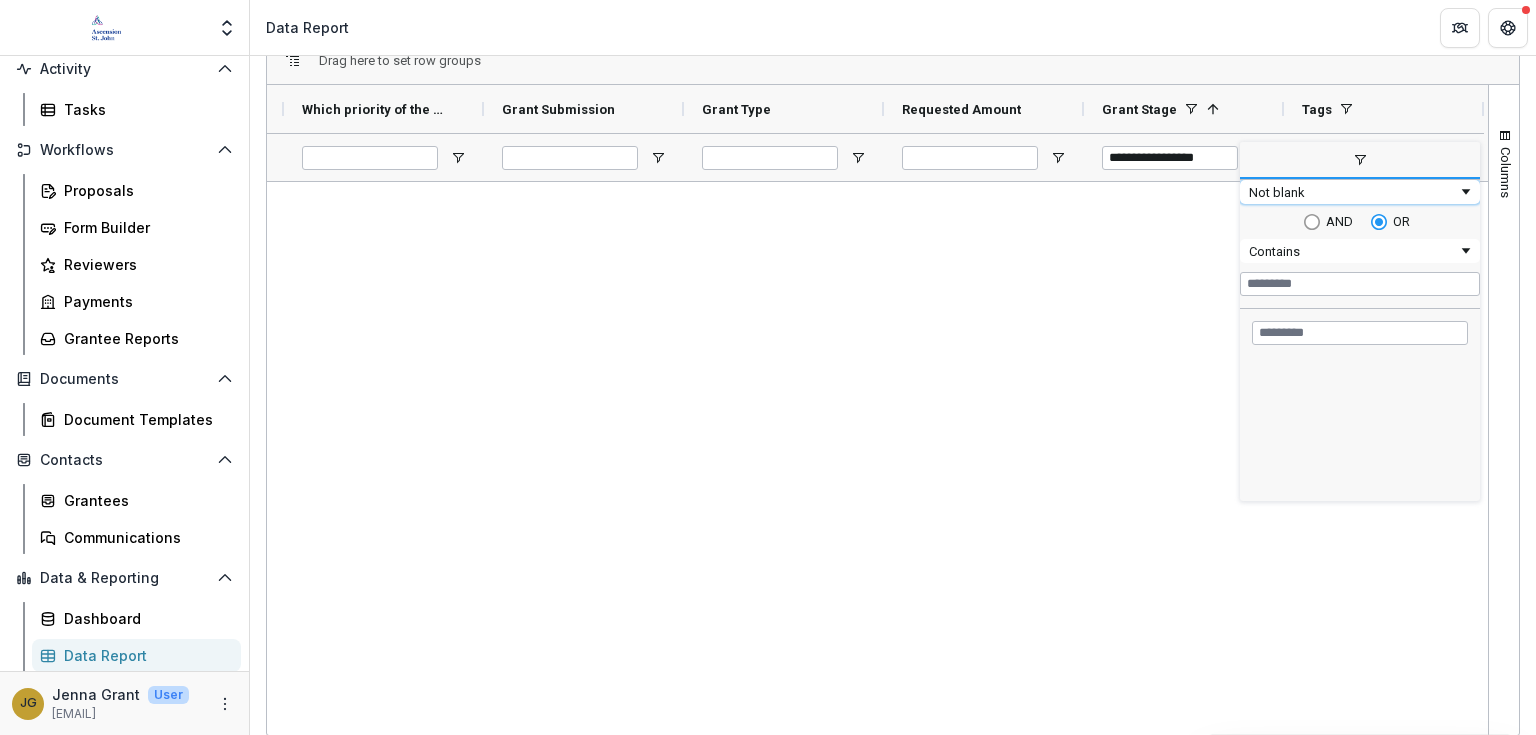 type on "********" 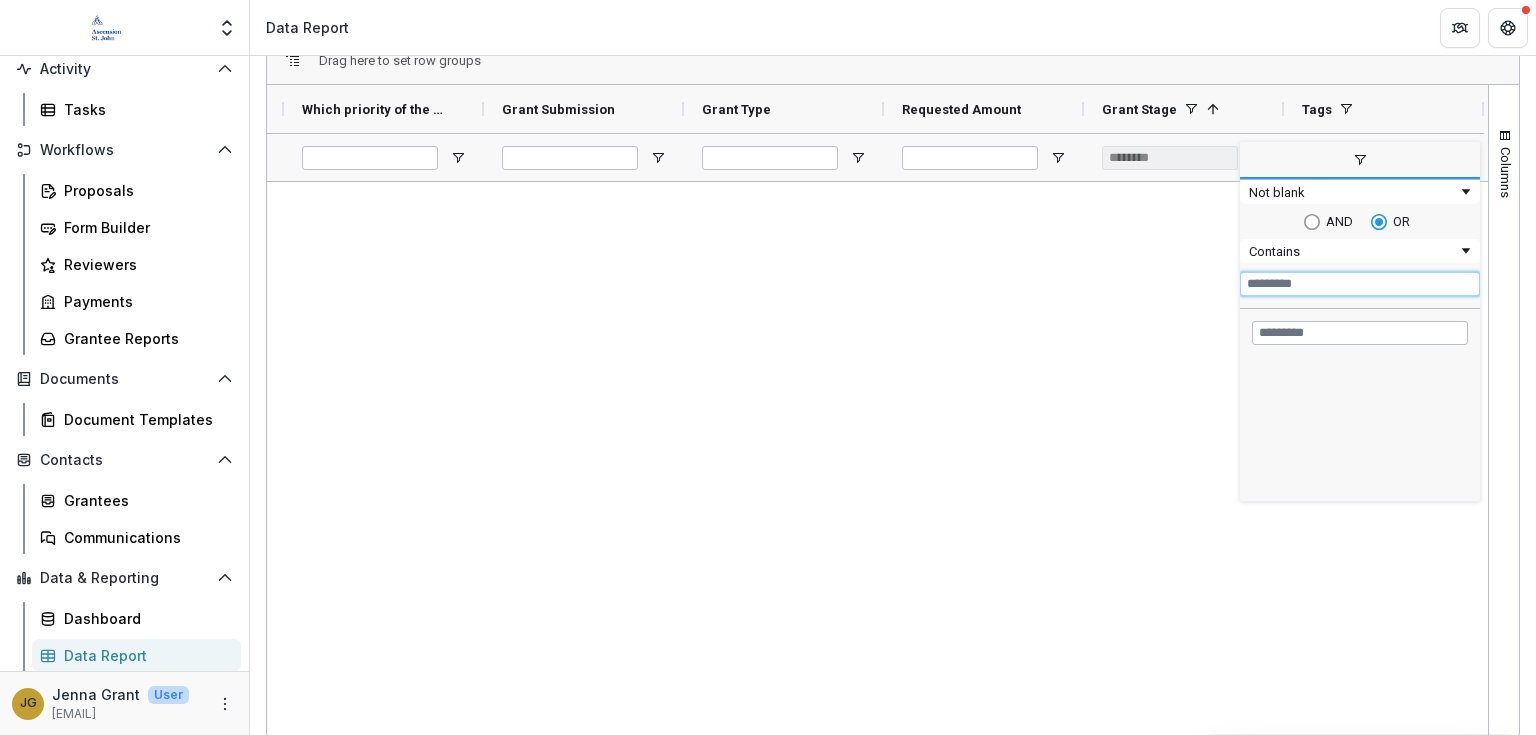 click at bounding box center [1360, 284] 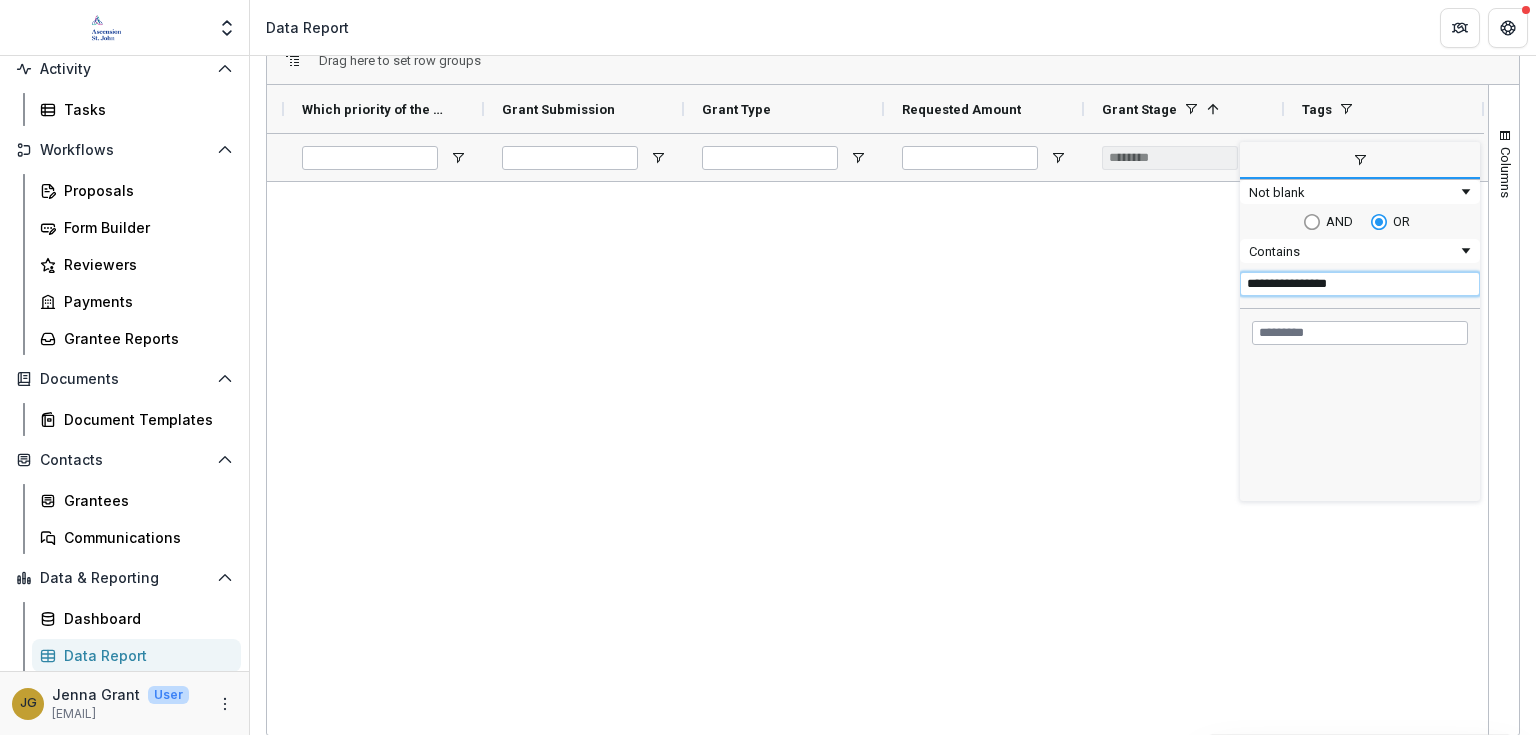 type on "**********" 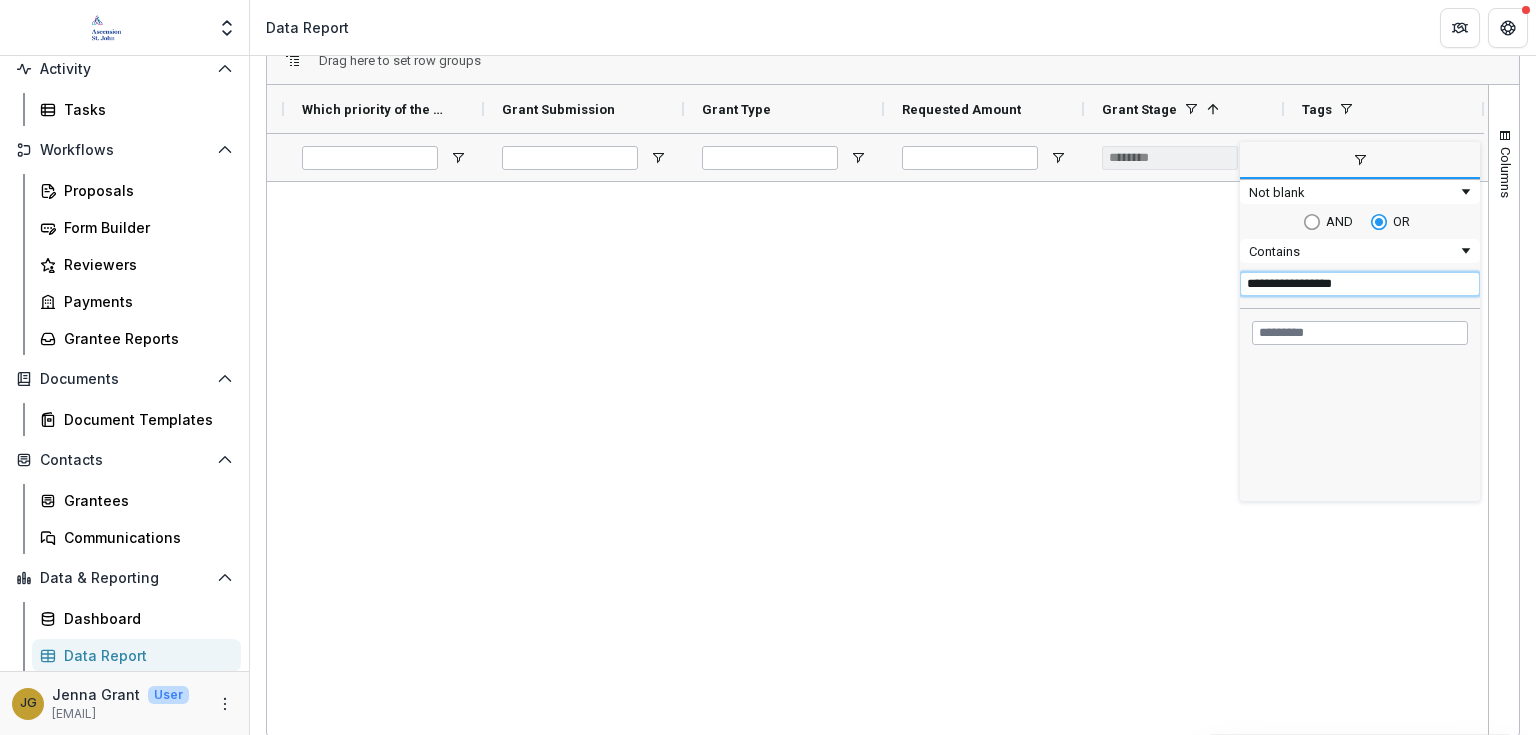 type on "**********" 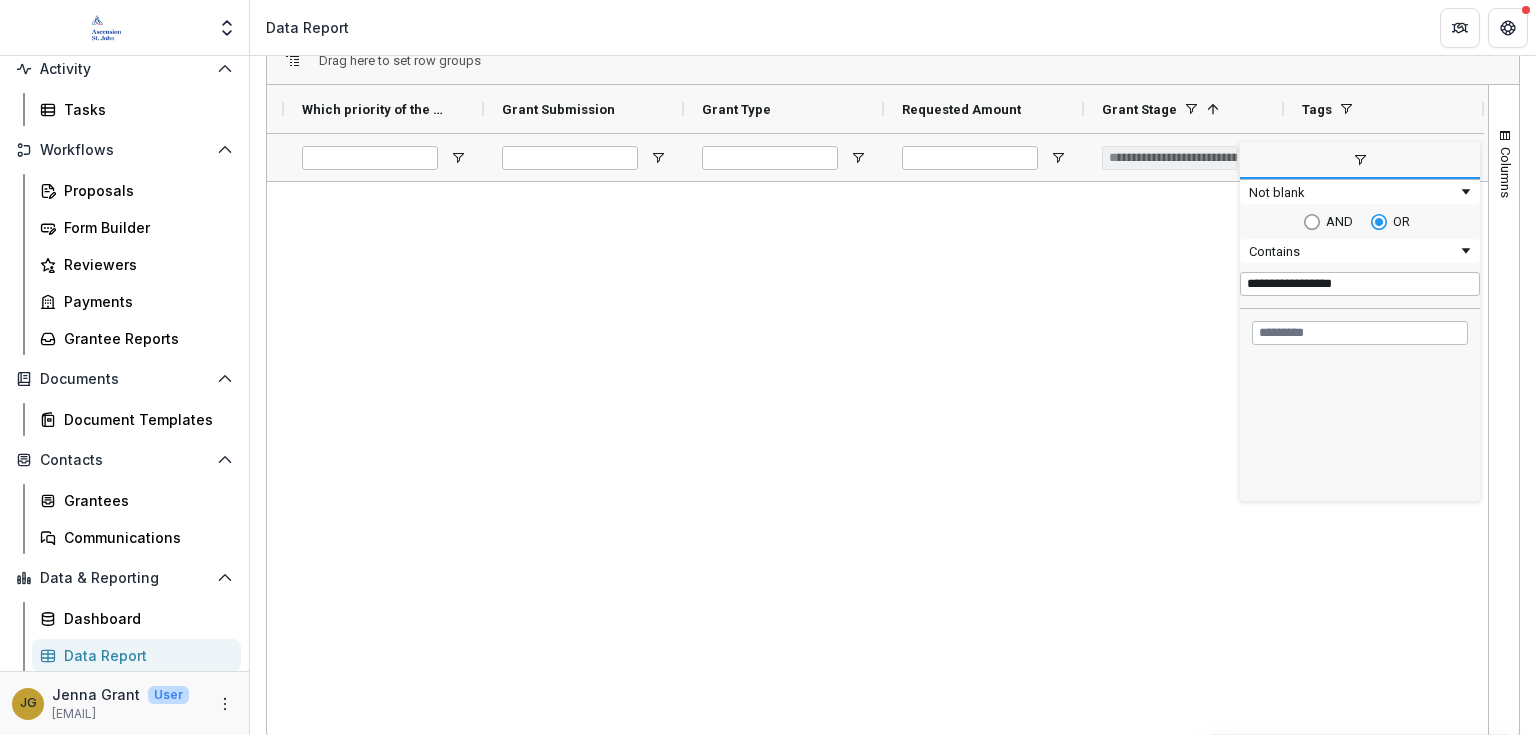 click at bounding box center [877, 455] 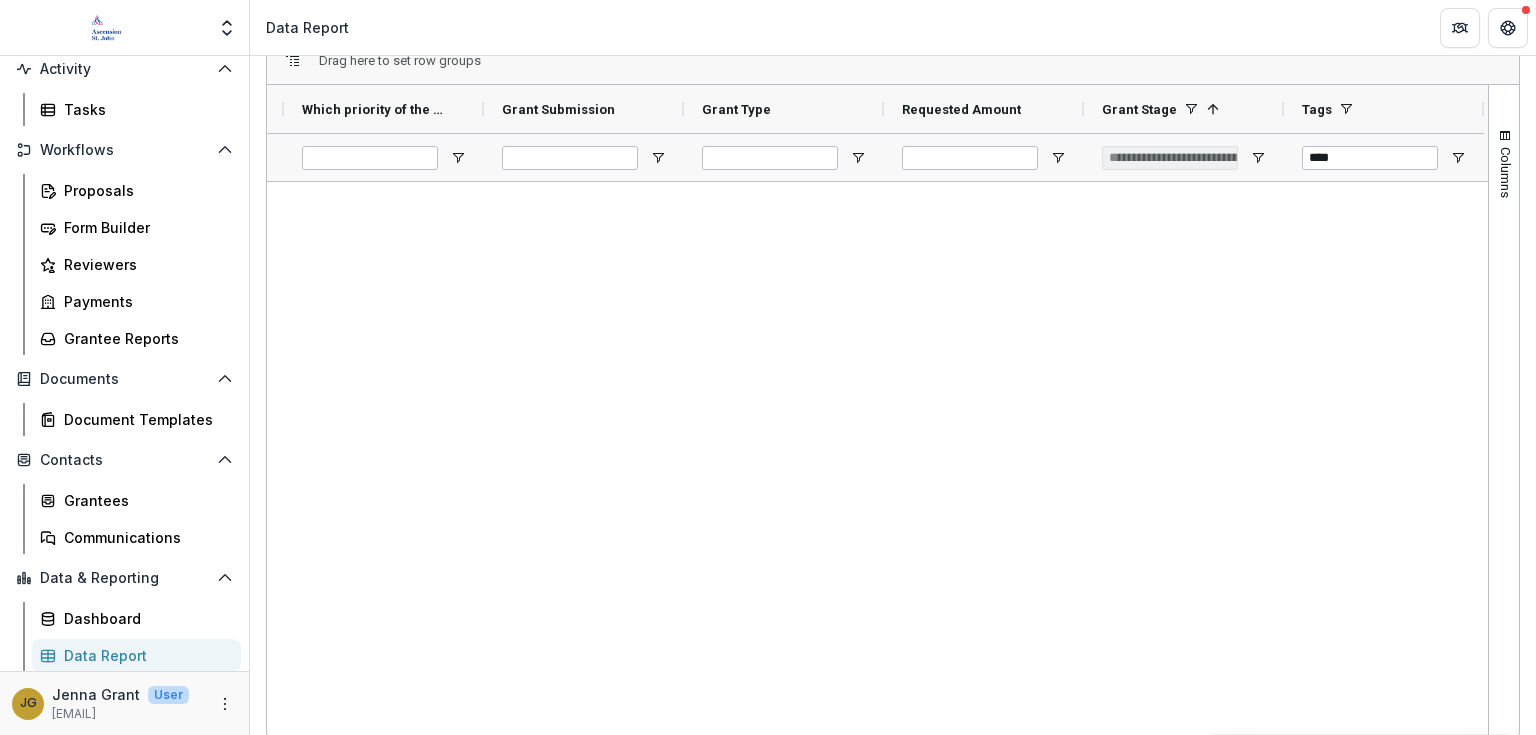 click at bounding box center (877, 455) 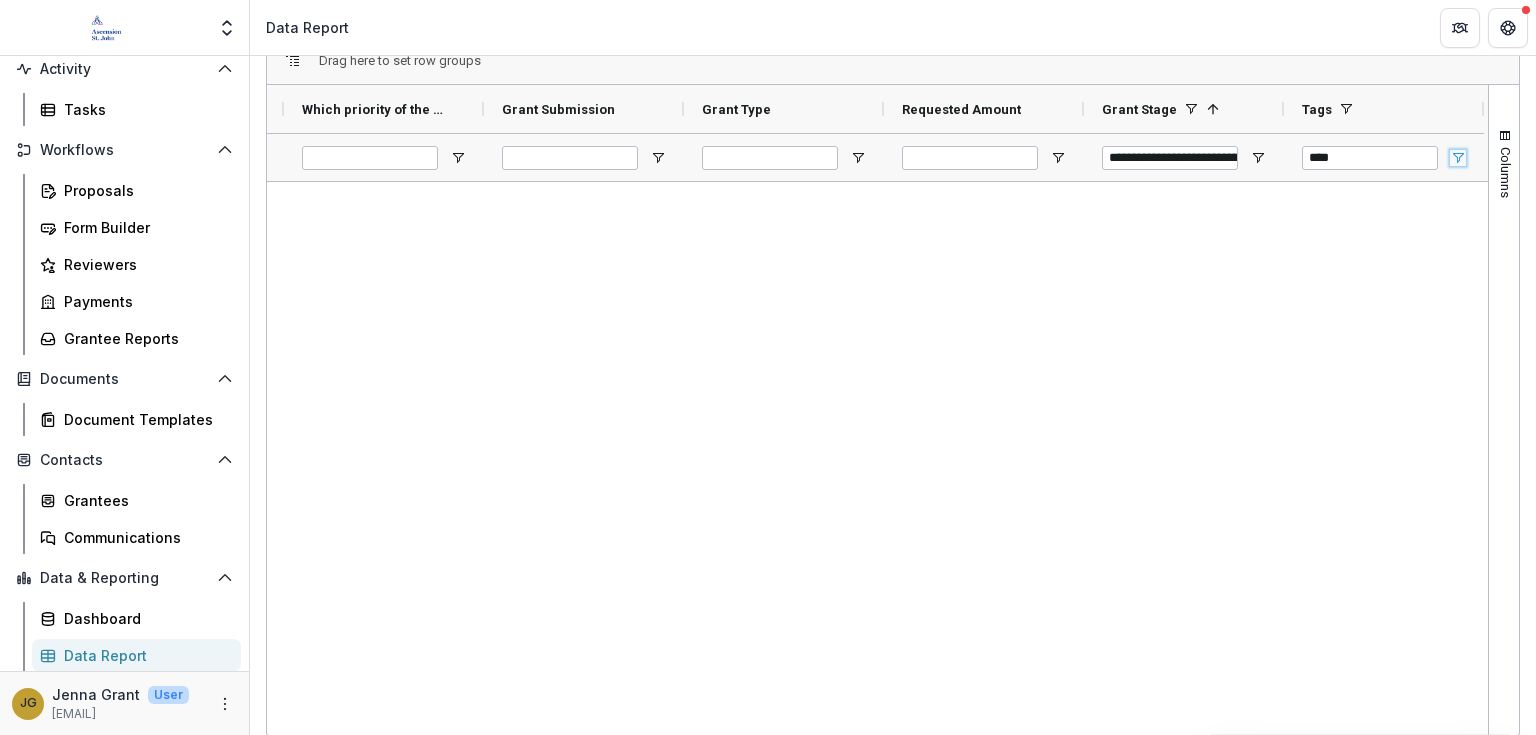 click at bounding box center [1458, 158] 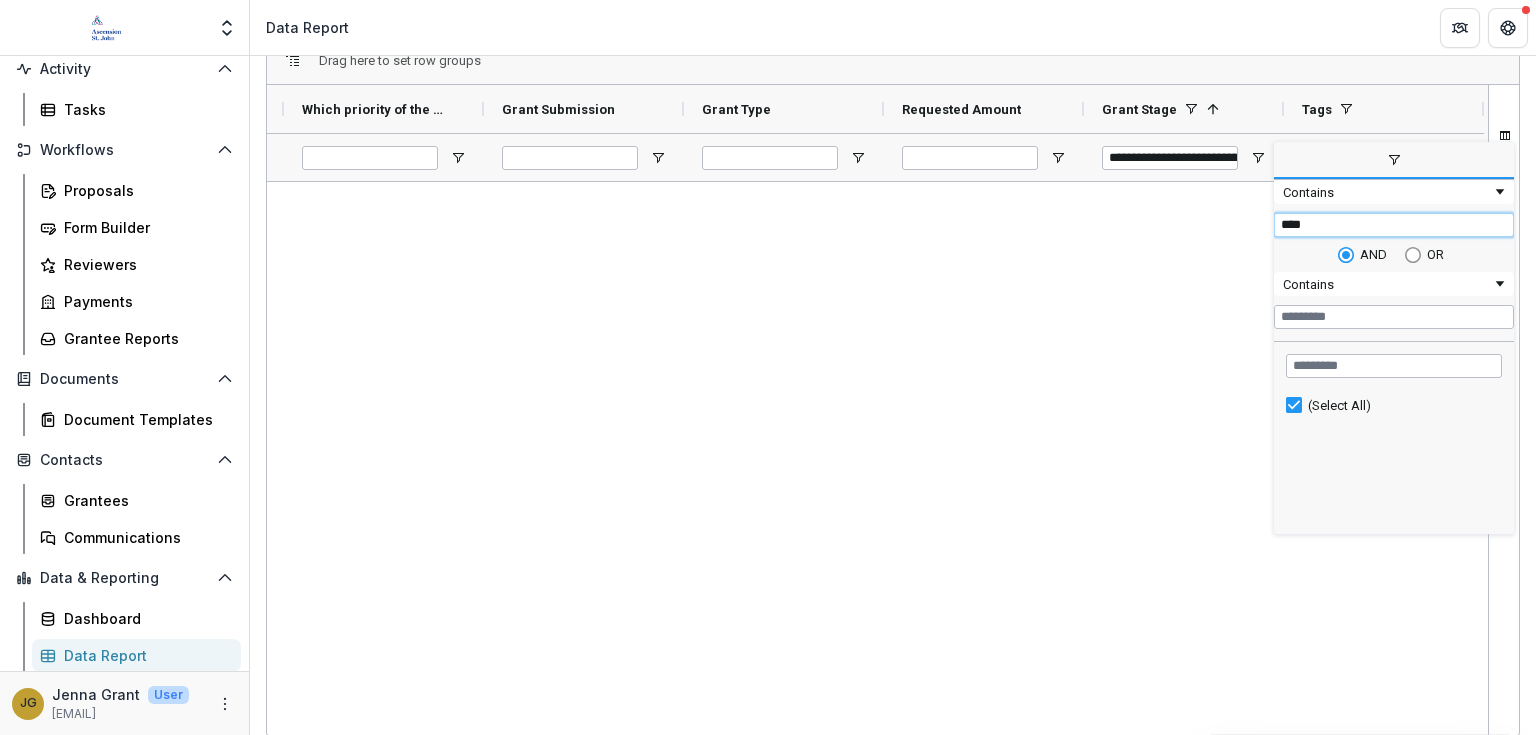 drag, startPoint x: 1351, startPoint y: 236, endPoint x: 1167, endPoint y: 226, distance: 184.27155 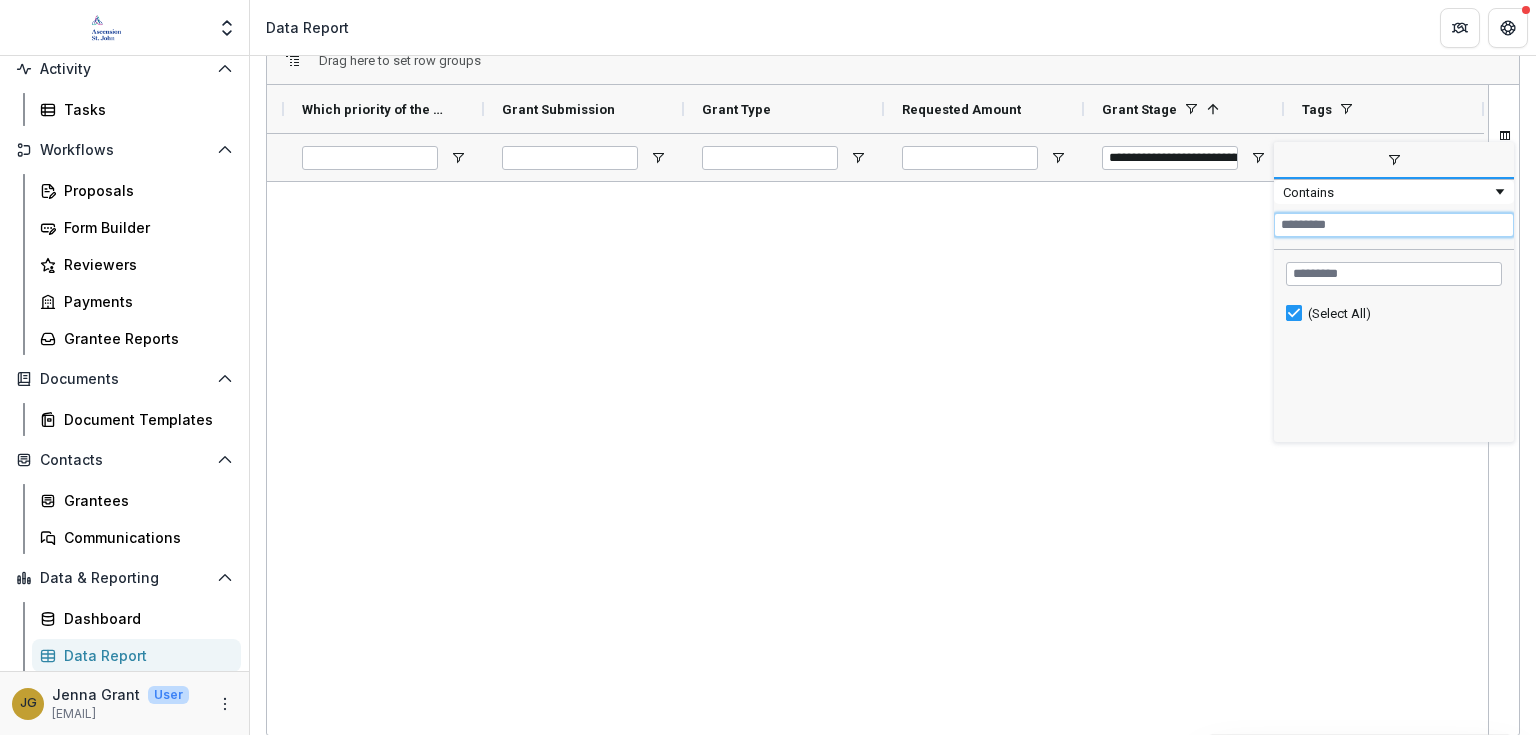 type 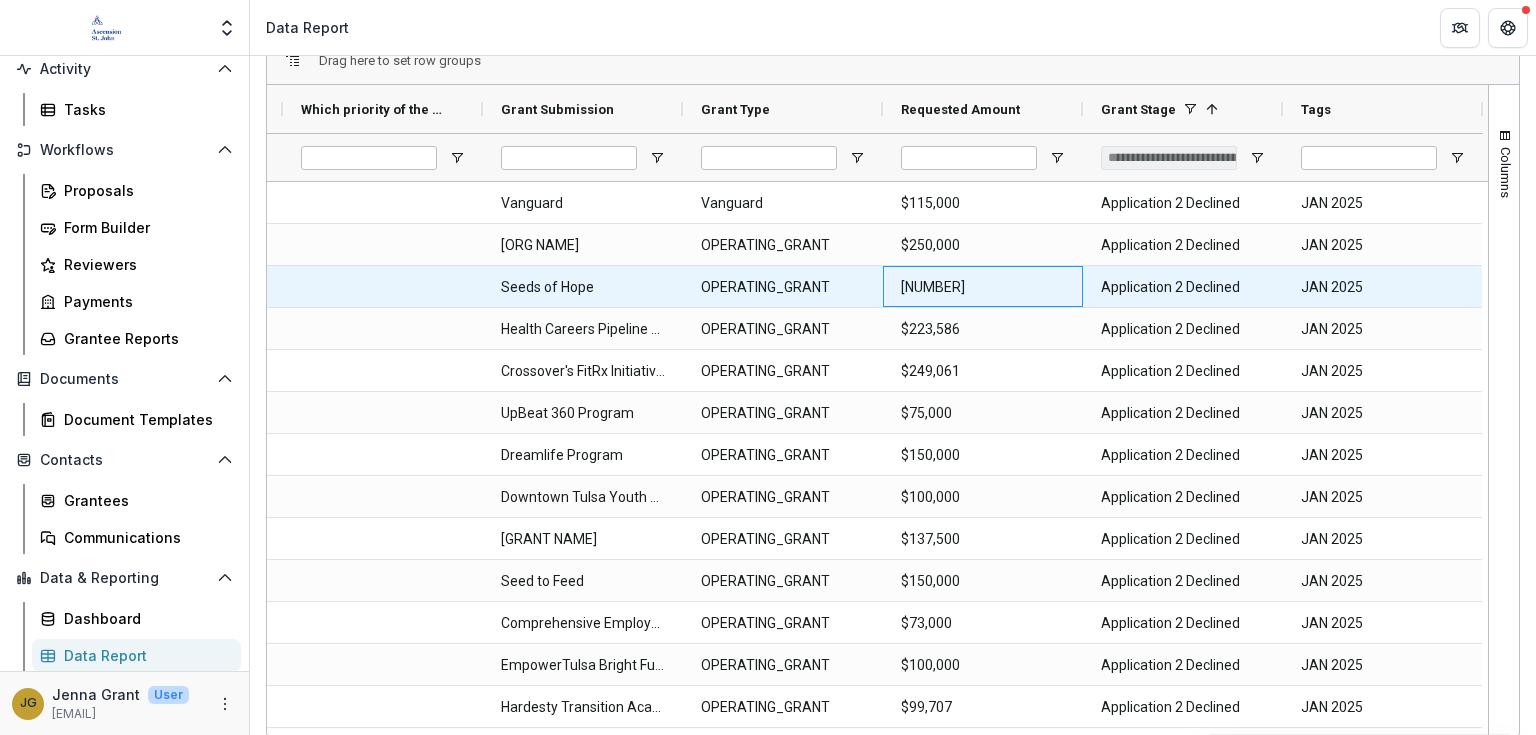 click on "[NUMBER]" at bounding box center [983, 287] 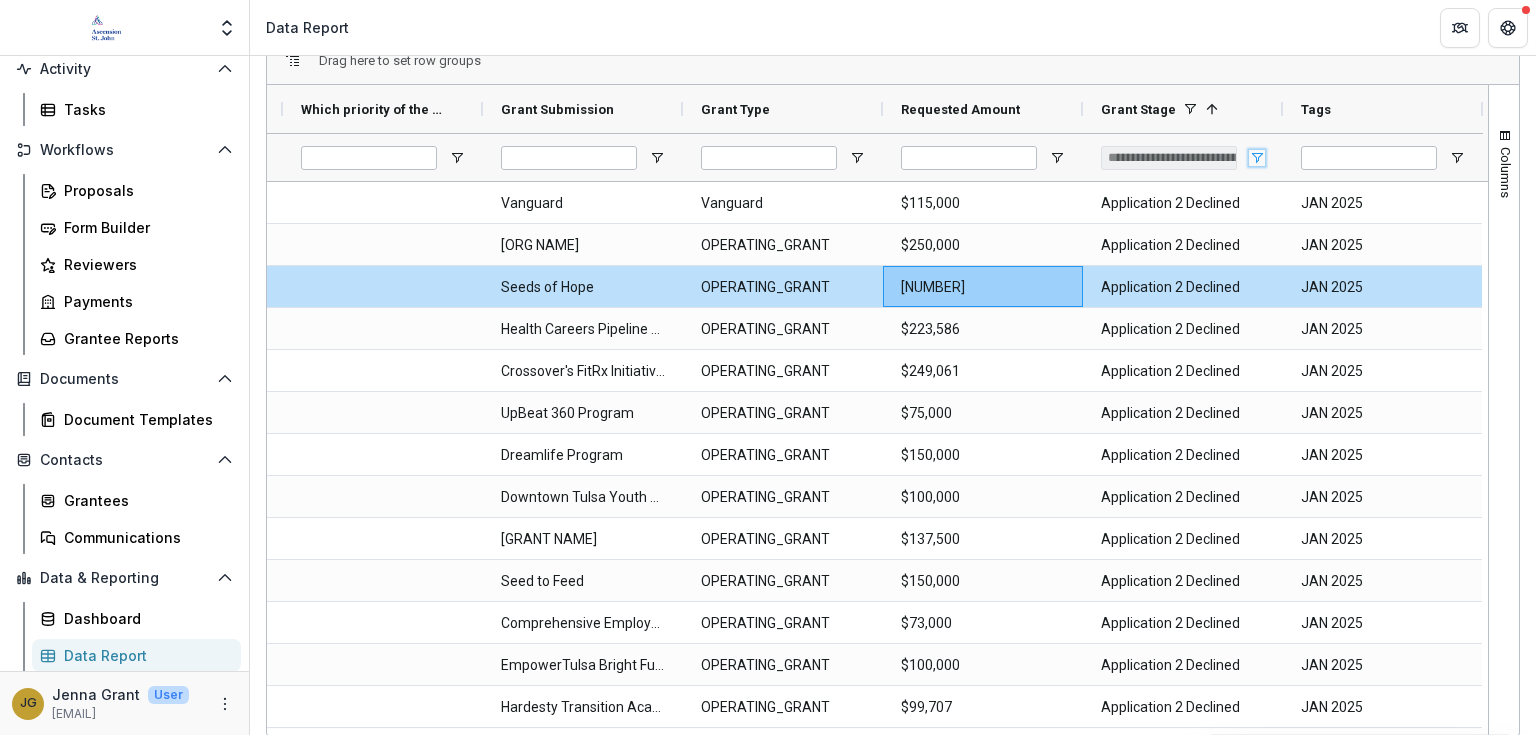 click at bounding box center [1257, 158] 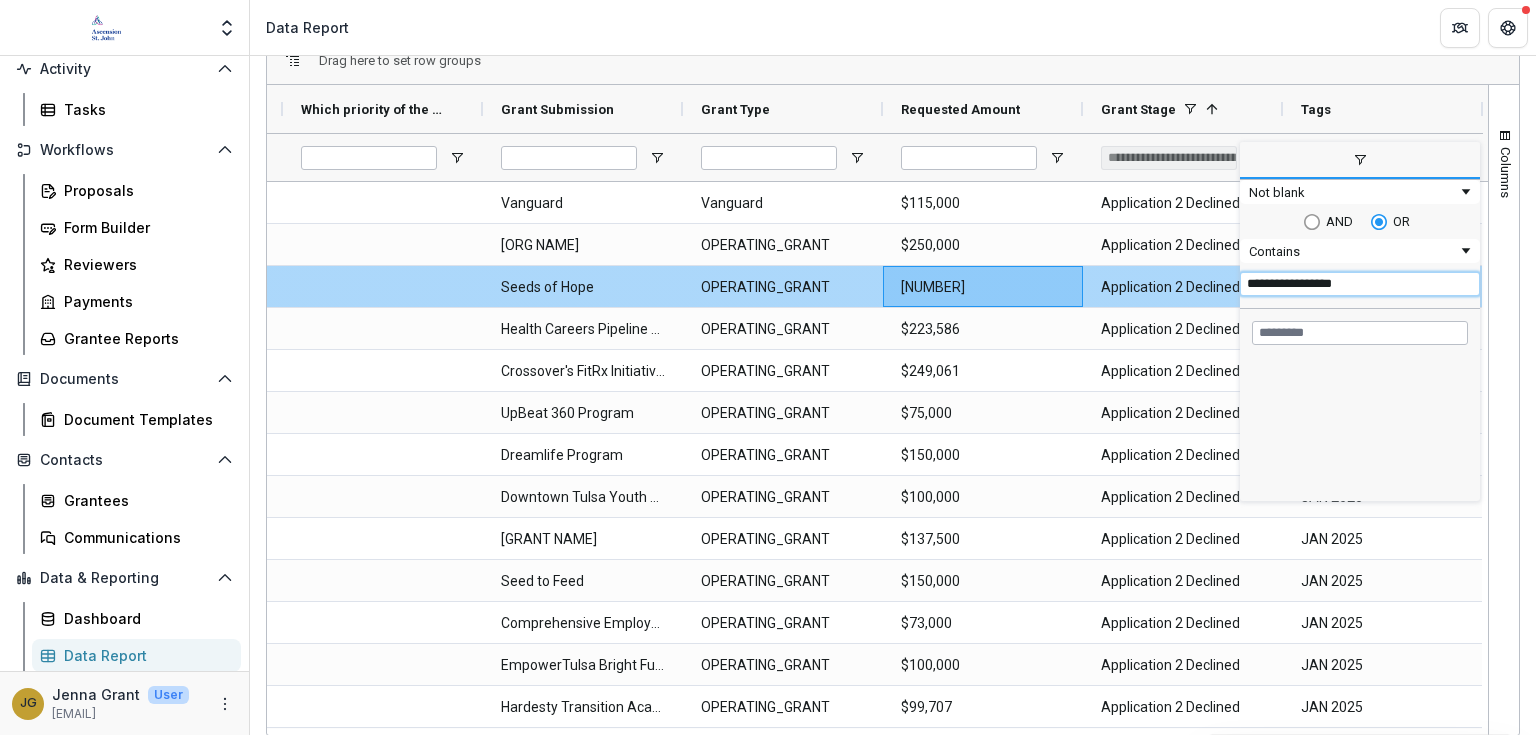 drag, startPoint x: 1369, startPoint y: 288, endPoint x: 1147, endPoint y: 280, distance: 222.1441 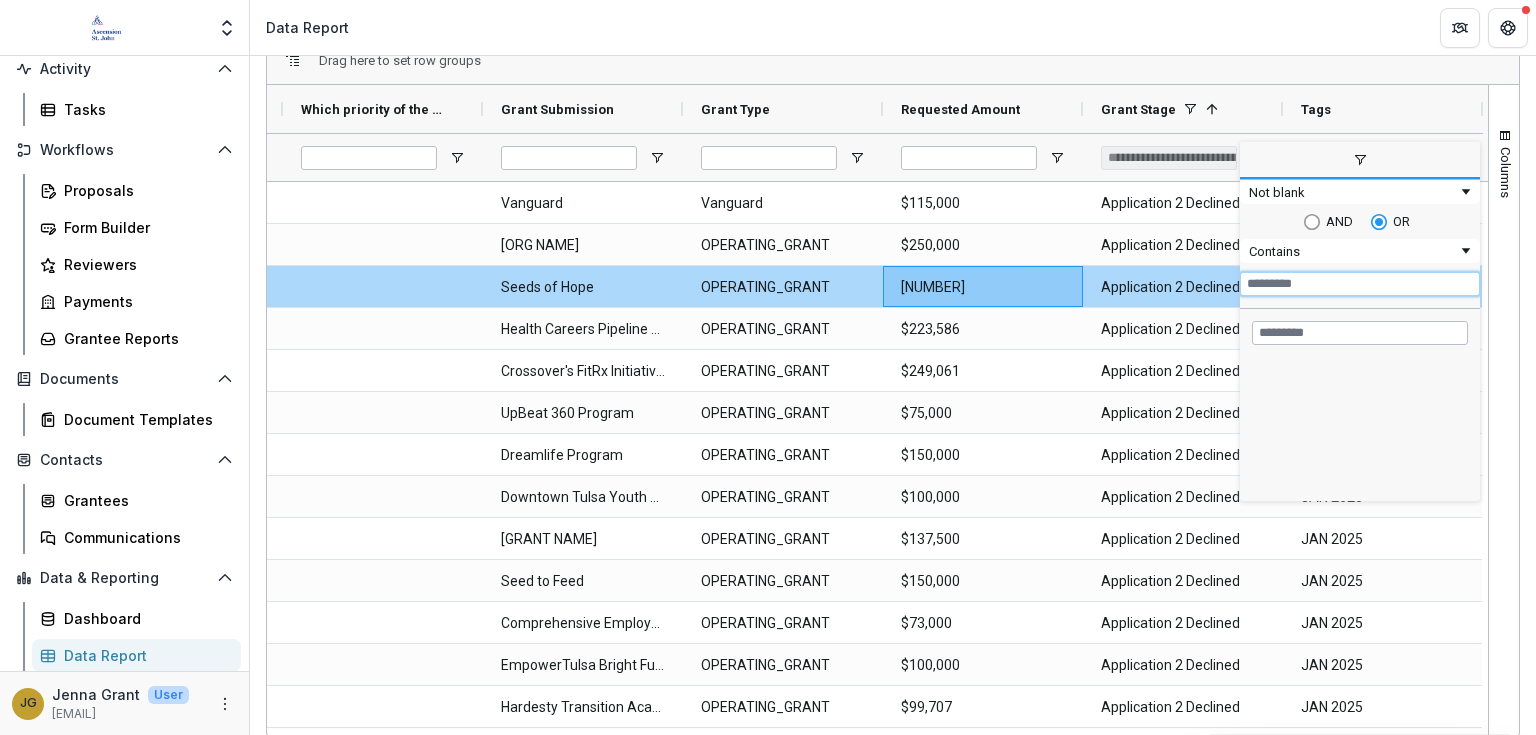 type on "********" 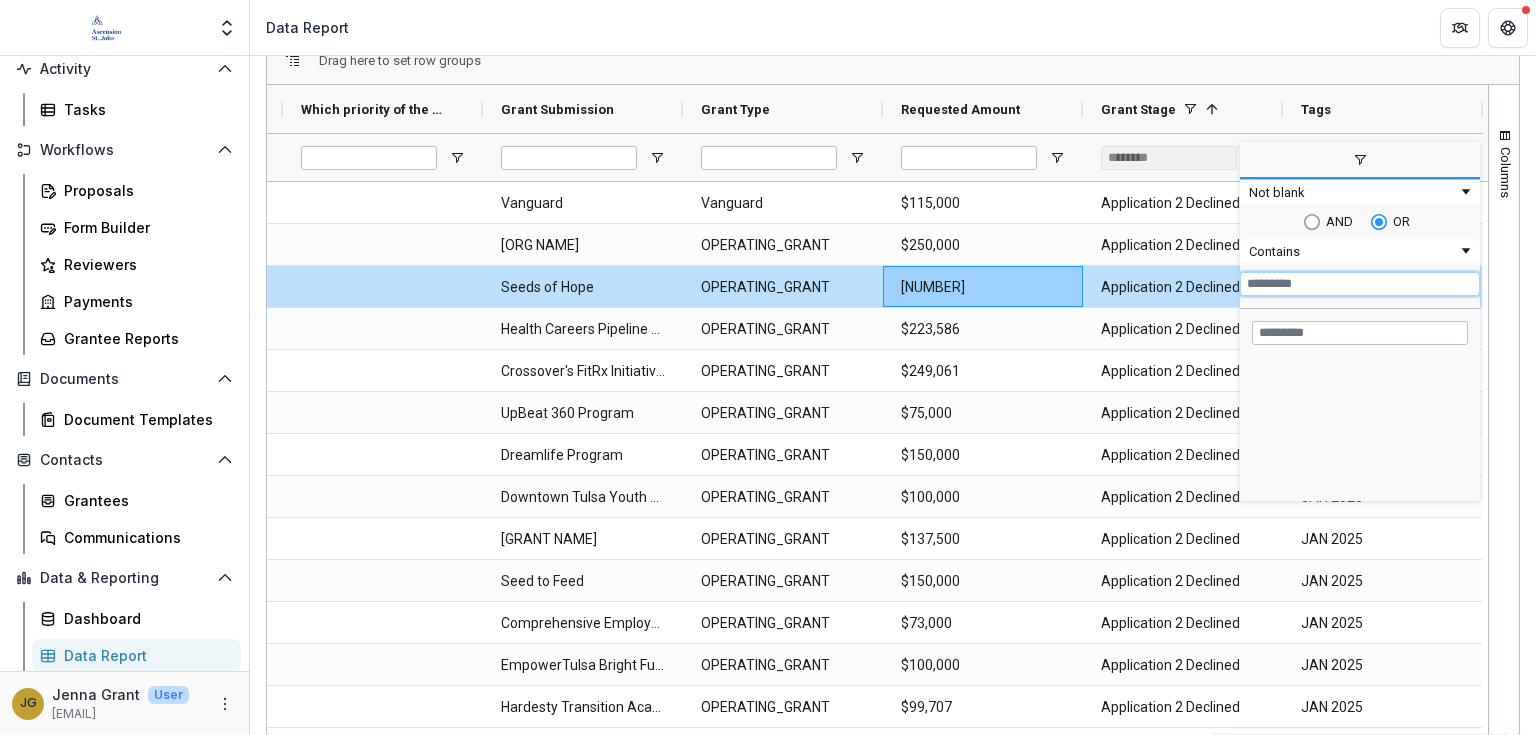 type 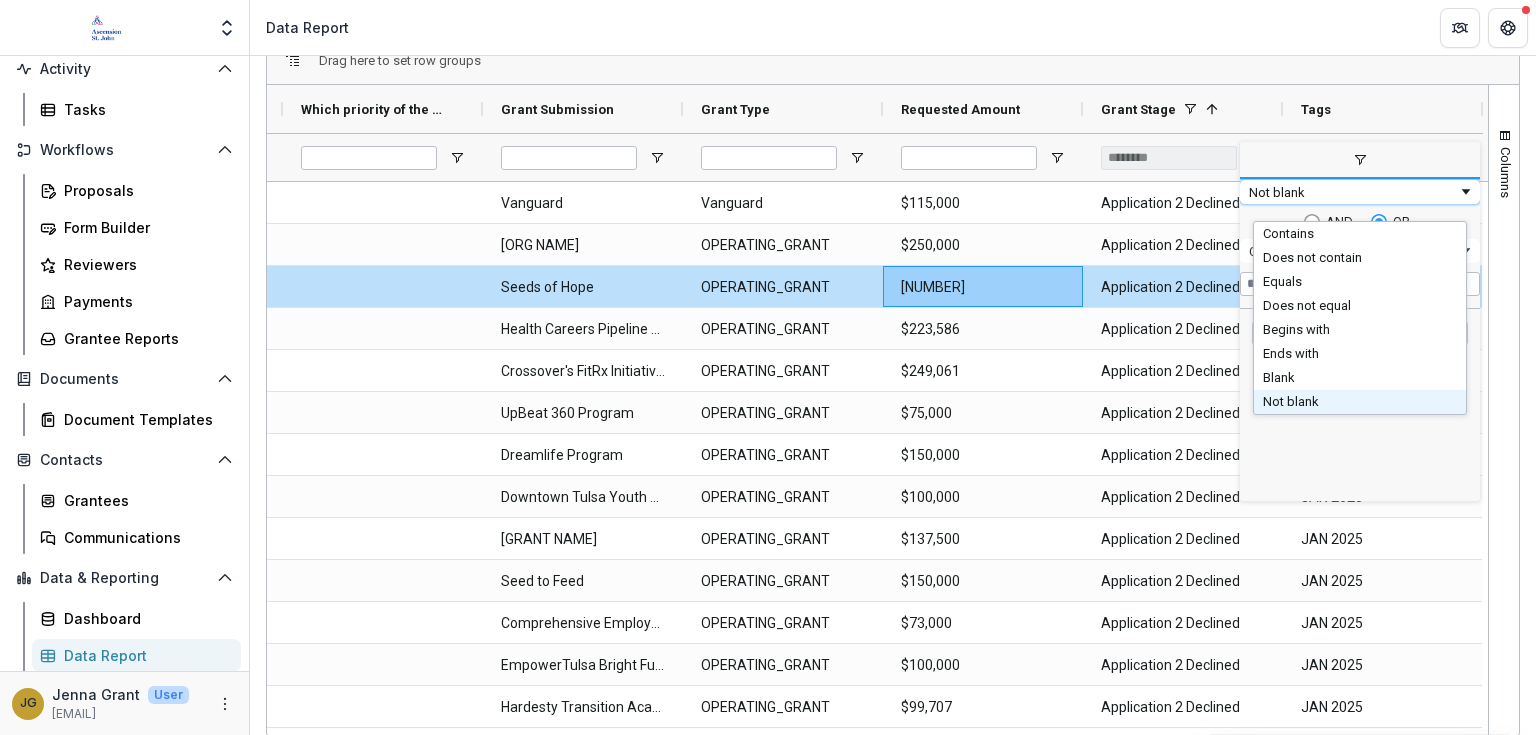 click on "Not blank" at bounding box center [1353, 192] 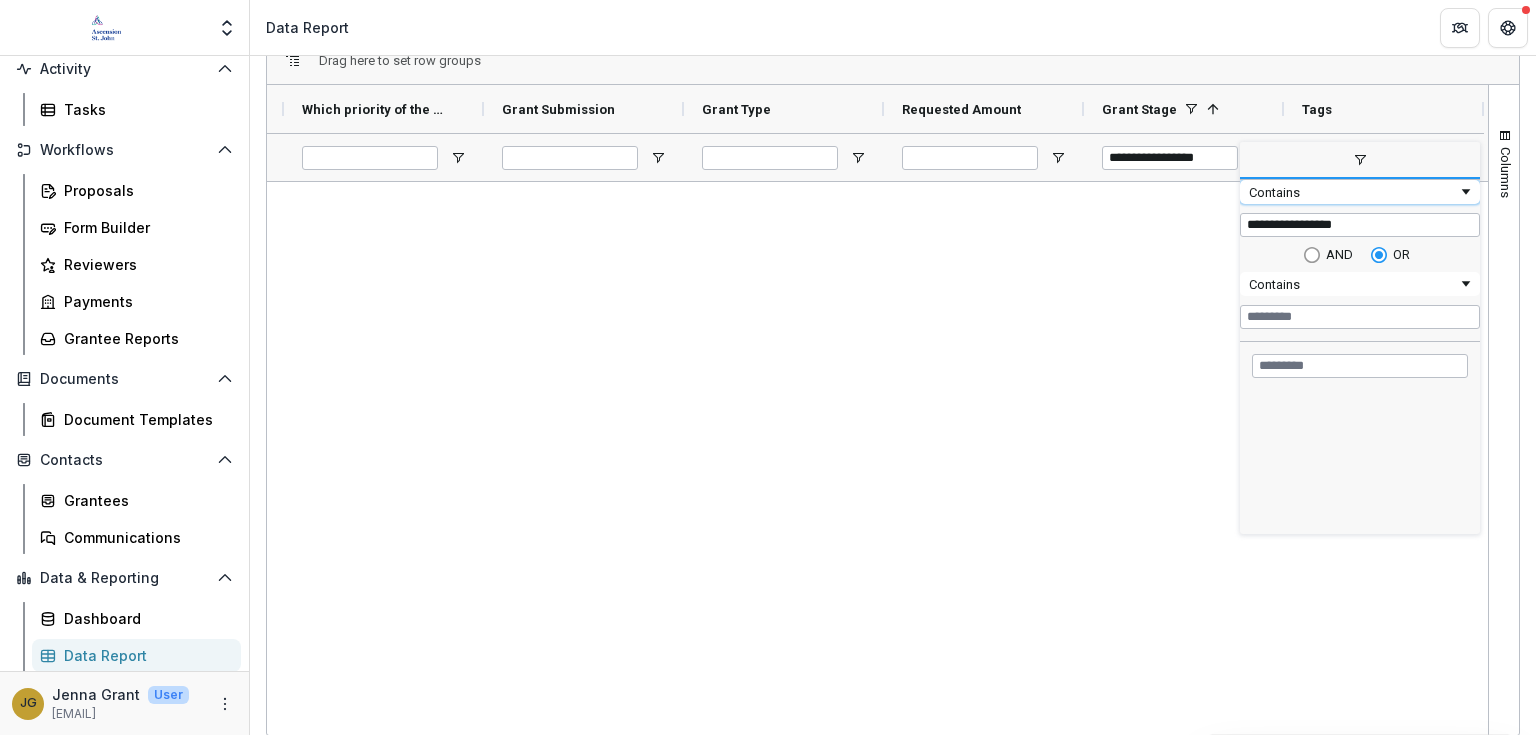 click at bounding box center (1466, 192) 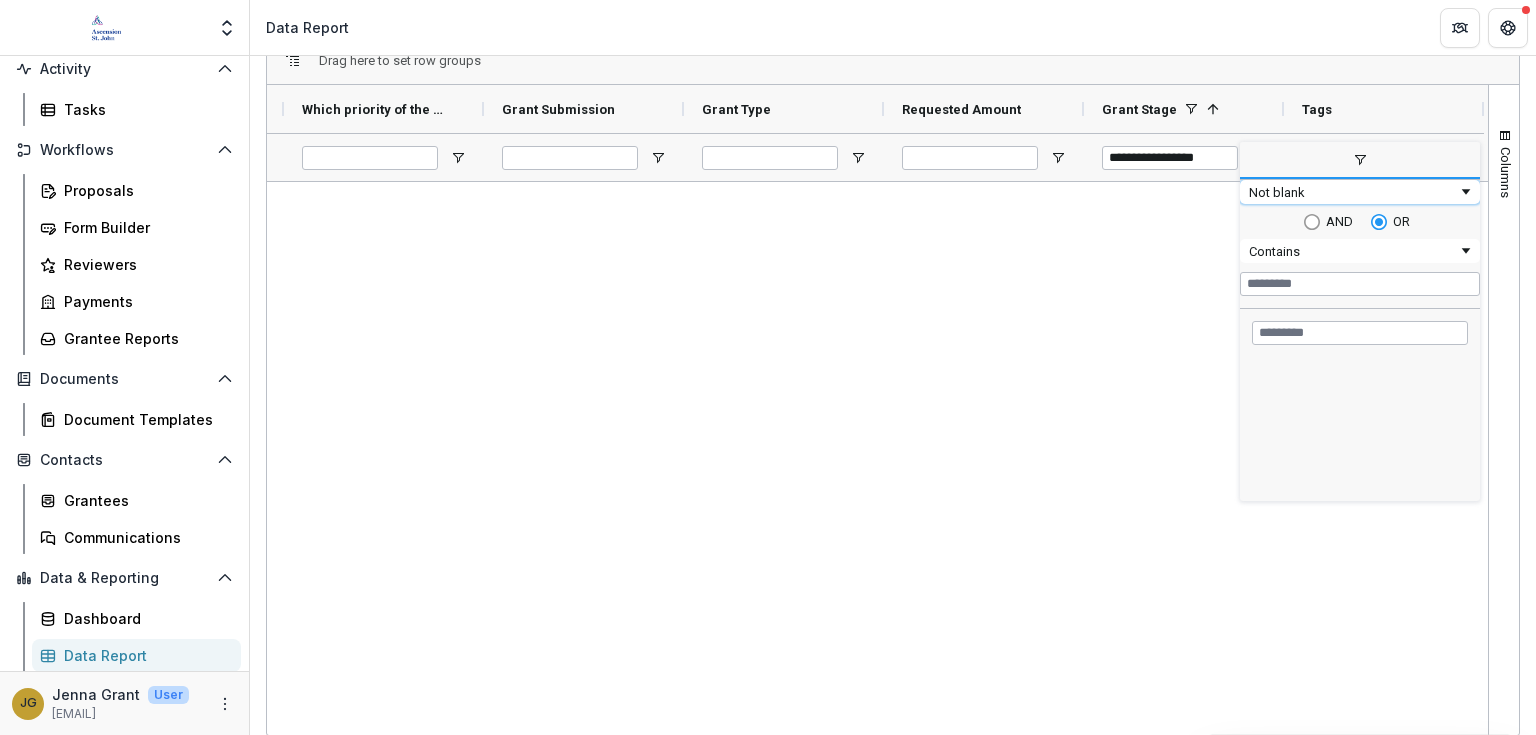 type on "********" 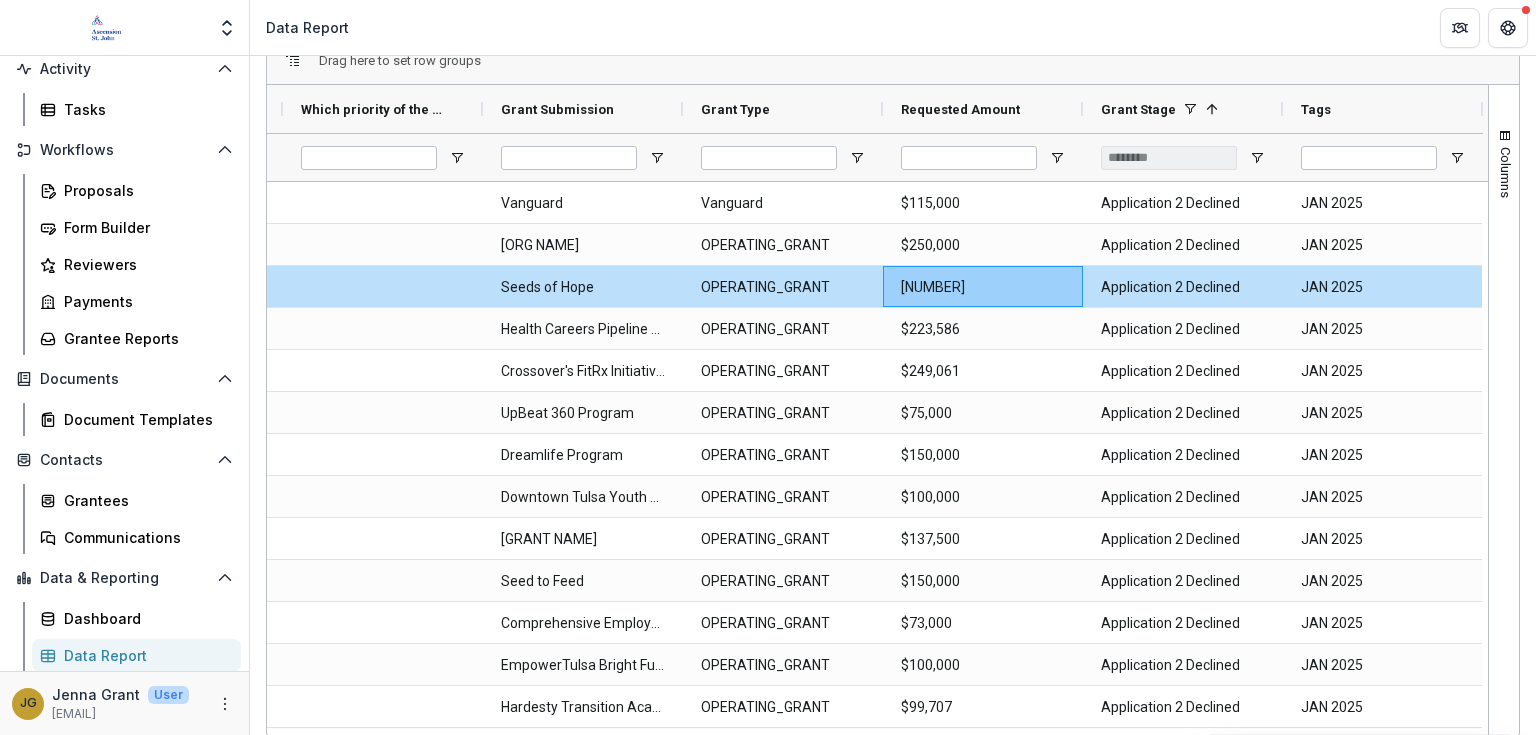 click on "Data Report" at bounding box center (893, 27) 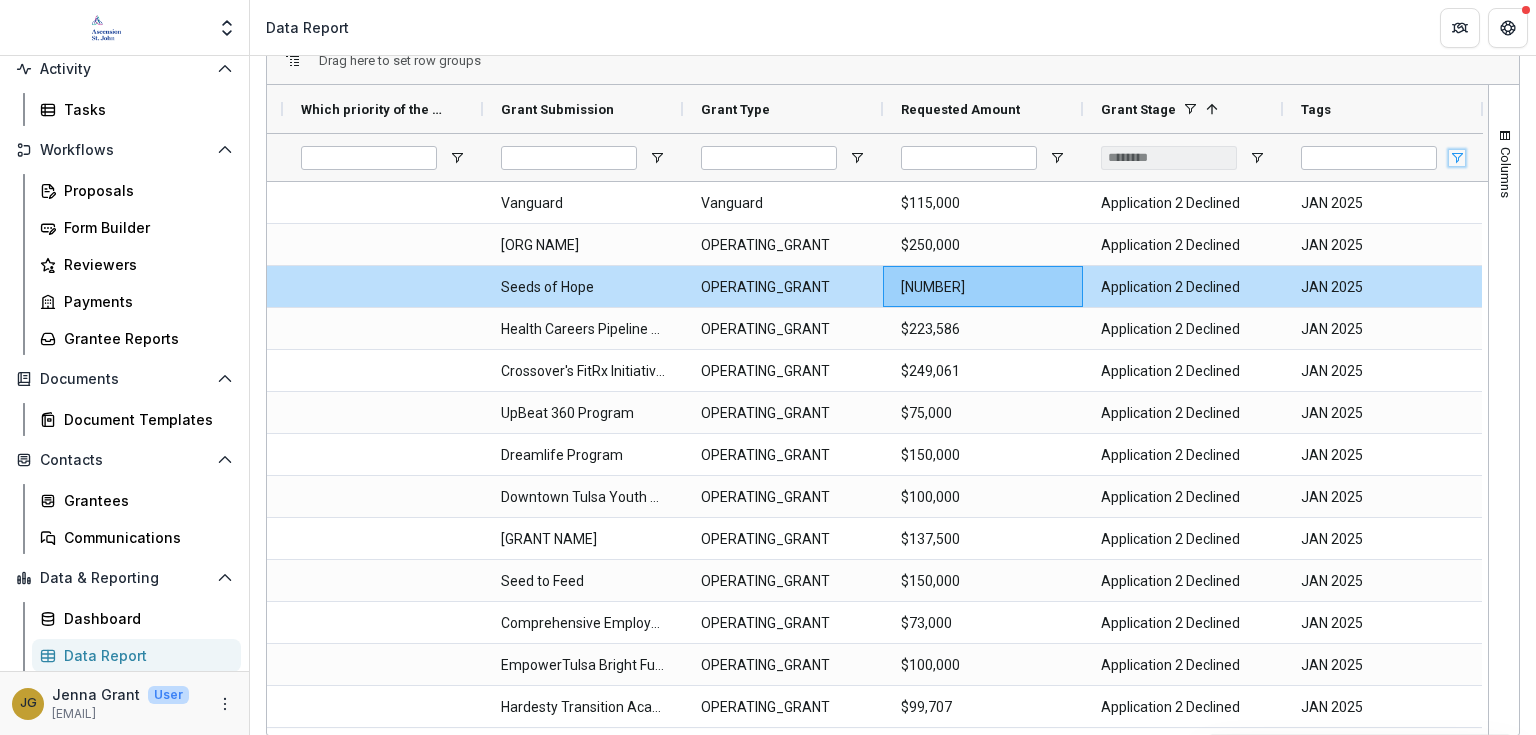 click at bounding box center (1457, 158) 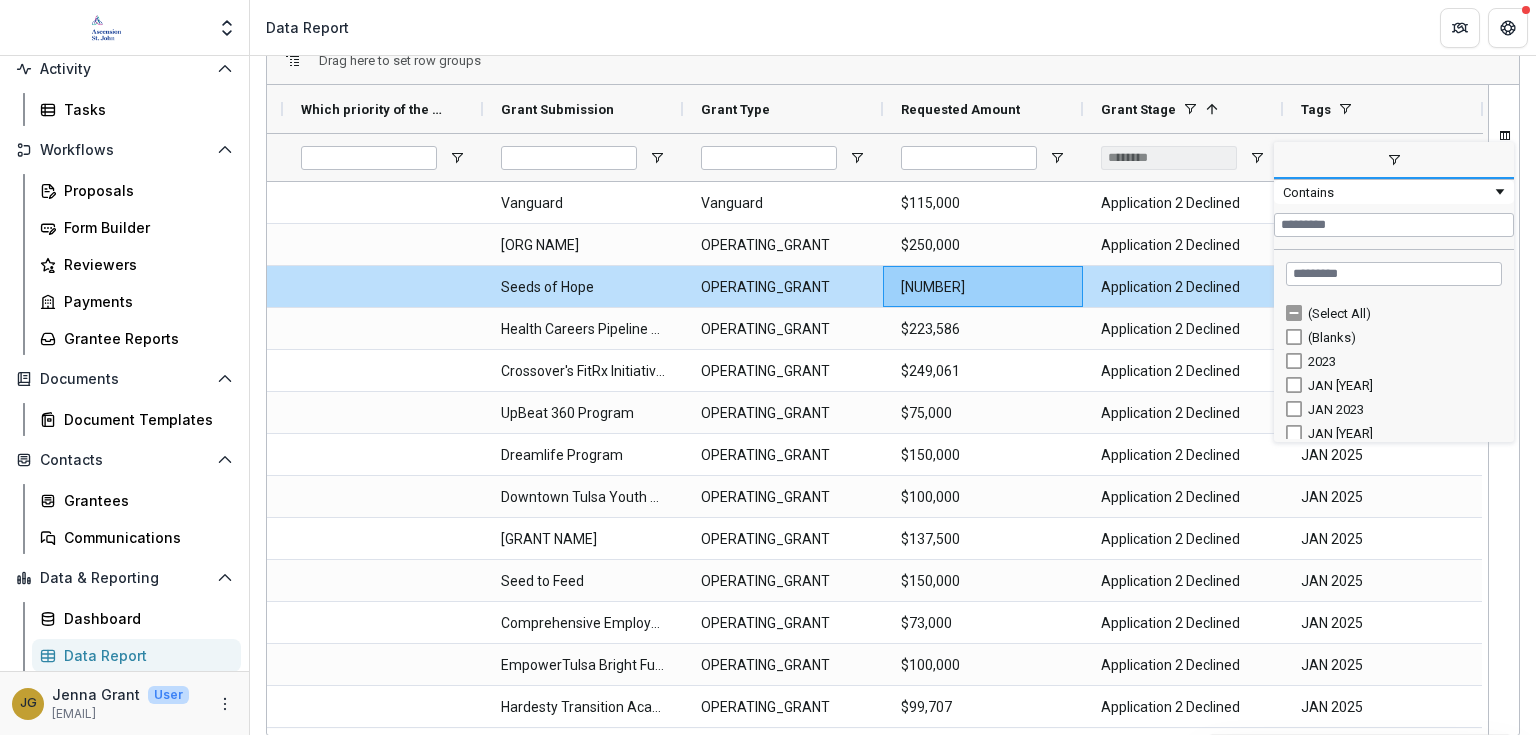 scroll, scrollTop: 6, scrollLeft: 0, axis: vertical 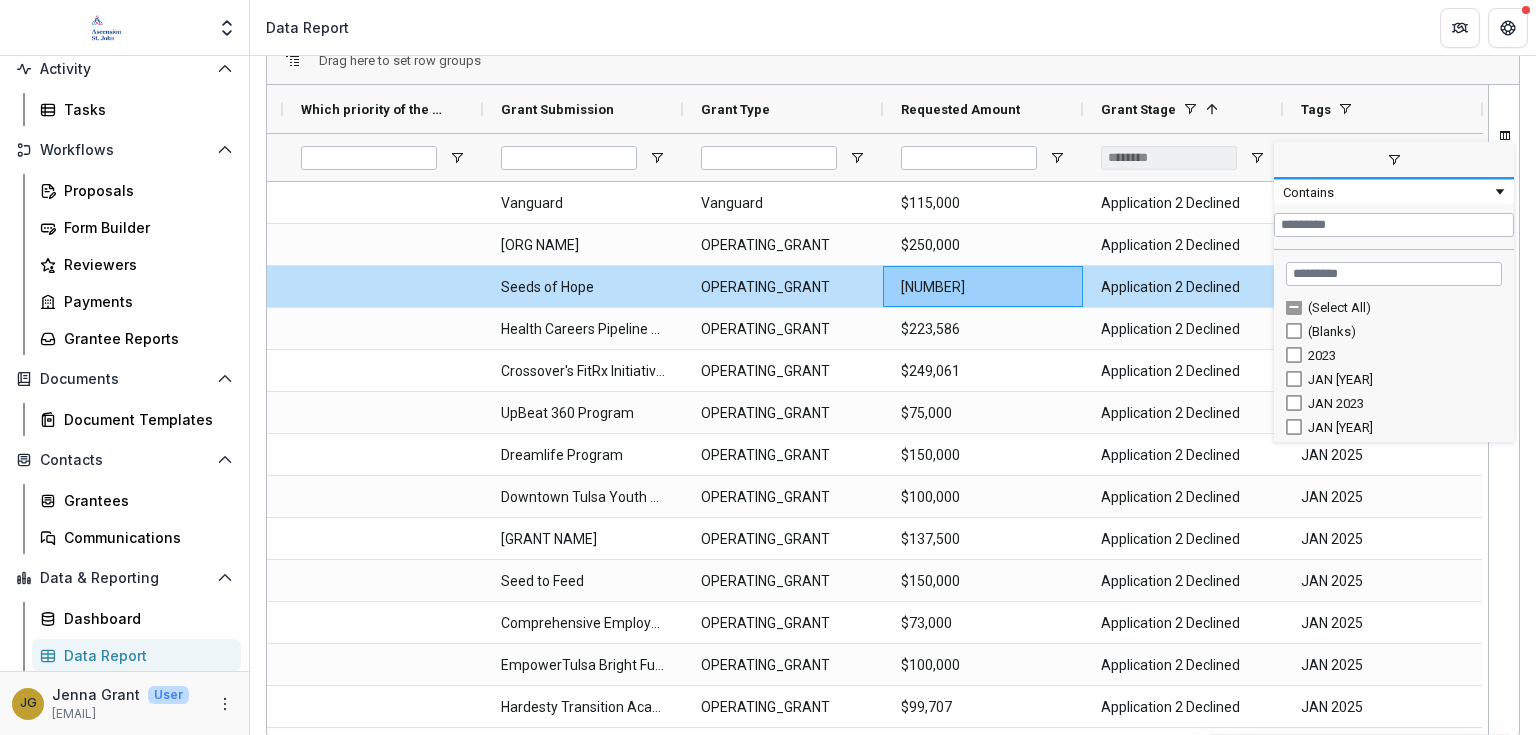drag, startPoint x: 1511, startPoint y: 343, endPoint x: 1508, endPoint y: 370, distance: 27.166155 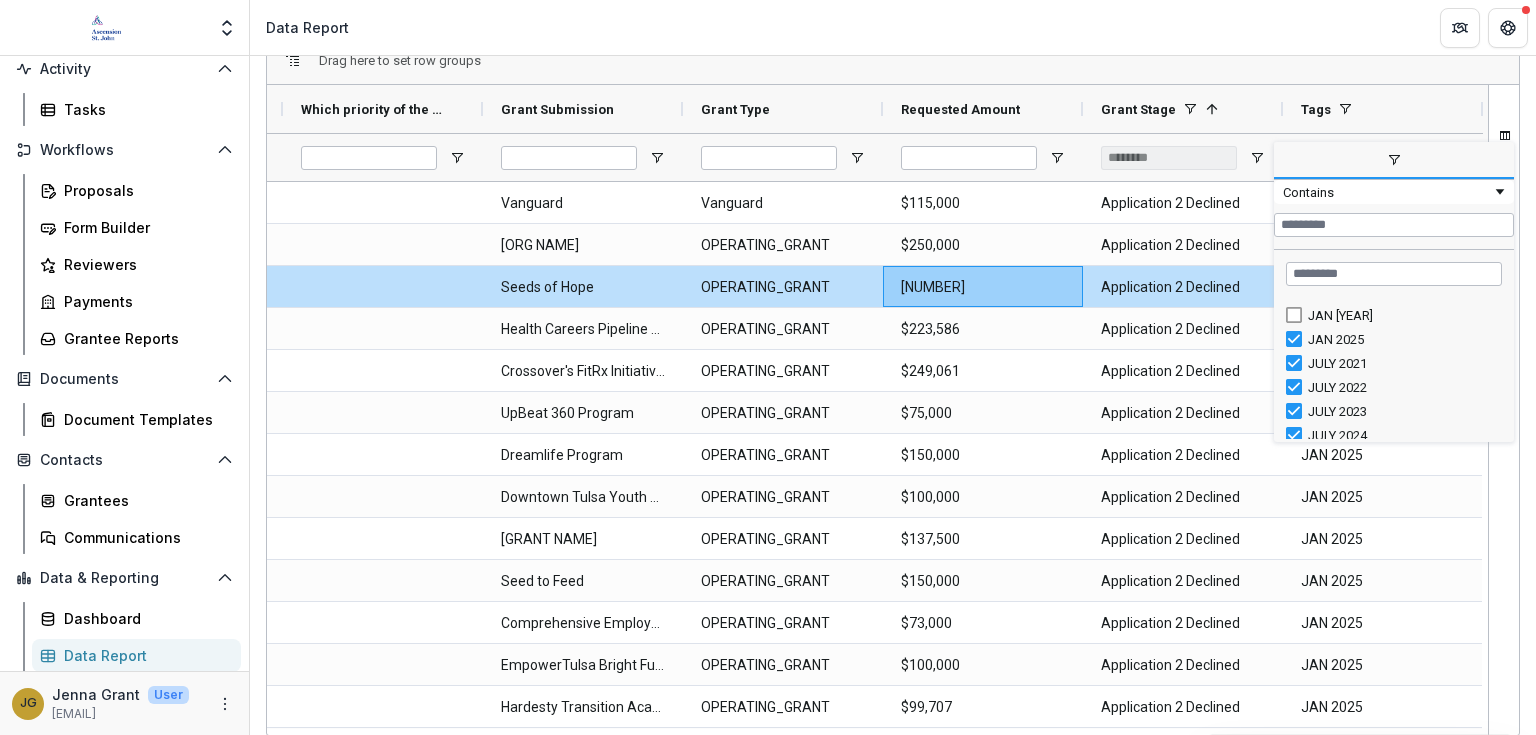 scroll, scrollTop: 149, scrollLeft: 0, axis: vertical 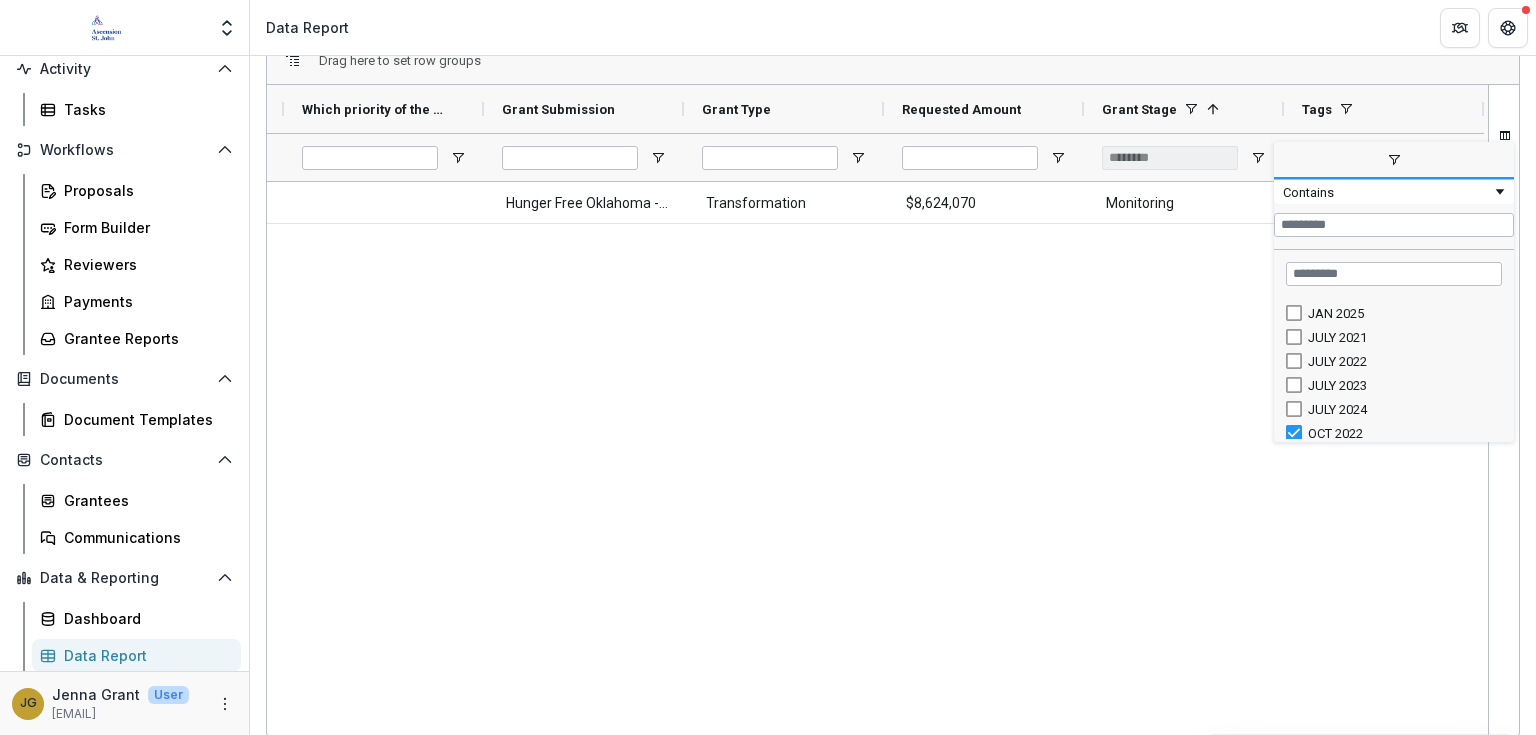 click at bounding box center (1394, 439) 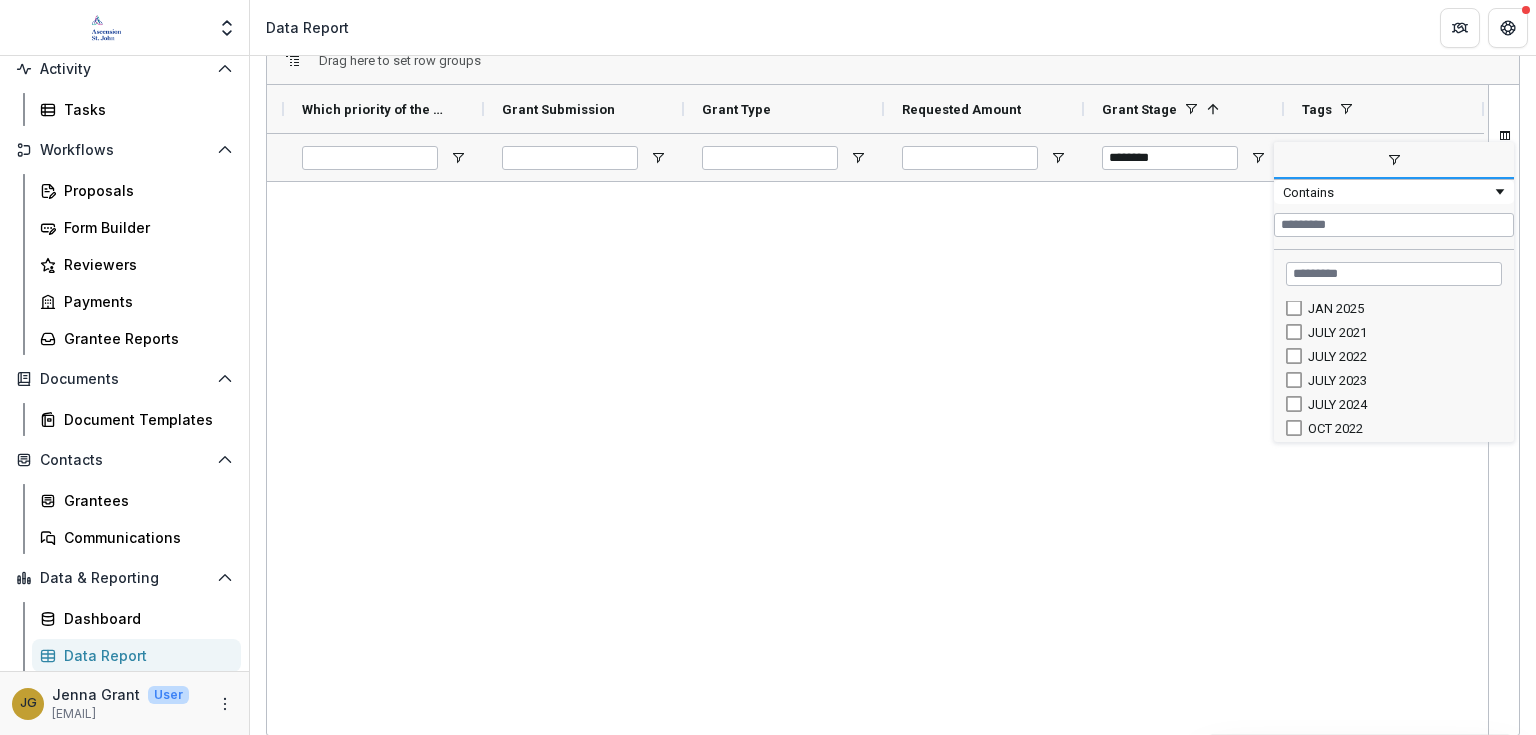 drag, startPoint x: 1511, startPoint y: 410, endPoint x: 1516, endPoint y: 297, distance: 113.110565 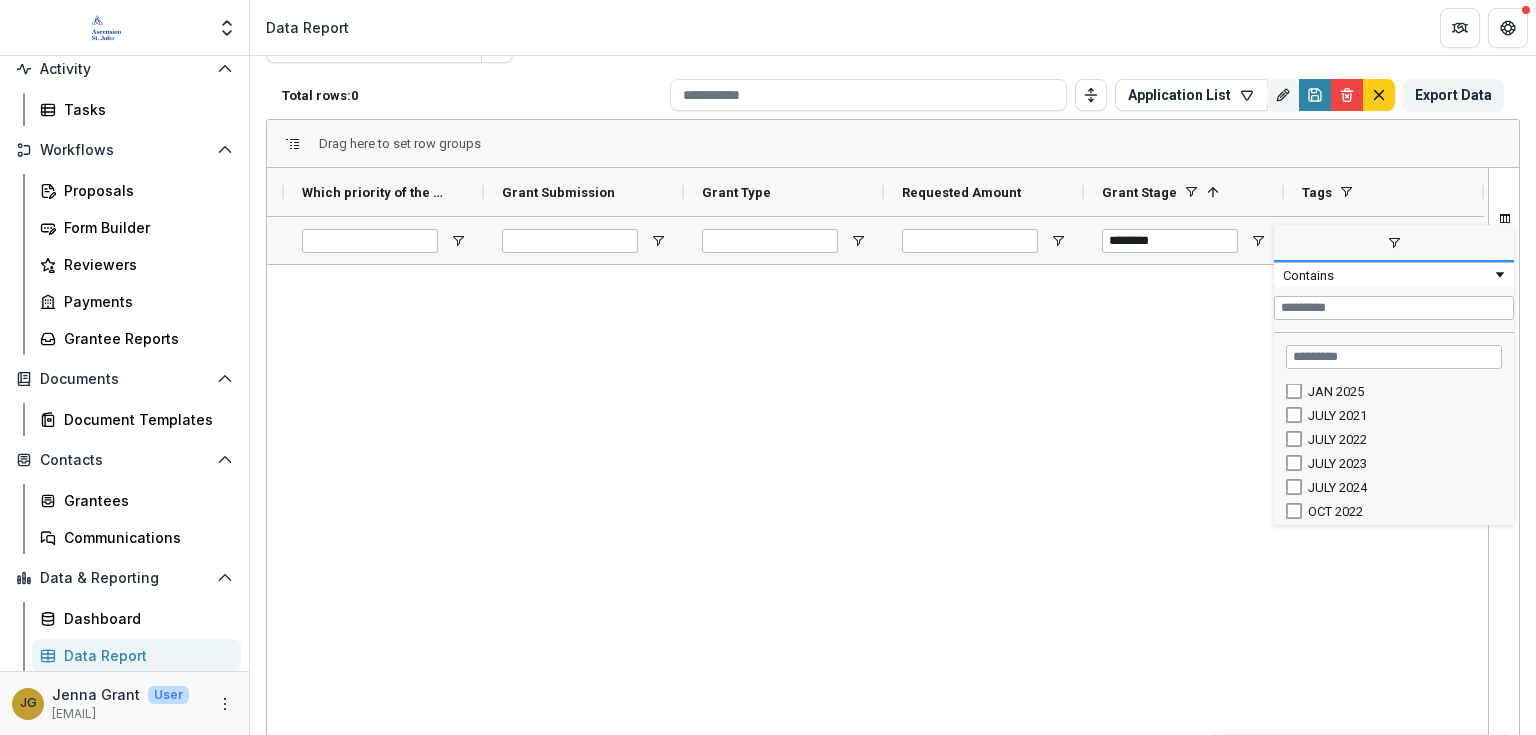 scroll, scrollTop: 68, scrollLeft: 0, axis: vertical 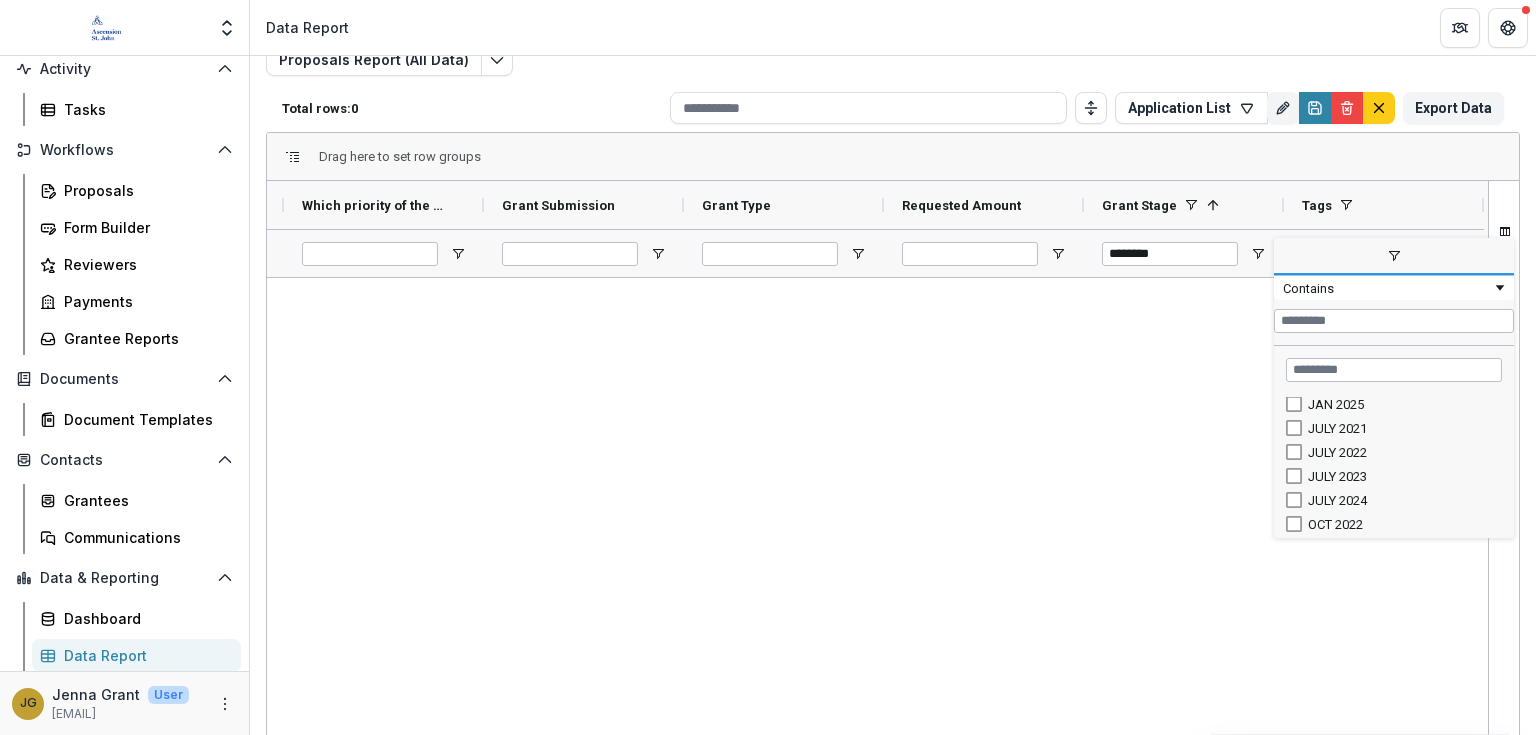 click on "JAN 2025" at bounding box center [1402, 404] 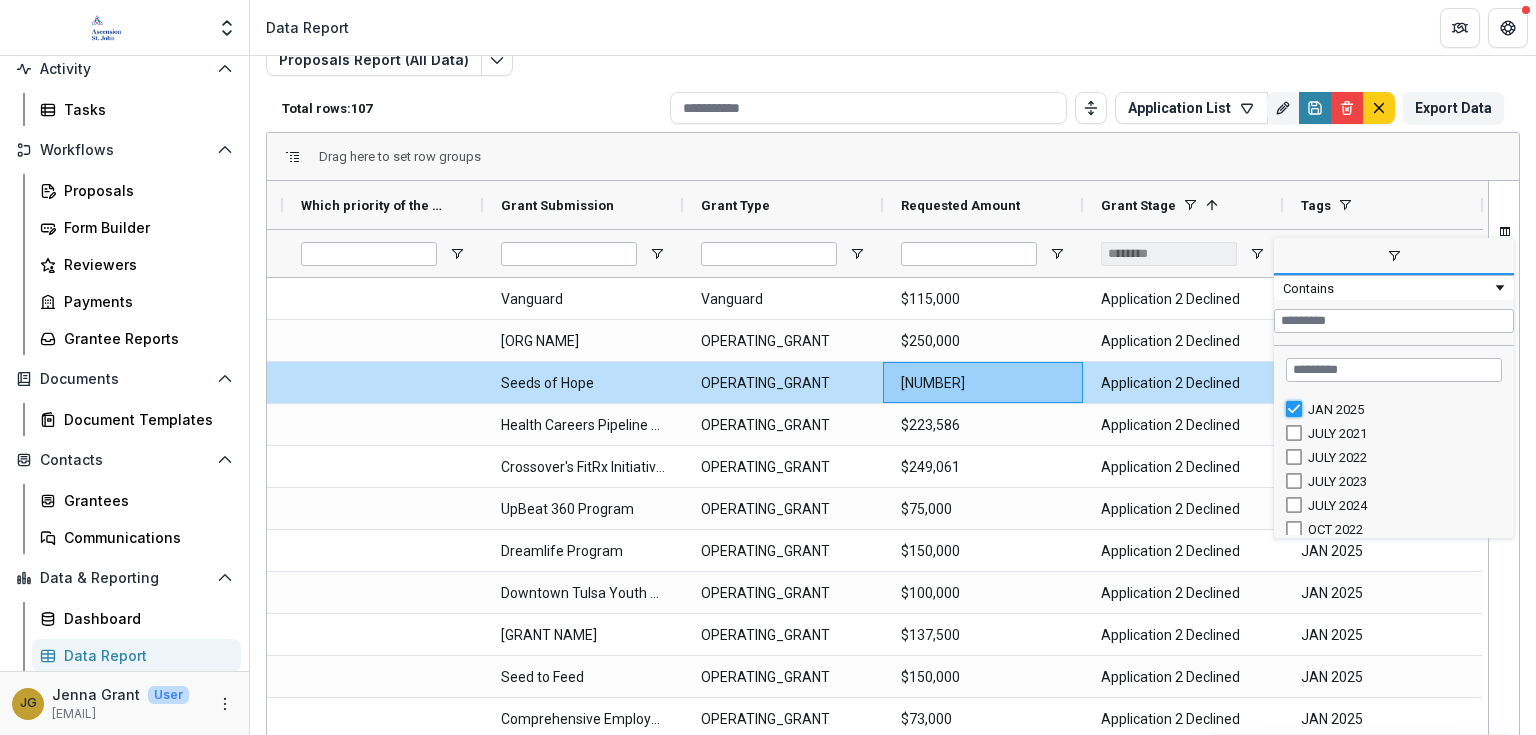 type on "***" 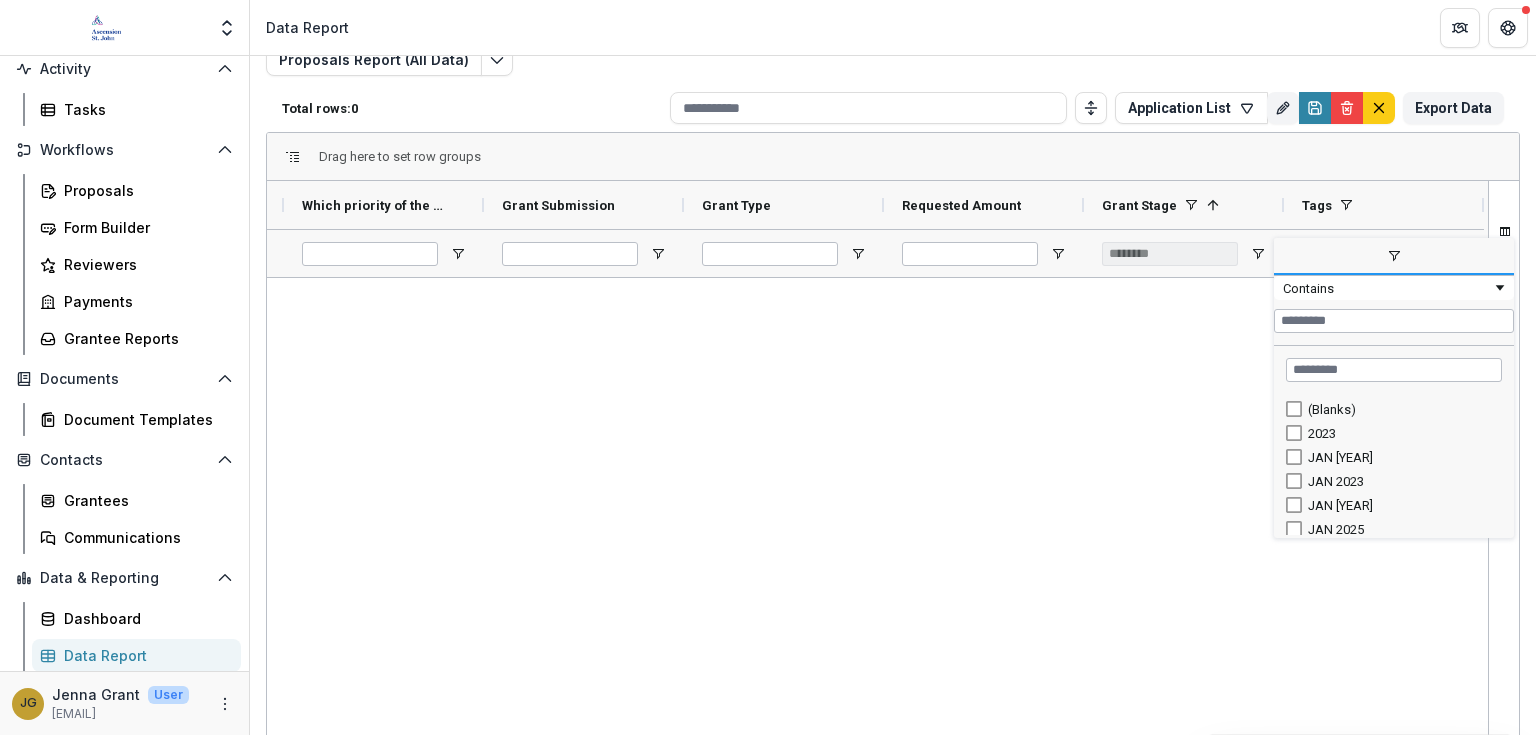 scroll, scrollTop: 0, scrollLeft: 0, axis: both 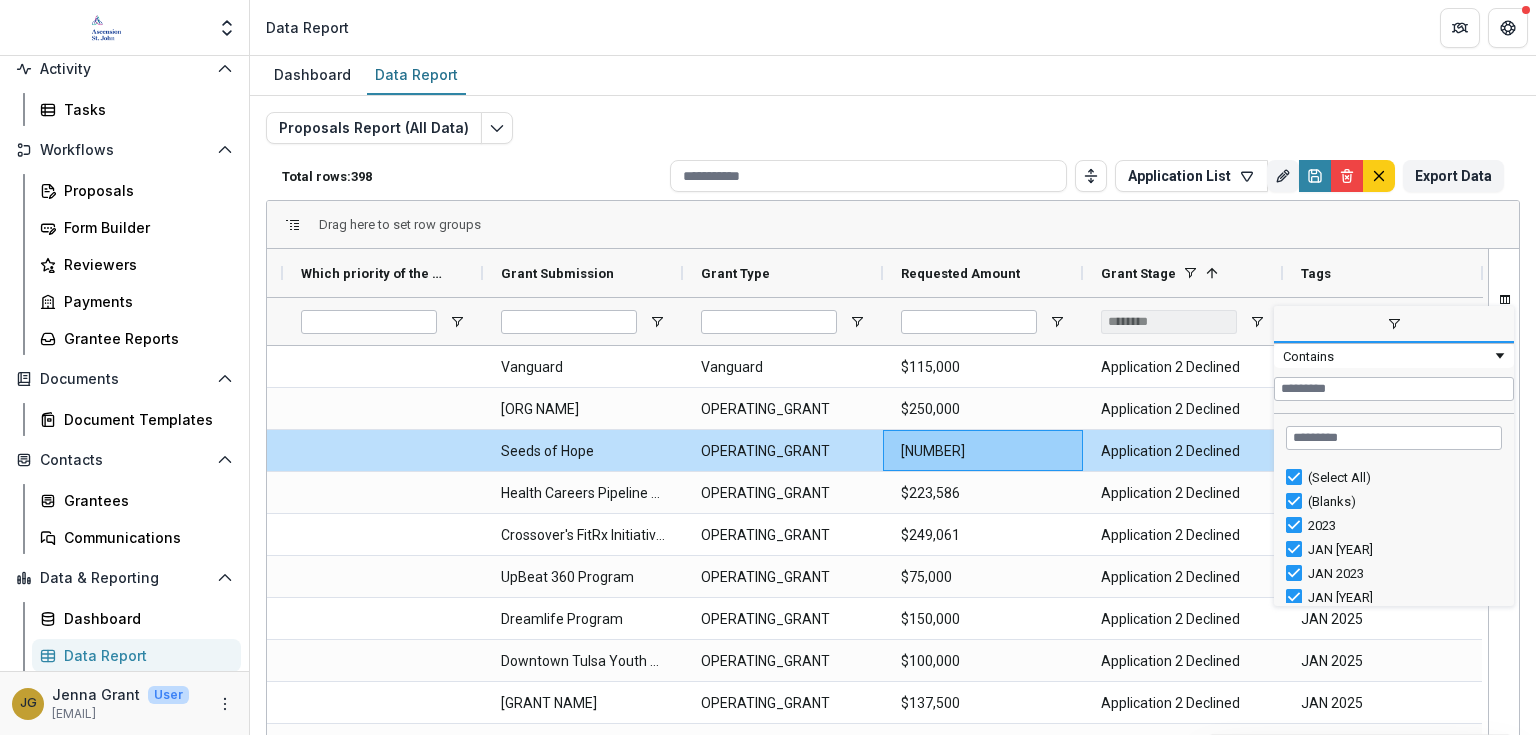 drag, startPoint x: 1508, startPoint y: 499, endPoint x: 1508, endPoint y: 517, distance: 18 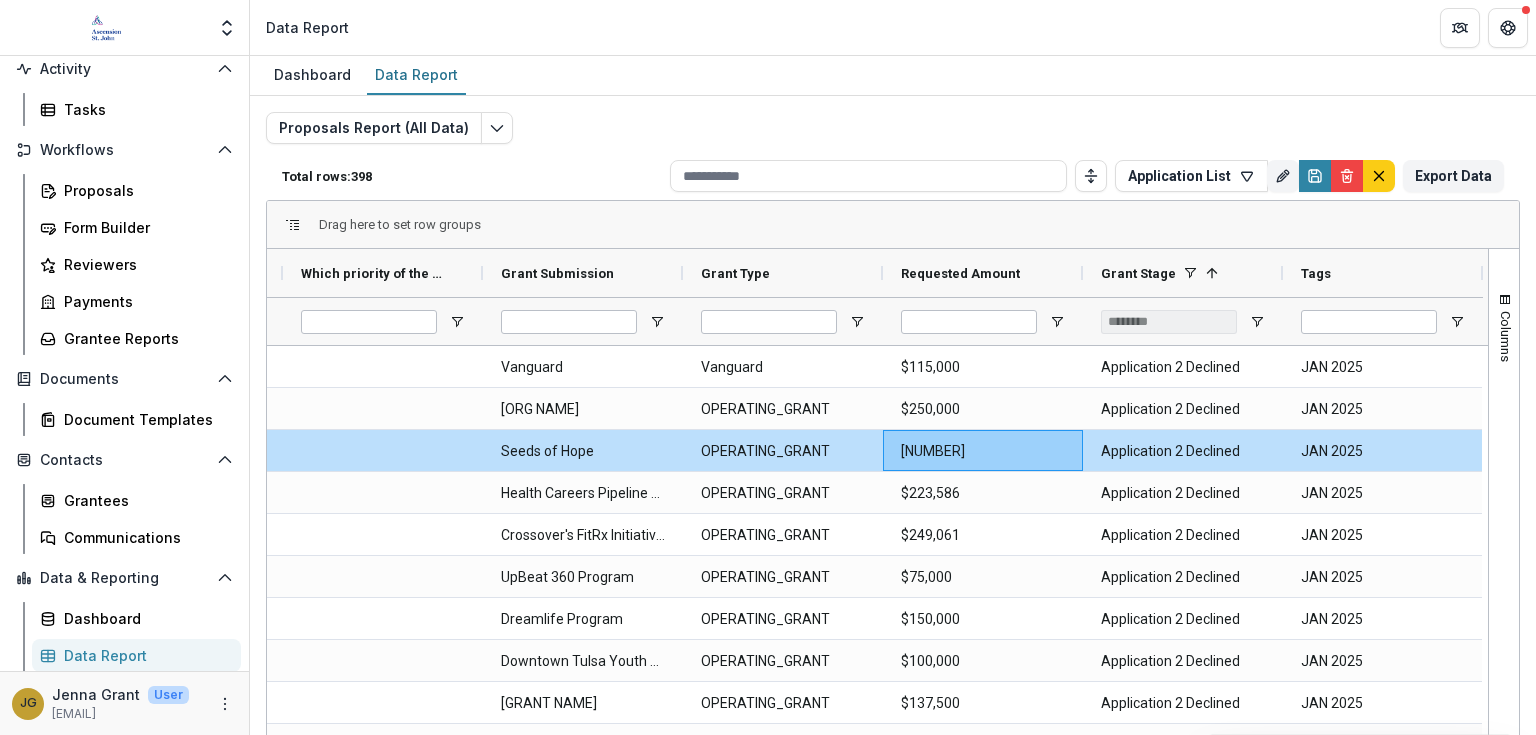 click on "Proposals Report (All Data) Total rows:  398 Application List Personal Filters Team Filters Temelio Filters No  personal  filters found. Add Personal Filter Application List  (Proposals Report (All Data)) Application Submitted   (Proposals Report (All Data)) Contract Export  (Proposals Report (All Data)) Education SDOH   (Proposals Report (All Data)) Grantee Performance Reports  (Proposals Report (All Data)) JP Active Grantees   (Proposals Report (All Data)) MAP - Review Responses Report  (Proposals Report (All Data)) Payment Triggers  (Proposals Report (All Data)) Permissible Uses  (Proposals Report (All Data)) Performance Reports - Temelio  (Reporting Data) Filter 2  (Review Responses) Inquiry Review  (Review Responses) INVITE - Review Responses Report  (Review Responses) OPEN - Review Responses Report  (Review Responses) Add Team Filter Approved Budget  ( Proposals Report (All Data) ) Beacon Invitational Grant Application  ( Proposals Report (All Data) ) Beacon Invitational Grant LOI  ( )  ( )  ( )  ( )  (" at bounding box center [893, 482] 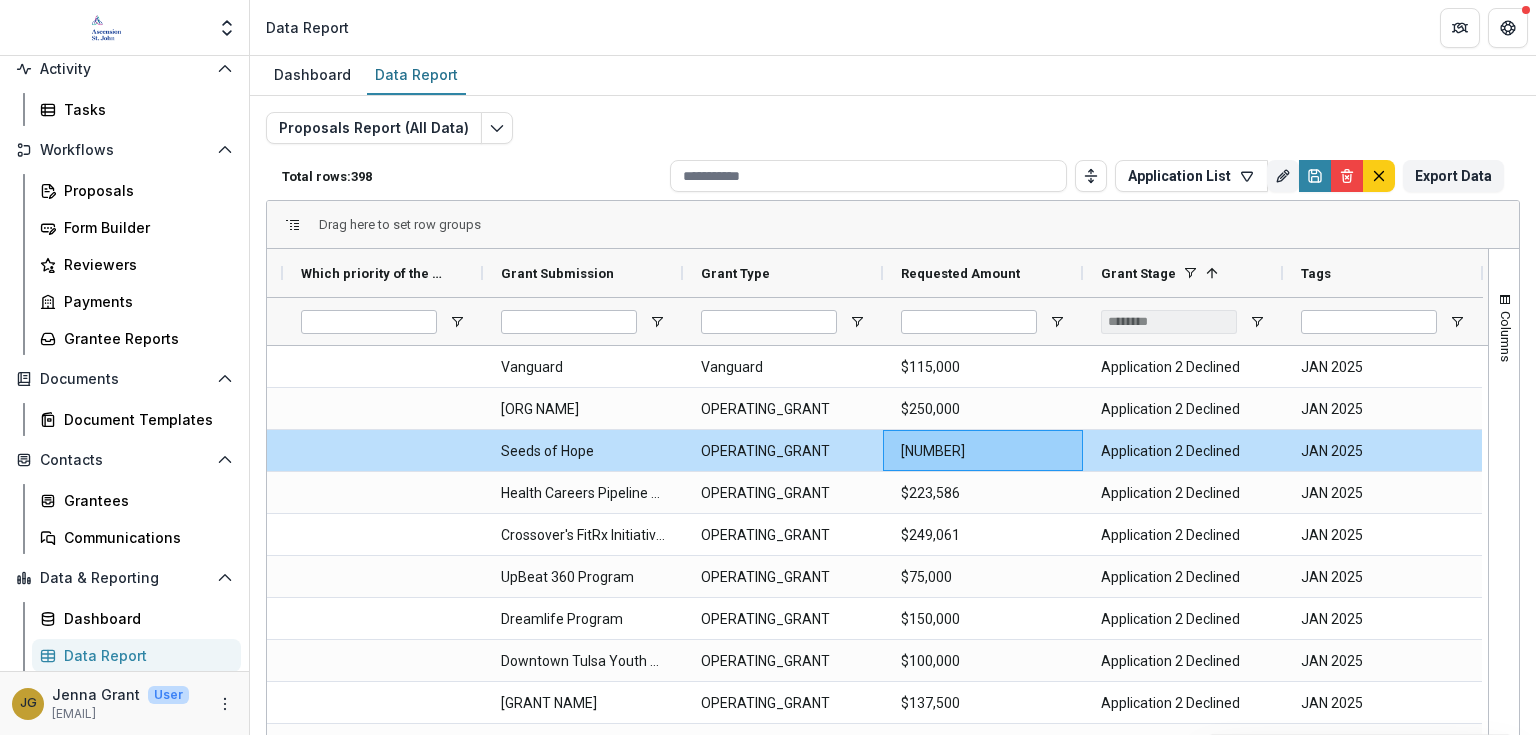 scroll, scrollTop: 927, scrollLeft: 0, axis: vertical 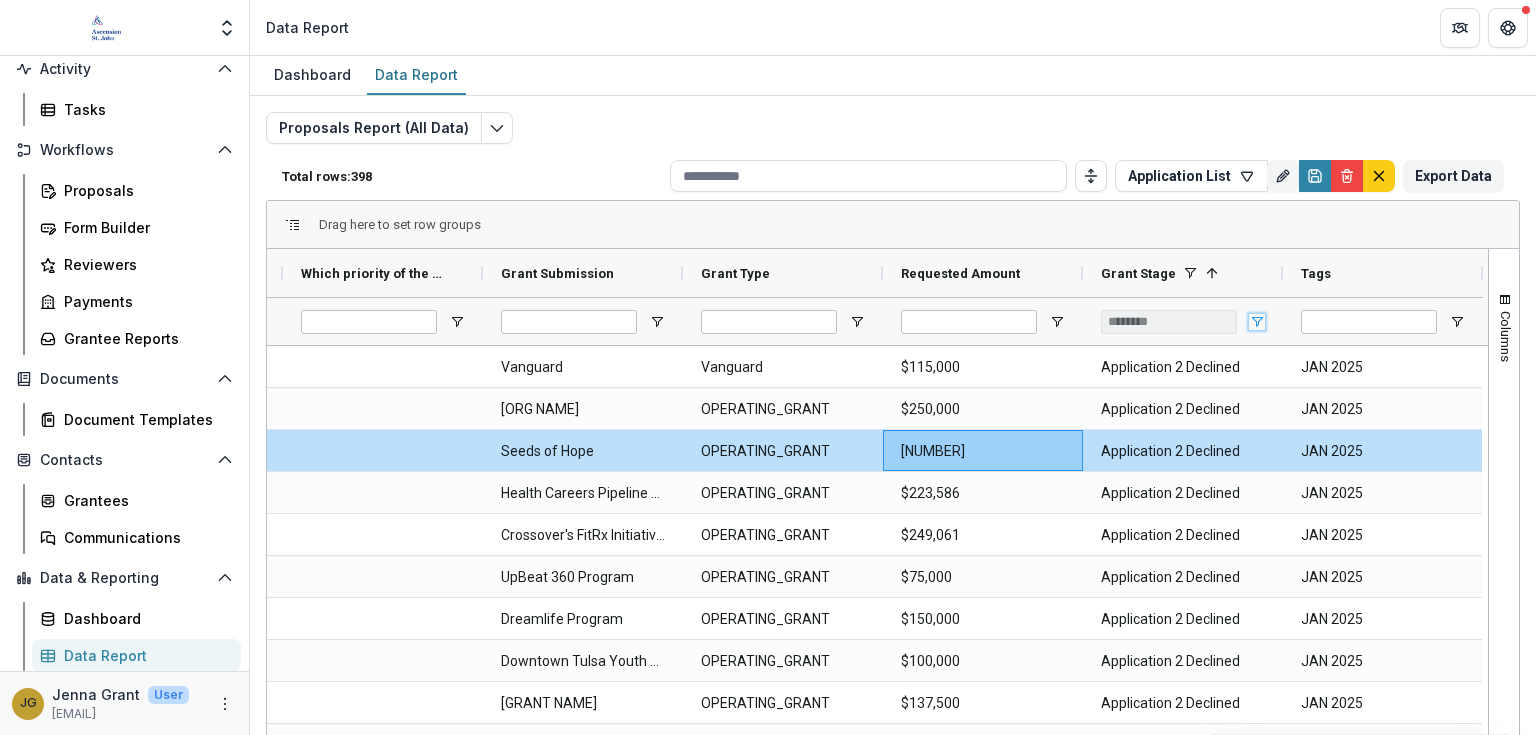 click at bounding box center (1257, 322) 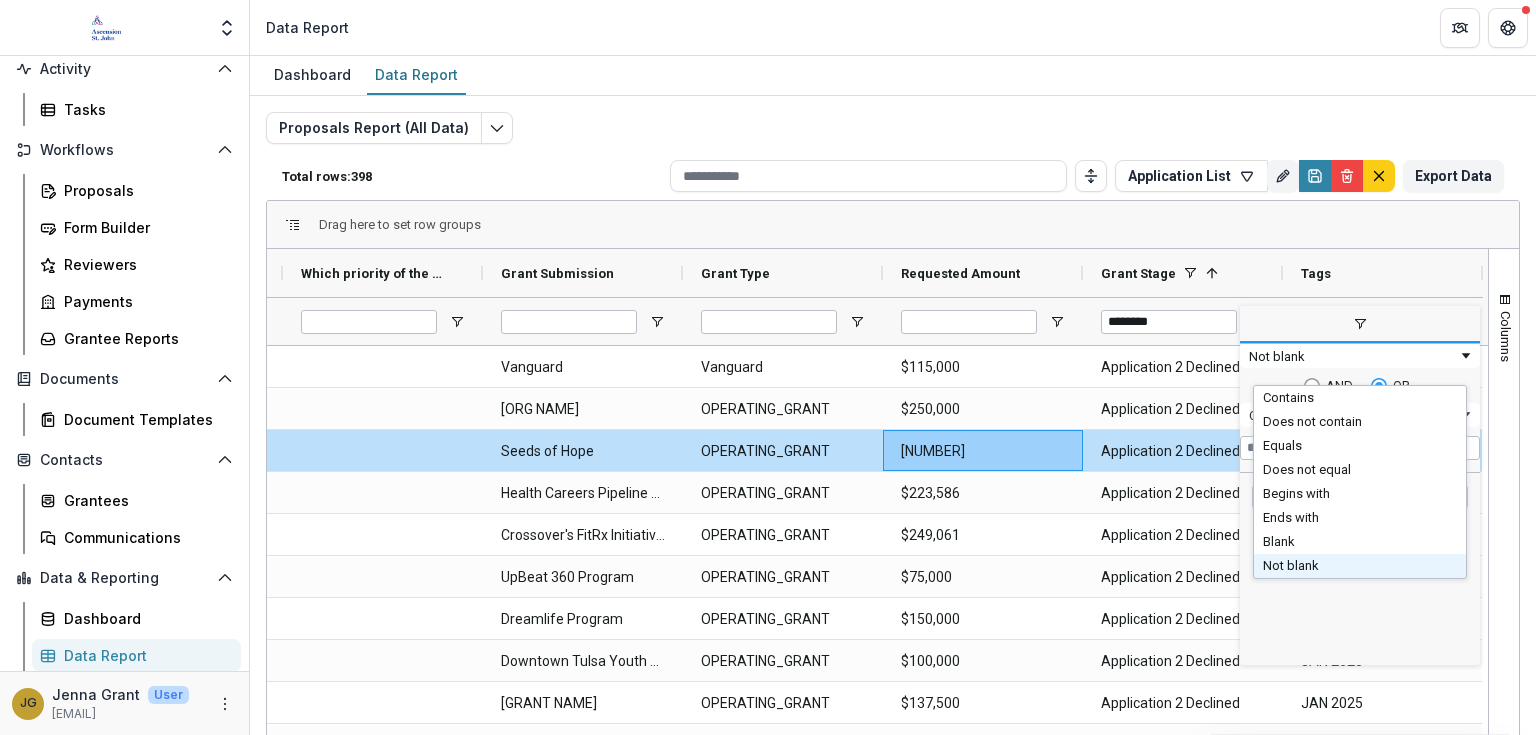 drag, startPoint x: 1329, startPoint y: 368, endPoint x: 1256, endPoint y: 367, distance: 73.00685 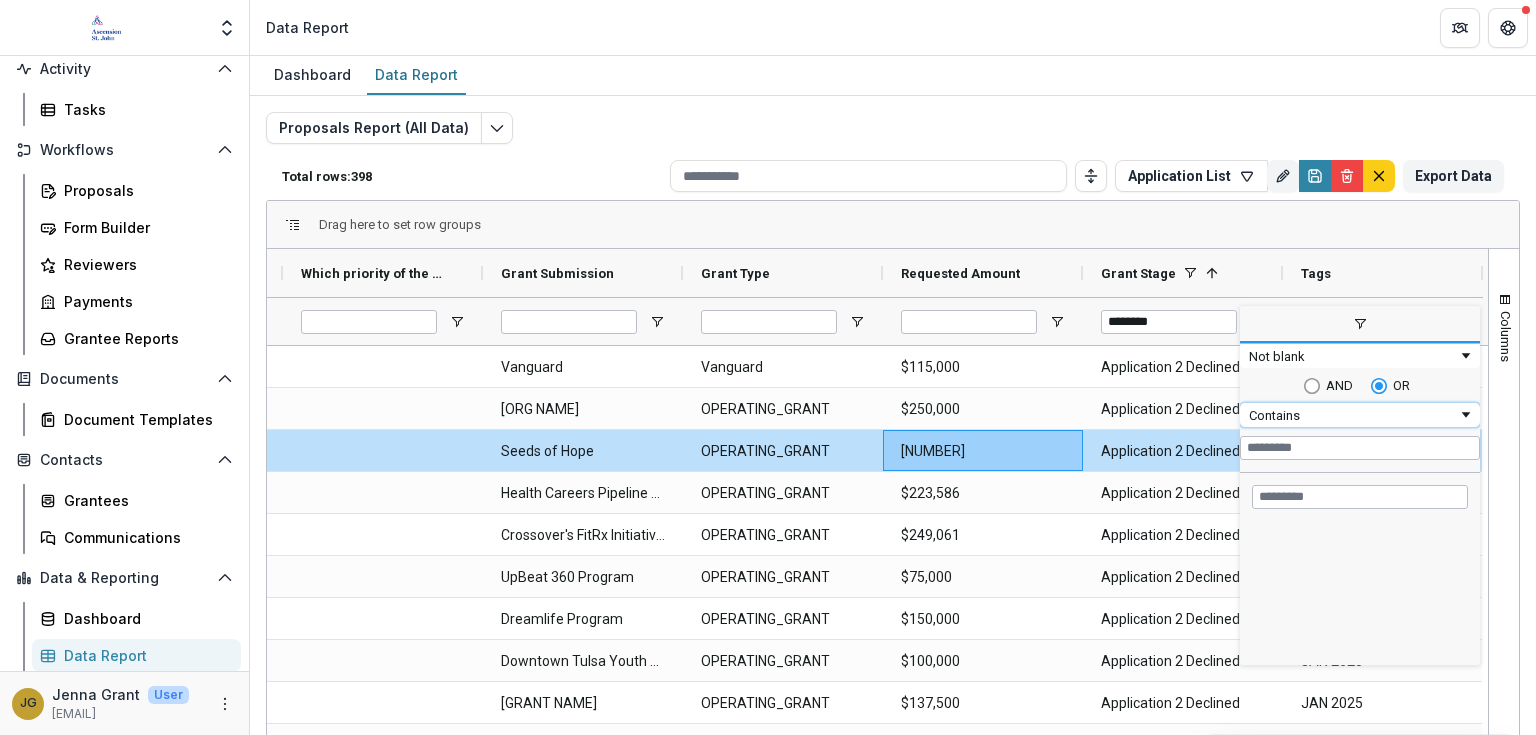 click on "Contains" at bounding box center (1360, 415) 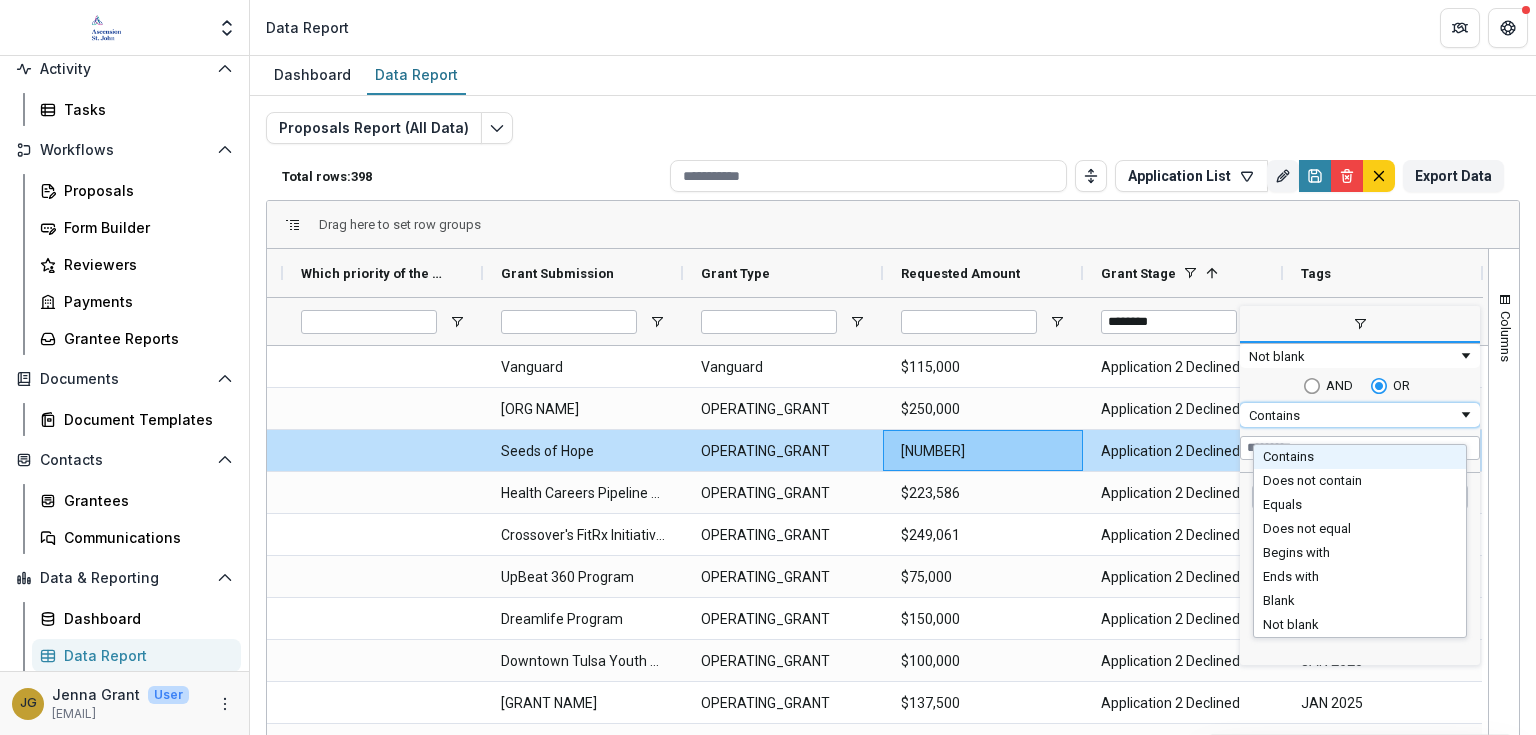 click on "Contains" at bounding box center [1360, 415] 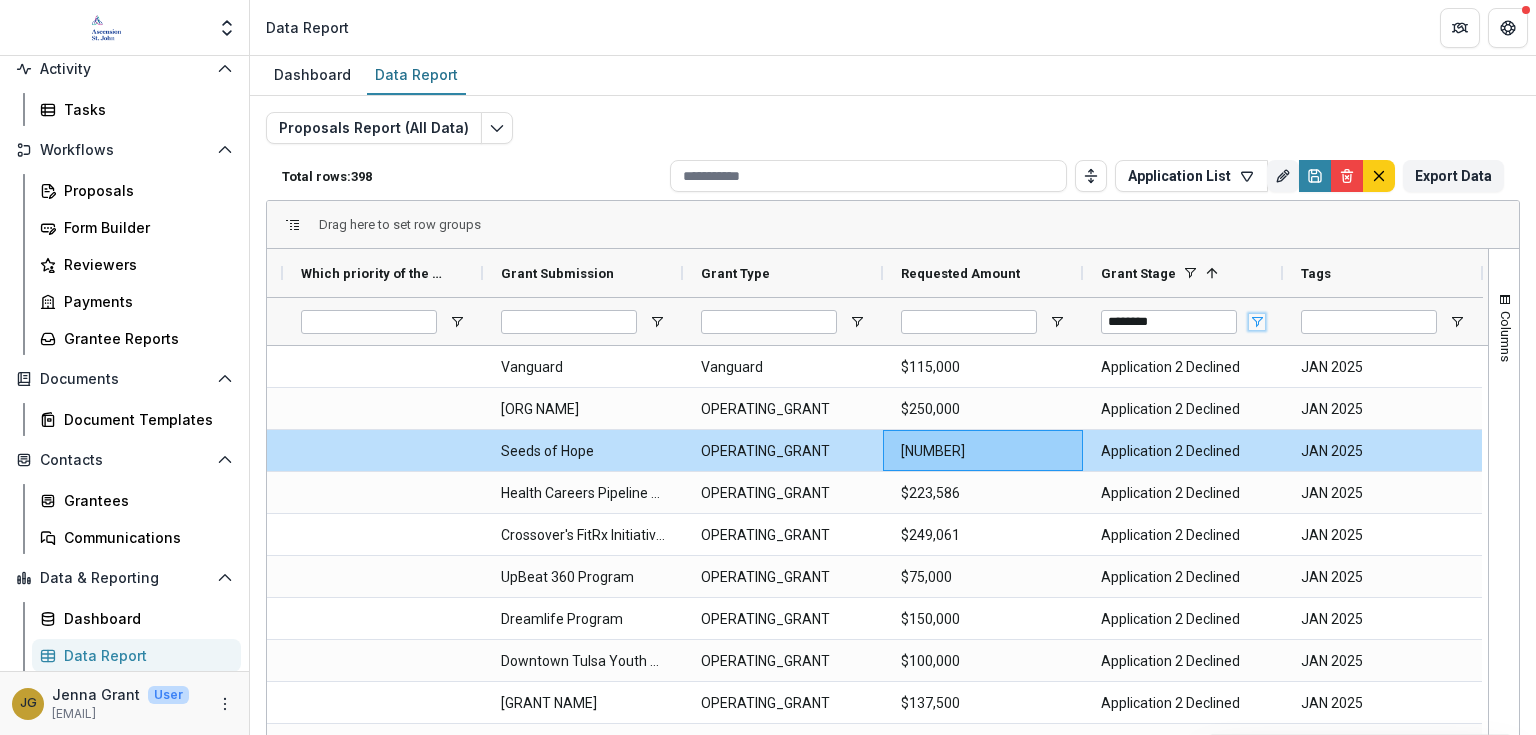 click at bounding box center (1257, 322) 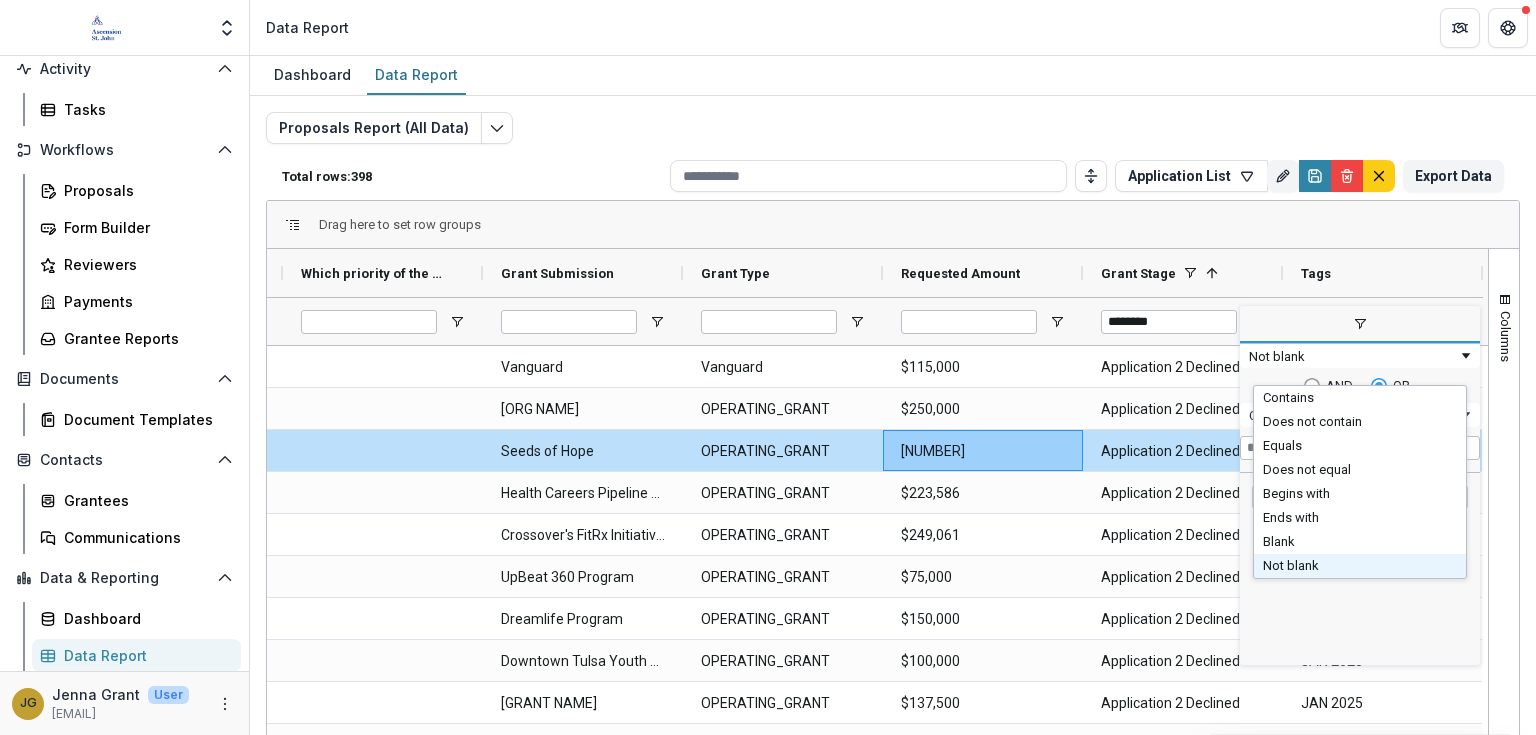 drag, startPoint x: 1327, startPoint y: 366, endPoint x: 1267, endPoint y: 364, distance: 60.033325 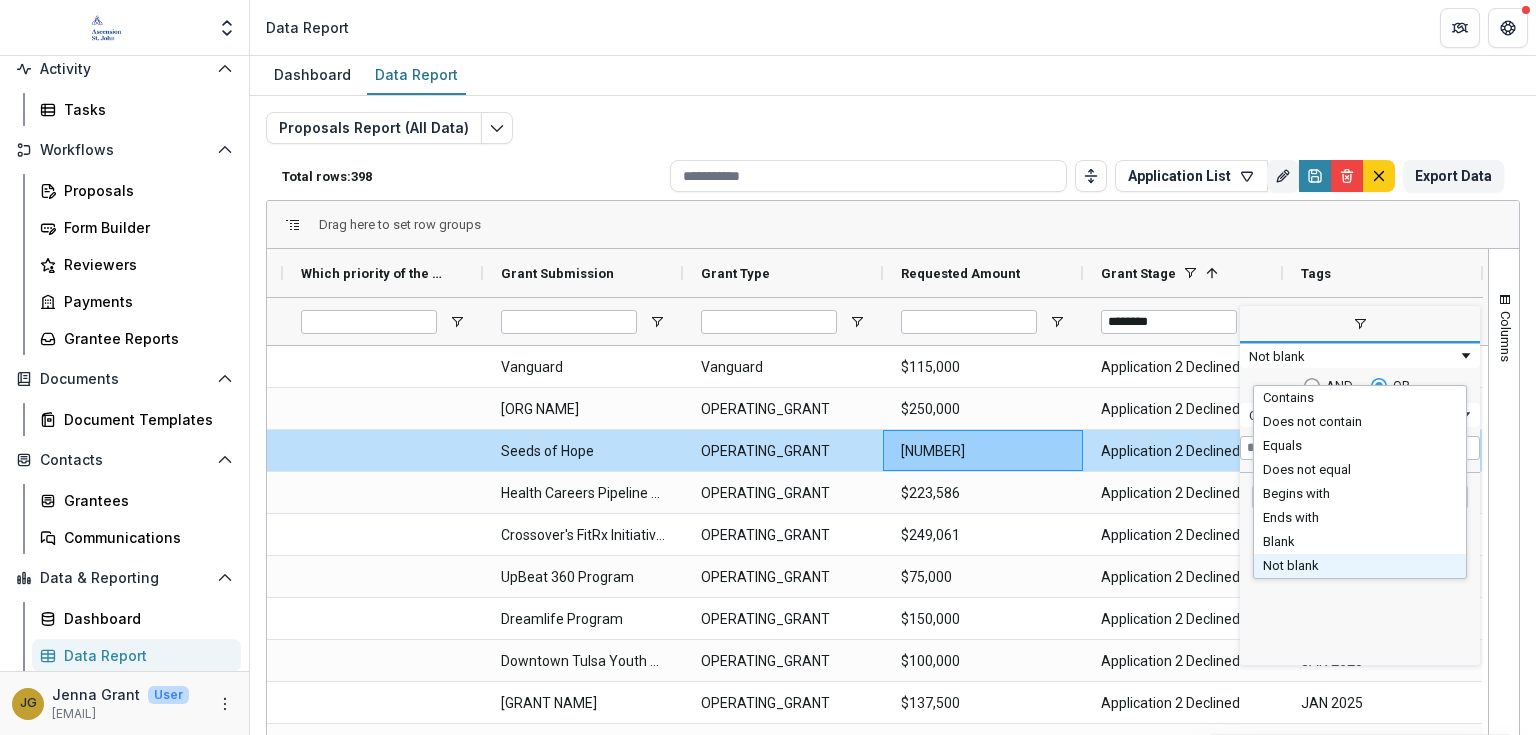 click on "Not blank" at bounding box center [1353, 356] 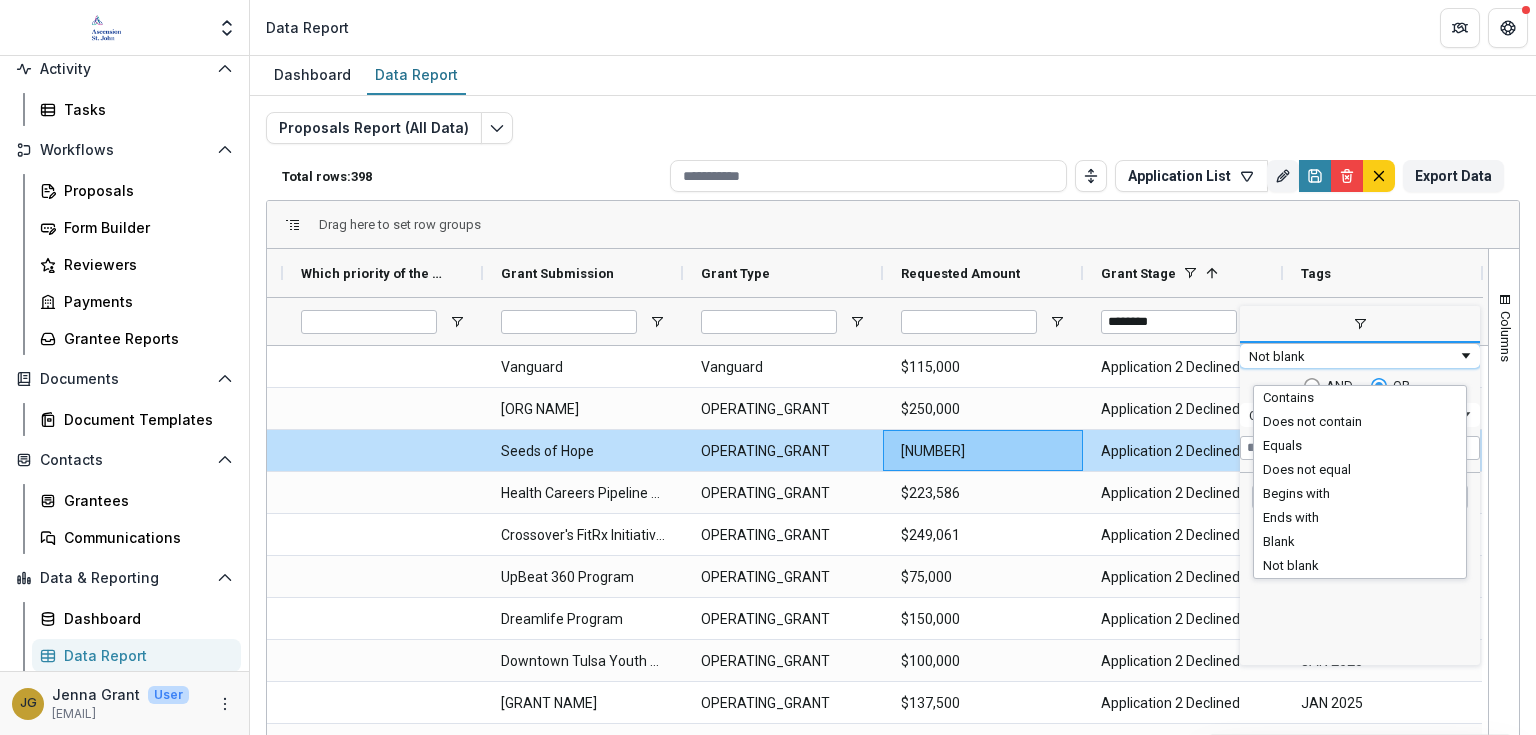 click on "Total rows:  398 Application List Personal Filters Team Filters Temelio Filters No  personal  filters found. Add Personal Filter Application List  (Proposals Report (All Data)) Application Submitted   (Proposals Report (All Data)) Contract Export  (Proposals Report (All Data)) Education SDOH   (Proposals Report (All Data)) Grantee Performance Reports  (Proposals Report (All Data)) JP Active Grantees   (Proposals Report (All Data)) MAP - Review Responses Report  (Proposals Report (All Data)) Payment Triggers  (Proposals Report (All Data)) Permissible Uses  (Proposals Report (All Data)) Performance Reports - Temelio  (Reporting Data) Filter 2  (Review Responses) Inquiry Review  (Review Responses) INVITE - Review Responses Report  (Review Responses) OPEN - Review Responses Report  (Review Responses) Add Team Filter Approved Budget  ( Proposals Report (All Data) ) Beacon Invitational Grant Application  ( Proposals Report (All Data) ) Beacon Invitational Grant LOI  ( Proposals Report (All Data) )  ( )  ( )  ( )  (" at bounding box center (893, 176) 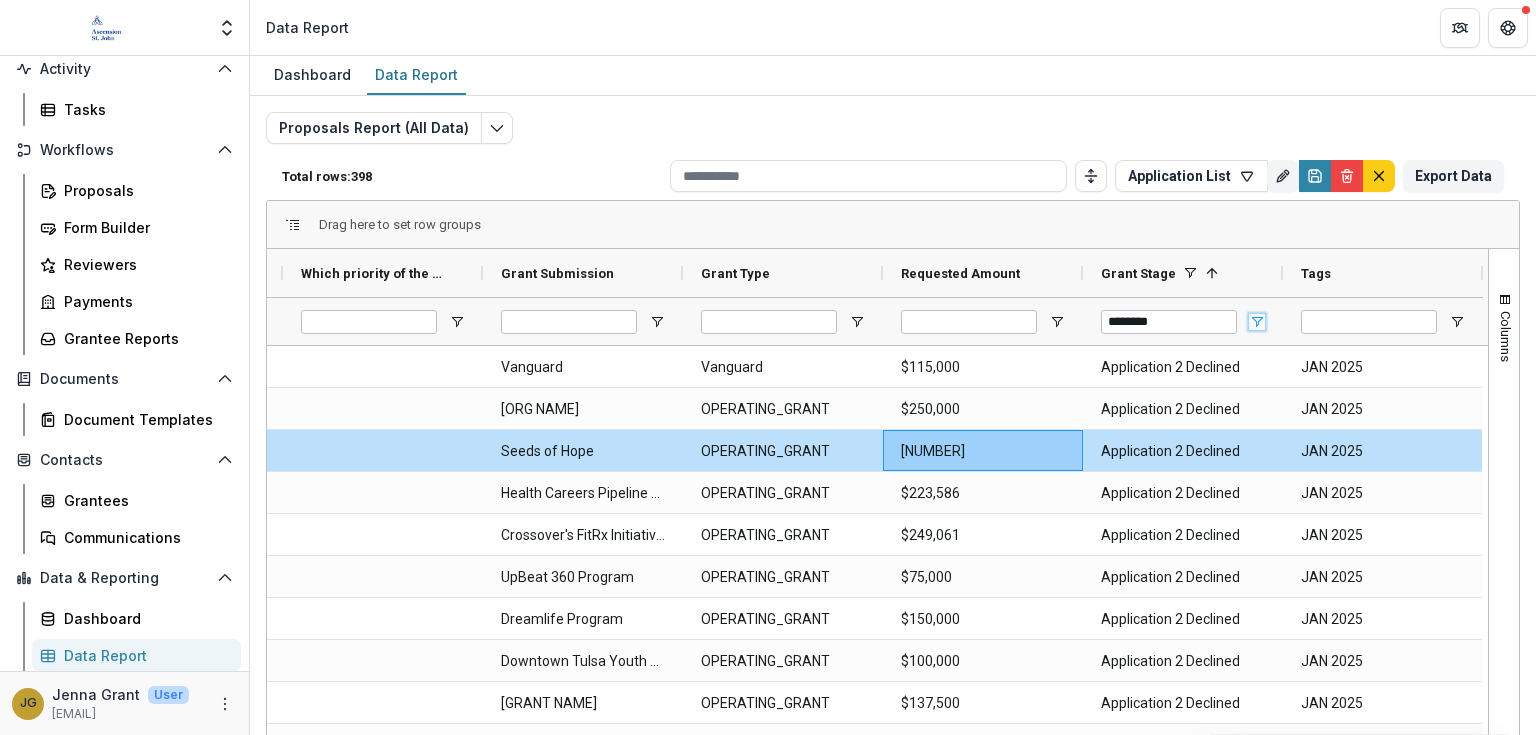 click at bounding box center [1257, 322] 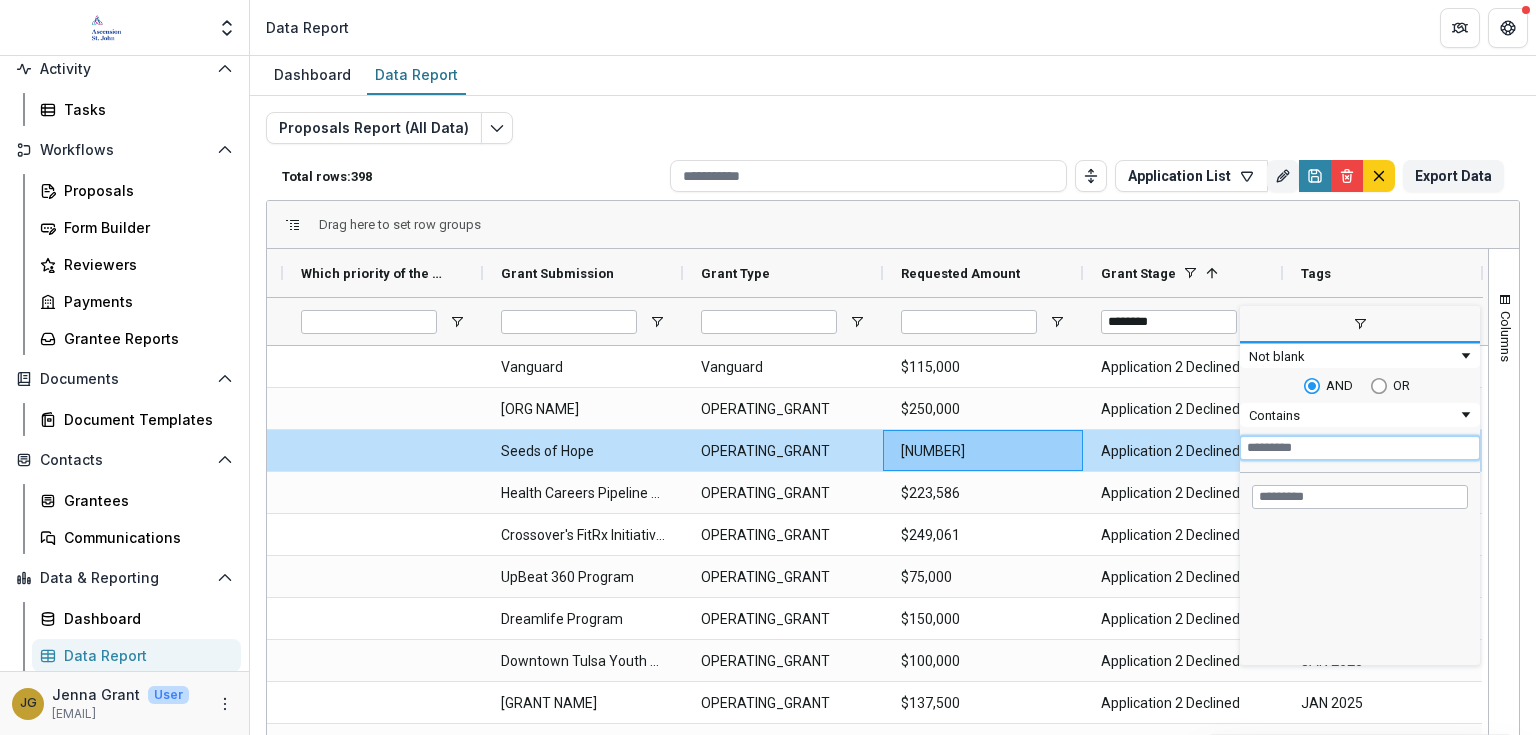 click at bounding box center (1360, 448) 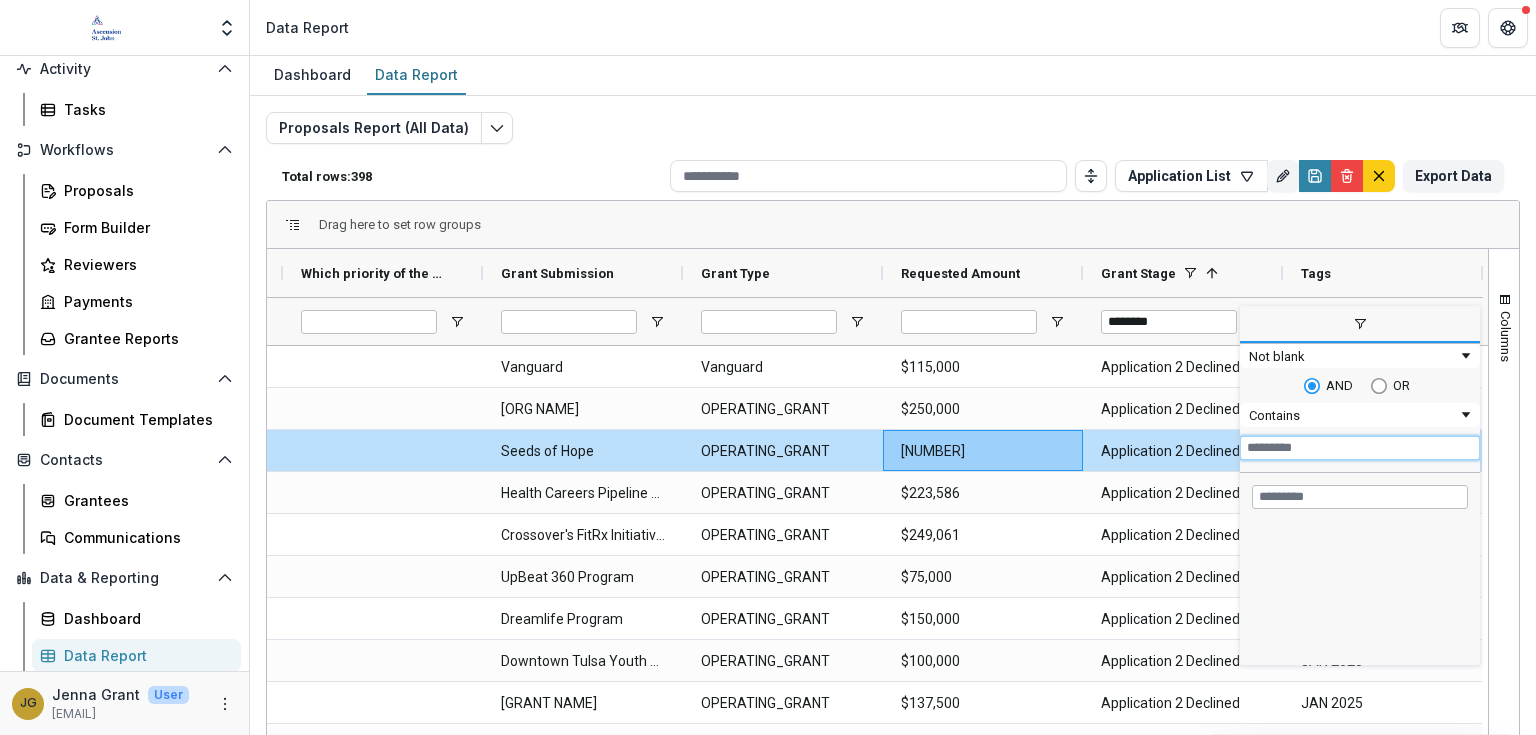 type on "*" 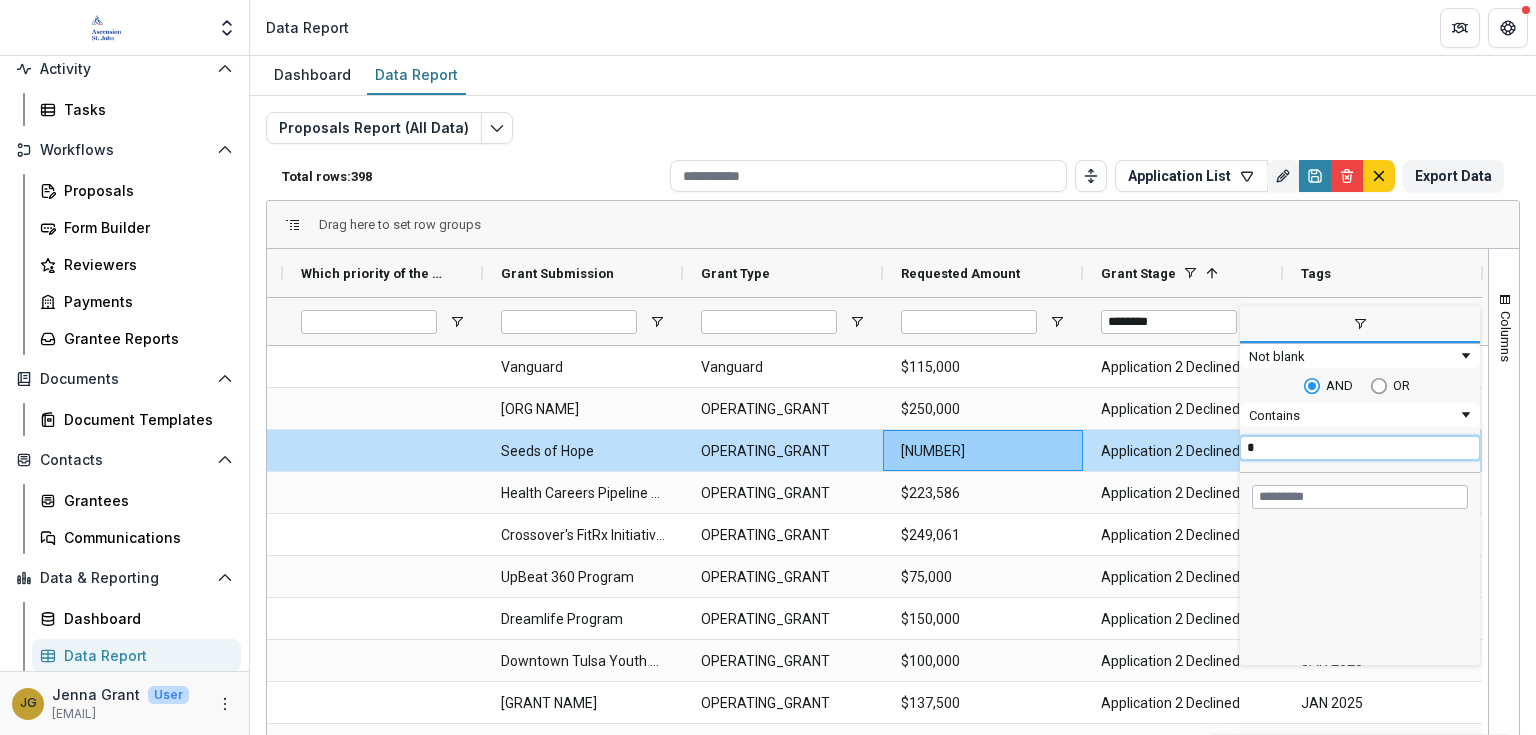 type on "**********" 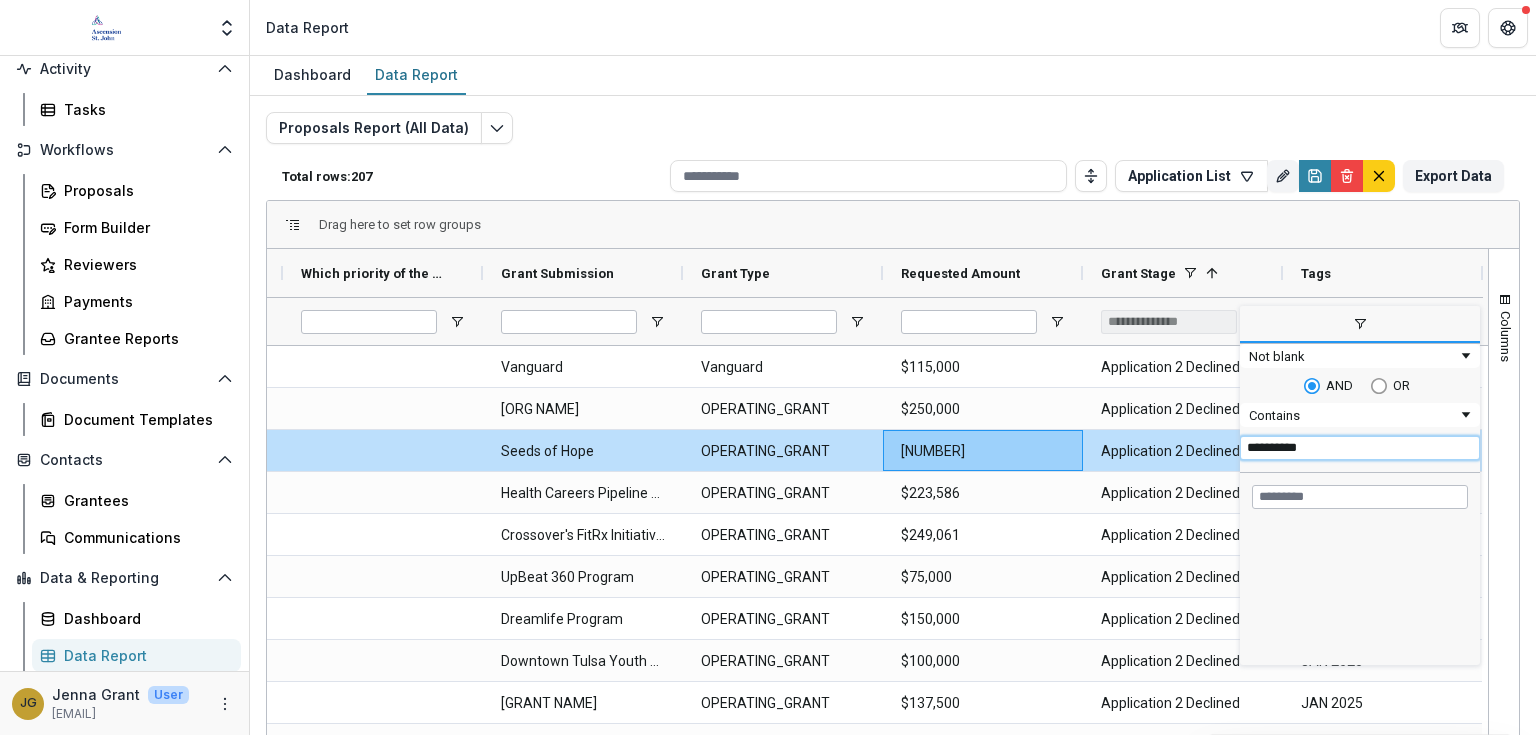 type on "**********" 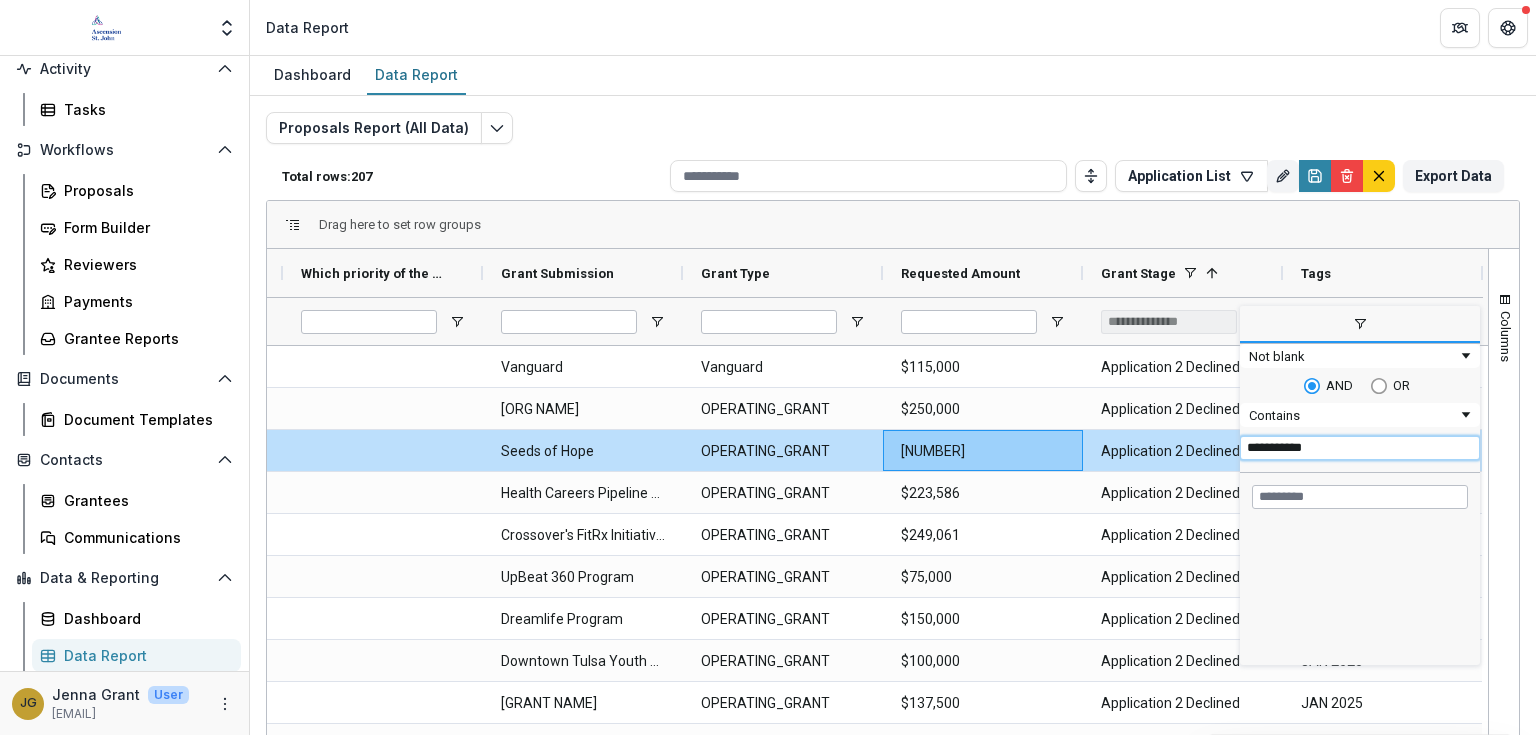 type on "**********" 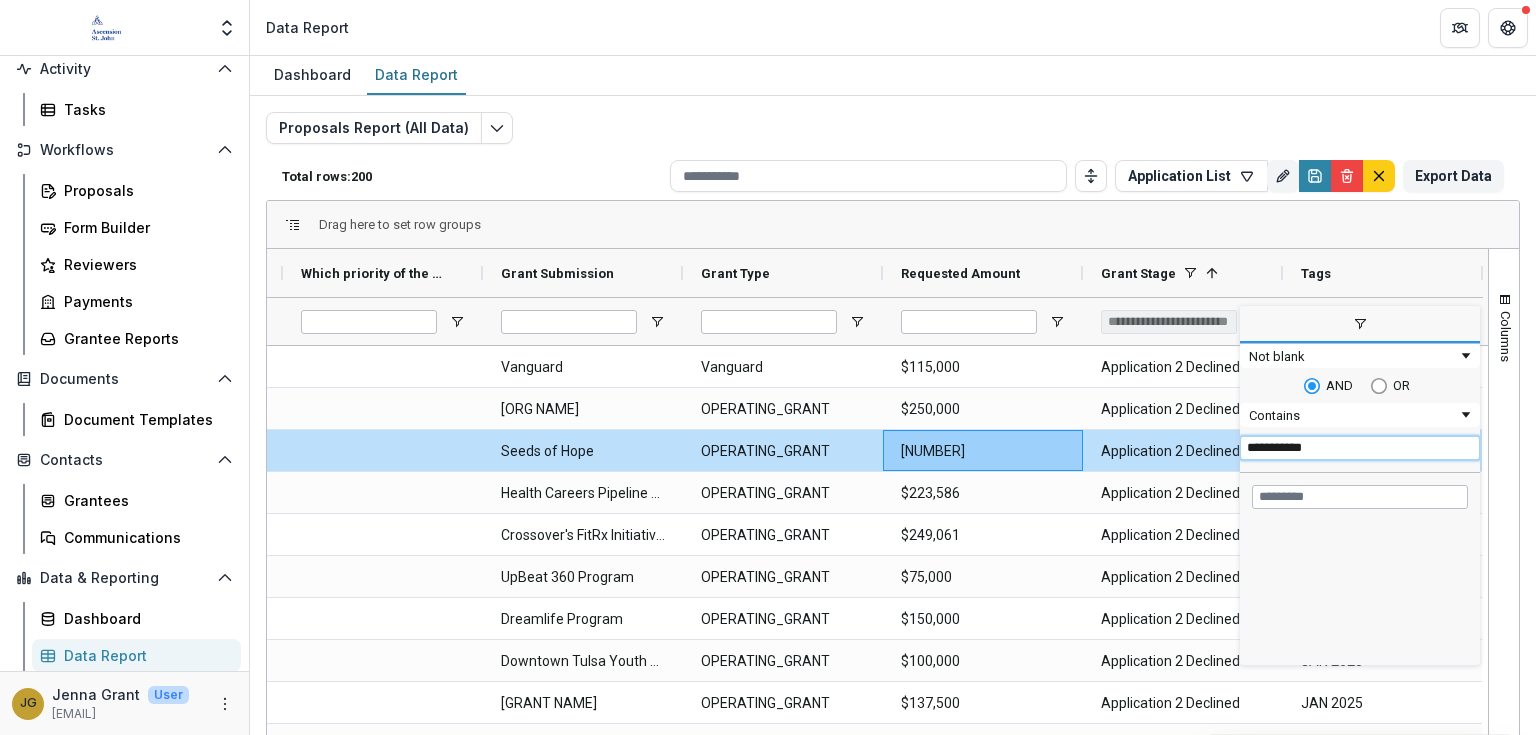 type on "**********" 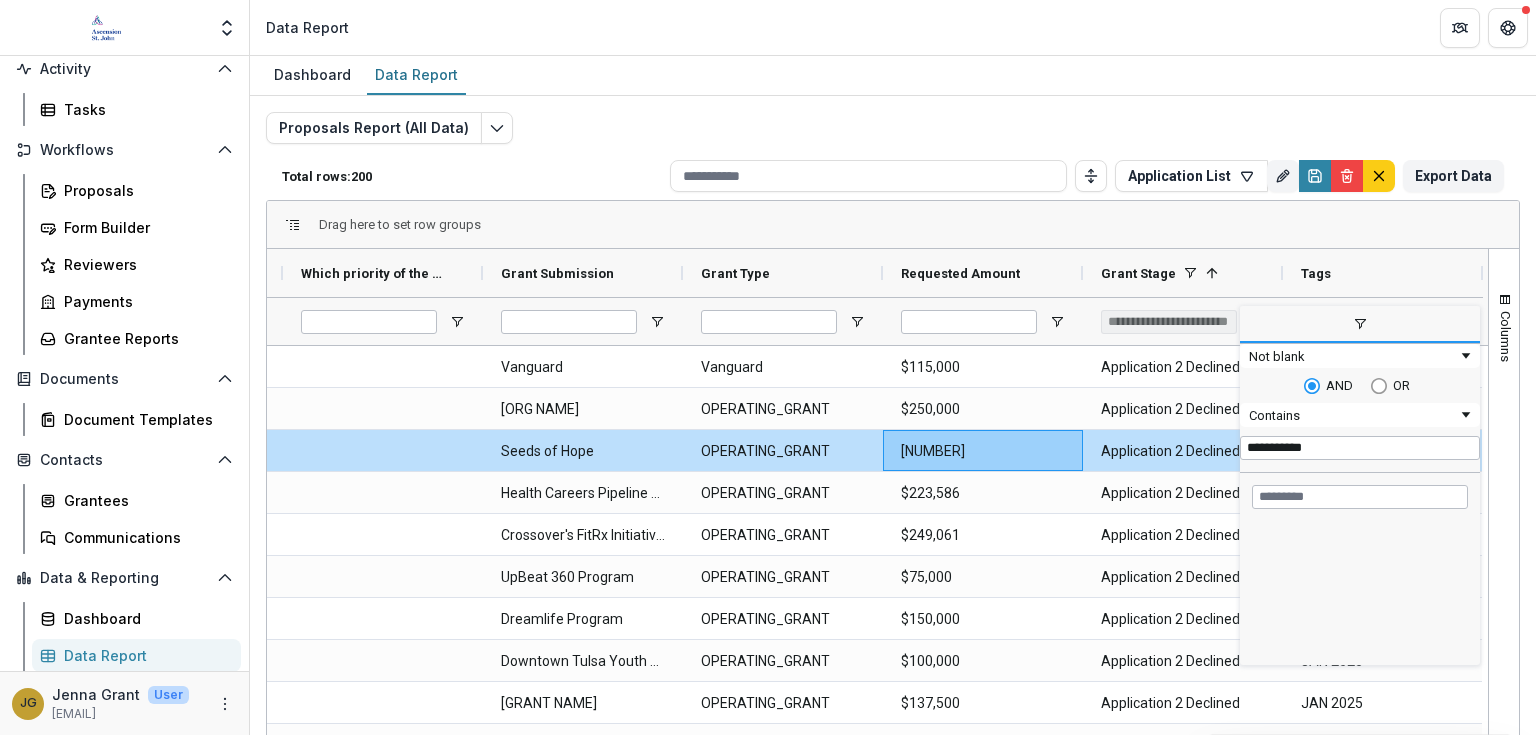 click on "Loading...
No matches.
(Select All)
Application 2 Declined
Application Declined
Application Draft
Application Submitted" at bounding box center (1360, 569) 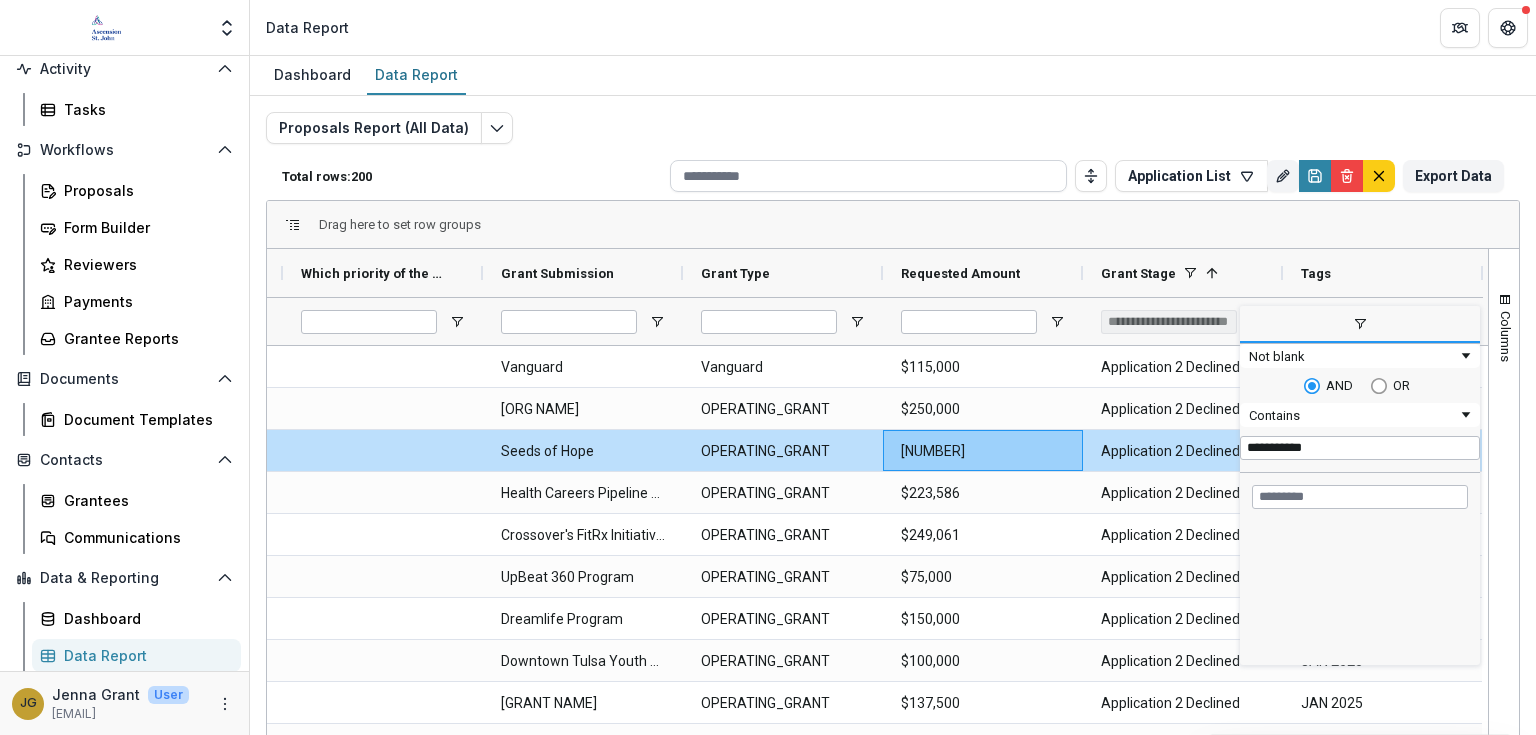click at bounding box center (868, 176) 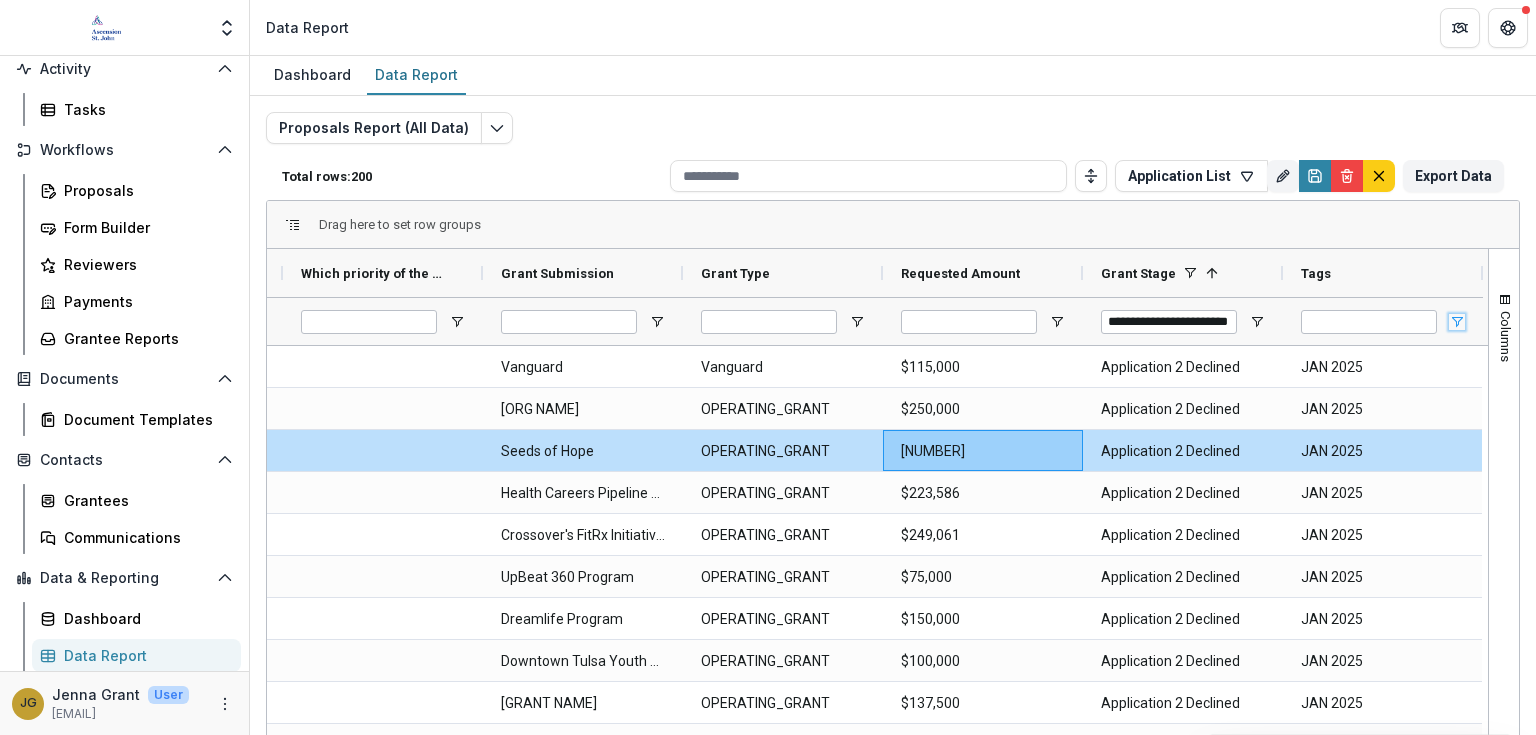 click at bounding box center (1457, 322) 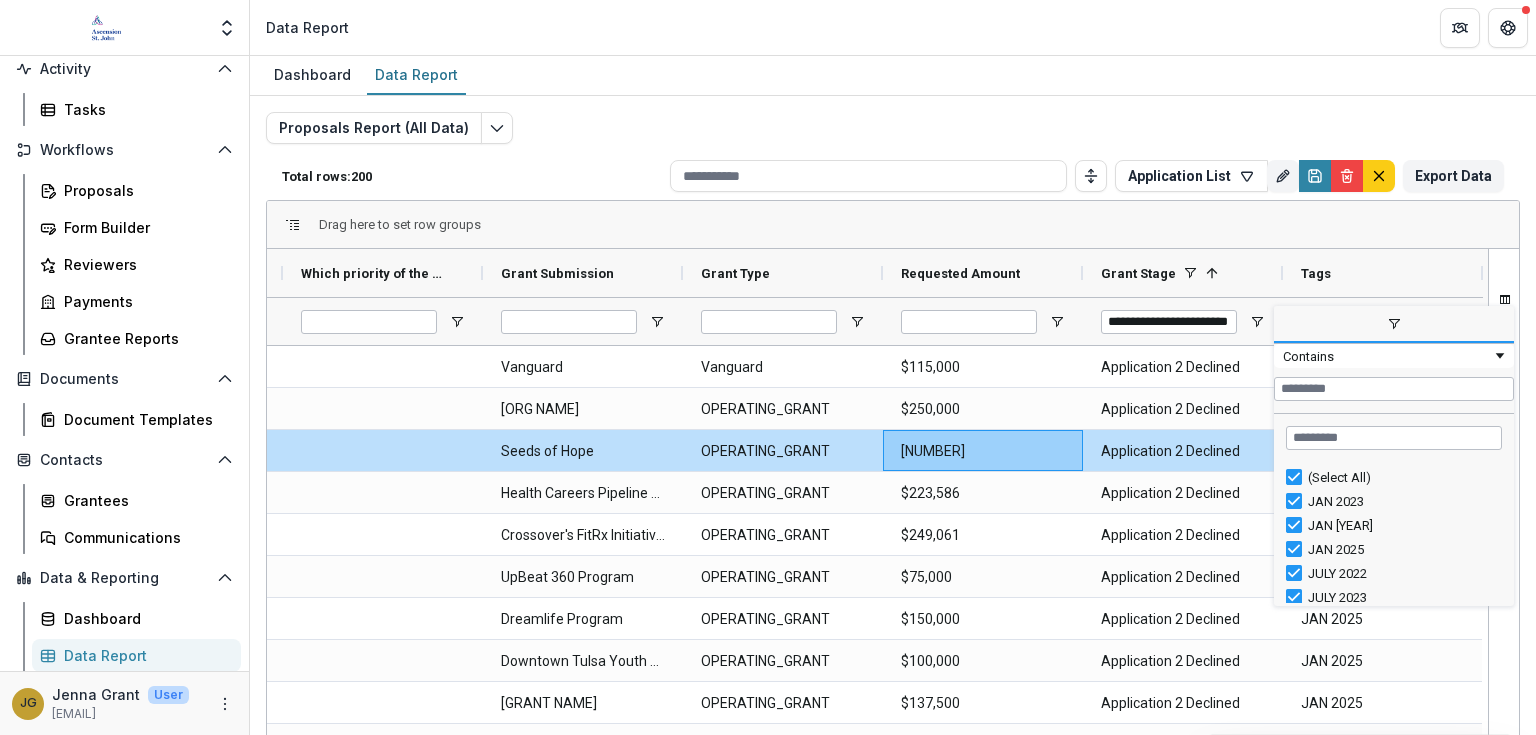 click on "(Select All)" at bounding box center (1402, 477) 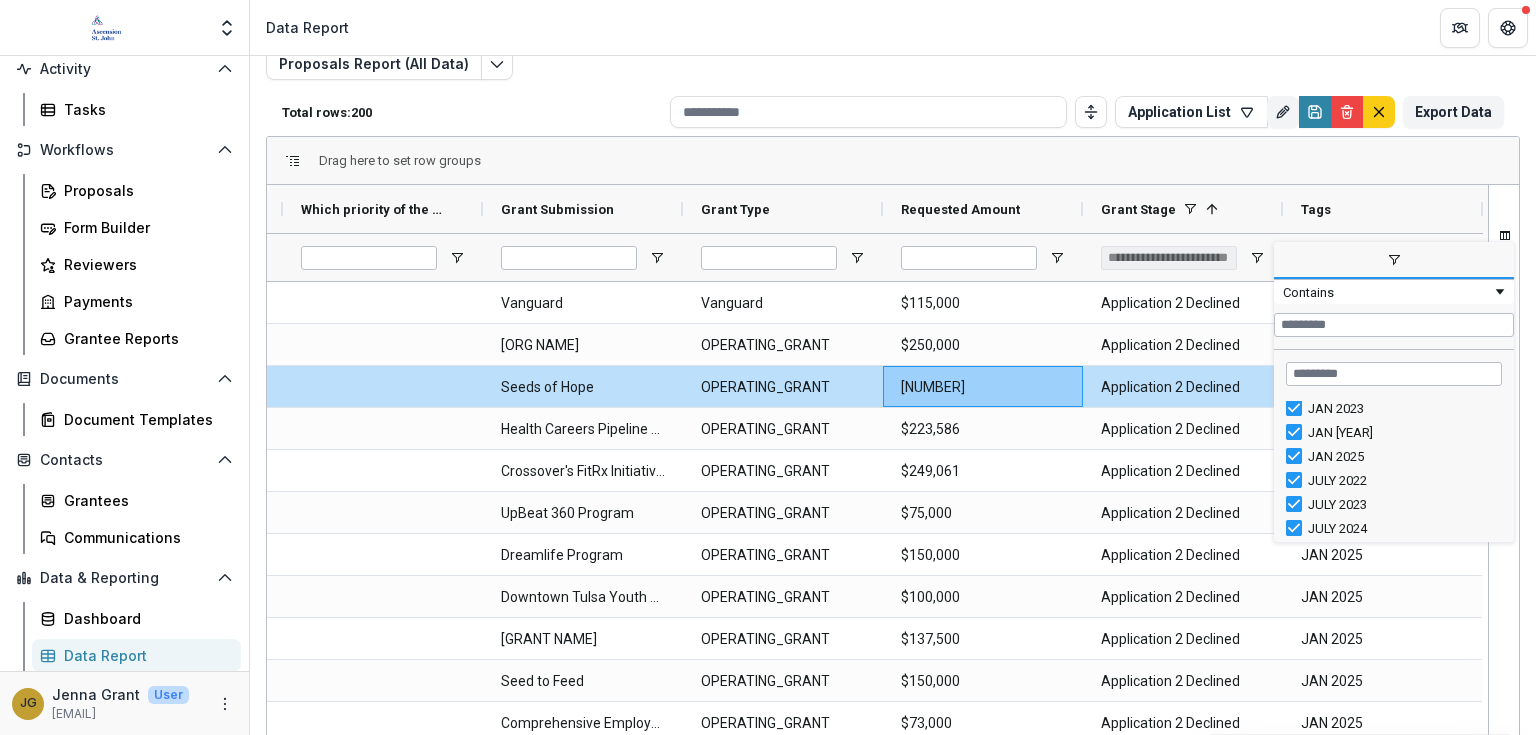 drag, startPoint x: 1508, startPoint y: 474, endPoint x: 1506, endPoint y: 508, distance: 34.058773 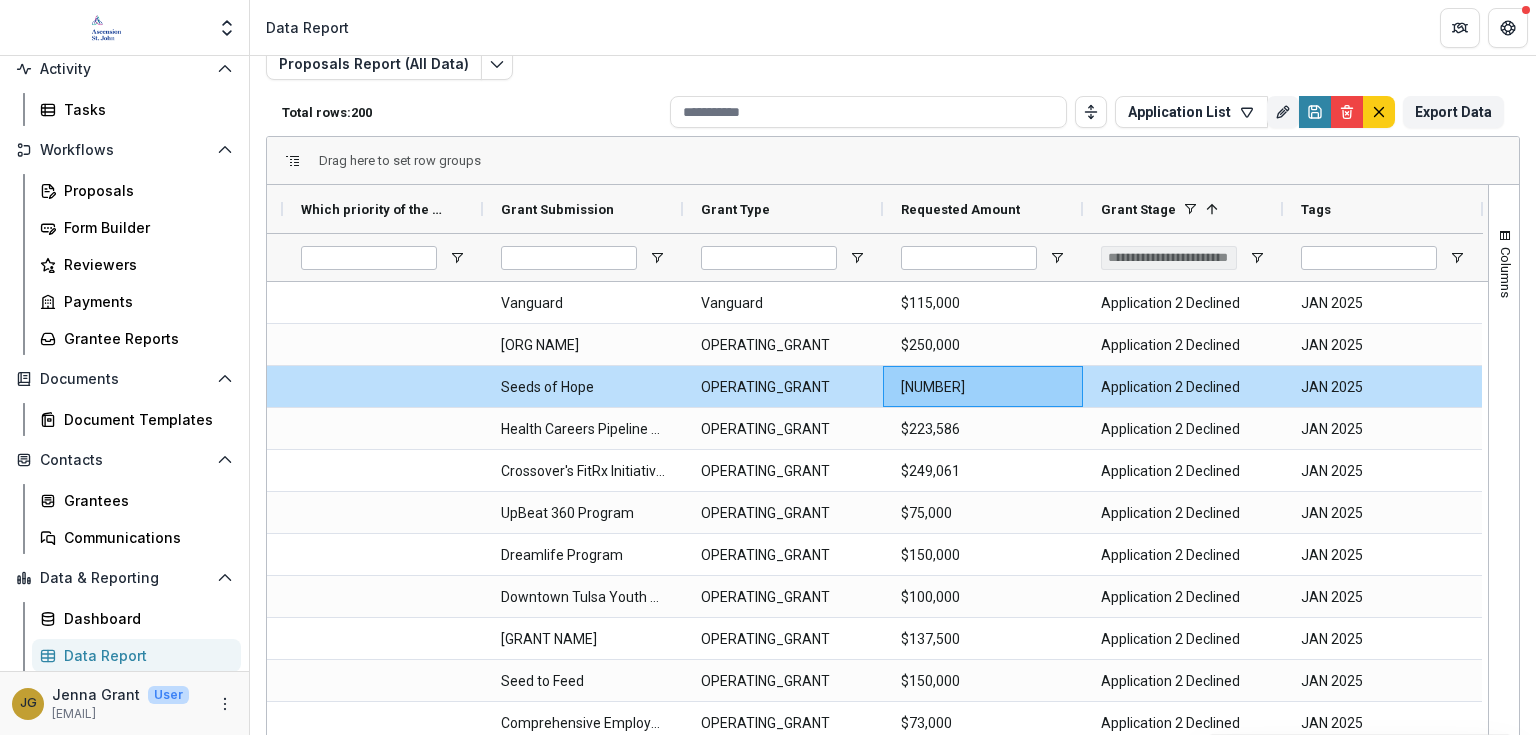 click on "Proposals Report (All Data) Total rows:  200 Application List Personal Filters Team Filters Temelio Filters No  personal  filters found. Add Personal Filter Application List  (Proposals Report (All Data)) Application Submitted   (Proposals Report (All Data)) Contract Export  (Proposals Report (All Data)) Education SDOH   (Proposals Report (All Data)) Grantee Performance Reports  (Proposals Report (All Data)) JP Active Grantees   (Proposals Report (All Data)) MAP - Review Responses Report  (Proposals Report (All Data)) Payment Triggers  (Proposals Report (All Data)) Permissible Uses  (Proposals Report (All Data)) Performance Reports - Temelio  (Reporting Data) Filter 2  (Review Responses) Inquiry Review  (Review Responses) INVITE - Review Responses Report  (Review Responses) OPEN - Review Responses Report  (Review Responses) Add Team Filter Approved Budget  ( Proposals Report (All Data) ) Beacon Invitational Grant Application  ( Proposals Report (All Data) ) Beacon Invitational Grant LOI  ( )  ( )  ( )  ( )  (" at bounding box center [893, 418] 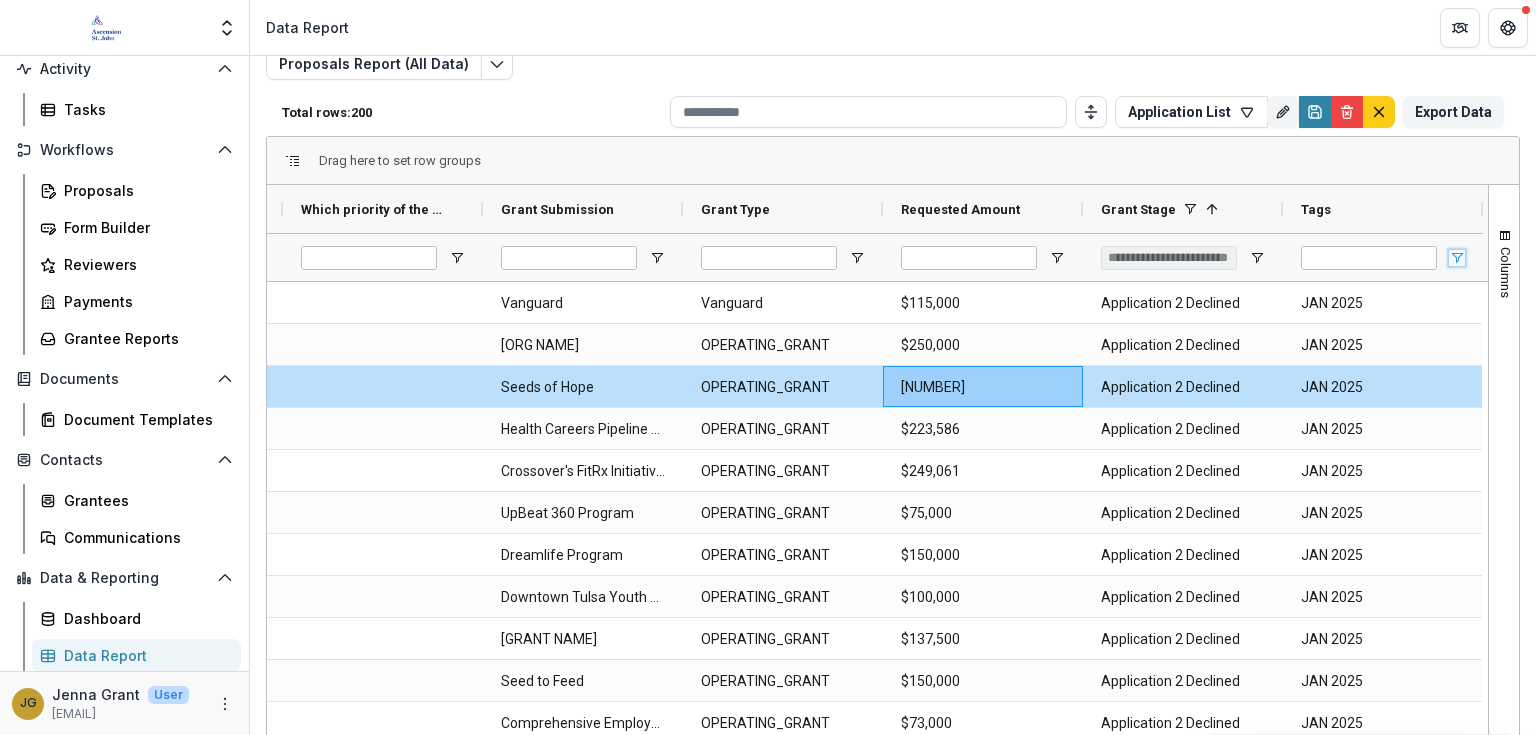 click at bounding box center [1457, 258] 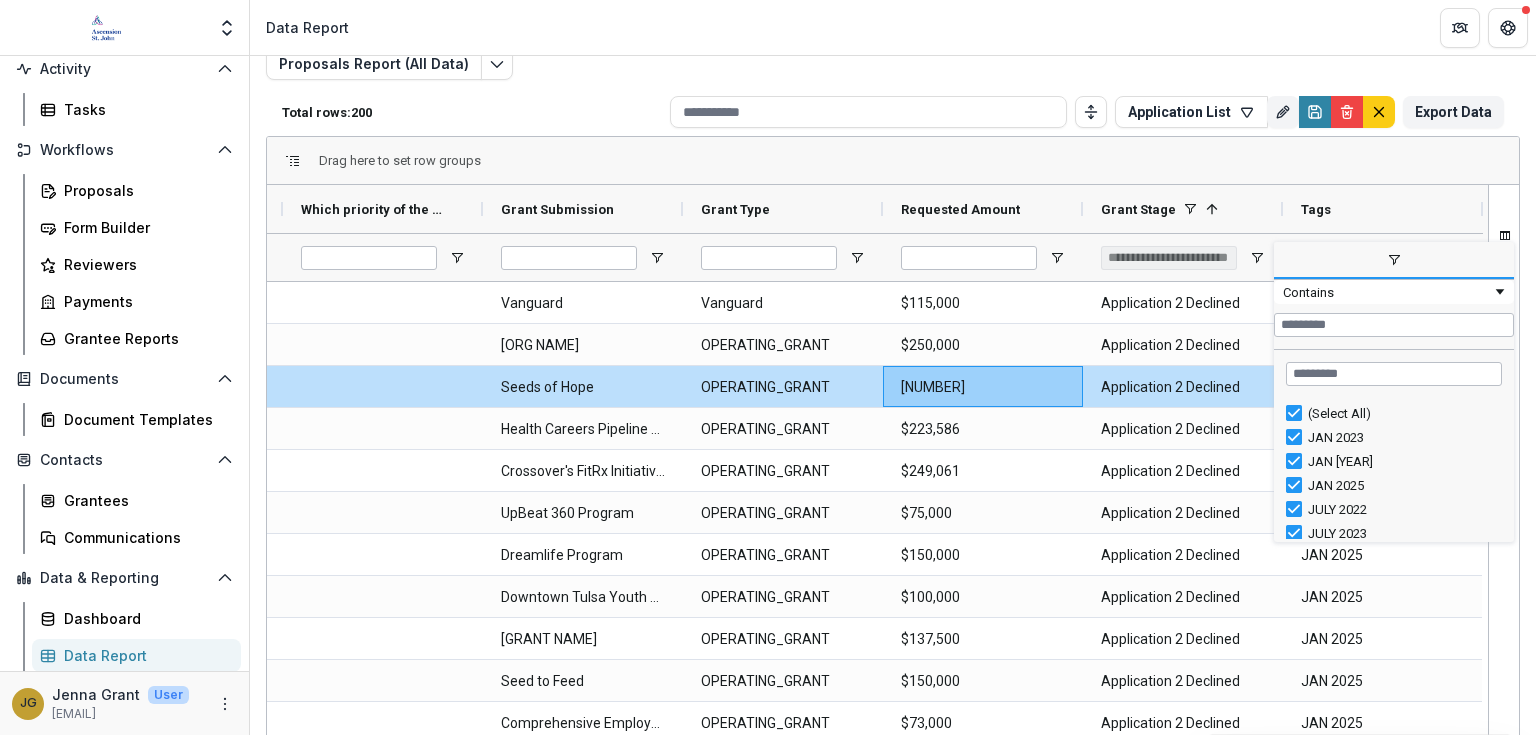 click at bounding box center [1394, 261] 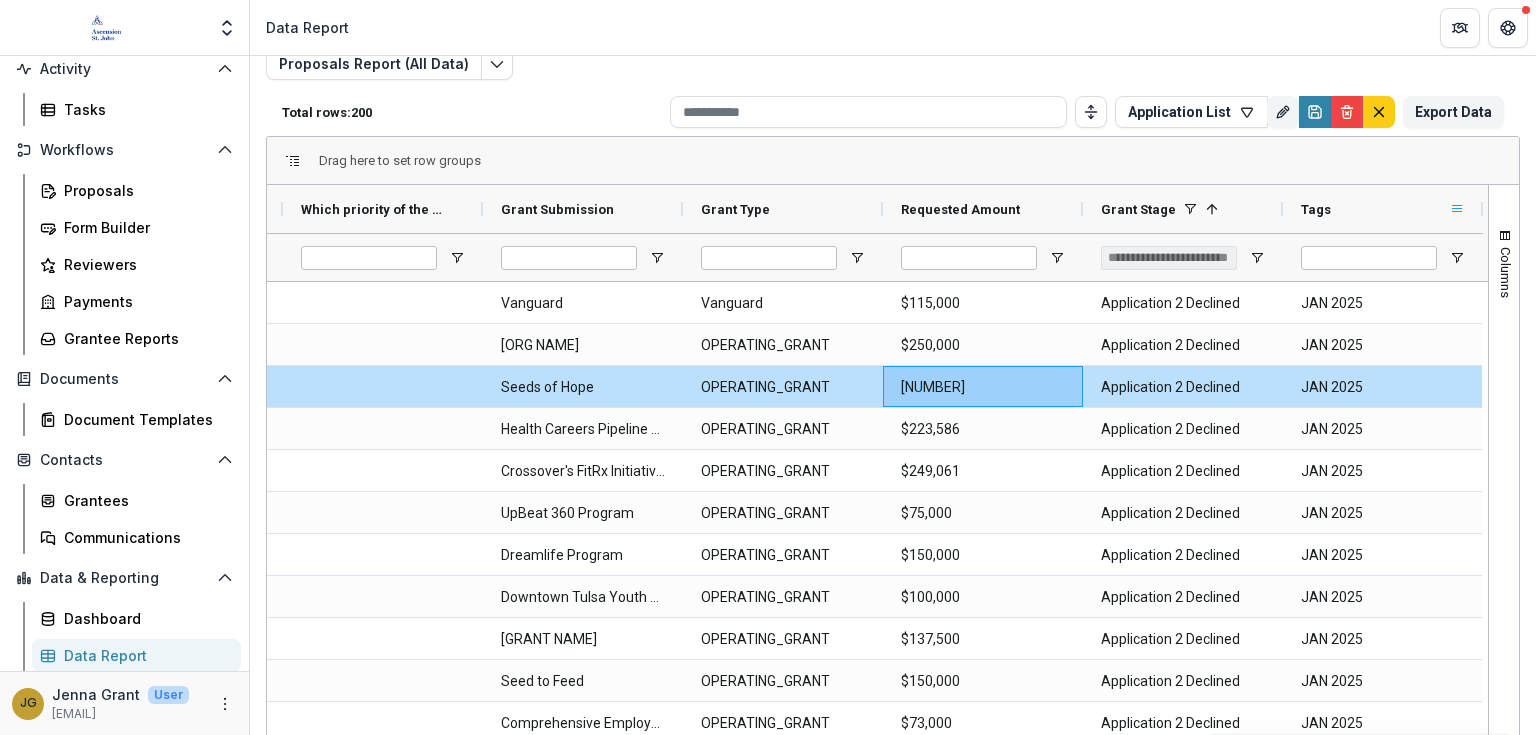 click at bounding box center [1457, 209] 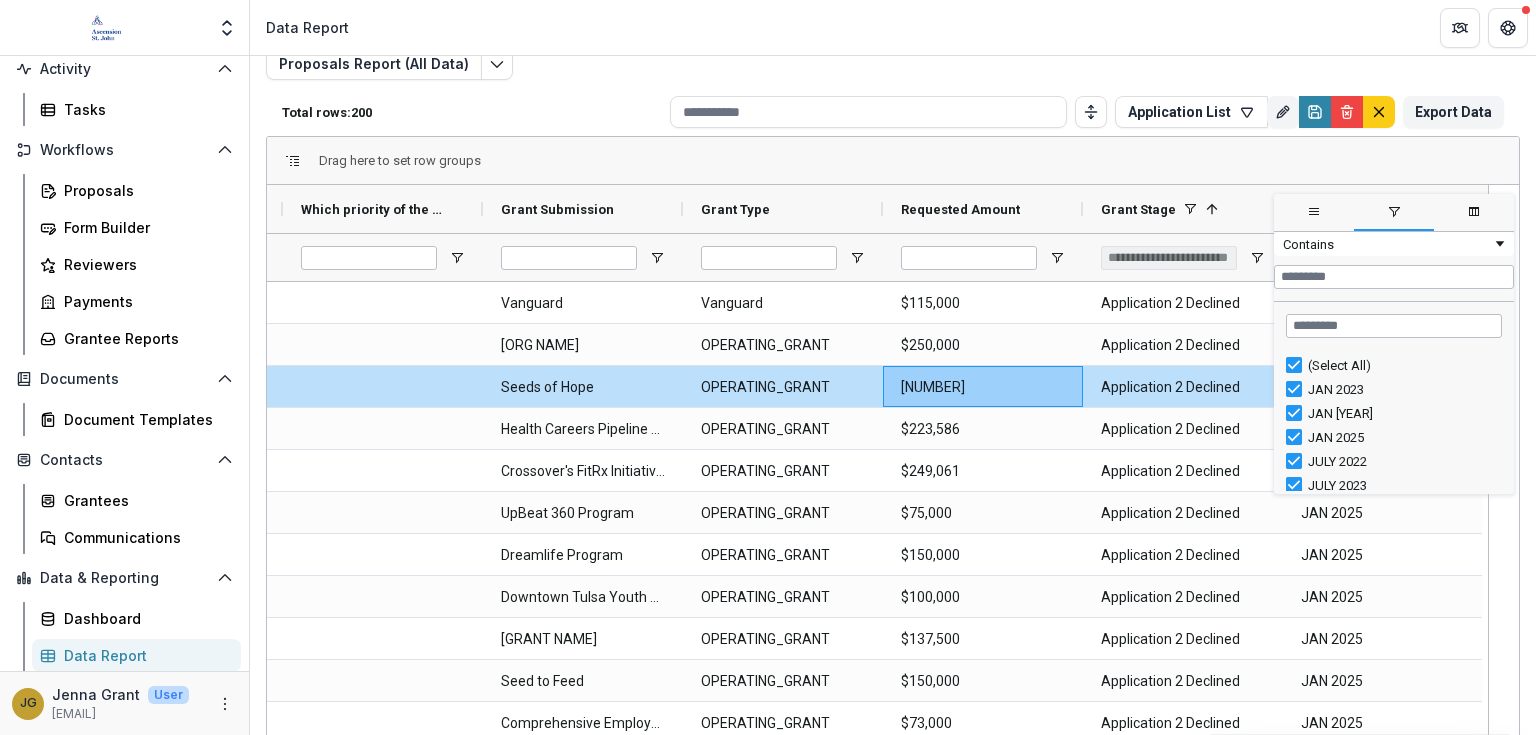 click at bounding box center [1314, 212] 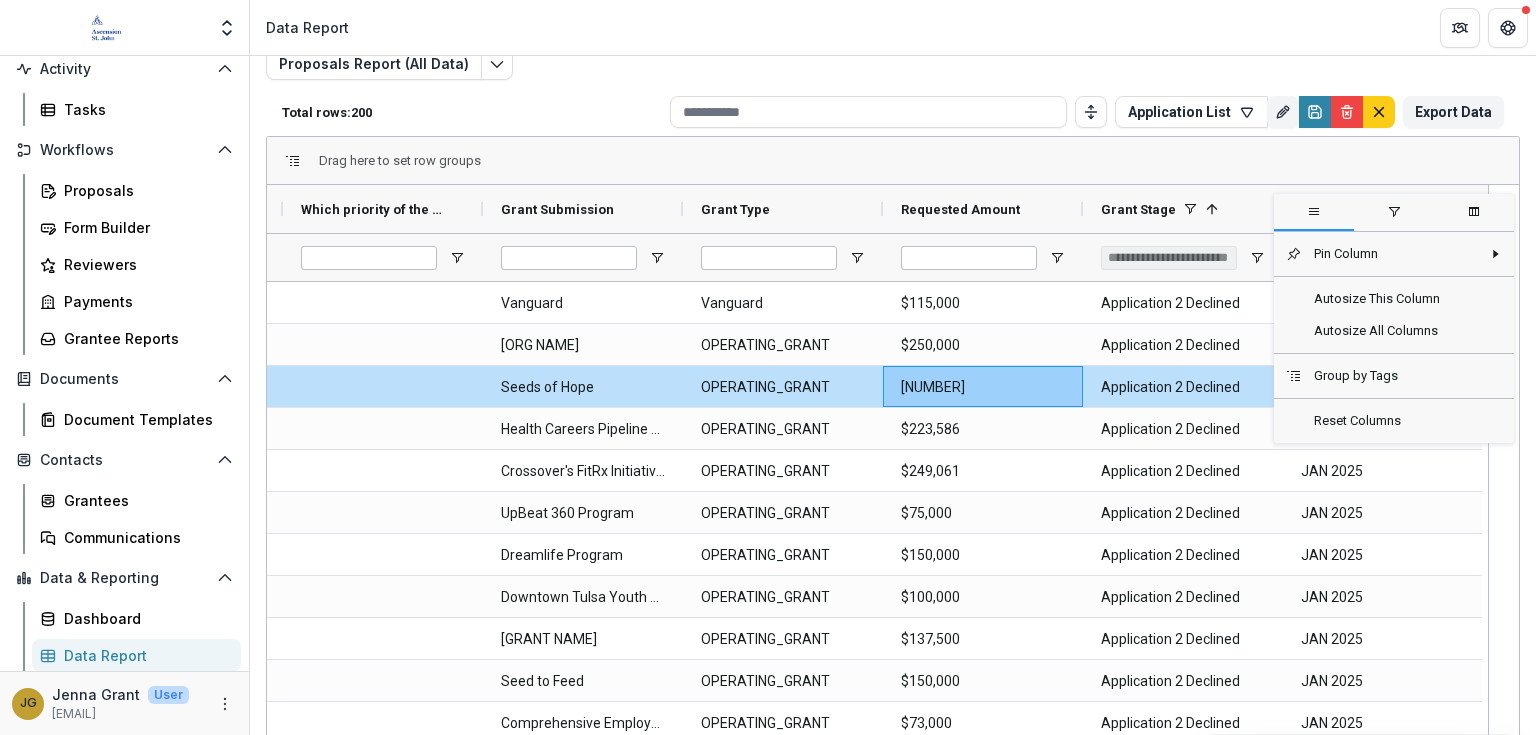 click at bounding box center (1474, 212) 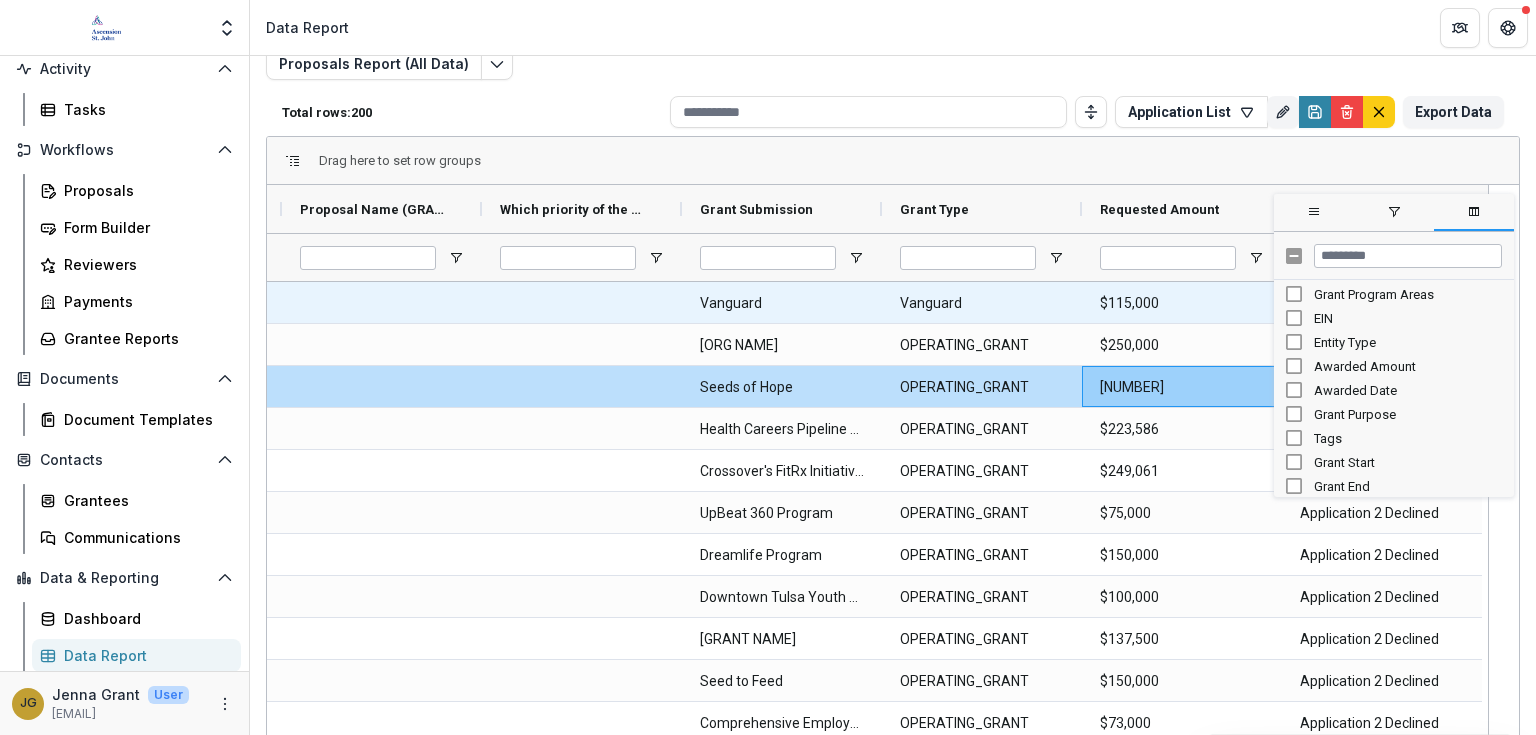 click at bounding box center [382, 302] 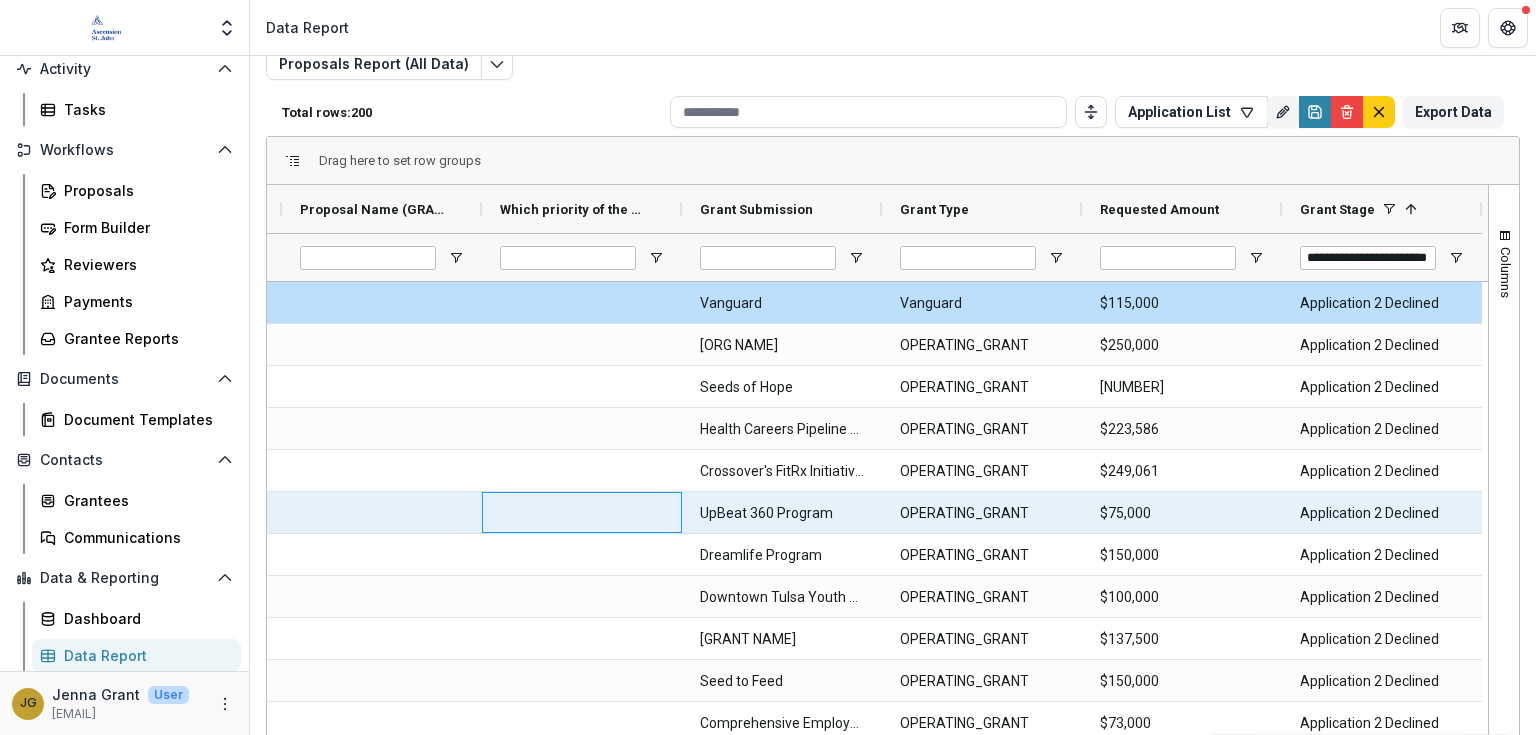 click at bounding box center [582, 512] 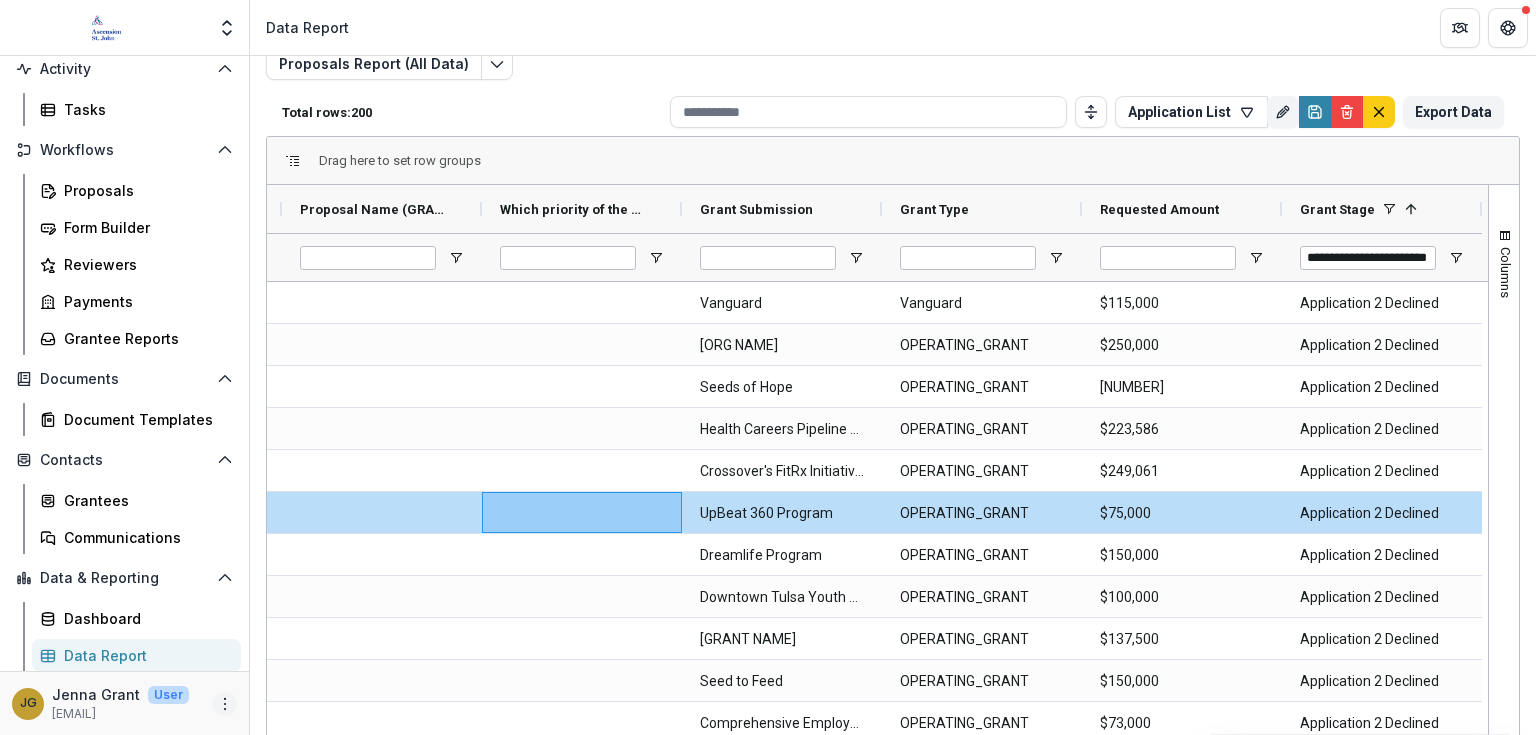 click 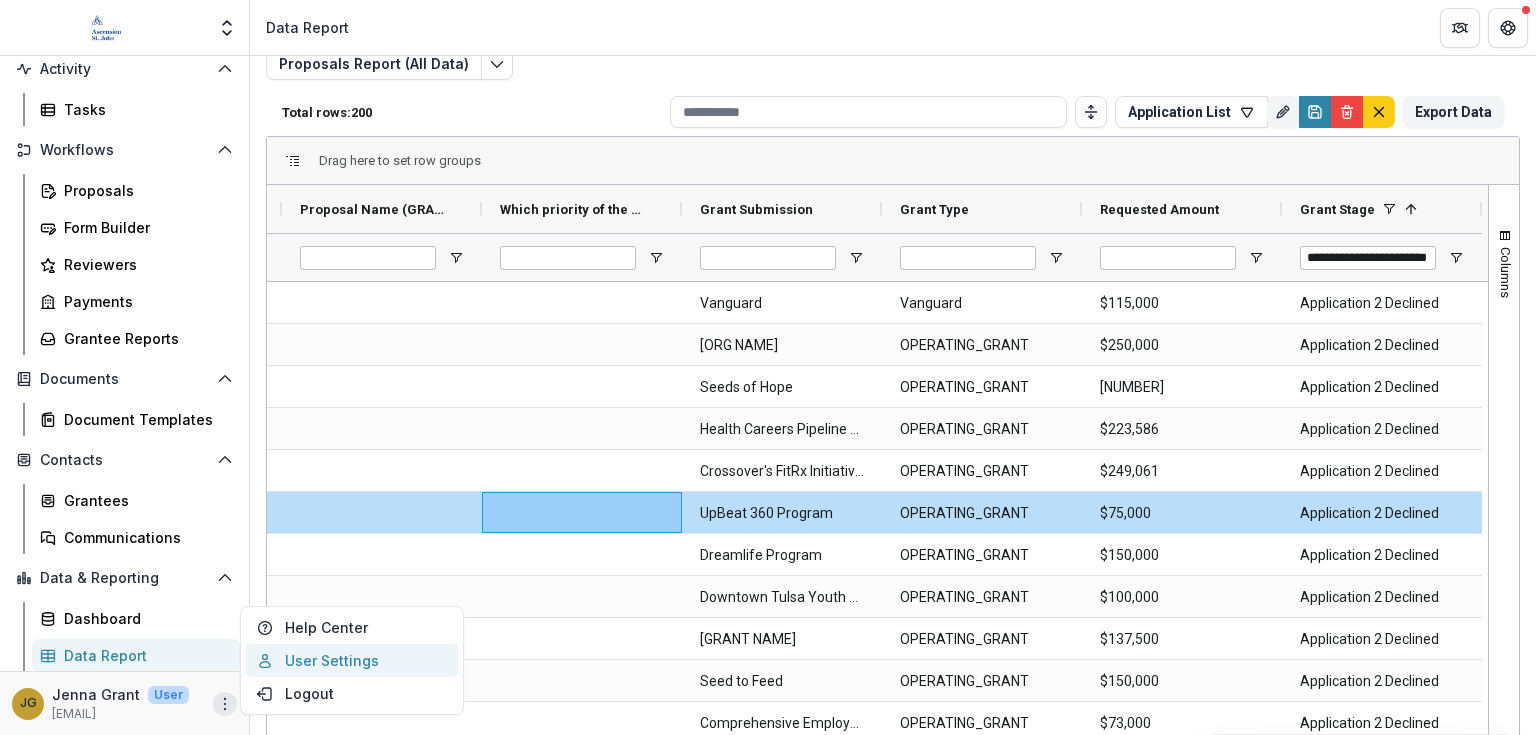 click on "User Settings" at bounding box center (352, 660) 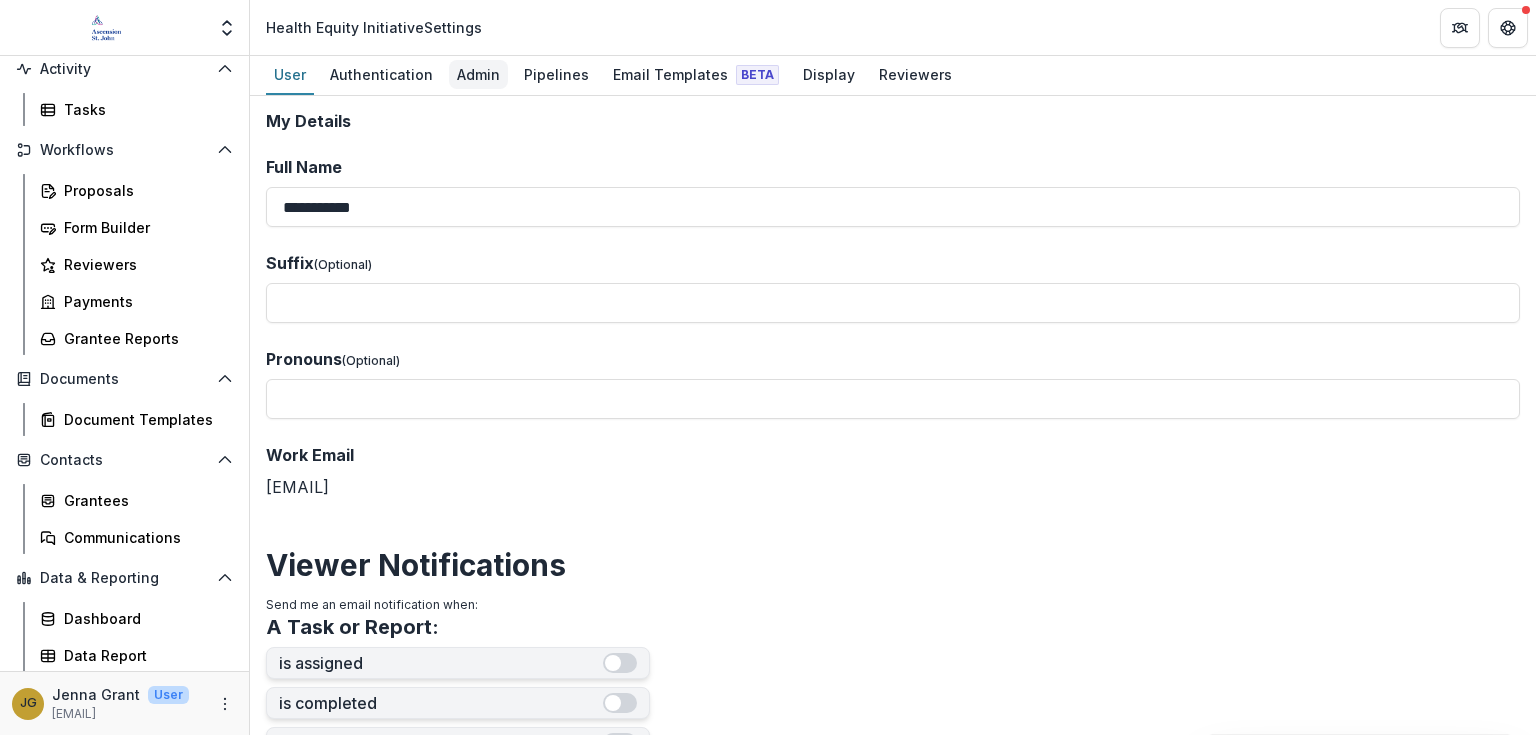 click on "Admin" at bounding box center (478, 74) 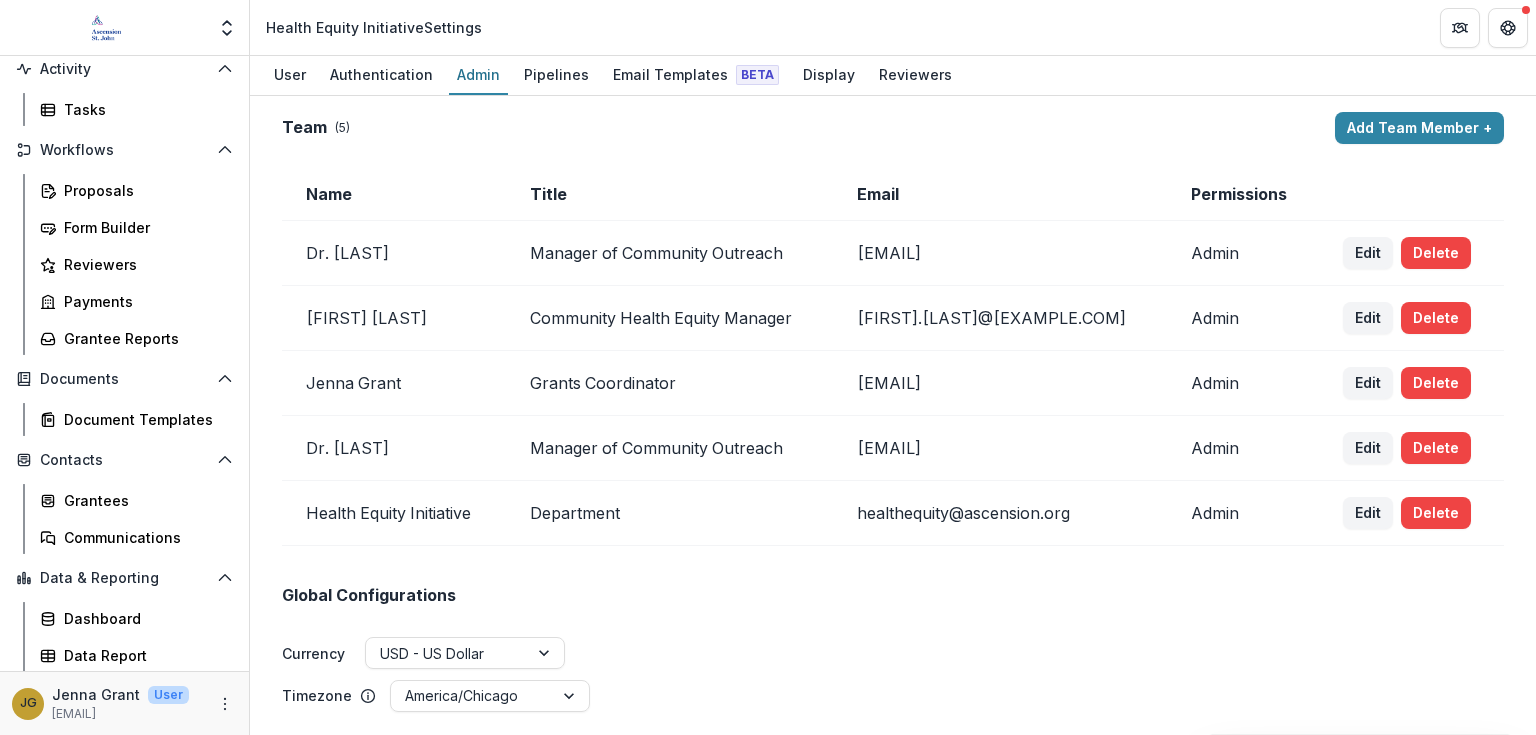 drag, startPoint x: 1525, startPoint y: 152, endPoint x: 1521, endPoint y: 172, distance: 20.396078 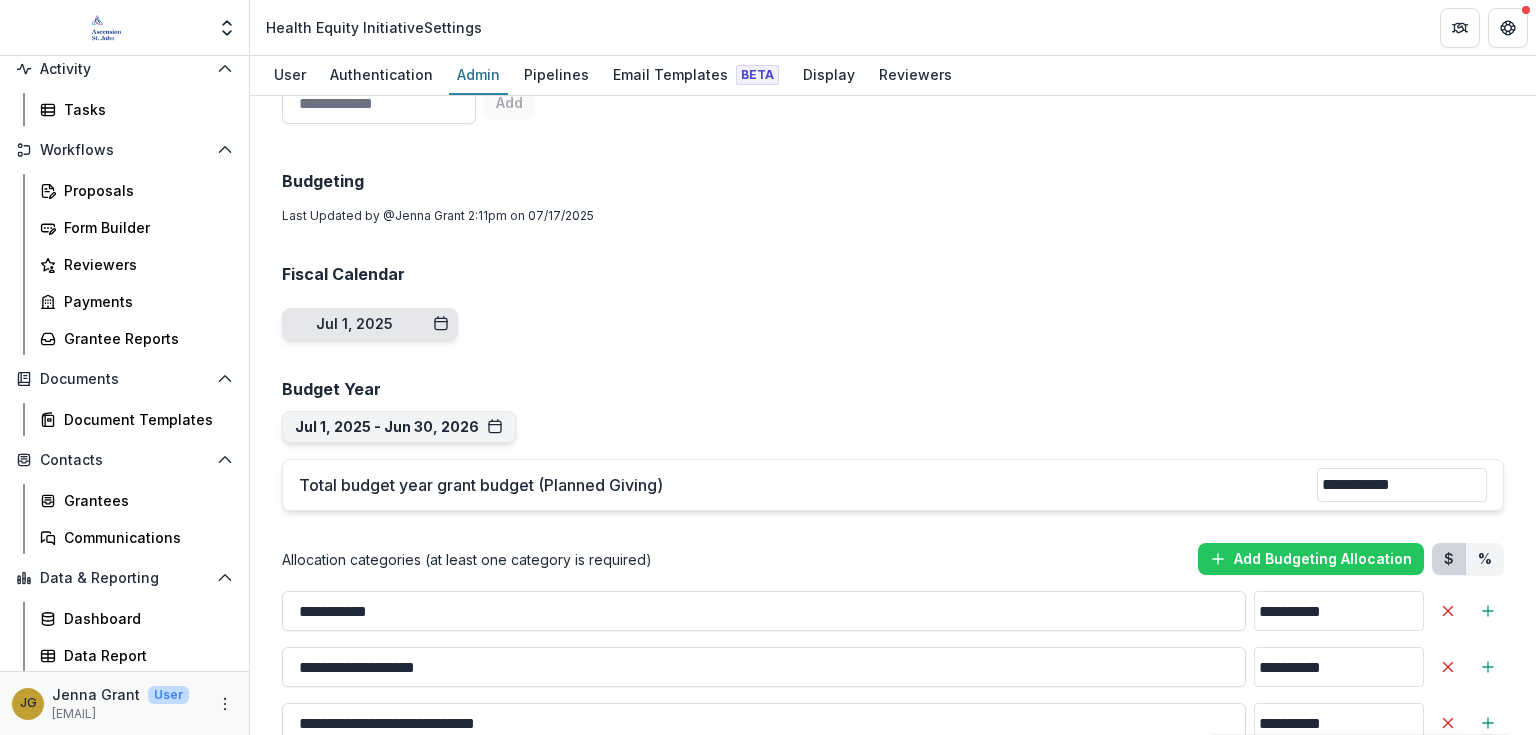 click 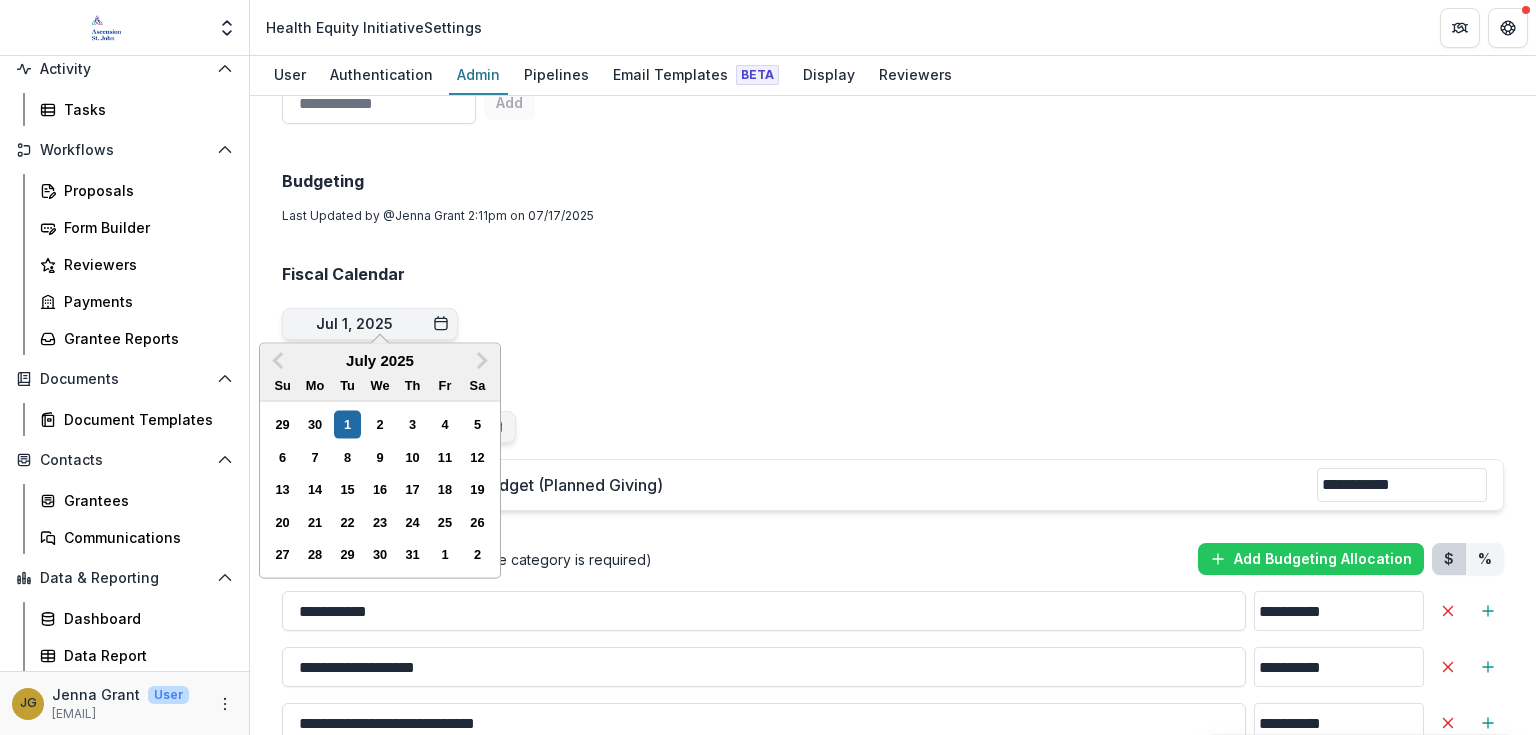 click on "Team ( 5 ) Add Team Member + Name Title Email Permissions Dr. Janel Pasley Manager of Community Outreach [EMAIL] Admin Edit Delete Victoria Darker Community Health Equity Manager [EMAIL] Admin Edit Delete Jenna Grant Grants Coordinator [EMAIL] Admin Edit Delete Dr. Ana Smith  Manager of Community Outreach [EMAIL] Admin Edit Delete Health Equity Initiative Department [EMAIL] Admin Edit Delete Global Configurations Currency USD - US Dollar Timezone America/Chicago Reply To Email [EMAIL] Foundation Tags 2023JAN 2022JAN 2023JAN 2024JULY 2021JULY 2022JULY 2023 2024JULY 2024JAN 2025OCT 2022JAN 2026 Add Custom Grant Types View Archived ( 8 ) Multi-Year One-Year Add Custom Program Areas View Archived ( 2 ) Health Equity Initiative Add Budgeting Last Updated by @ Jenna Grant   2:11pm   on   07/17/2025 Fiscal Calendar Jul 1, 2025 Previous Month Next Month July 2025 Su Mo Tu We Th Fr Sa 29 30 1 2 3" at bounding box center [893, 588] 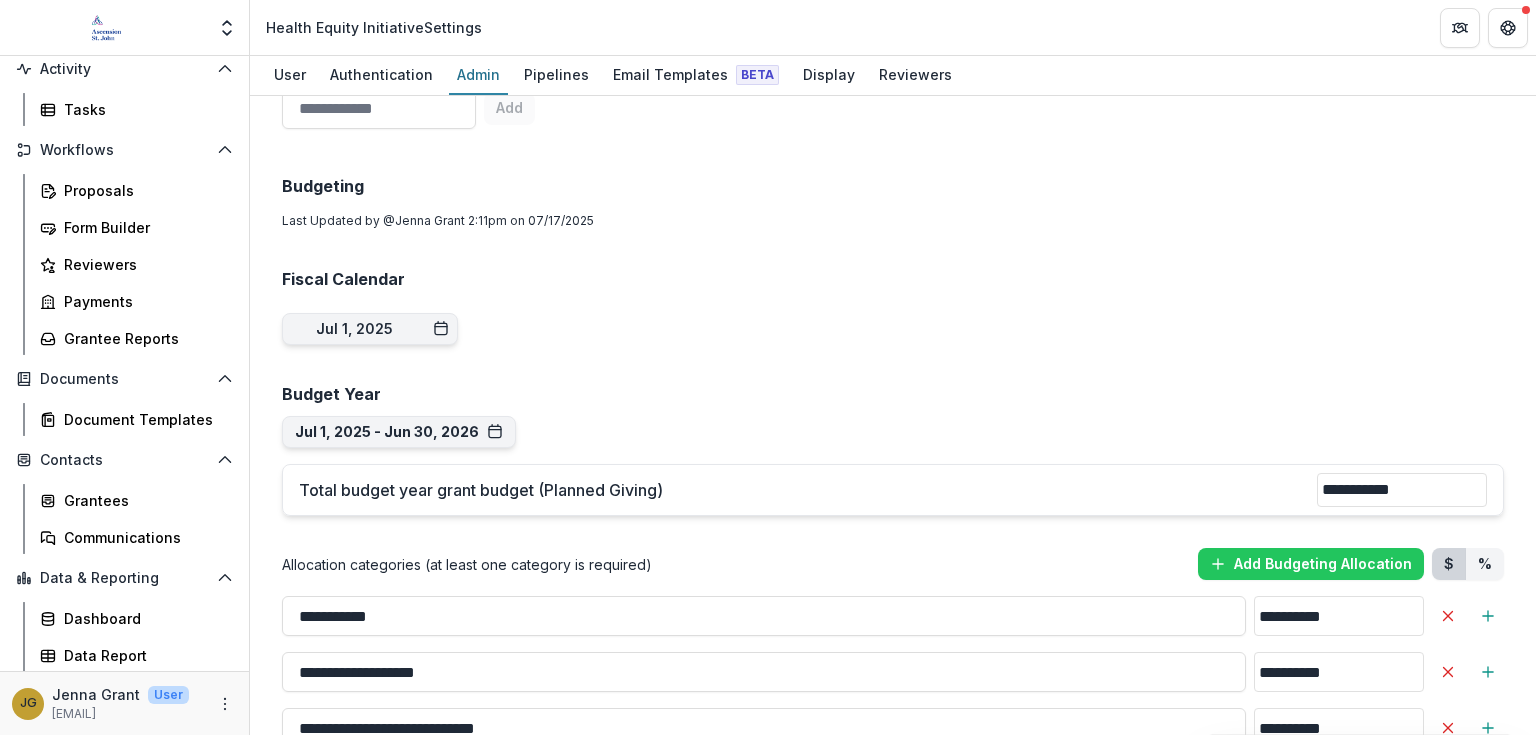 scroll, scrollTop: 0, scrollLeft: 0, axis: both 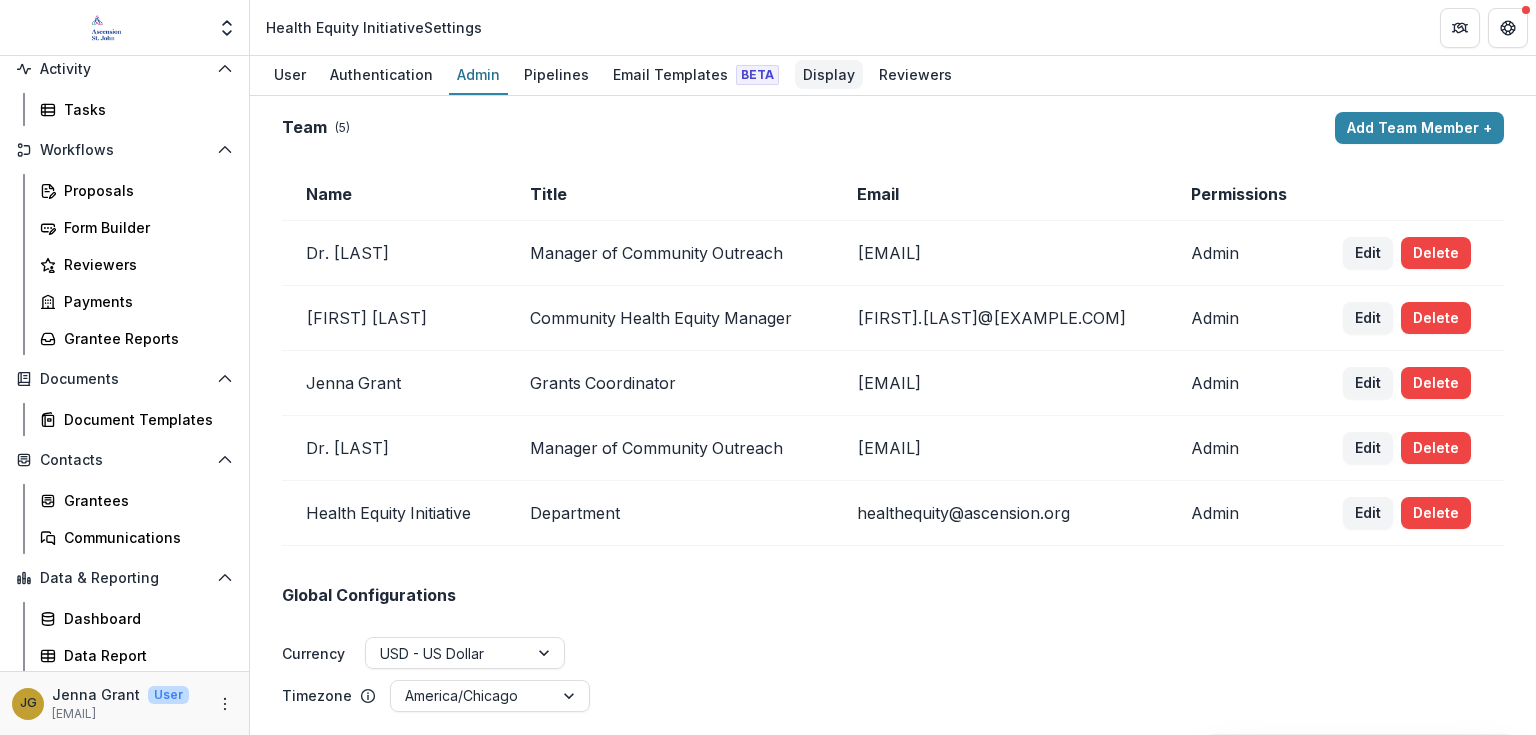 click on "Display" at bounding box center [829, 74] 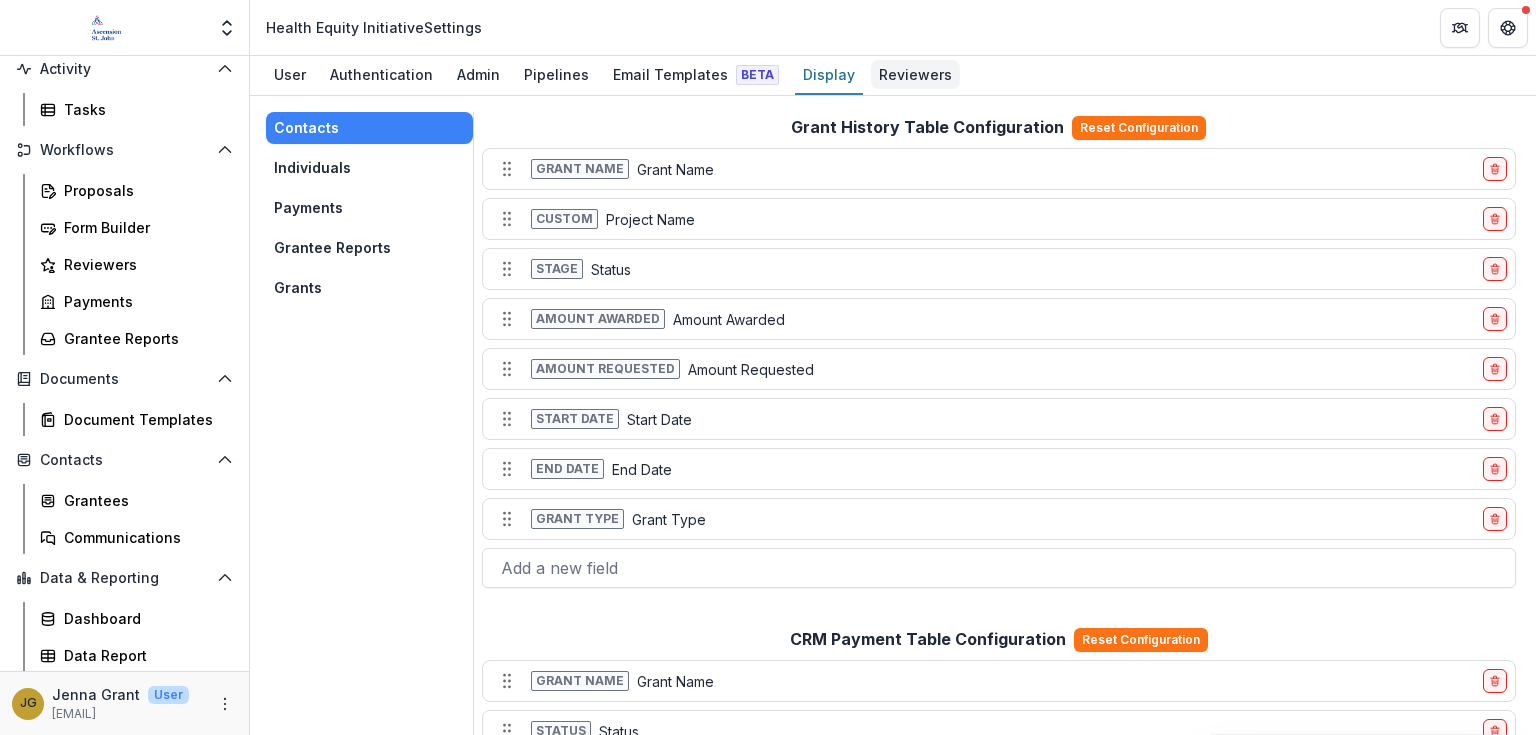click on "Reviewers" at bounding box center [915, 74] 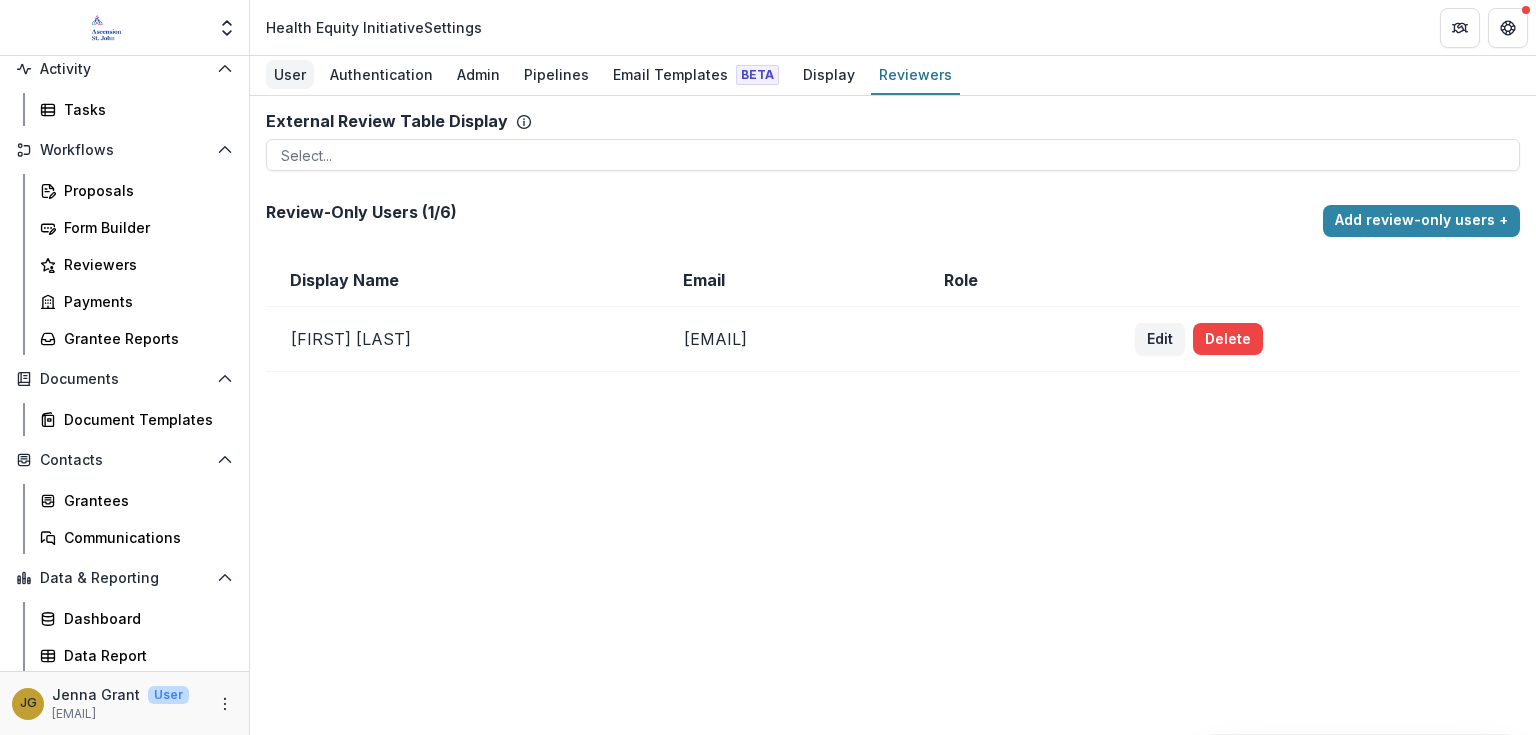 click on "User" at bounding box center [290, 74] 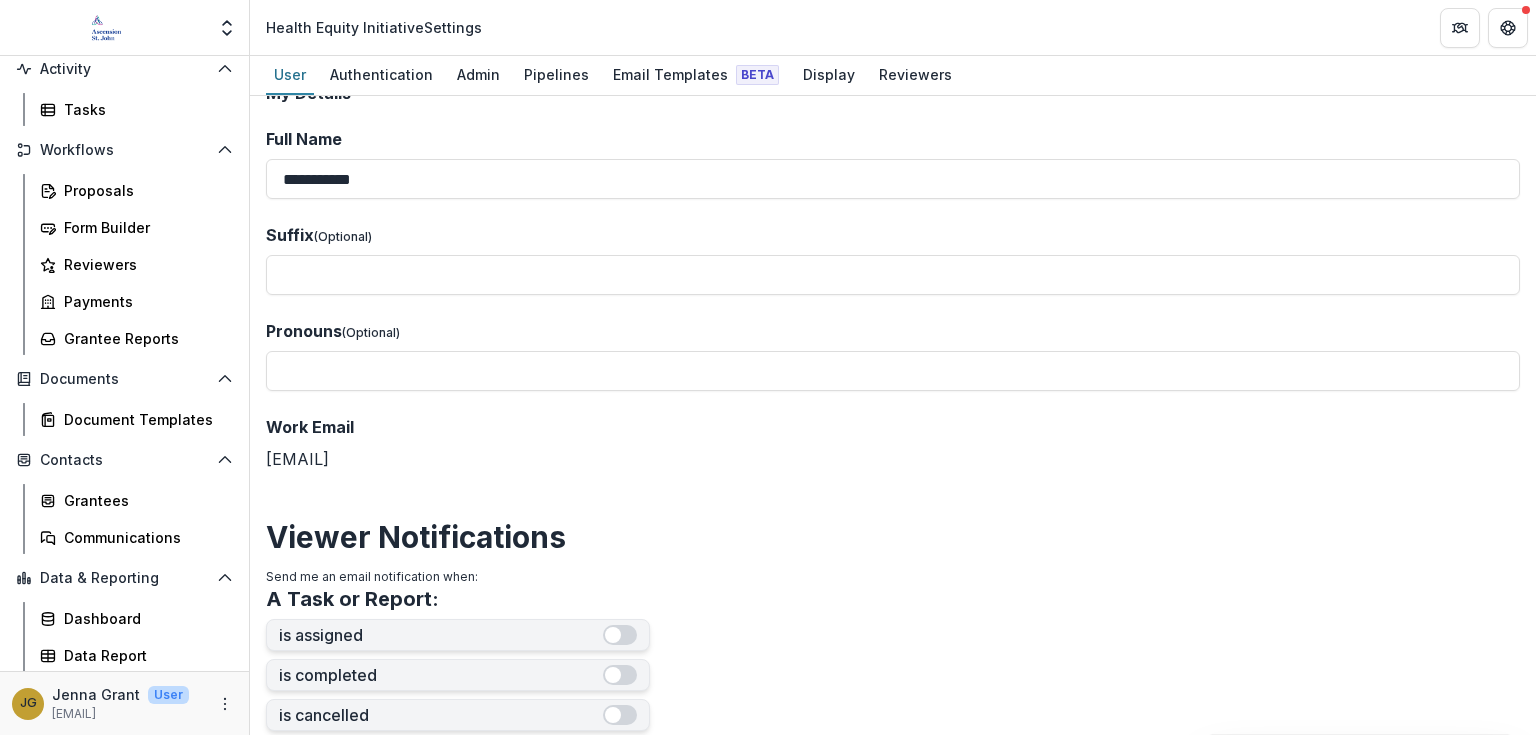 scroll, scrollTop: 0, scrollLeft: 0, axis: both 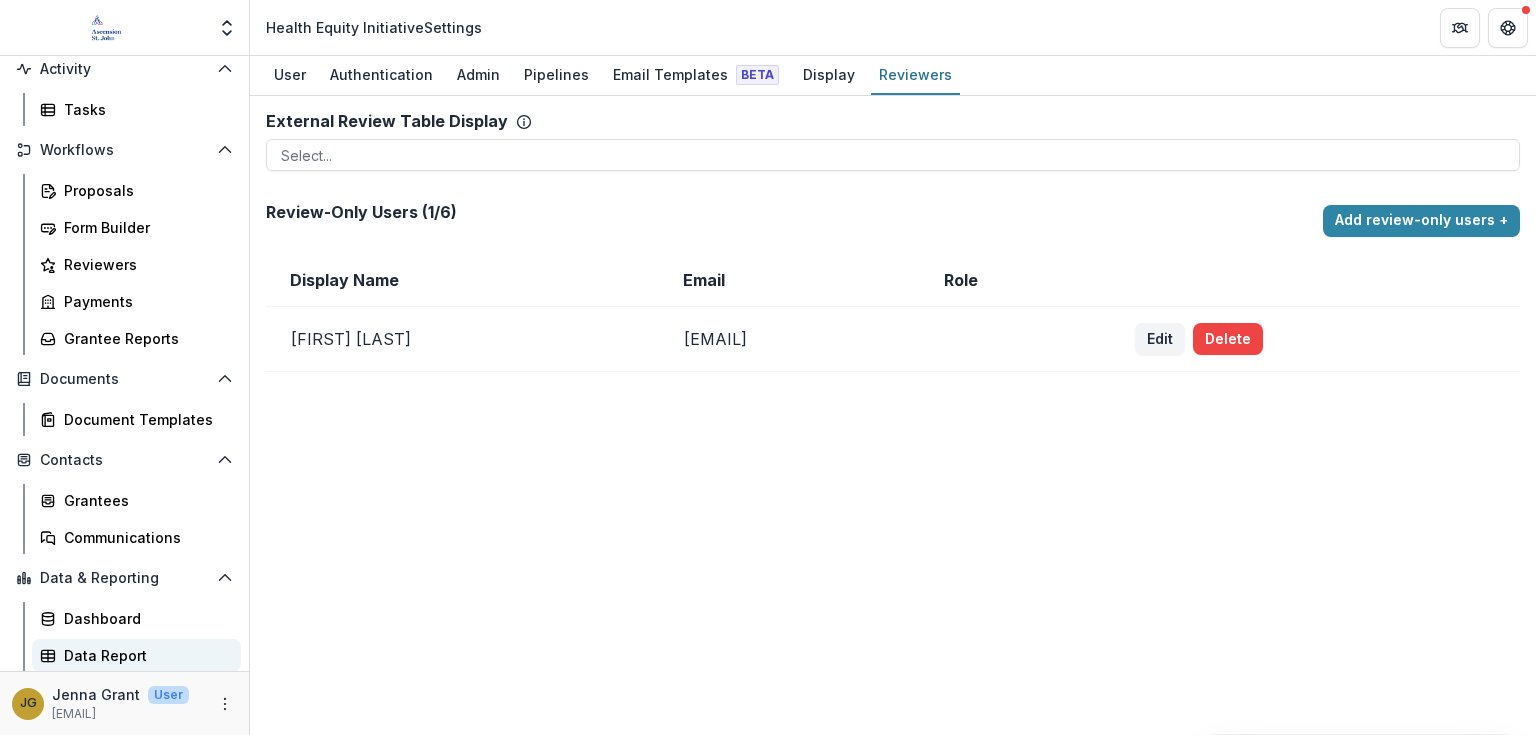 click on "Data Report" at bounding box center (144, 655) 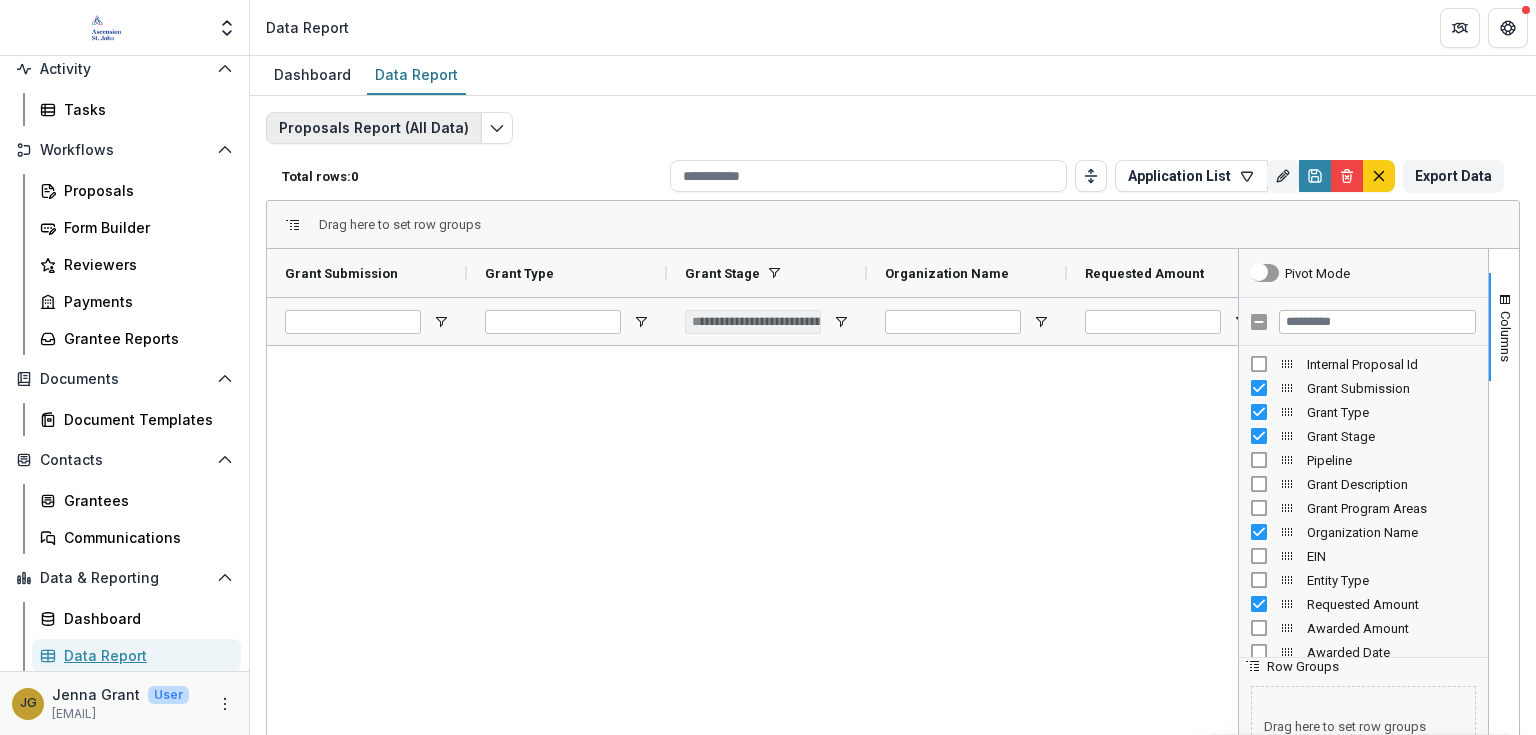 type on "***" 